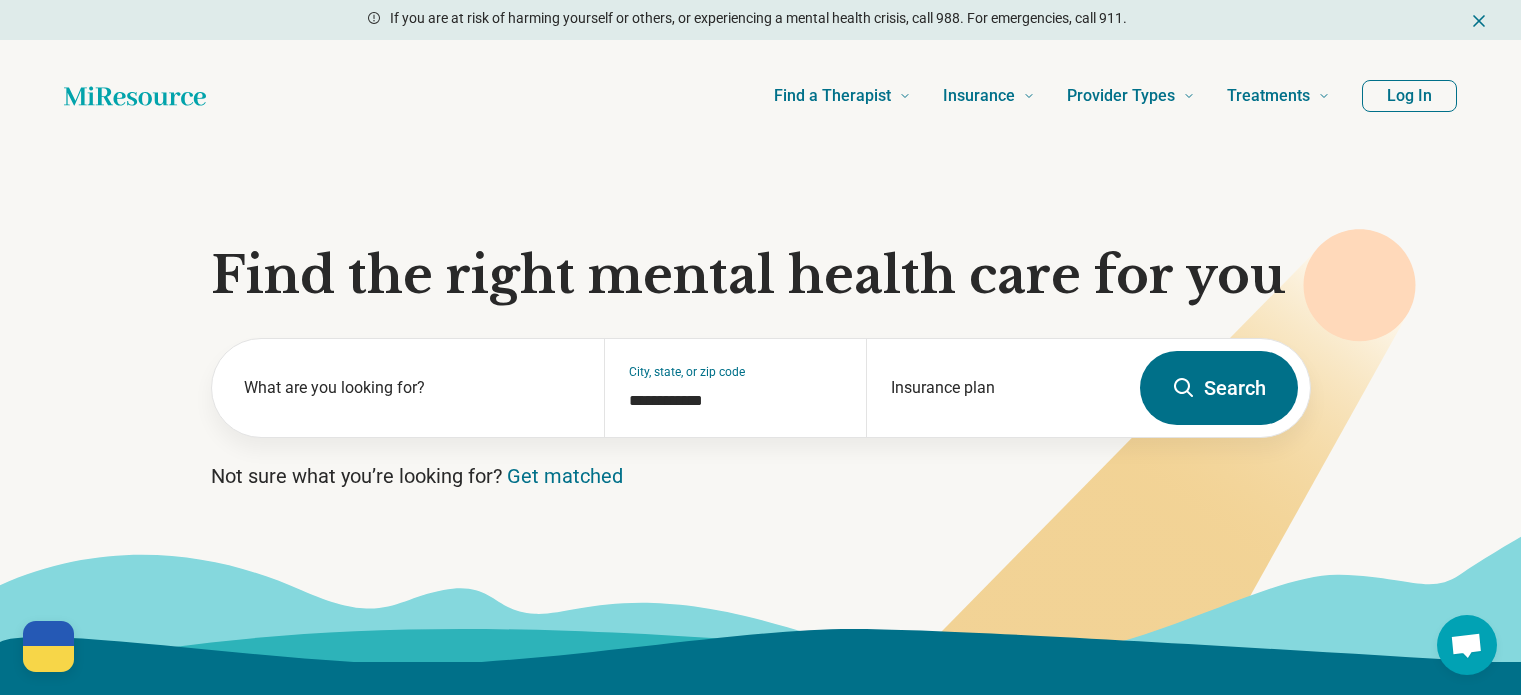 scroll, scrollTop: 0, scrollLeft: 0, axis: both 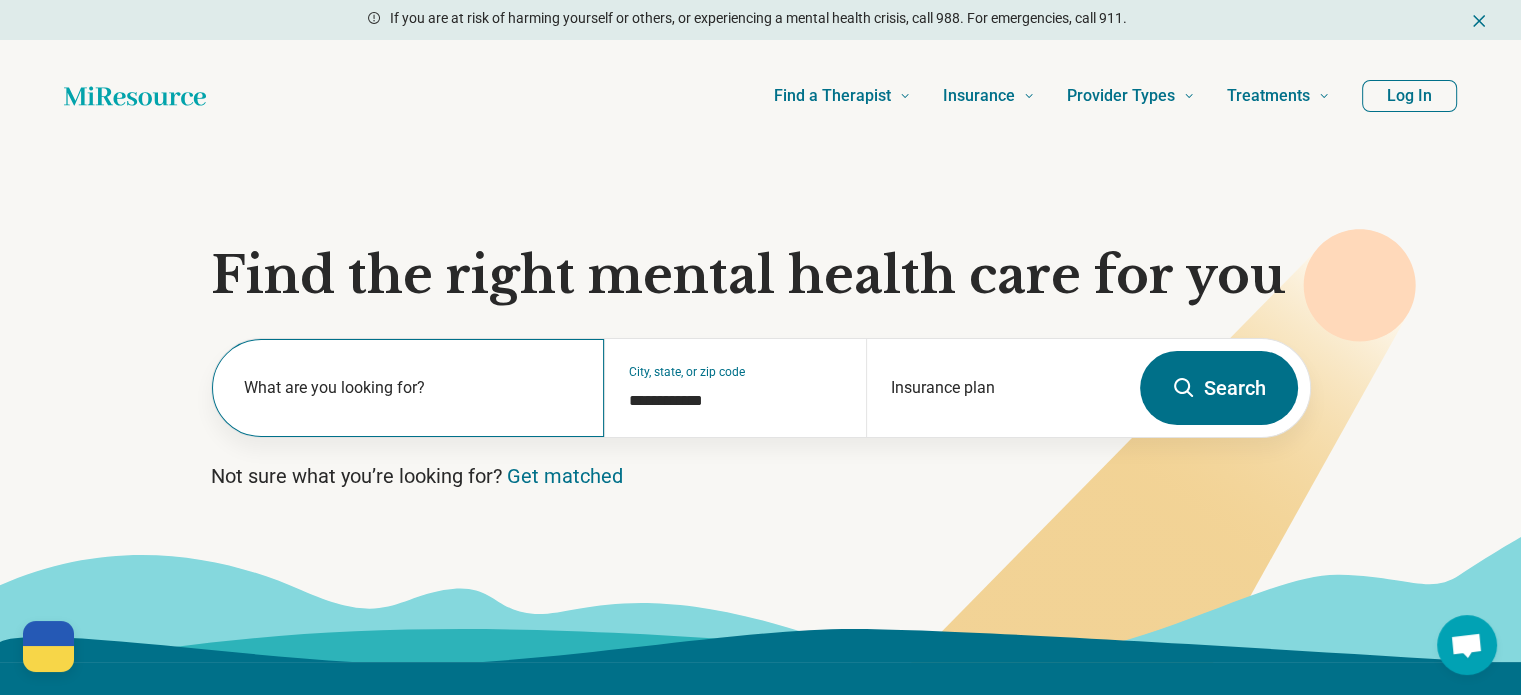 click on "What are you looking for?" at bounding box center (408, 388) 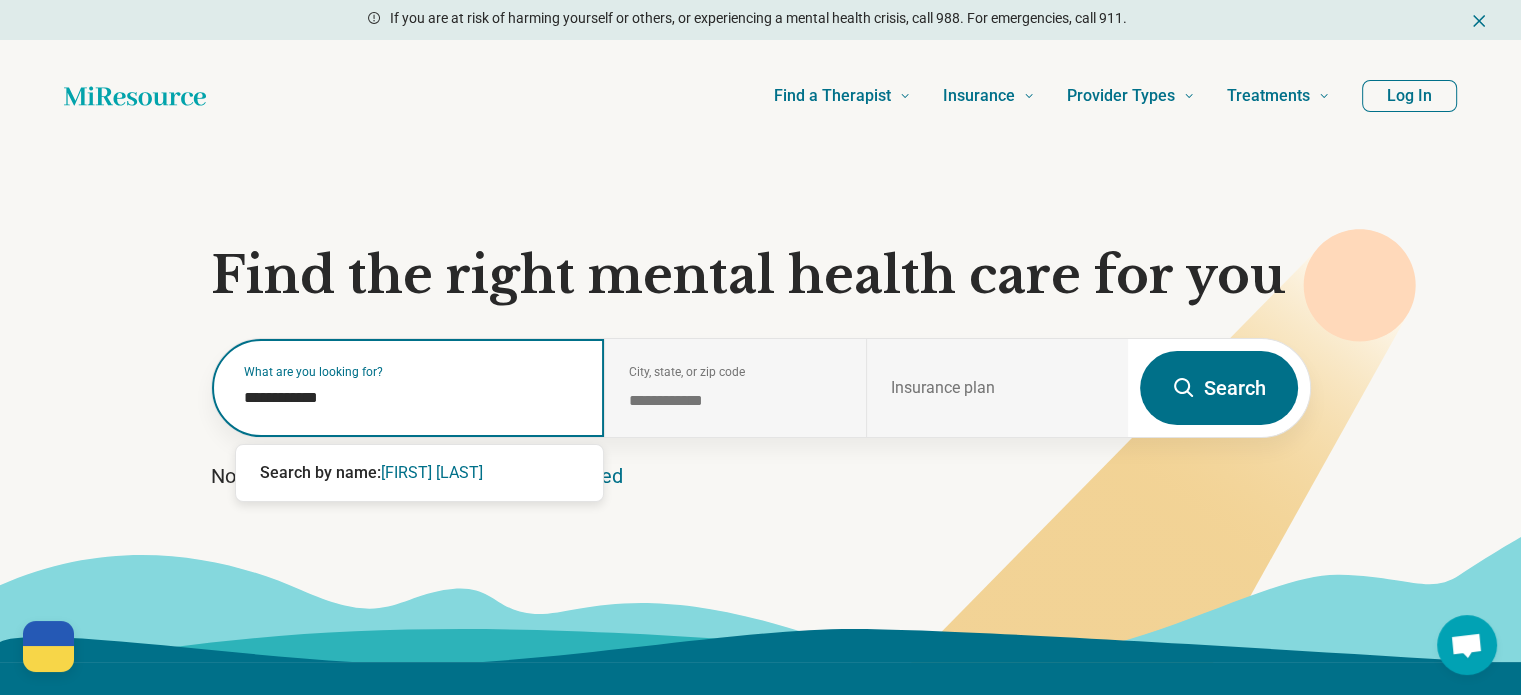 type on "**********" 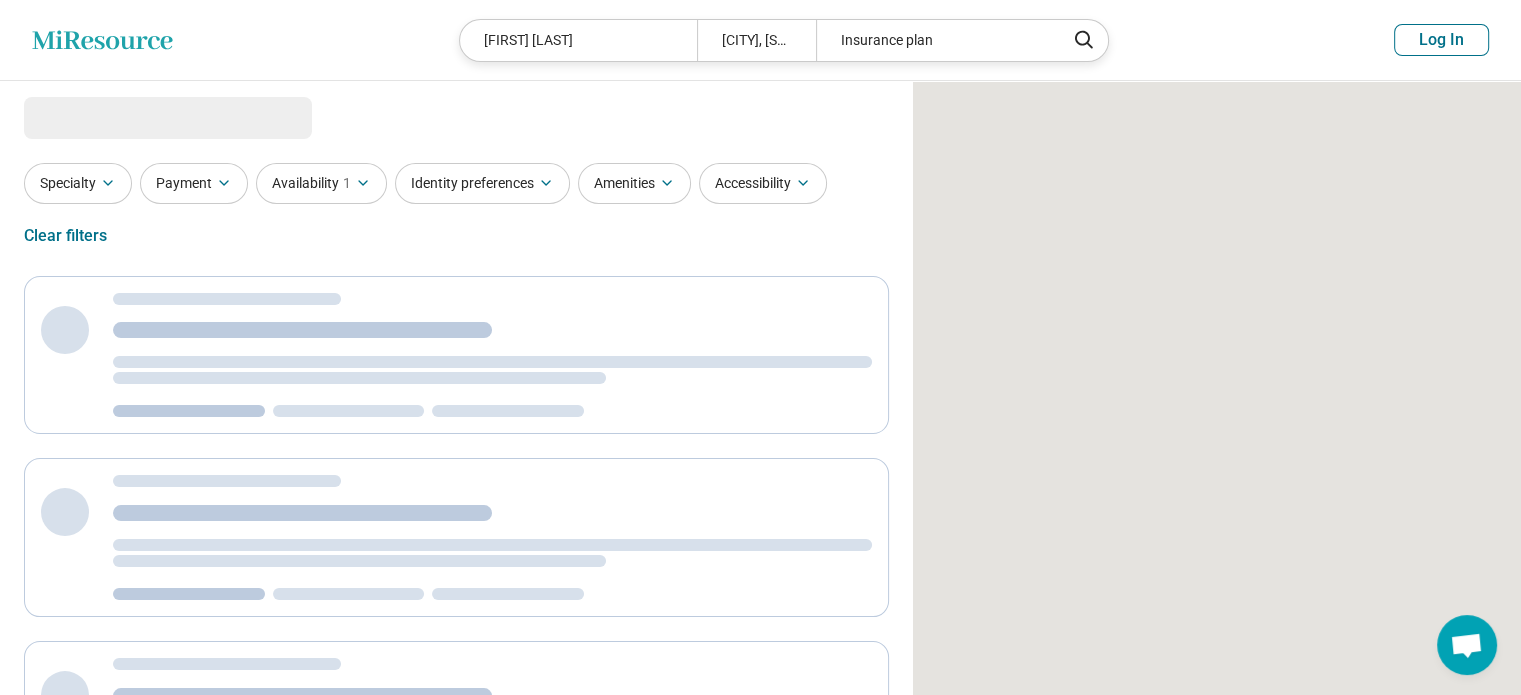 select on "***" 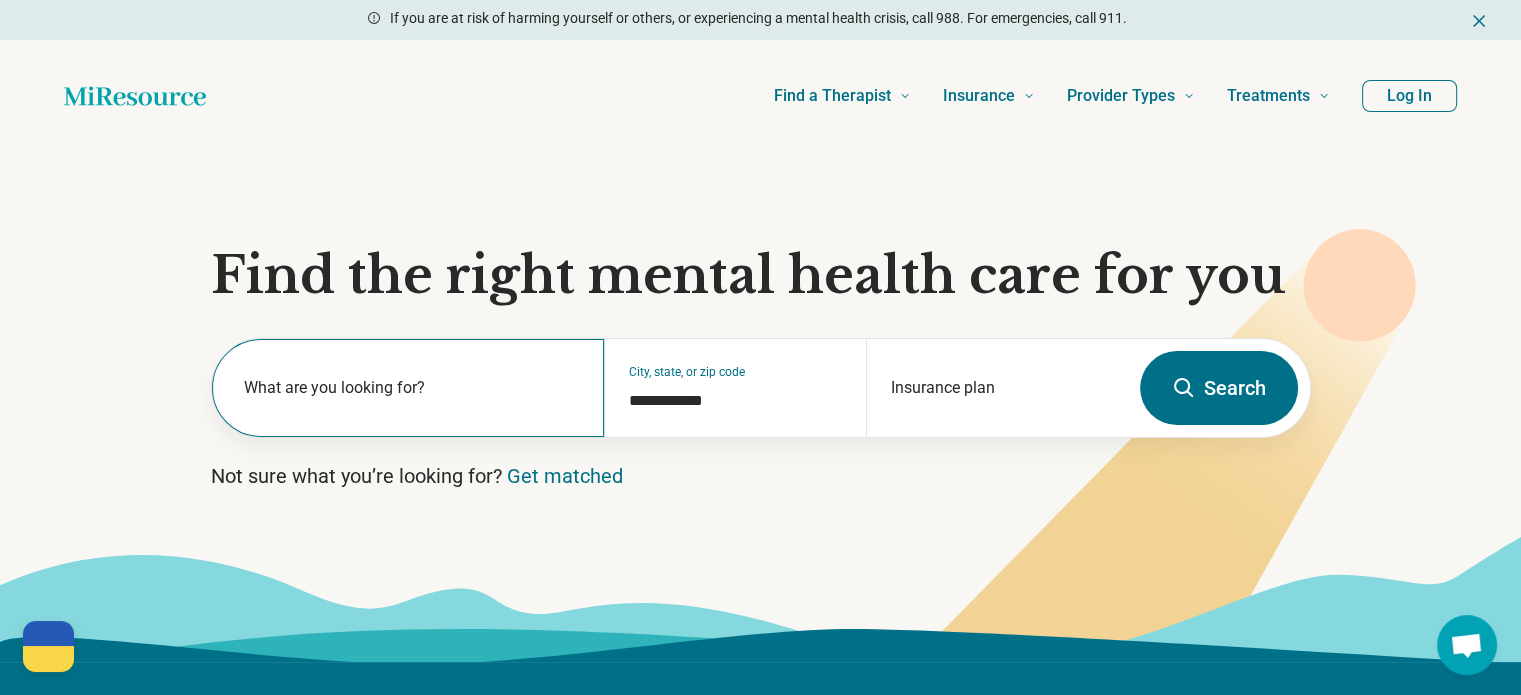 click on "What are you looking for?" at bounding box center [408, 388] 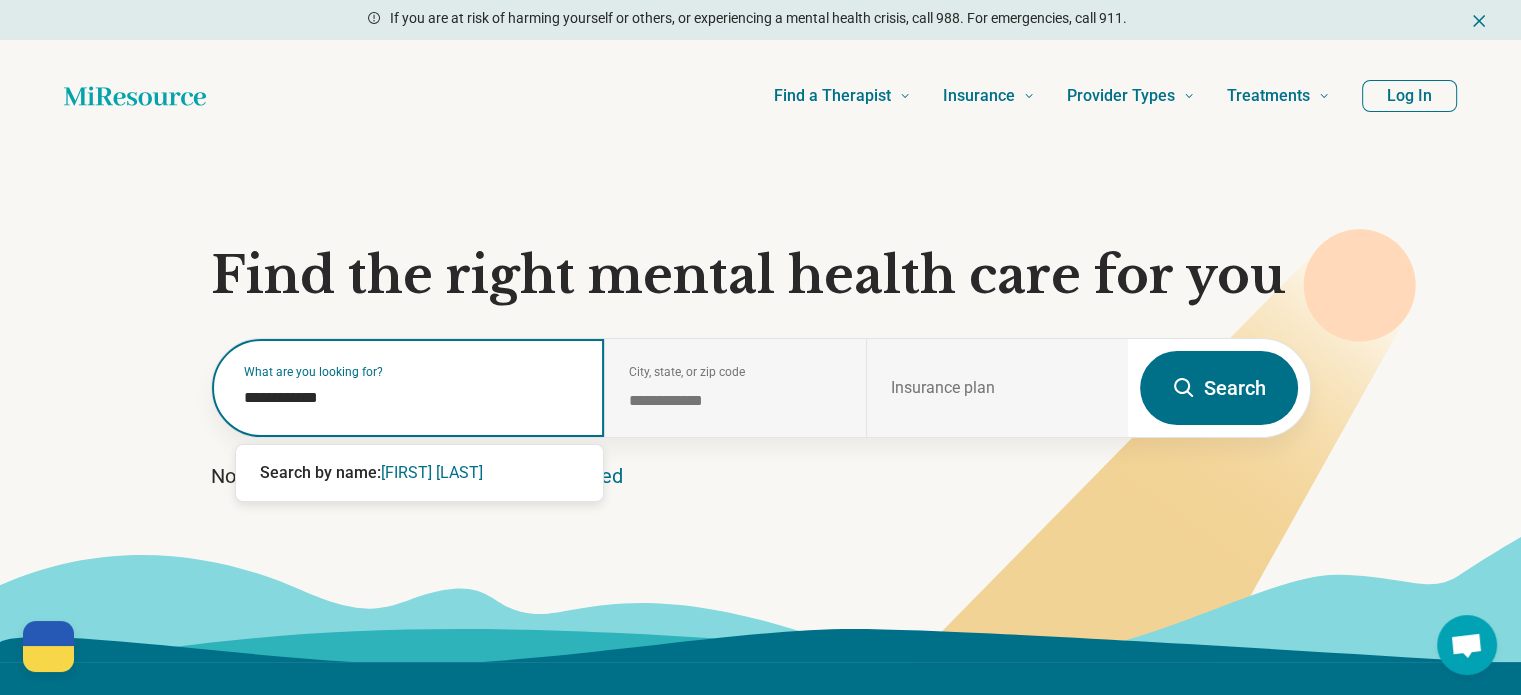 type on "**********" 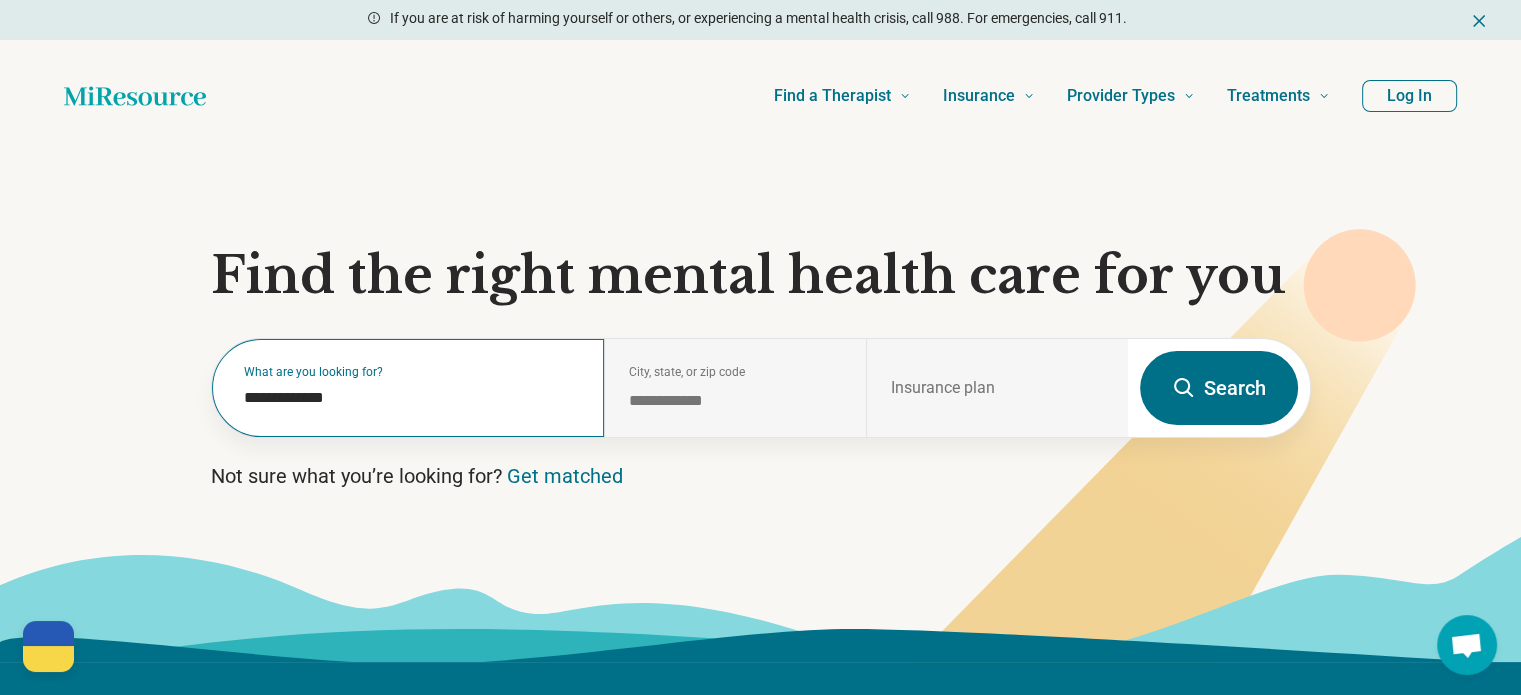 select on "***" 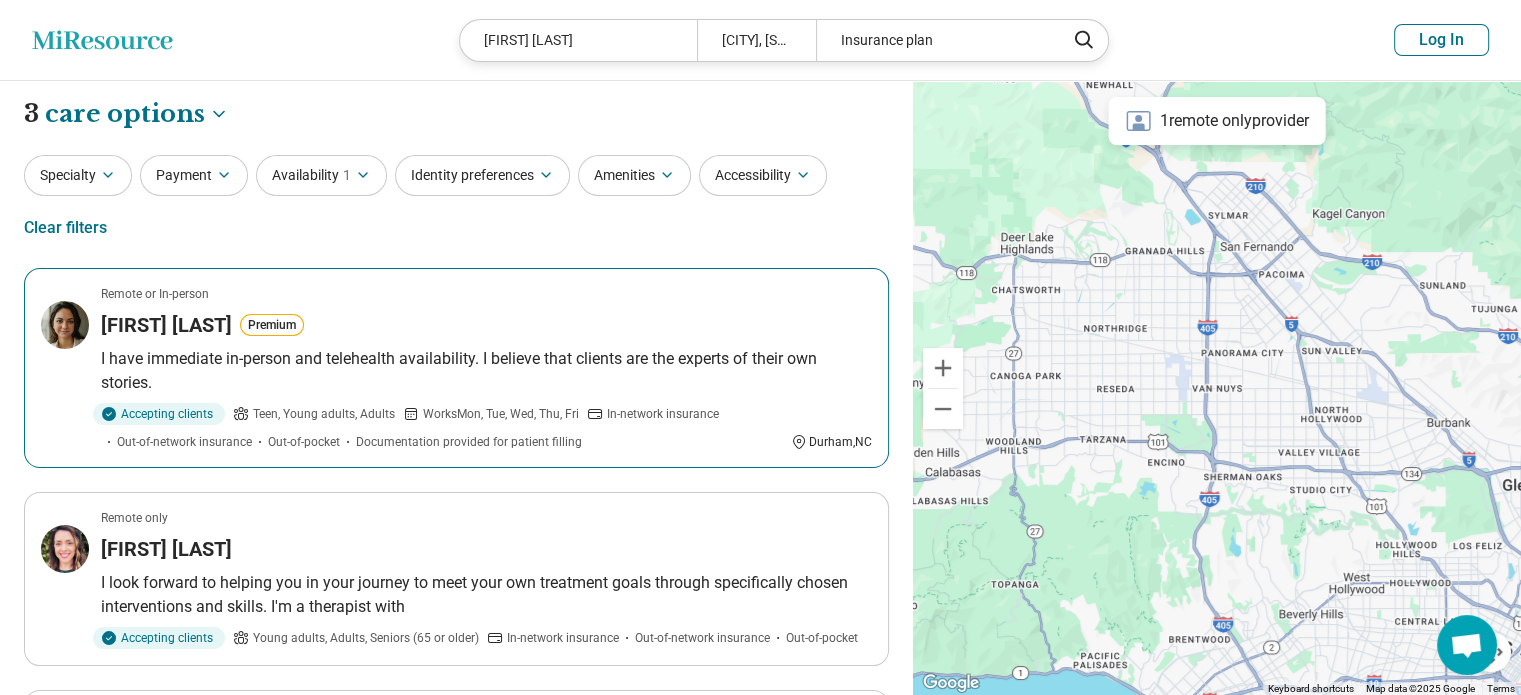 click on "I have immediate in-person and telehealth availability.
I believe that clients are the experts of their own stories." at bounding box center [486, 371] 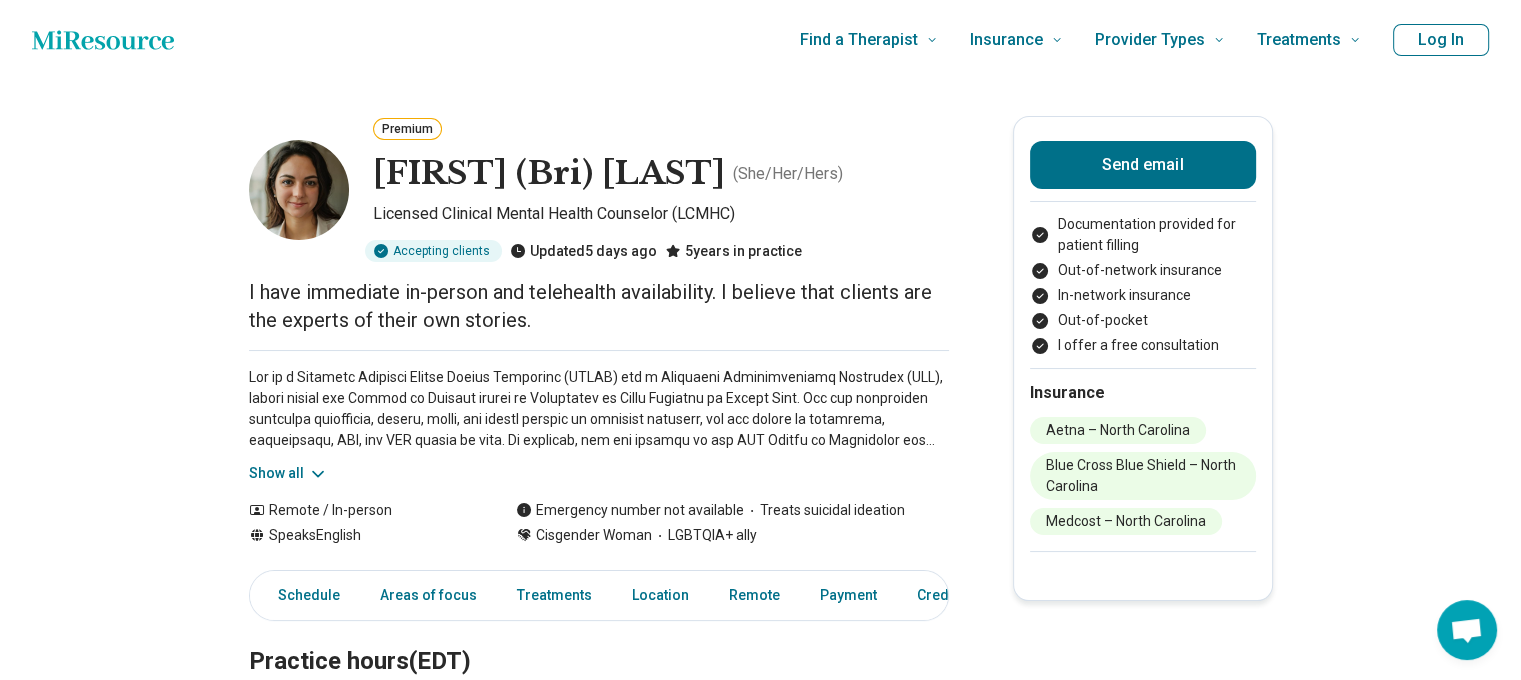 scroll, scrollTop: 100, scrollLeft: 0, axis: vertical 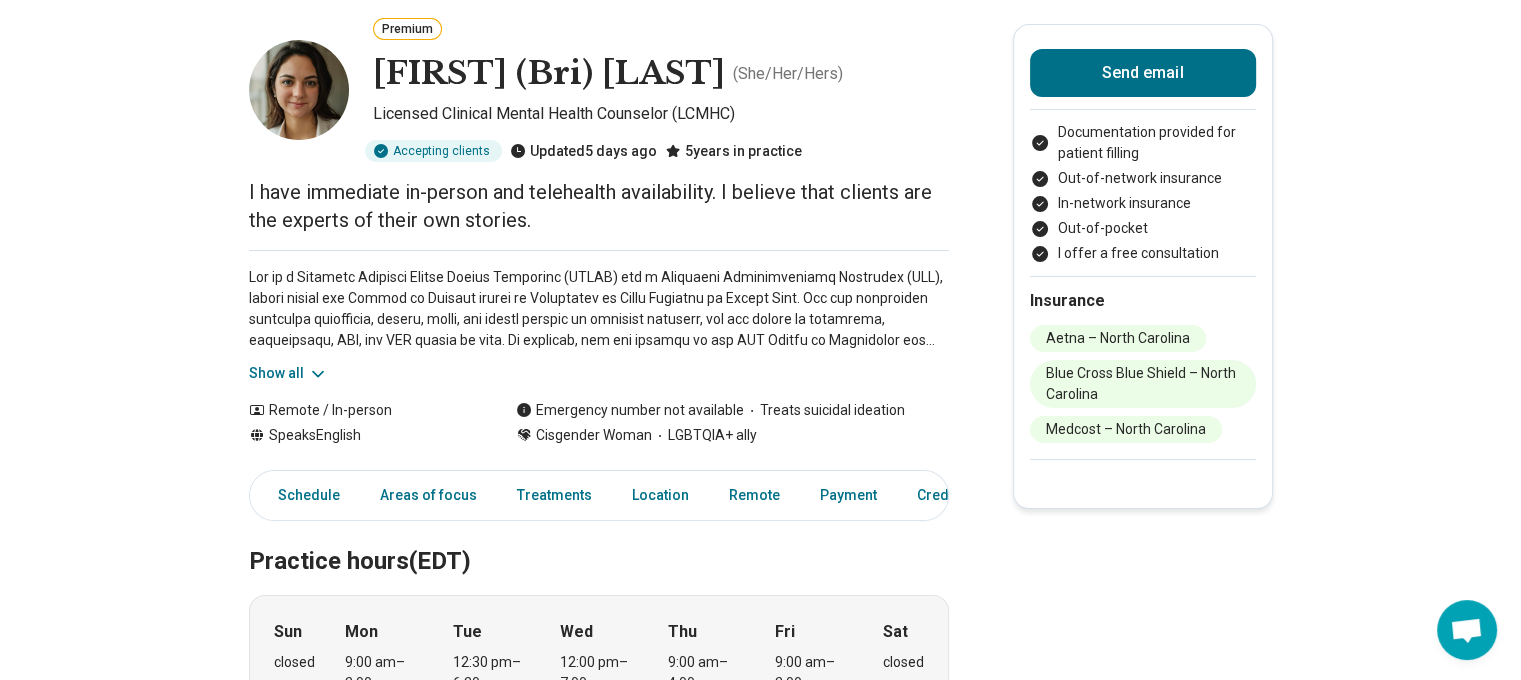 click on "Show all" at bounding box center (288, 373) 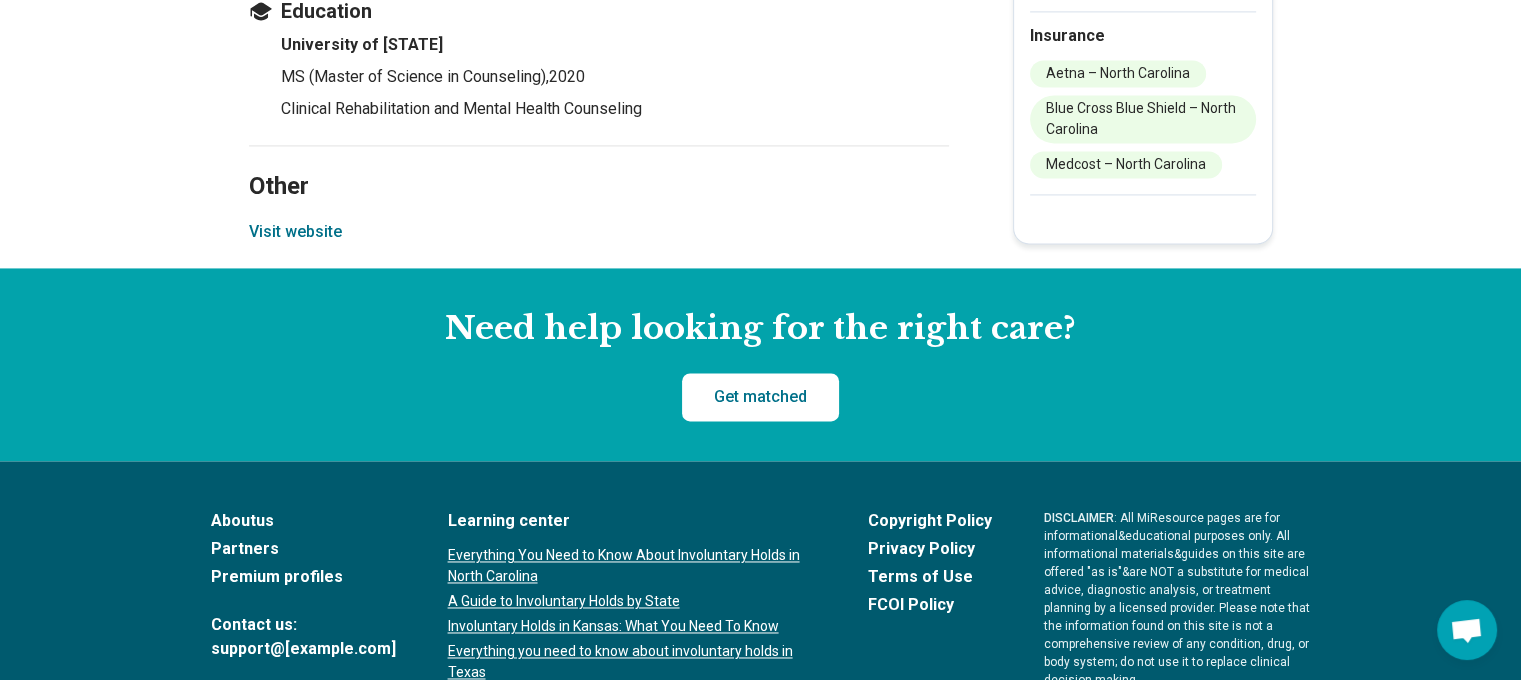 scroll, scrollTop: 3164, scrollLeft: 0, axis: vertical 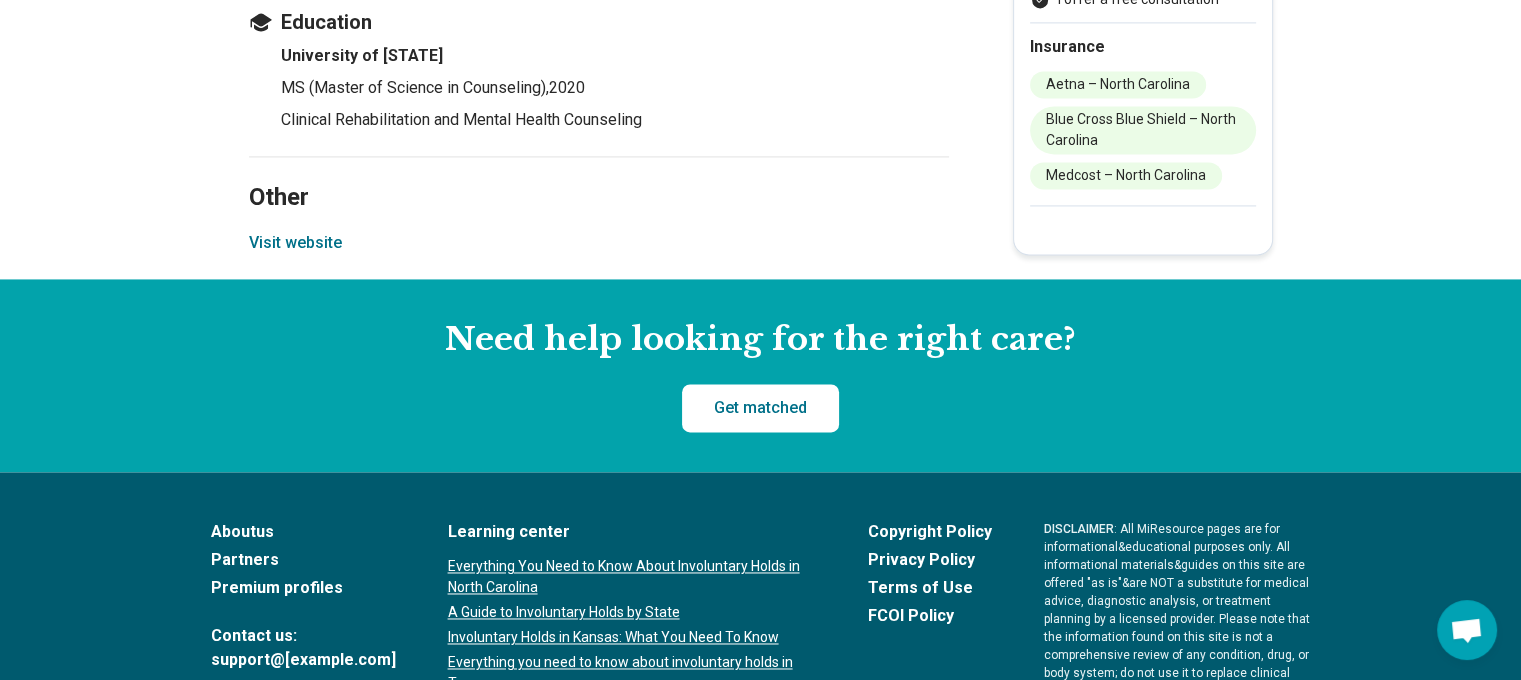 click on "Visit website" at bounding box center [295, 243] 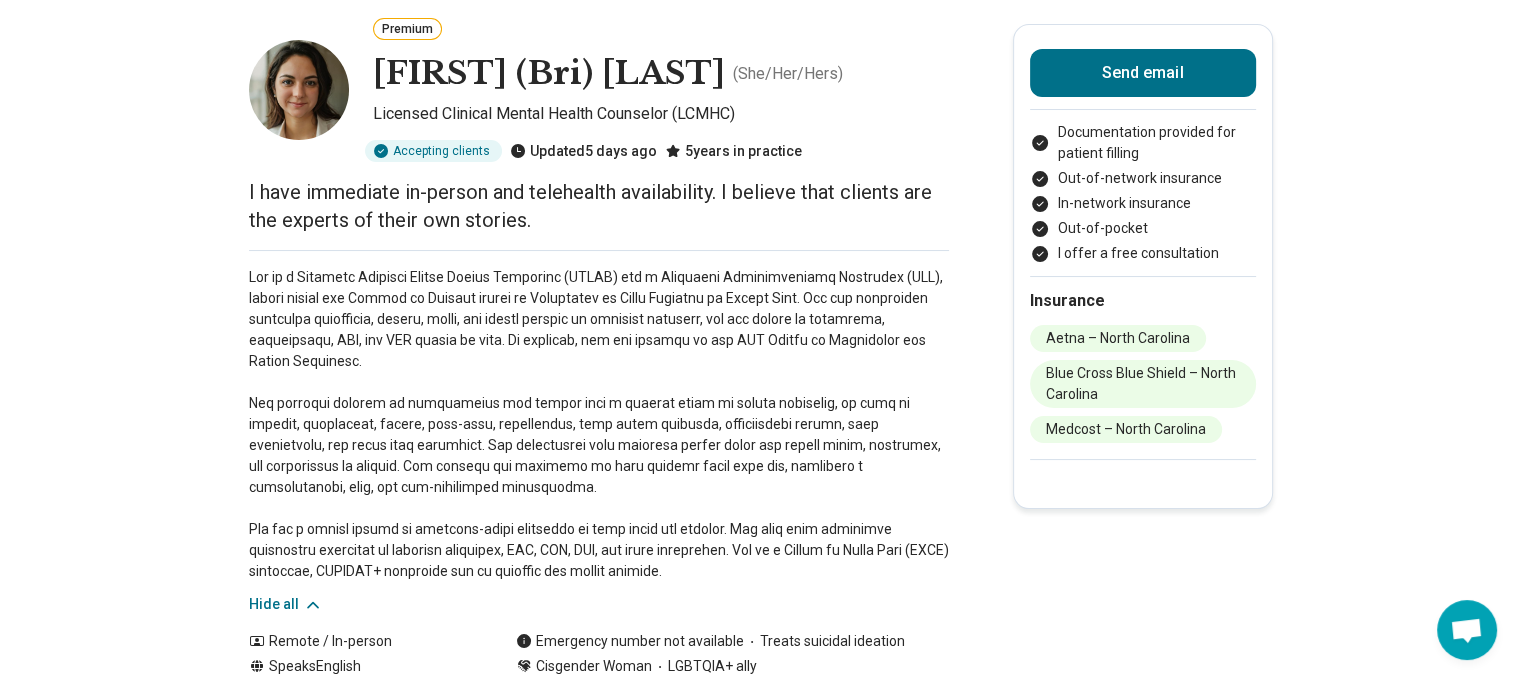 scroll, scrollTop: 0, scrollLeft: 0, axis: both 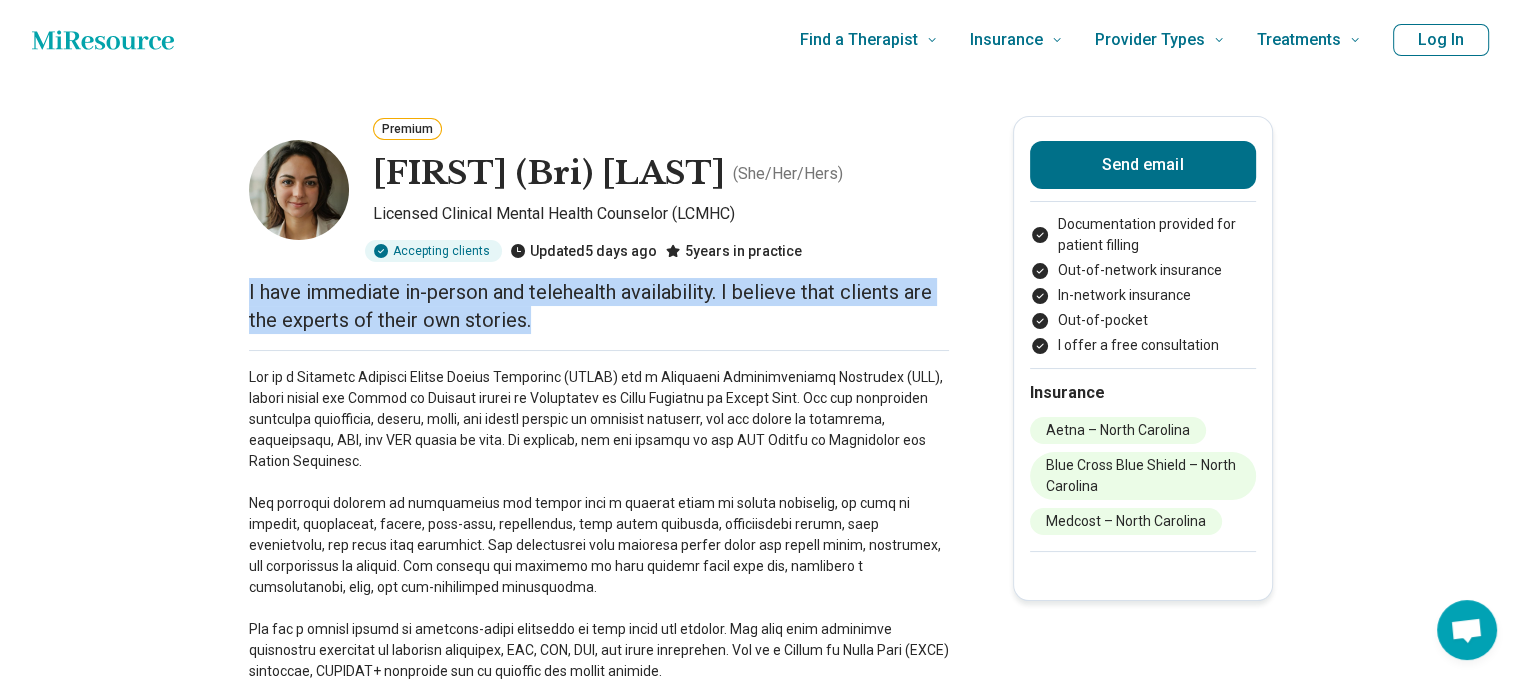 drag, startPoint x: 546, startPoint y: 323, endPoint x: 242, endPoint y: 300, distance: 304.86884 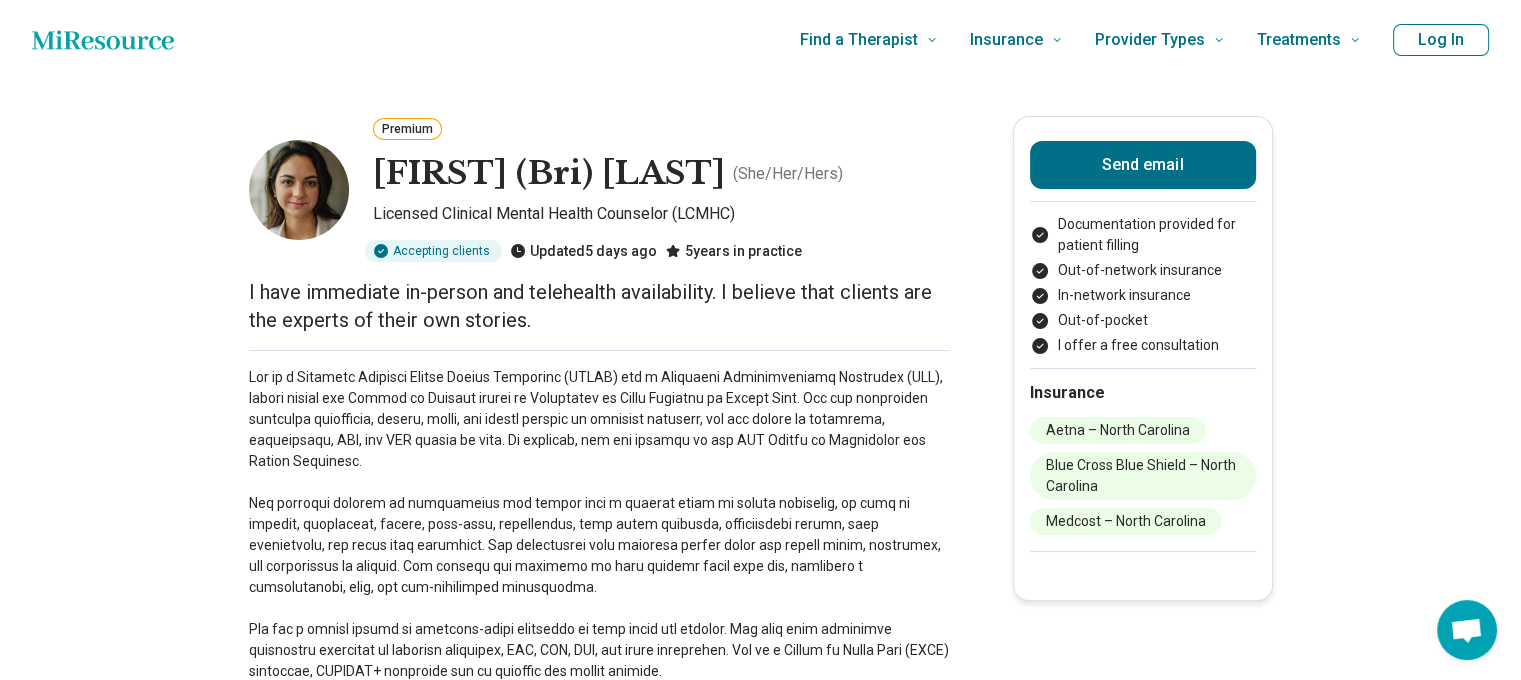 click on "[FIRST] (Bri) [LAST]" at bounding box center [549, 174] 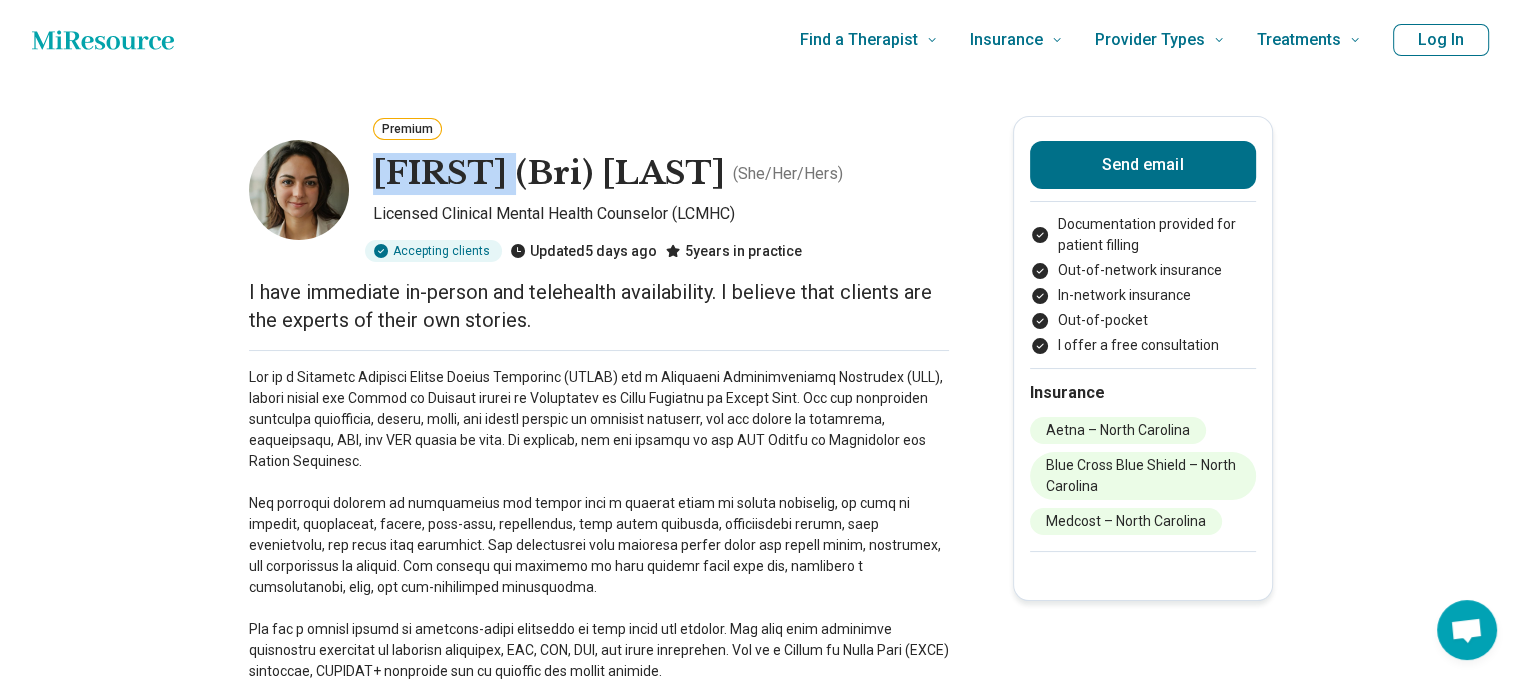 click on "Brianne (Bri) Safer" at bounding box center (549, 174) 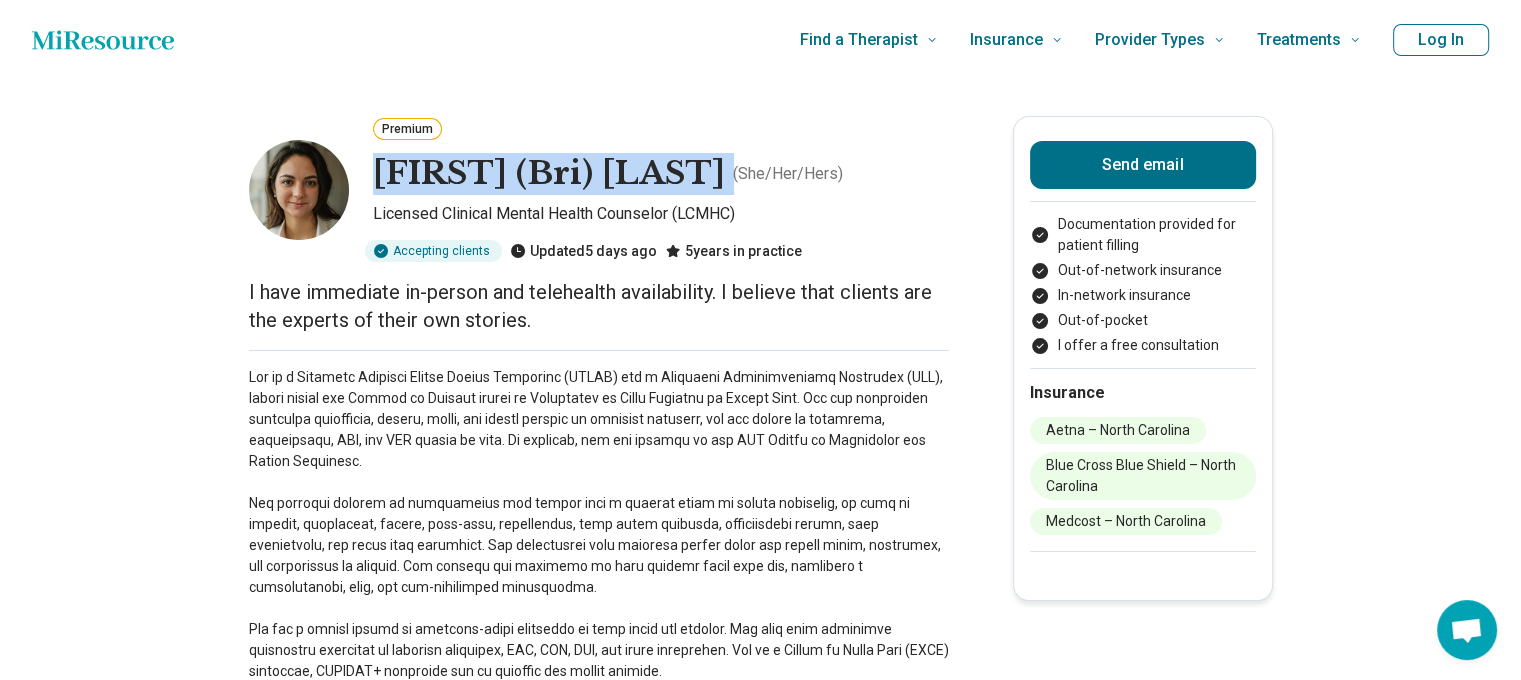 click on "Brianne (Bri) Safer" at bounding box center [549, 174] 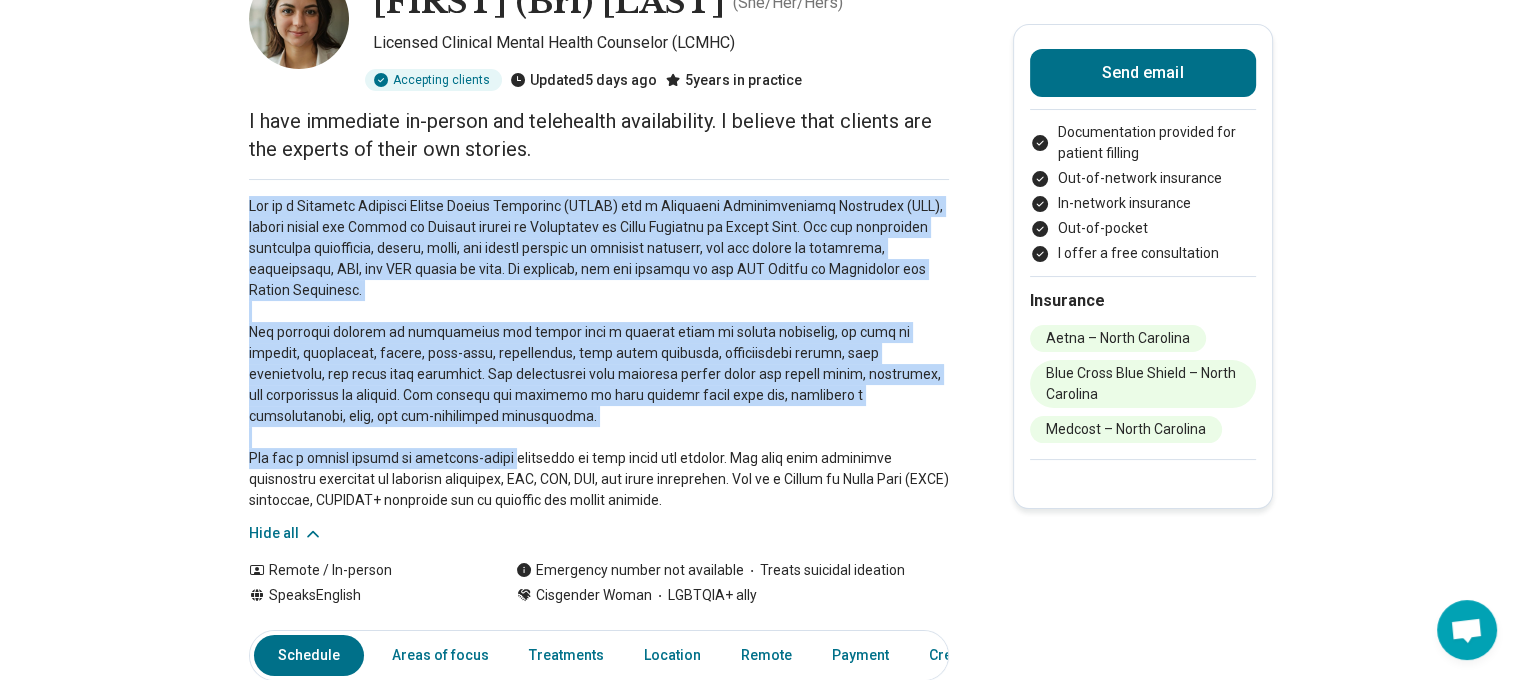 scroll, scrollTop: 200, scrollLeft: 0, axis: vertical 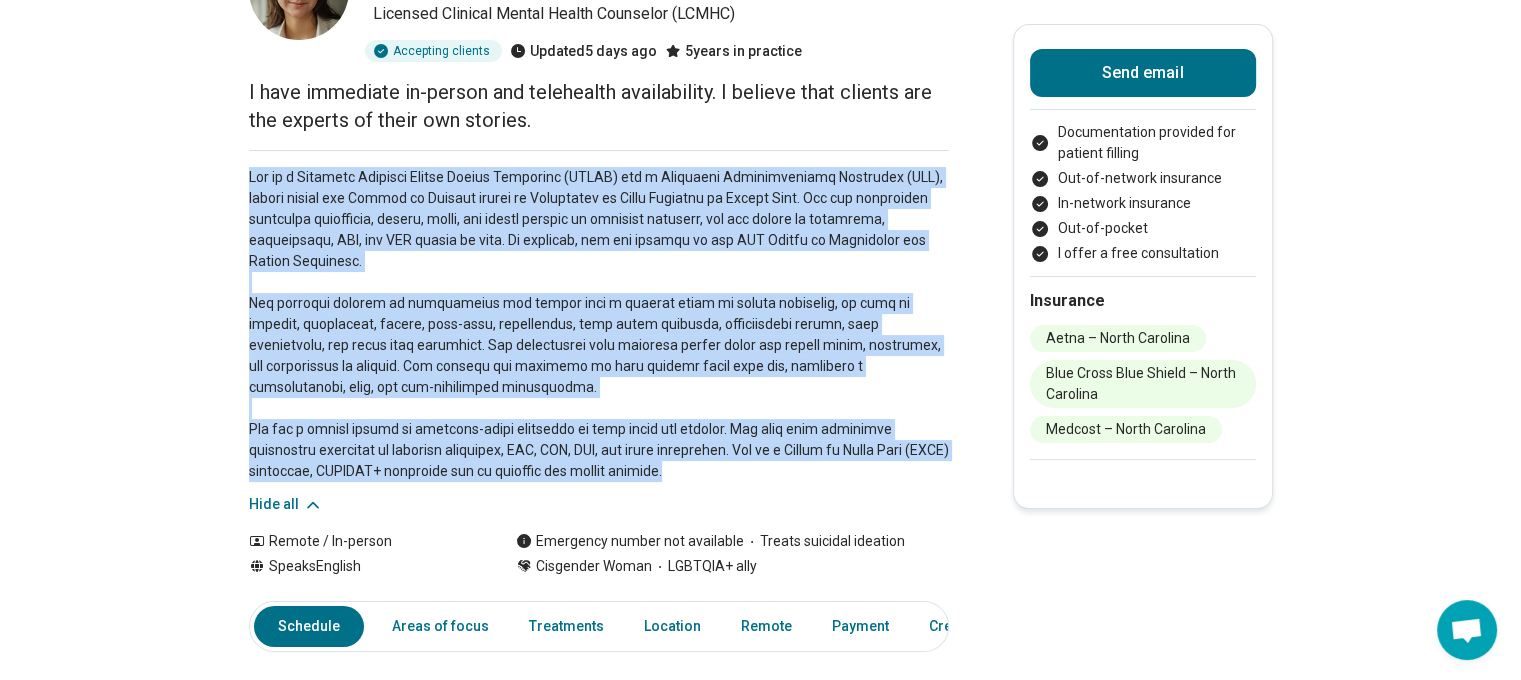 drag, startPoint x: 247, startPoint y: 374, endPoint x: 717, endPoint y: 460, distance: 477.8033 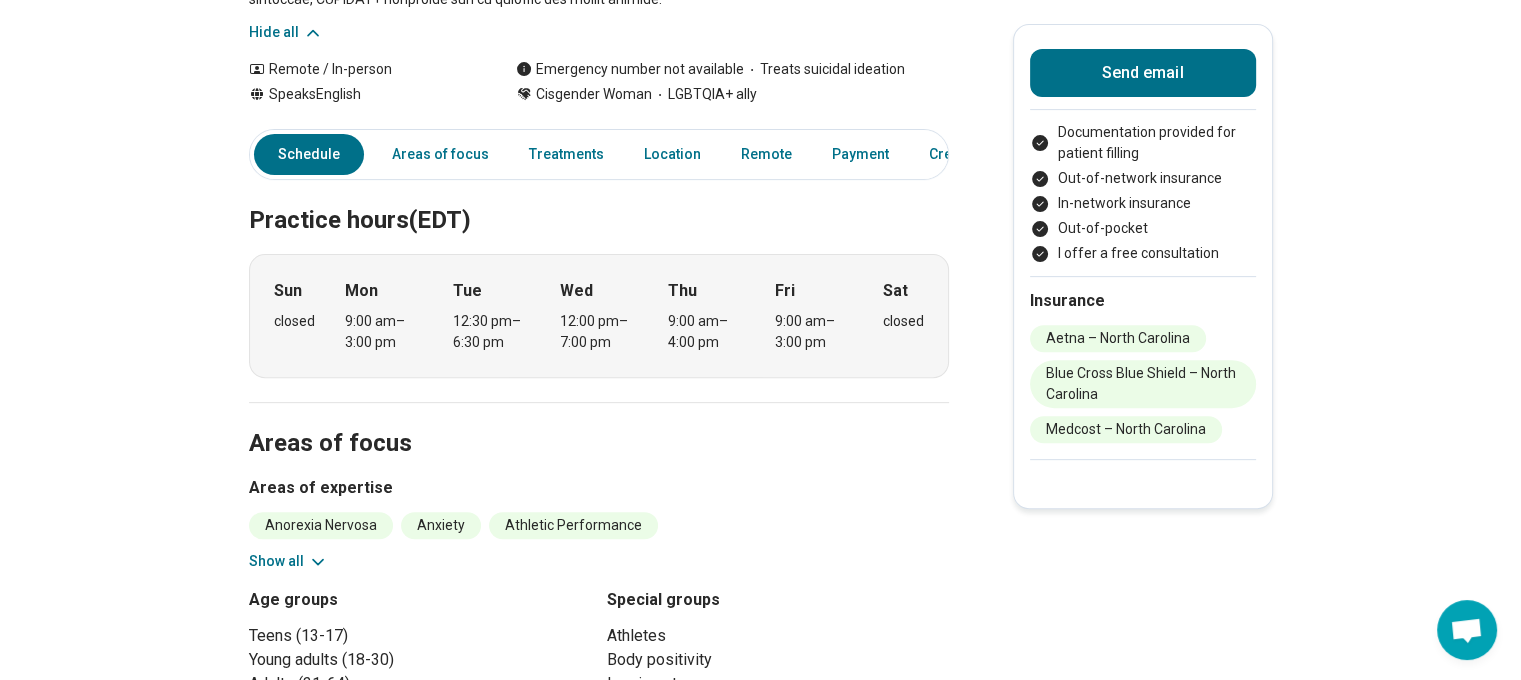 scroll, scrollTop: 600, scrollLeft: 0, axis: vertical 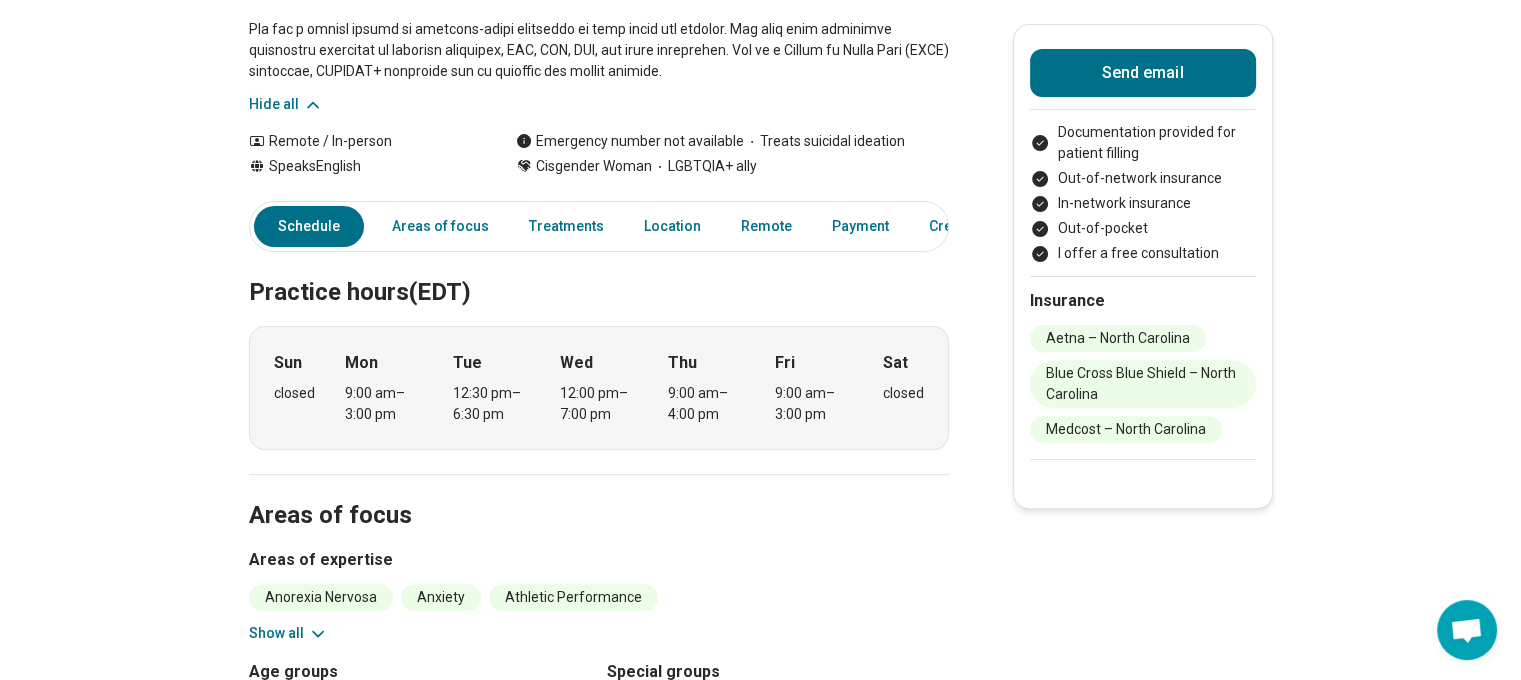 click on "Areas of focus Areas of expertise Anorexia Nervosa Anxiety Athletic Performance Athletic/Sports performance Attention Deficit Hyperactivity Disorder (ADHD) Avoidant/Restrictive Food Intake Disorder Binge-Eating Disorder Bipolar Disorder Body Image Borderline Personality Bulimia Nervosa Burnout Compulsive Exercise Depression Eating Concerns Grief and Loss Insomnia Life Transitions Loneliness/Isolation Obsessive Compulsive Disorder (OCD) Other specified feeding or eating disorder (OSFED) Panic Perfectionism Performance Anxiety Personal Growth Posttraumatic Stress Disorder (PTSD) Relationship(s) with Friends/Roommates Relationship(s) with Parents/Children/Family Relationship(s) with Partner/Husband/Wife School Concerns Self-Esteem Self-Harm Sexual Assault Sleep Concerns Social Anxiety Suicidal Ideation Trauma Women's Issues Work/Life Balance Show all Age groups Teens (13-17) Young adults (18-30) Adults (31-64) Special groups Athletes Body positivity Immigrants Neurodivergent people People of color Transgender" at bounding box center (599, 650) 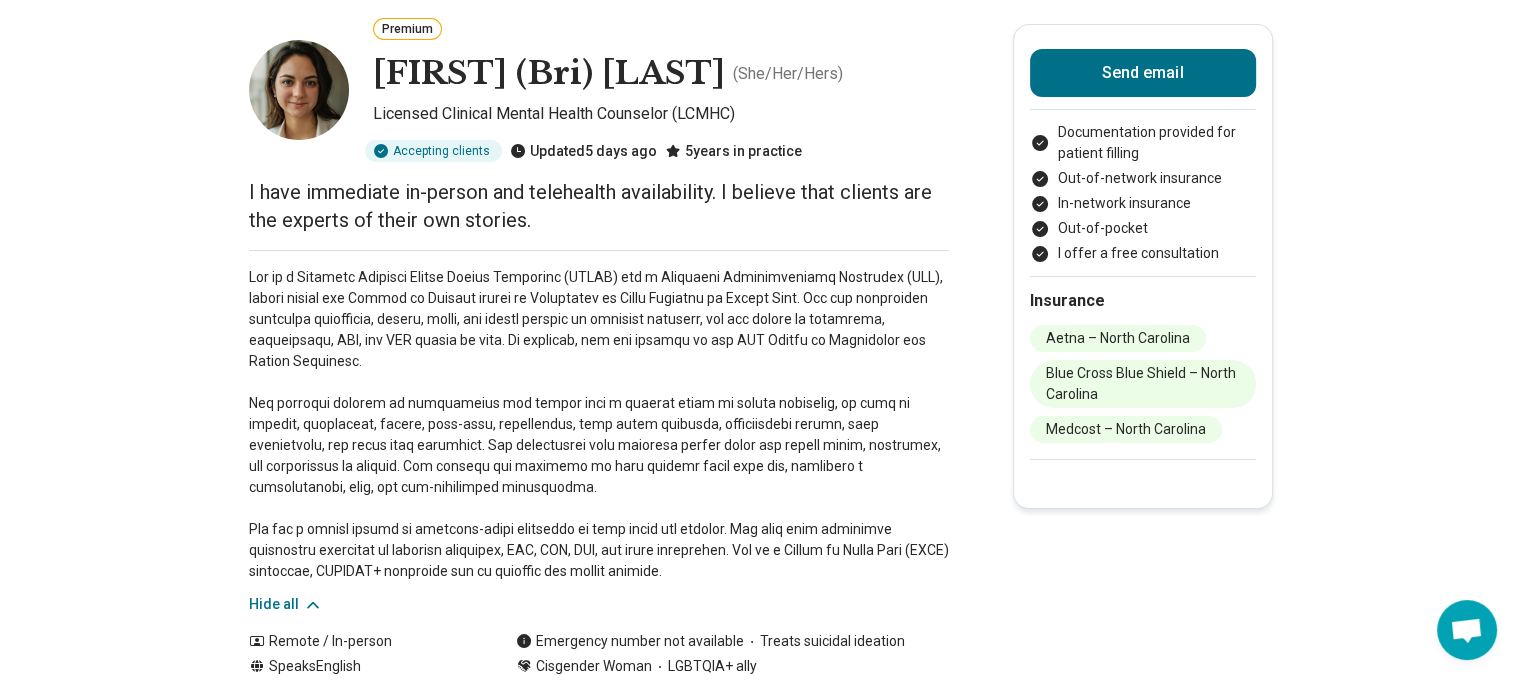 scroll, scrollTop: 0, scrollLeft: 0, axis: both 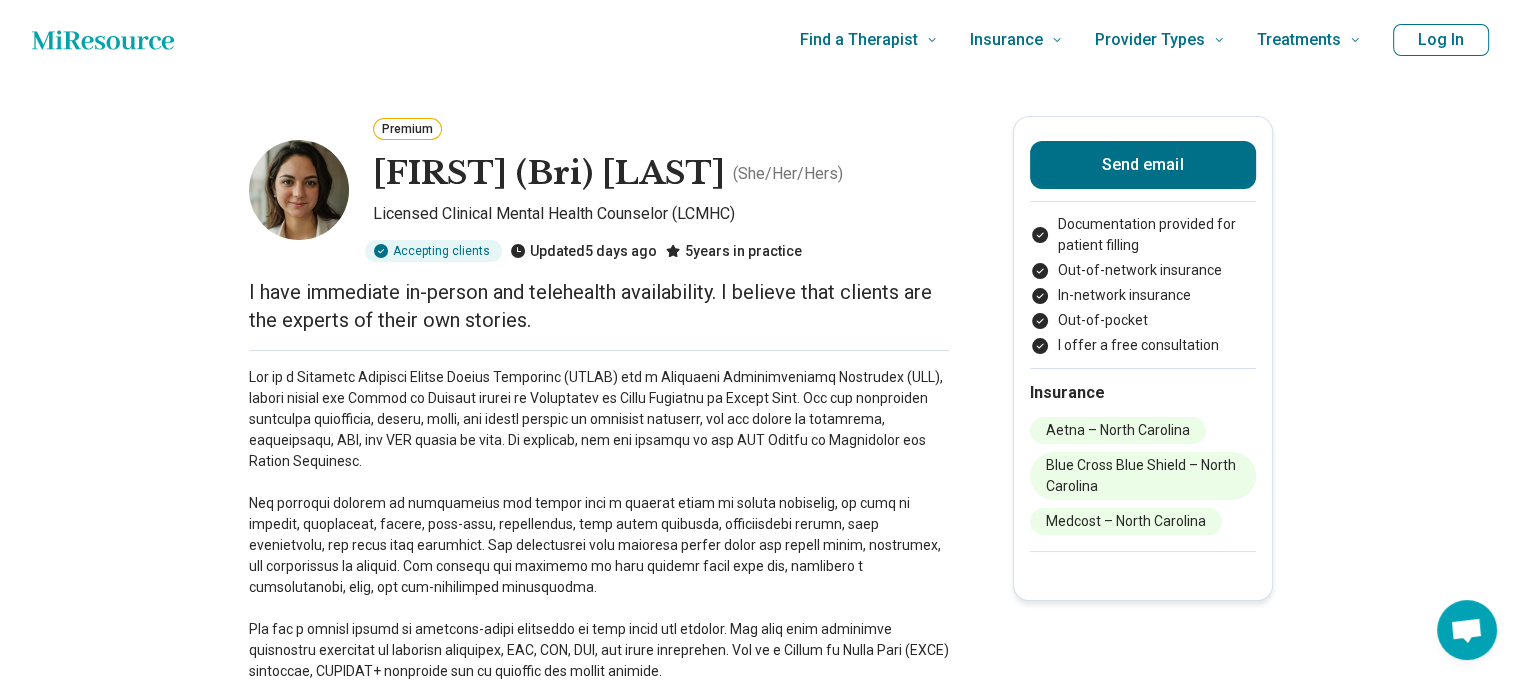 type 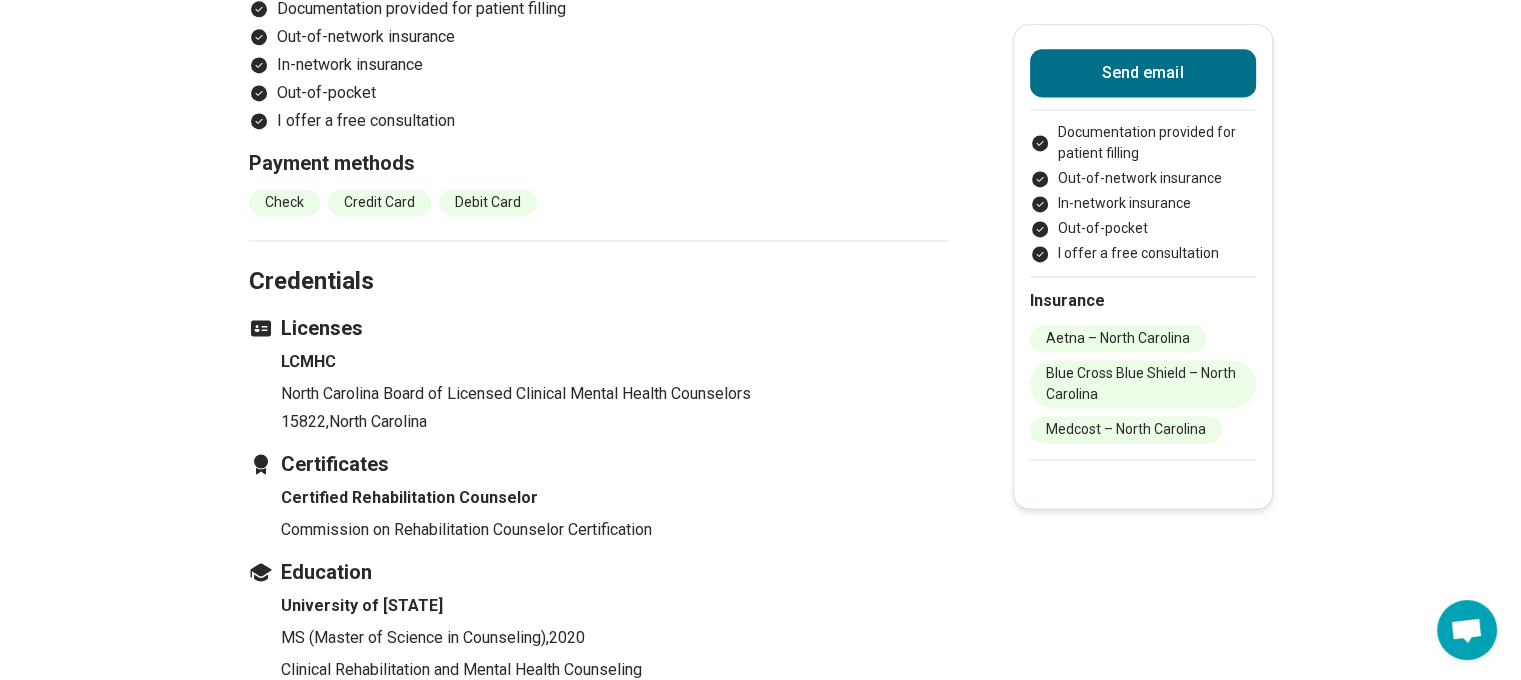 scroll, scrollTop: 3400, scrollLeft: 0, axis: vertical 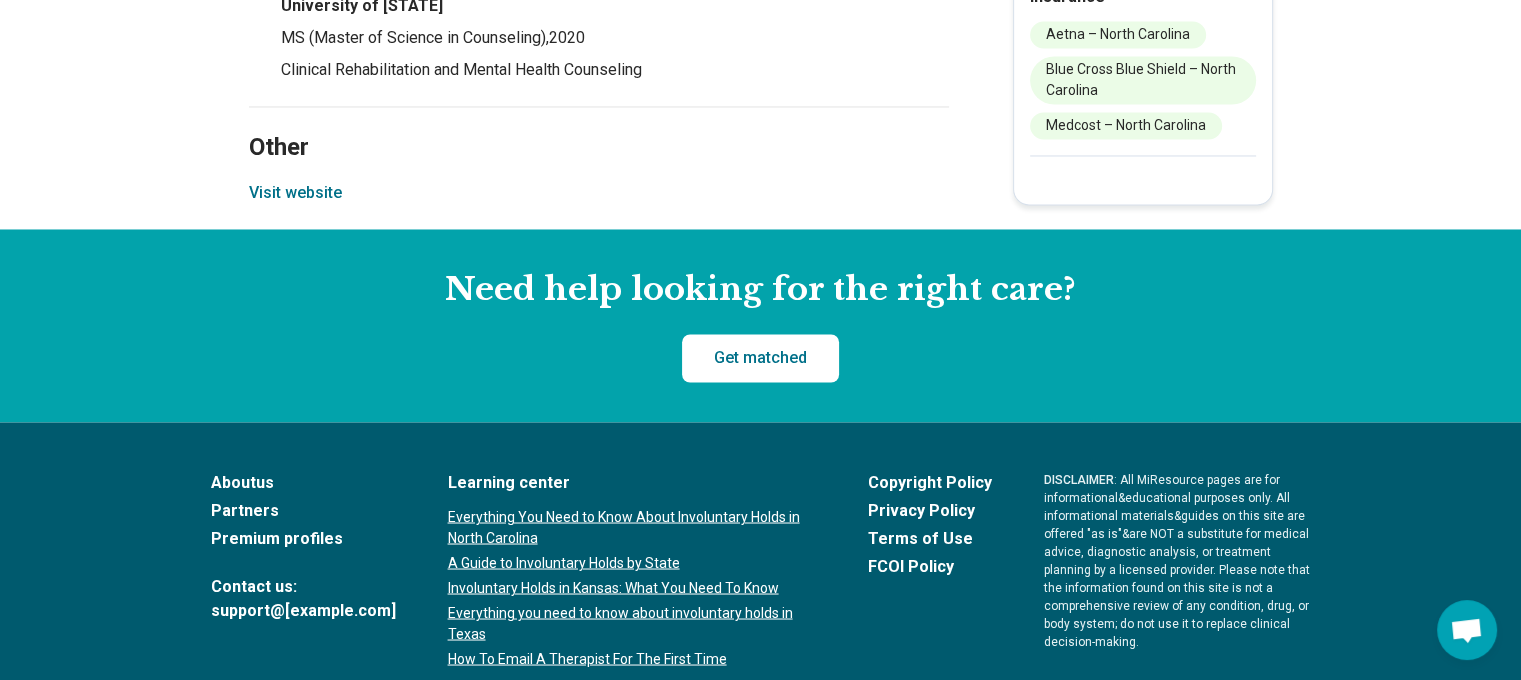 click on "Visit website" at bounding box center (295, 193) 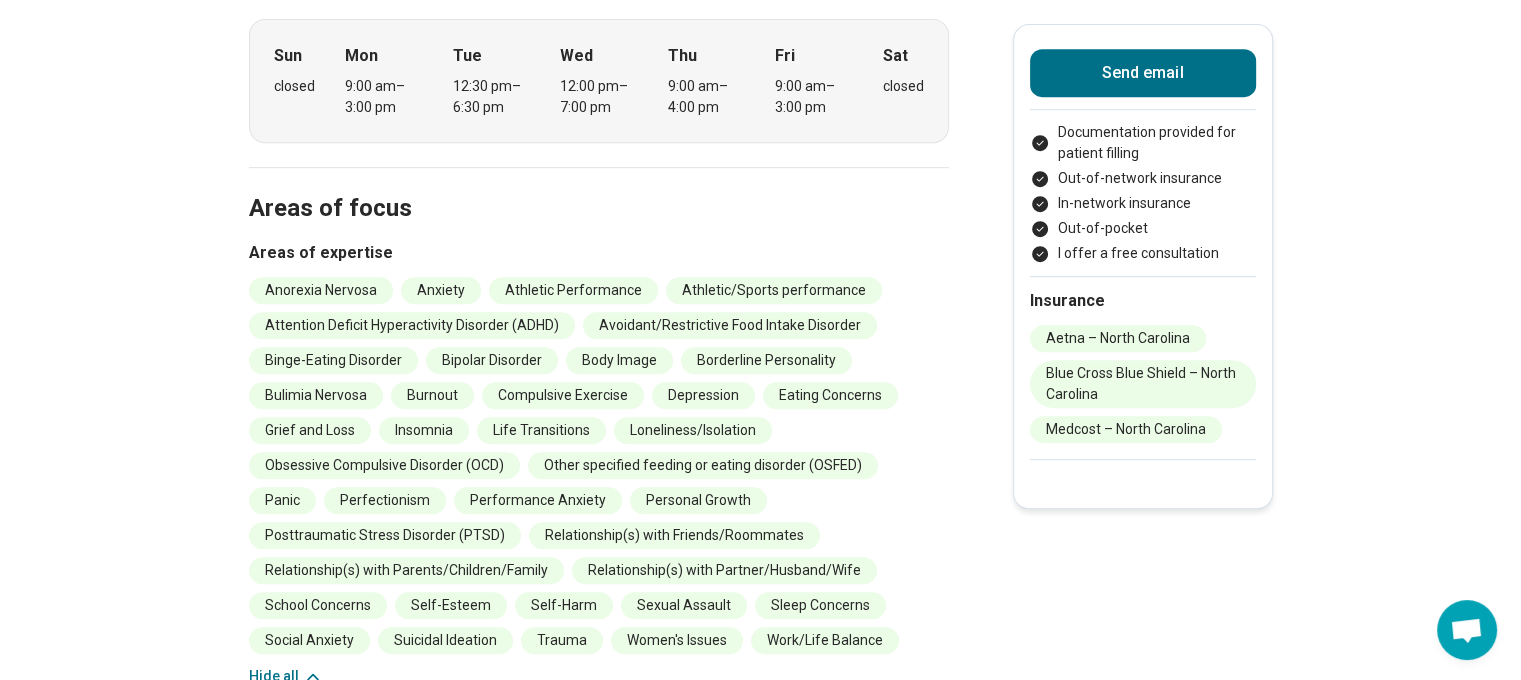scroll, scrollTop: 600, scrollLeft: 0, axis: vertical 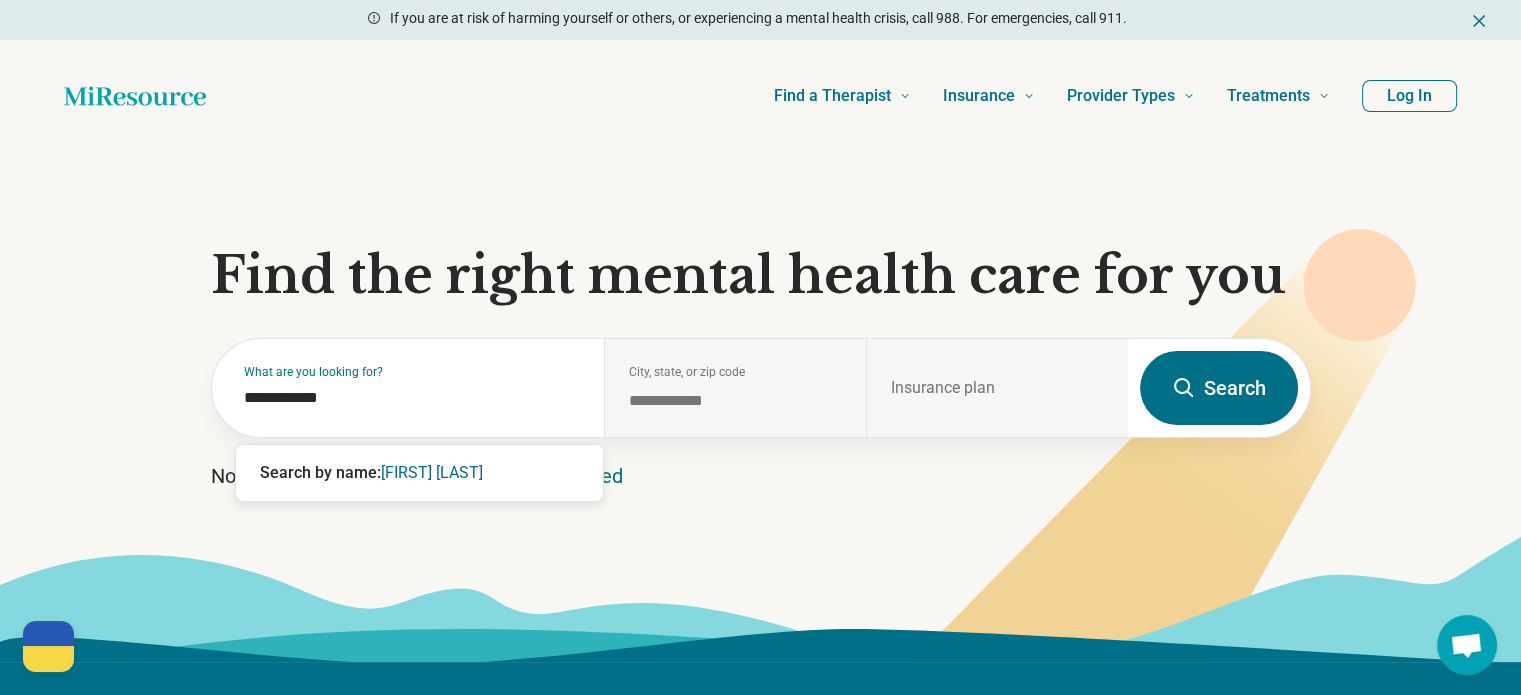 type on "**********" 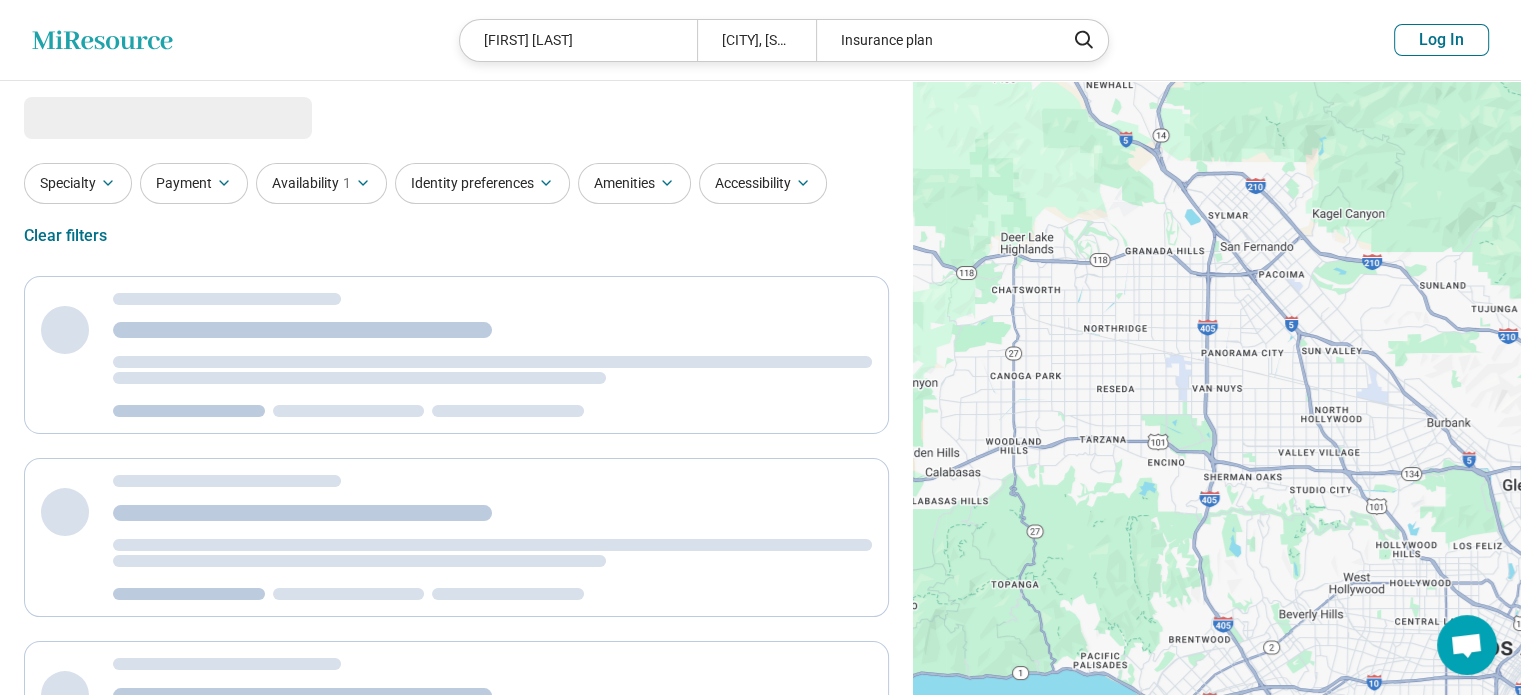 select on "***" 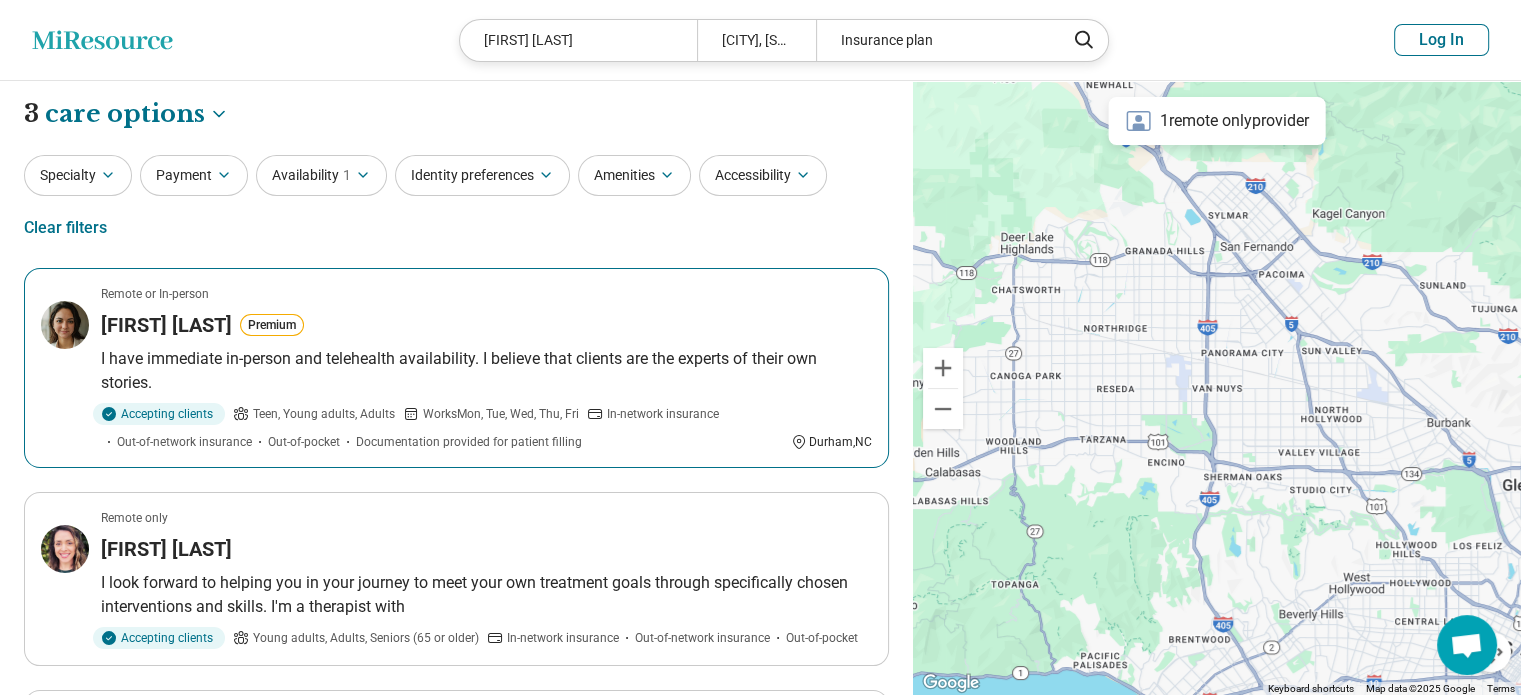 click on "Brianne Safer Premium" at bounding box center [486, 325] 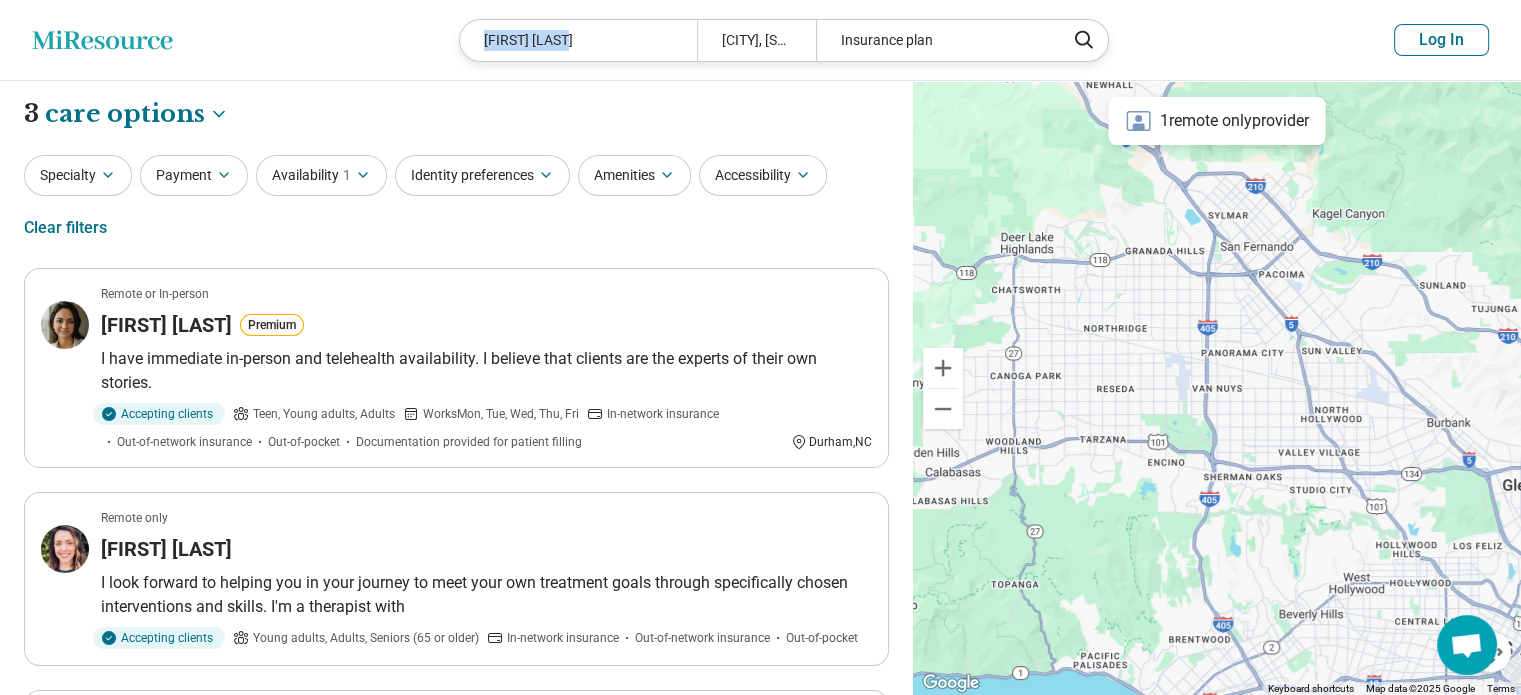 drag, startPoint x: 571, startPoint y: 52, endPoint x: 437, endPoint y: 54, distance: 134.01492 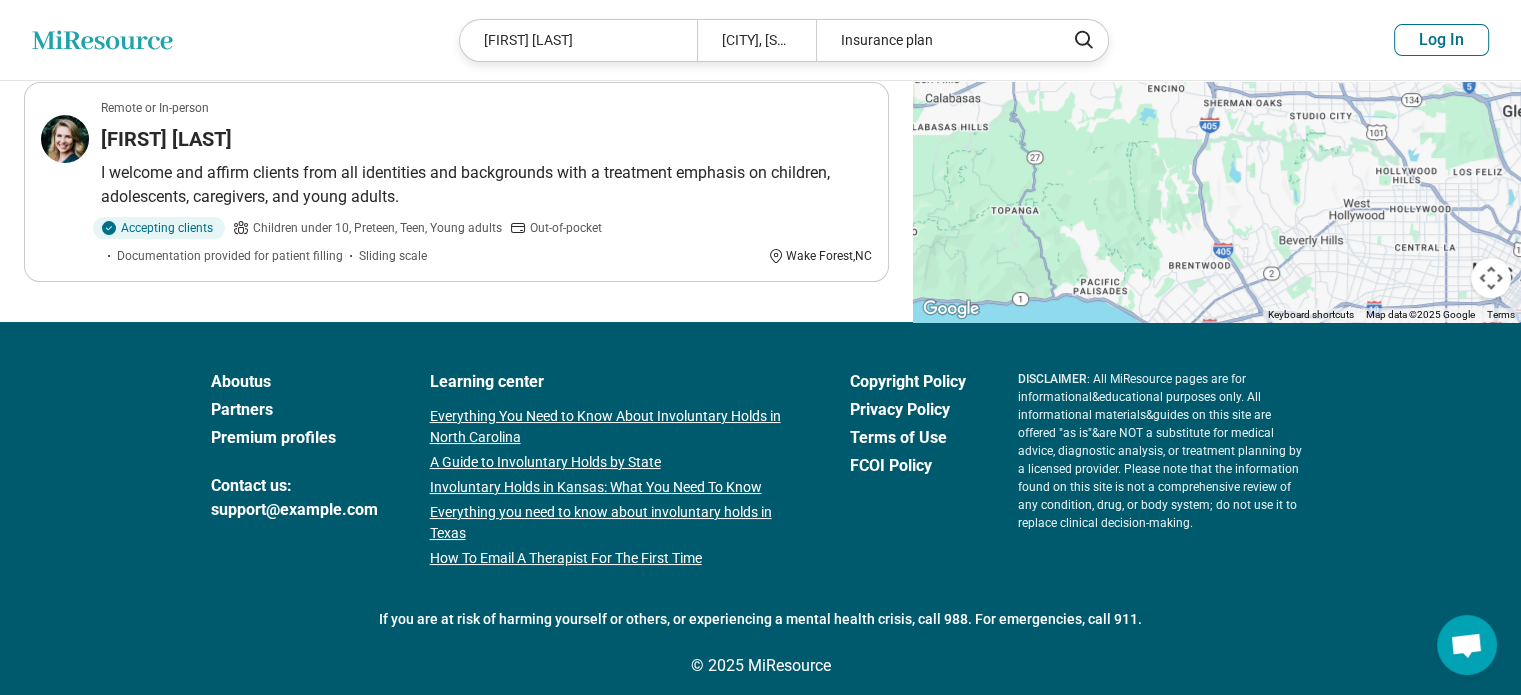 click on "Miresource logo Brianne Safer Van Nuys, CA Insurance plan Log In" at bounding box center [760, 40] 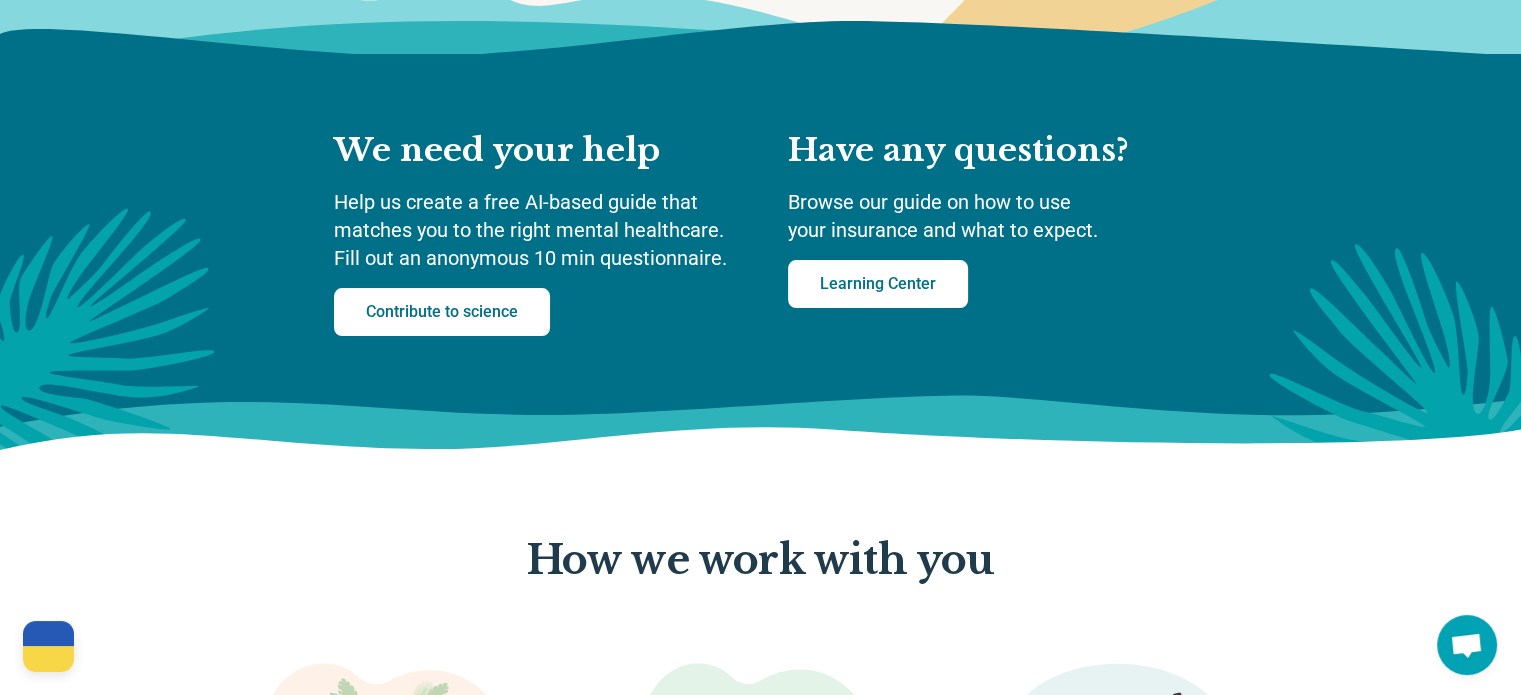 scroll, scrollTop: 0, scrollLeft: 0, axis: both 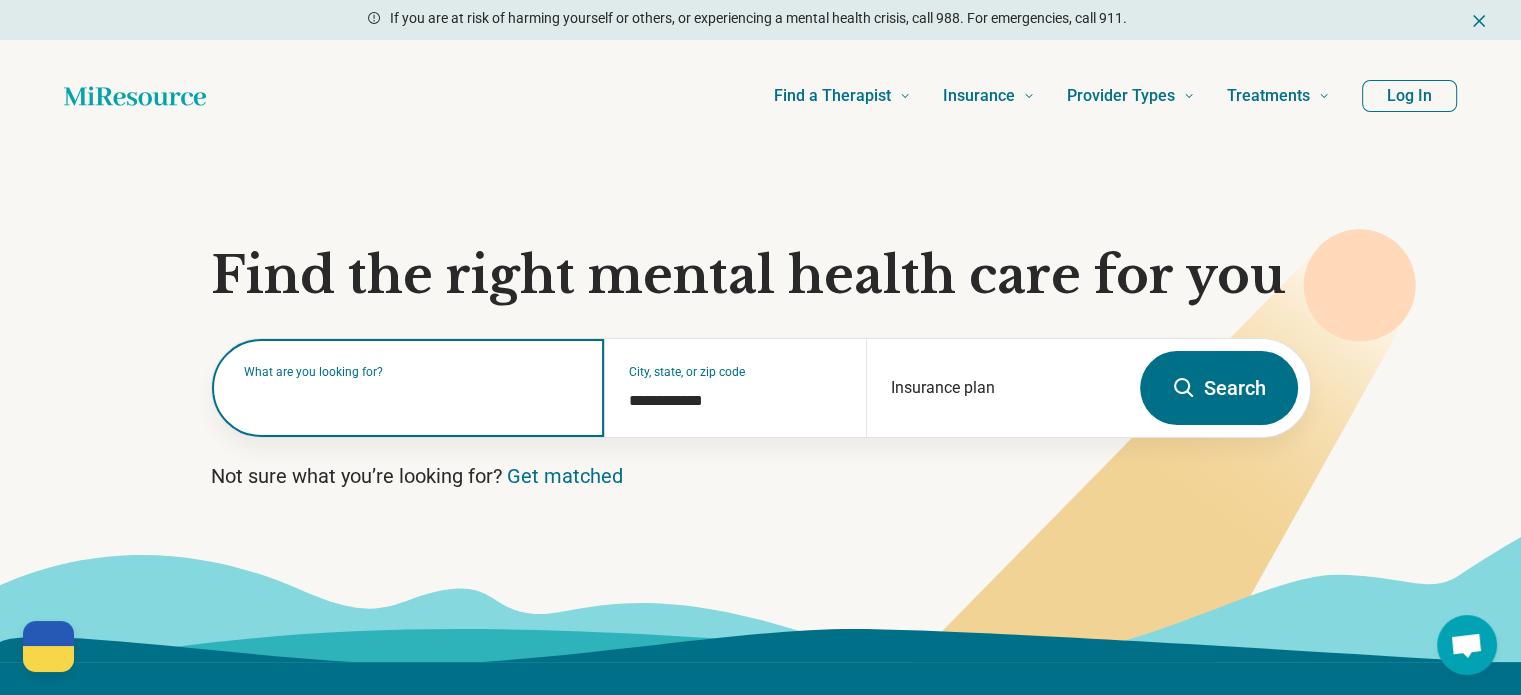click at bounding box center [412, 398] 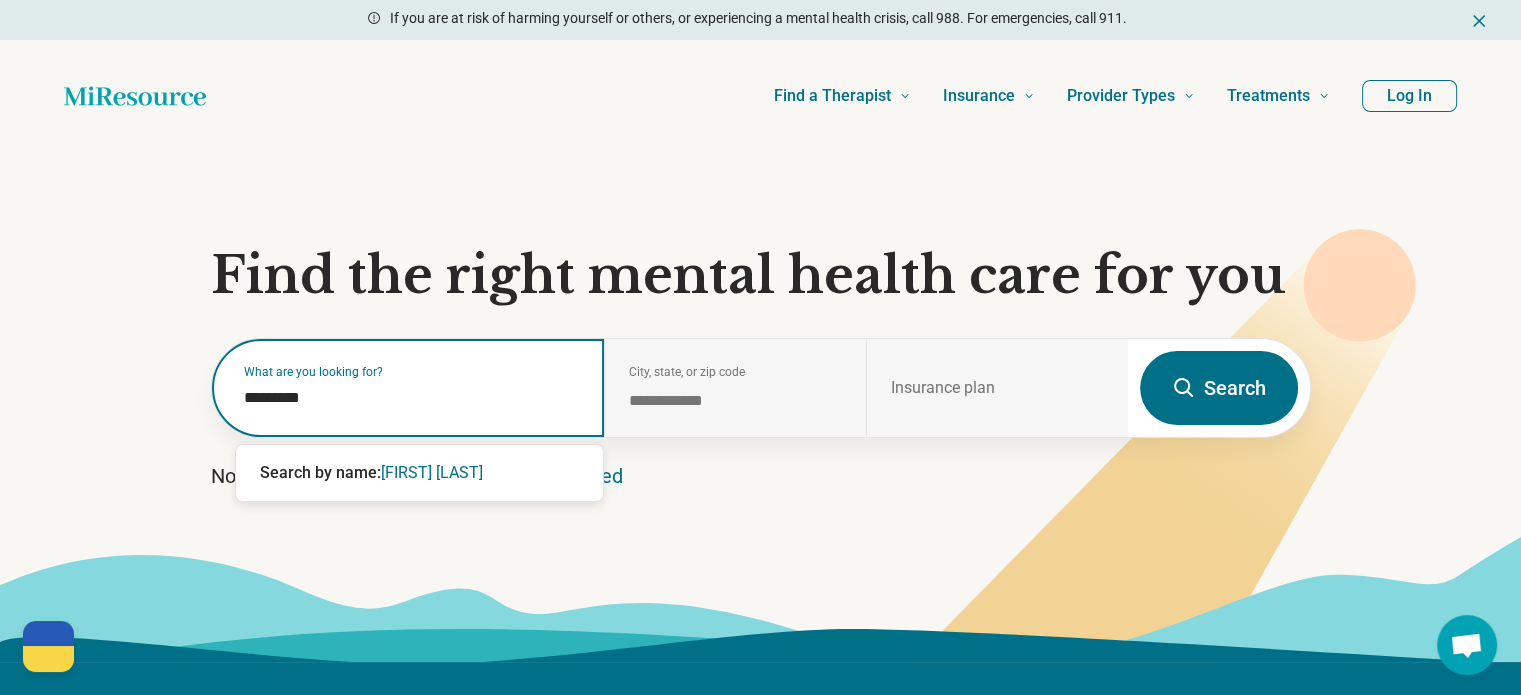 type on "**********" 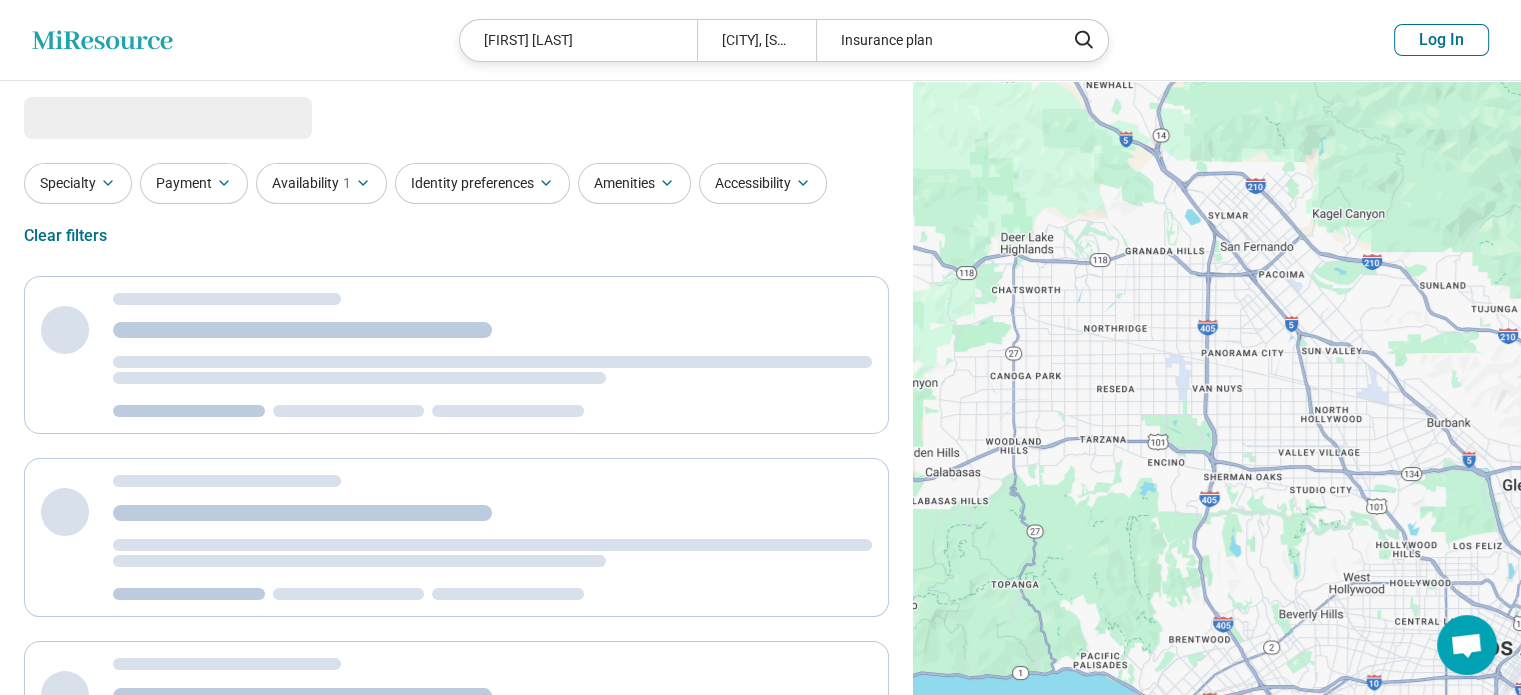 select on "***" 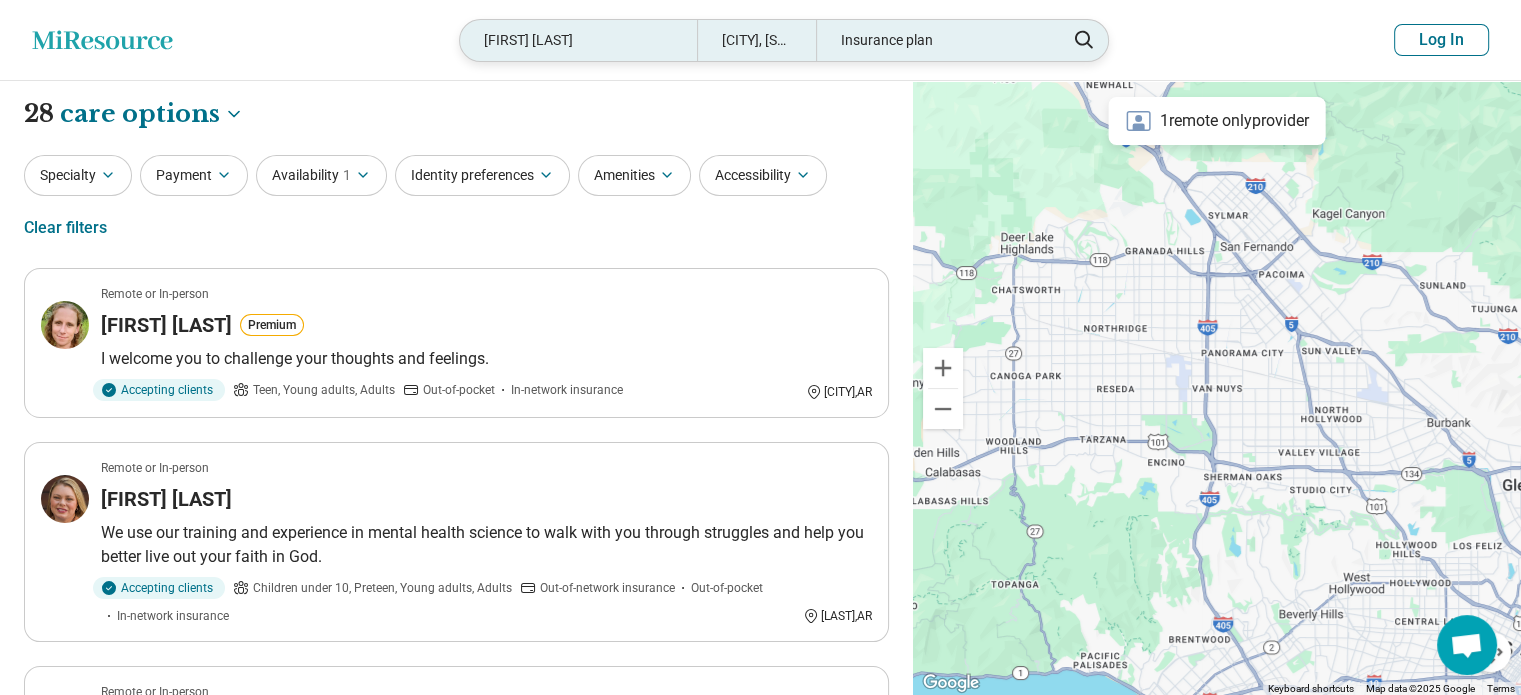 click on "Brooke Bel" at bounding box center (578, 40) 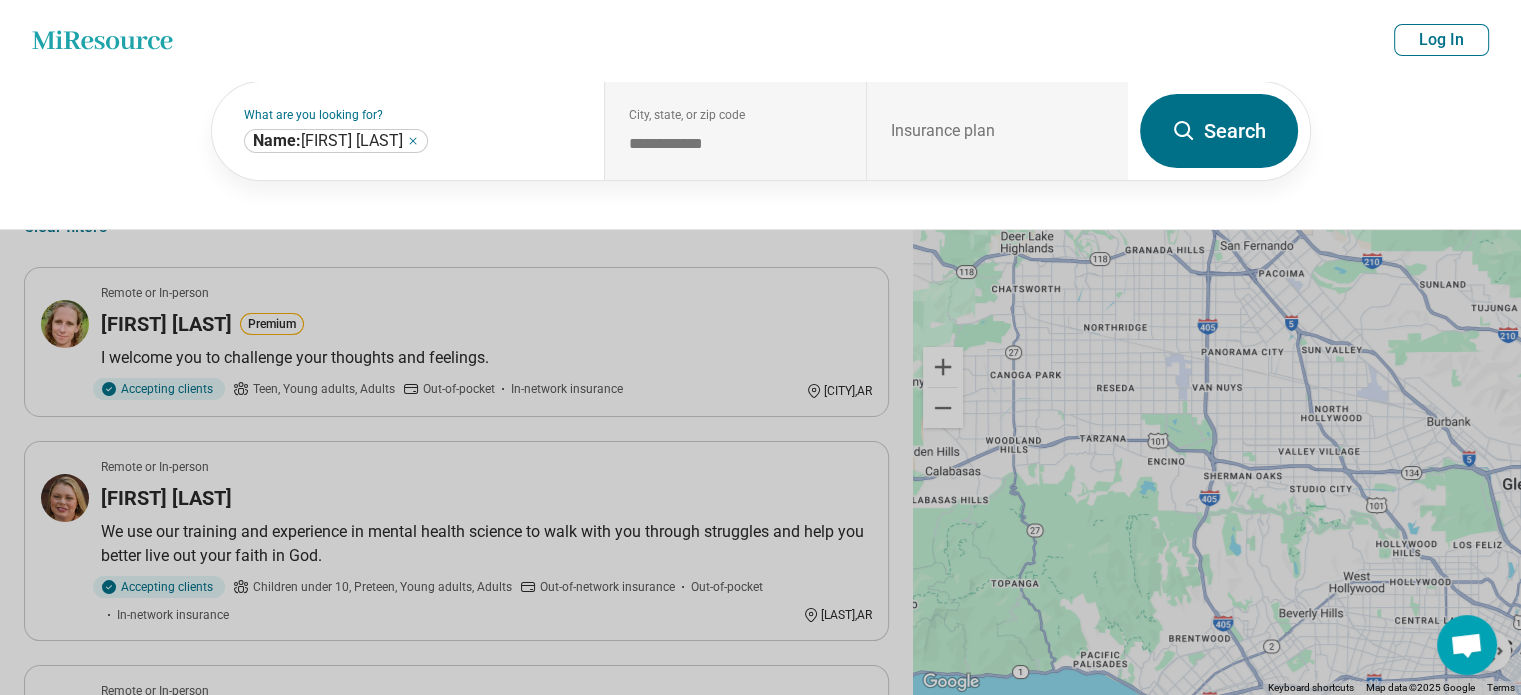 click at bounding box center (760, 347) 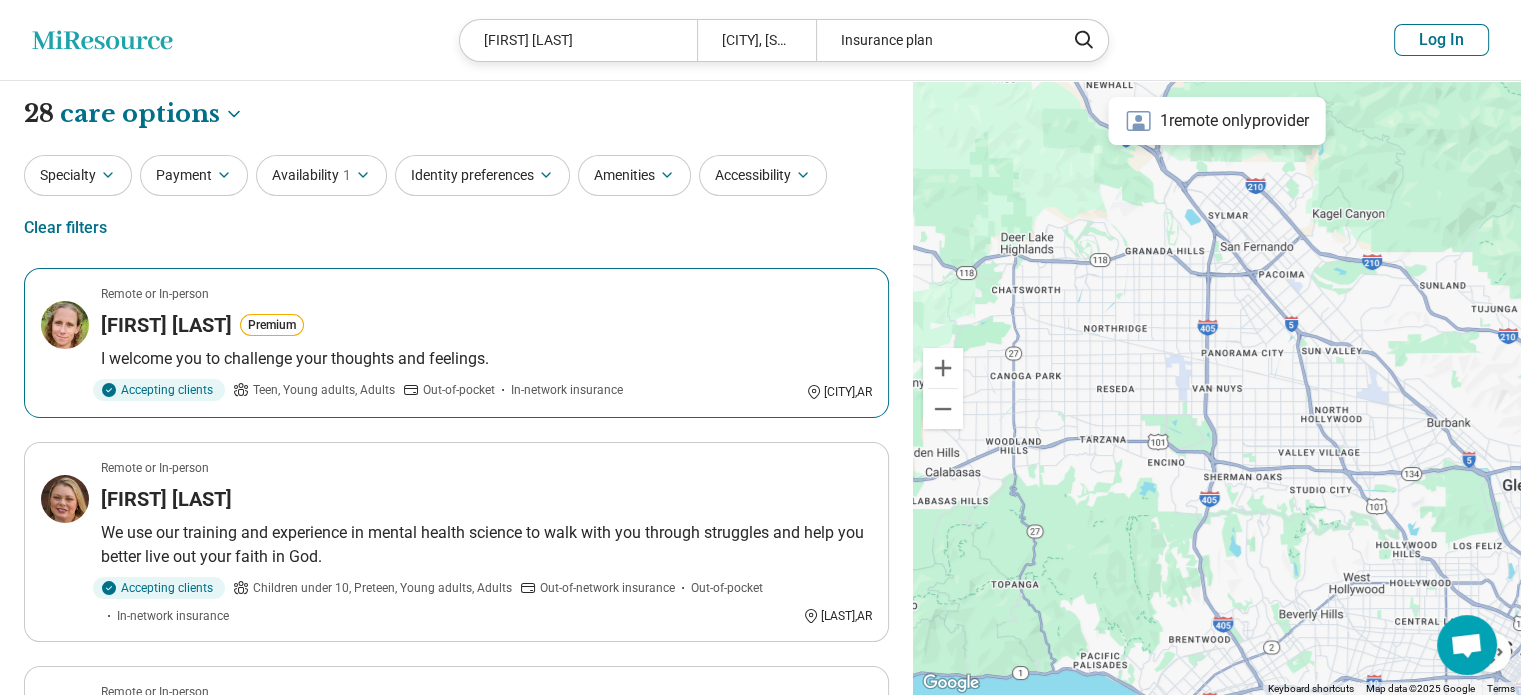 click on "Remote or In-person Brooke Bell Premium I welcome you to challenge your thoughts and feelings. Accepting clients Teen, Young adults, Adults Out-of-pocket In-network insurance Fayetteville ,  AR" at bounding box center [456, 343] 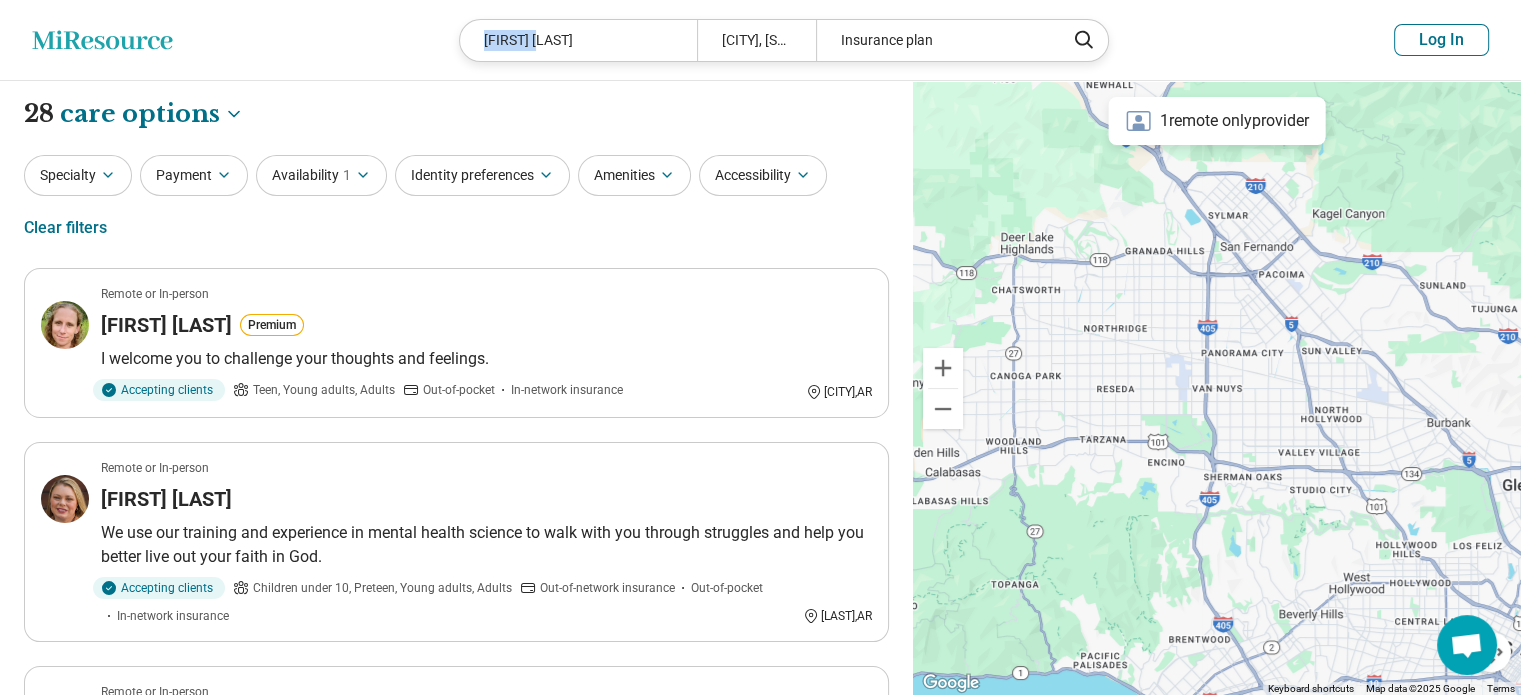 drag, startPoint x: 548, startPoint y: 47, endPoint x: 399, endPoint y: 30, distance: 149.96666 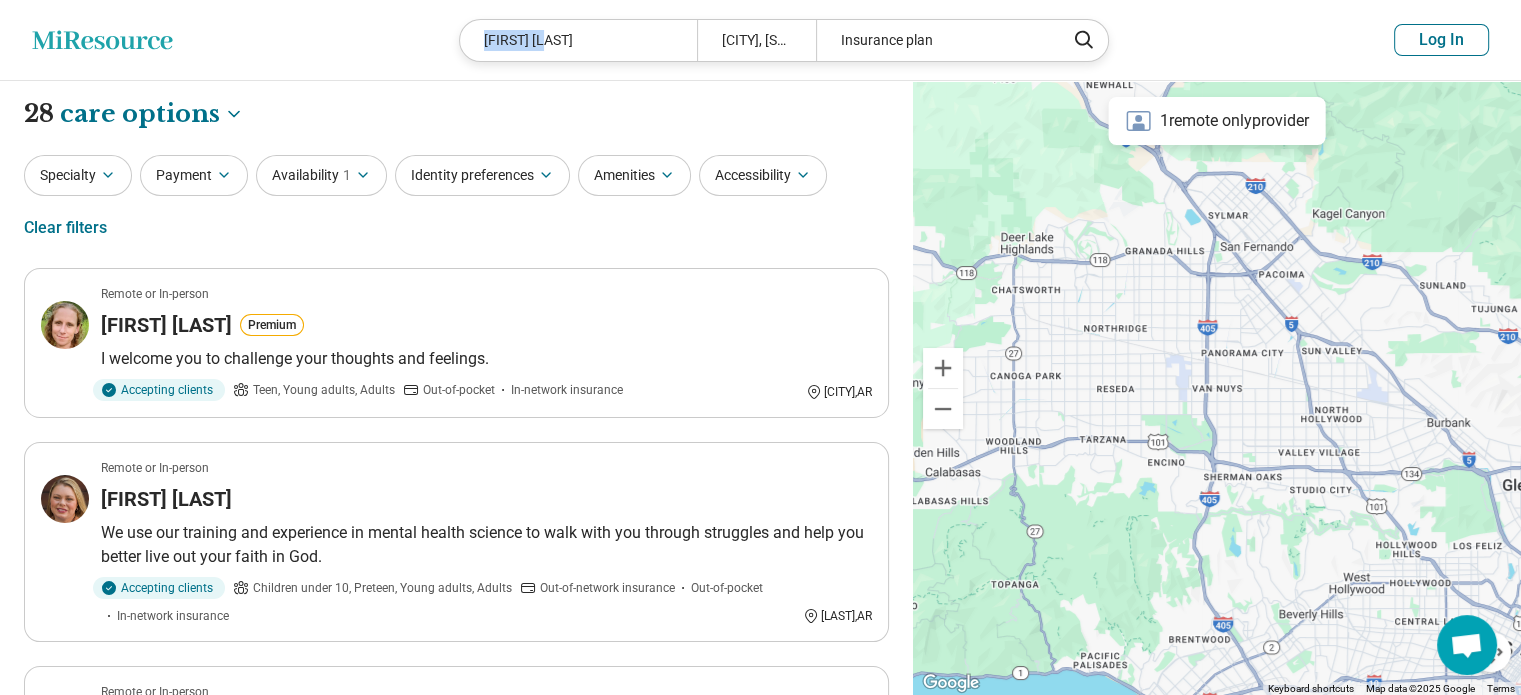 drag, startPoint x: 578, startPoint y: 32, endPoint x: 401, endPoint y: 39, distance: 177.13837 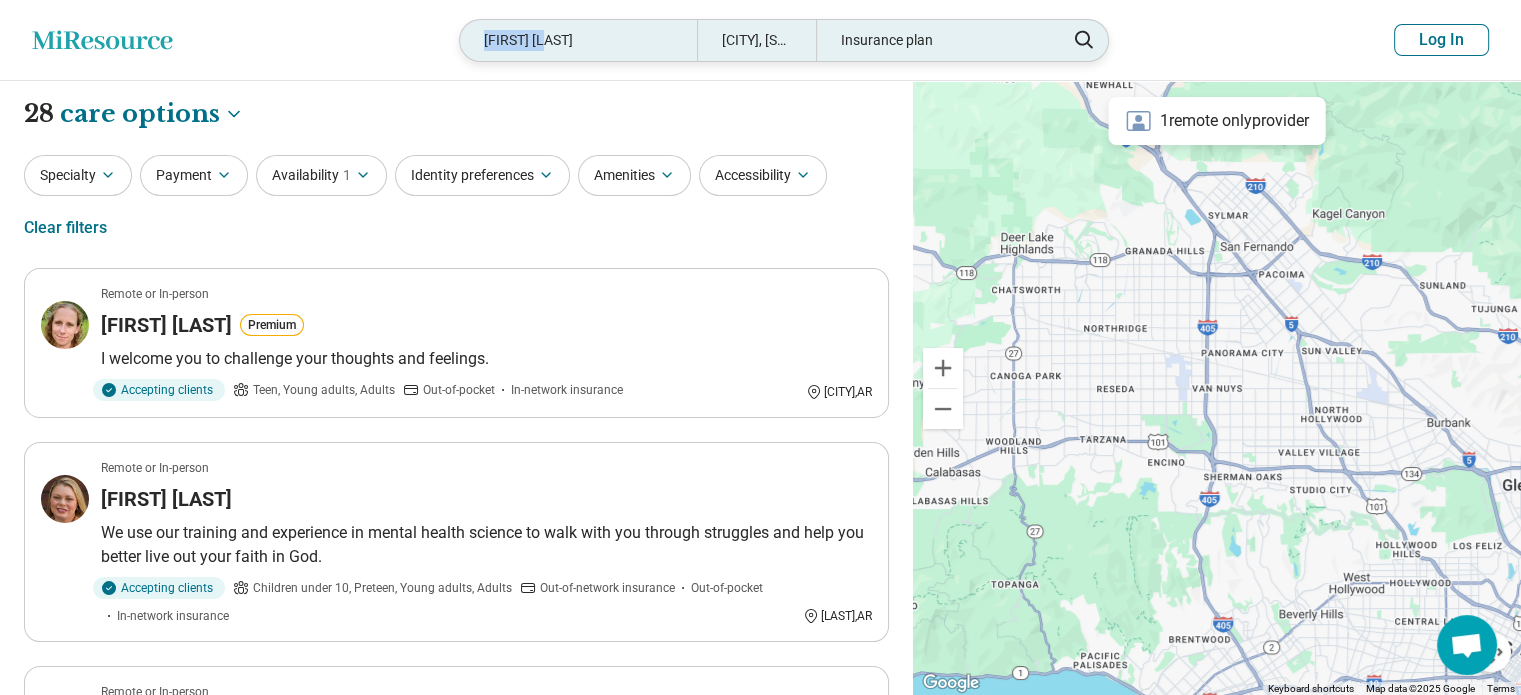 click on "Brooke Bel" at bounding box center (578, 40) 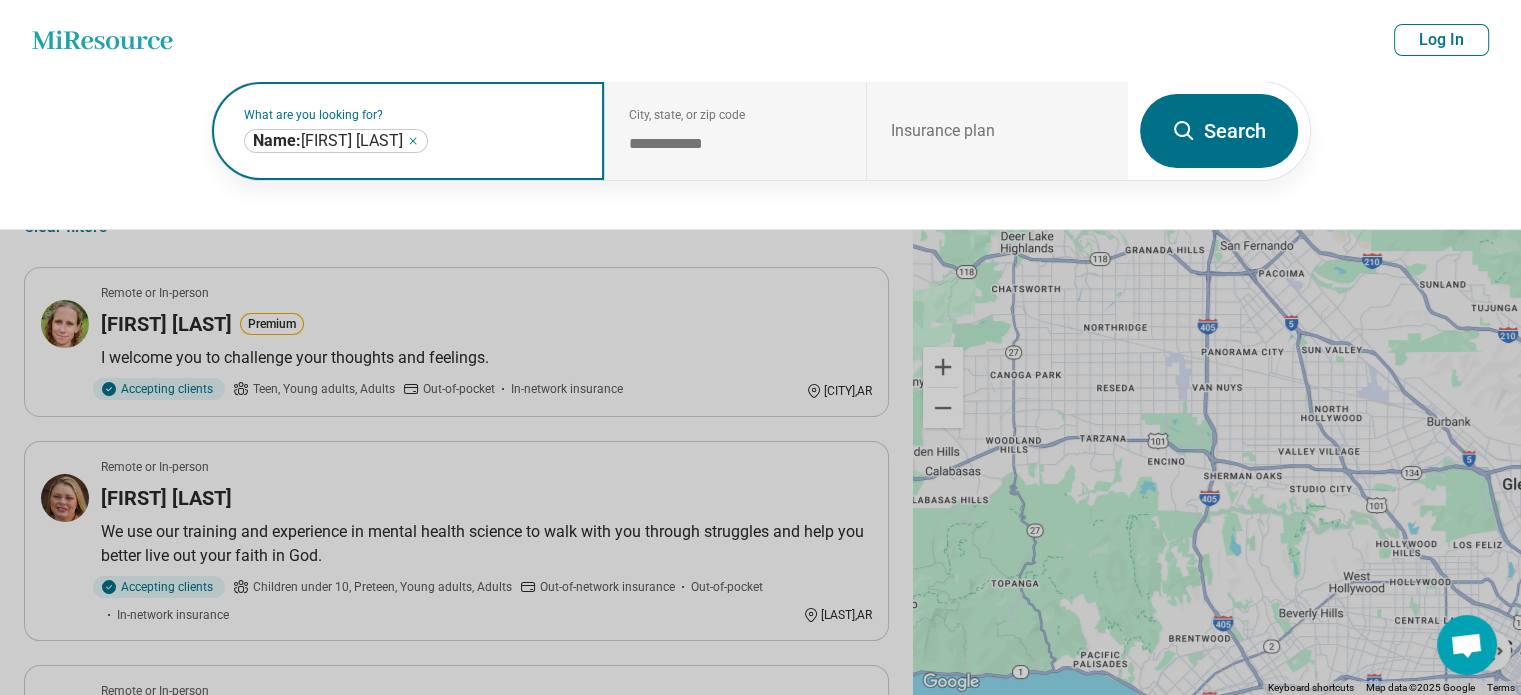 click 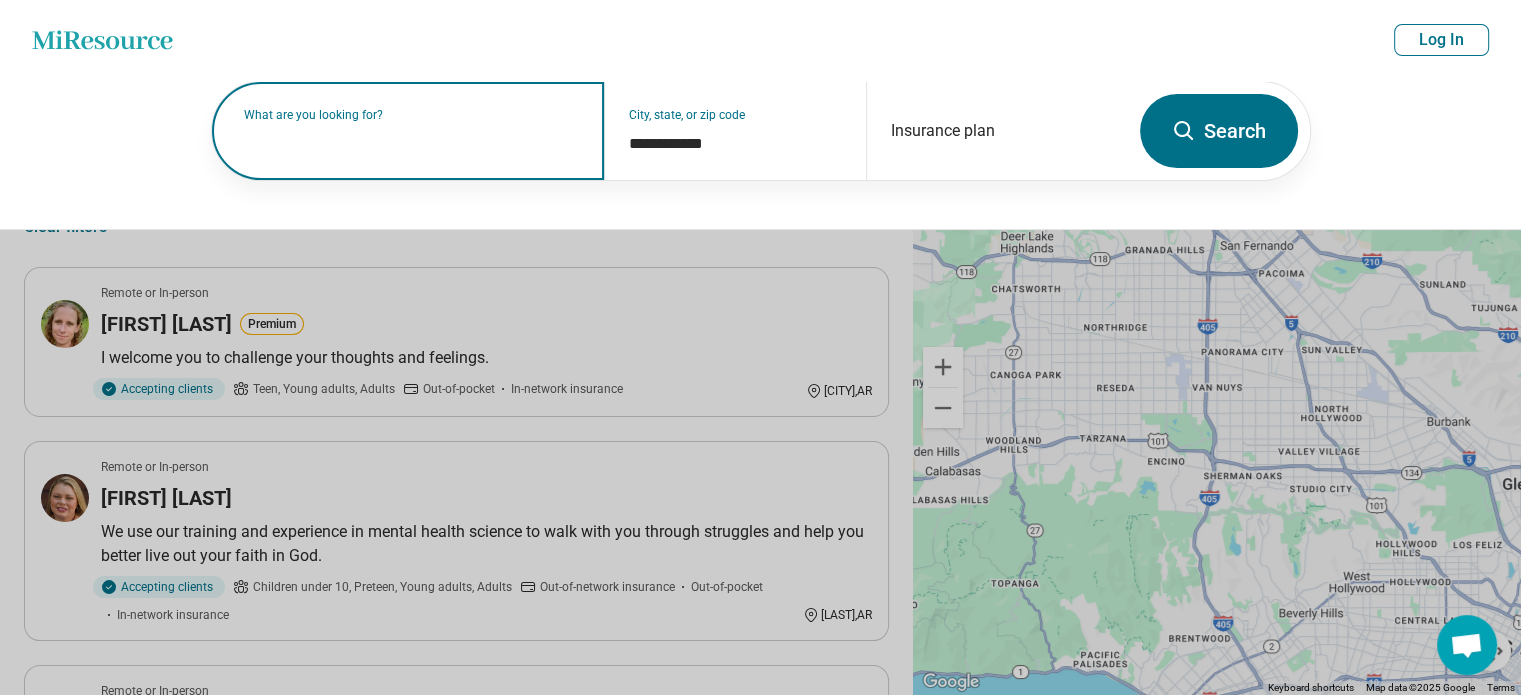 click on "What are you looking for?" at bounding box center [412, 115] 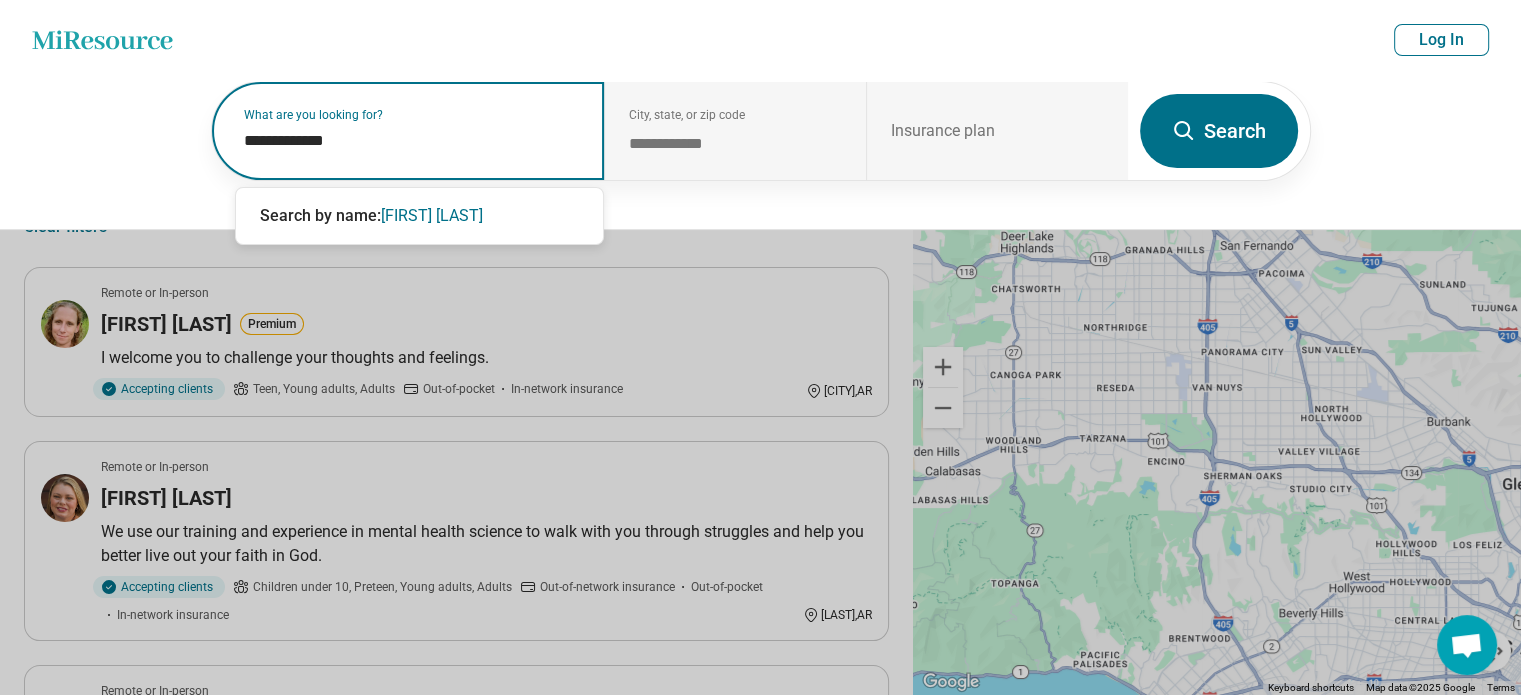 type on "**********" 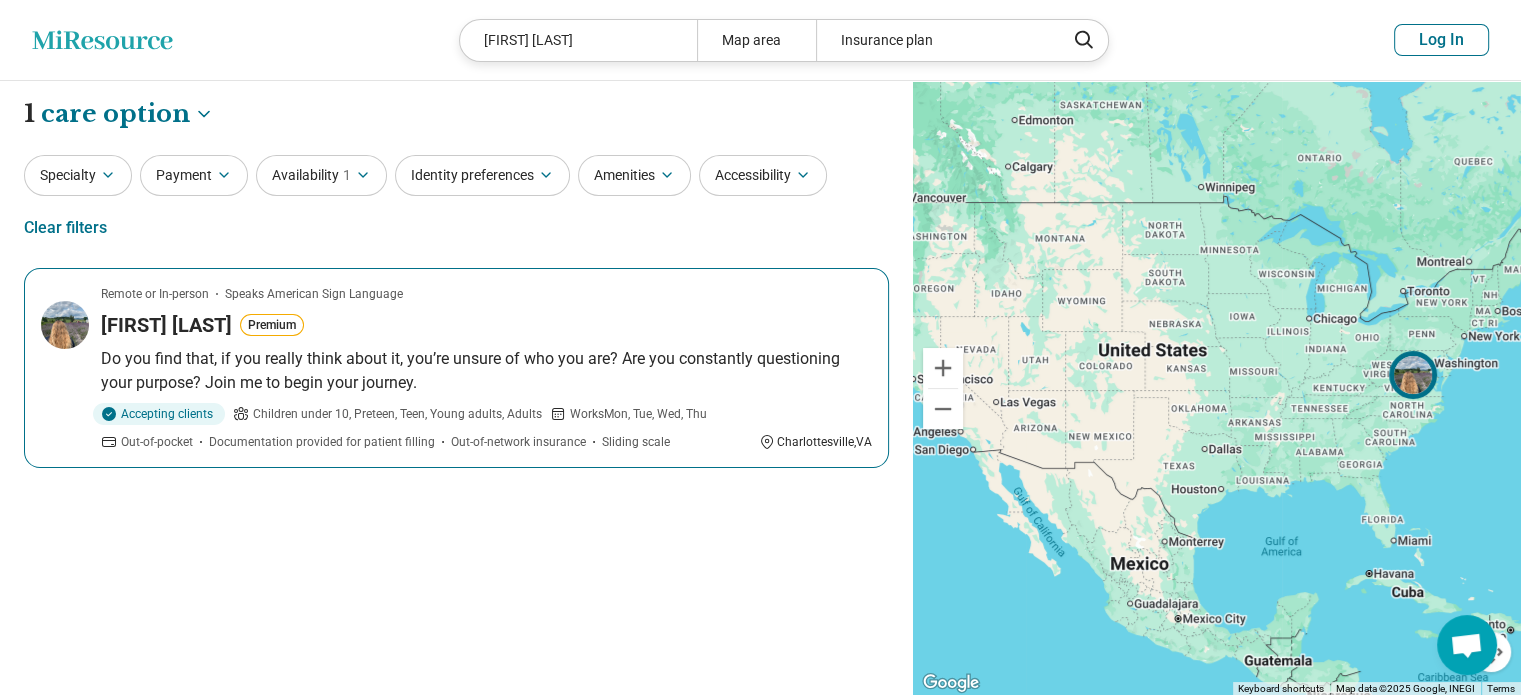 click on "Bryanna Duncan Premium" at bounding box center [486, 325] 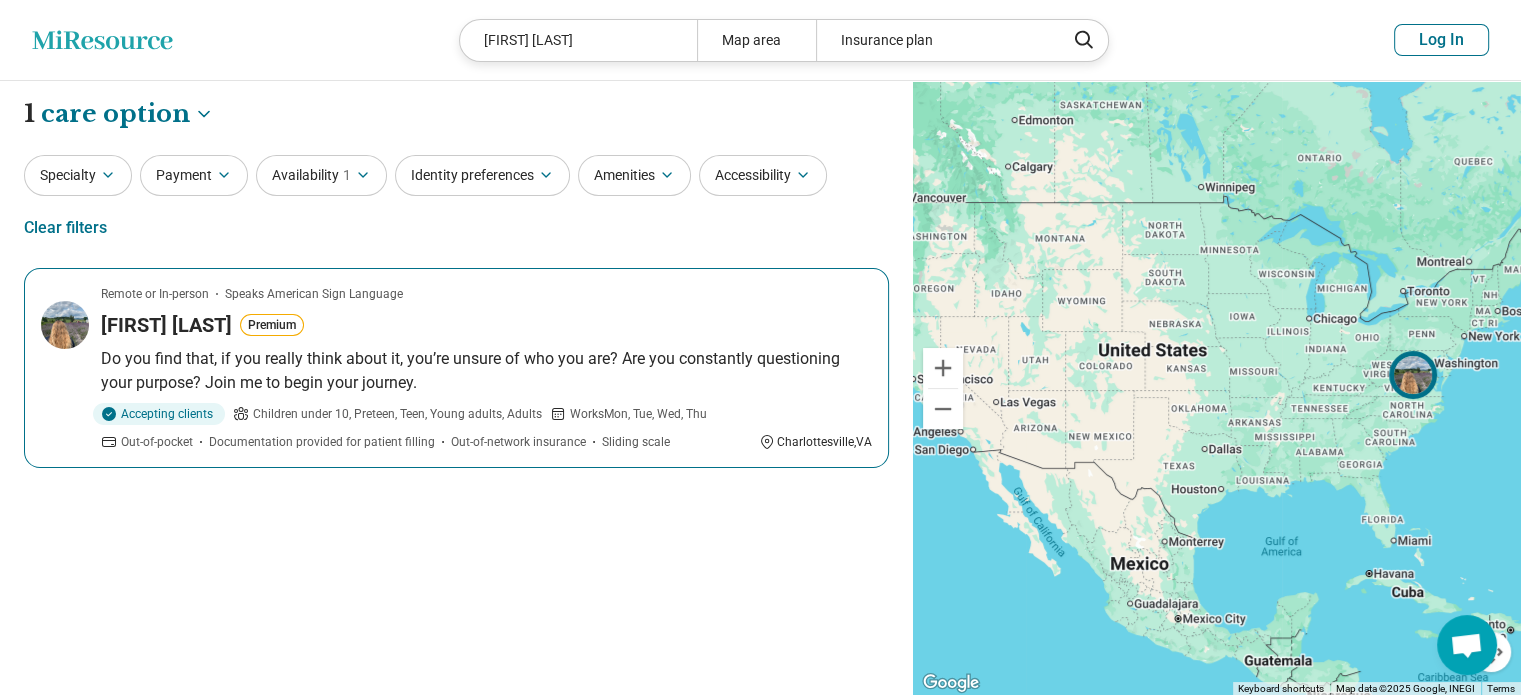 click on "Bryanna Duncan Premium" at bounding box center [486, 325] 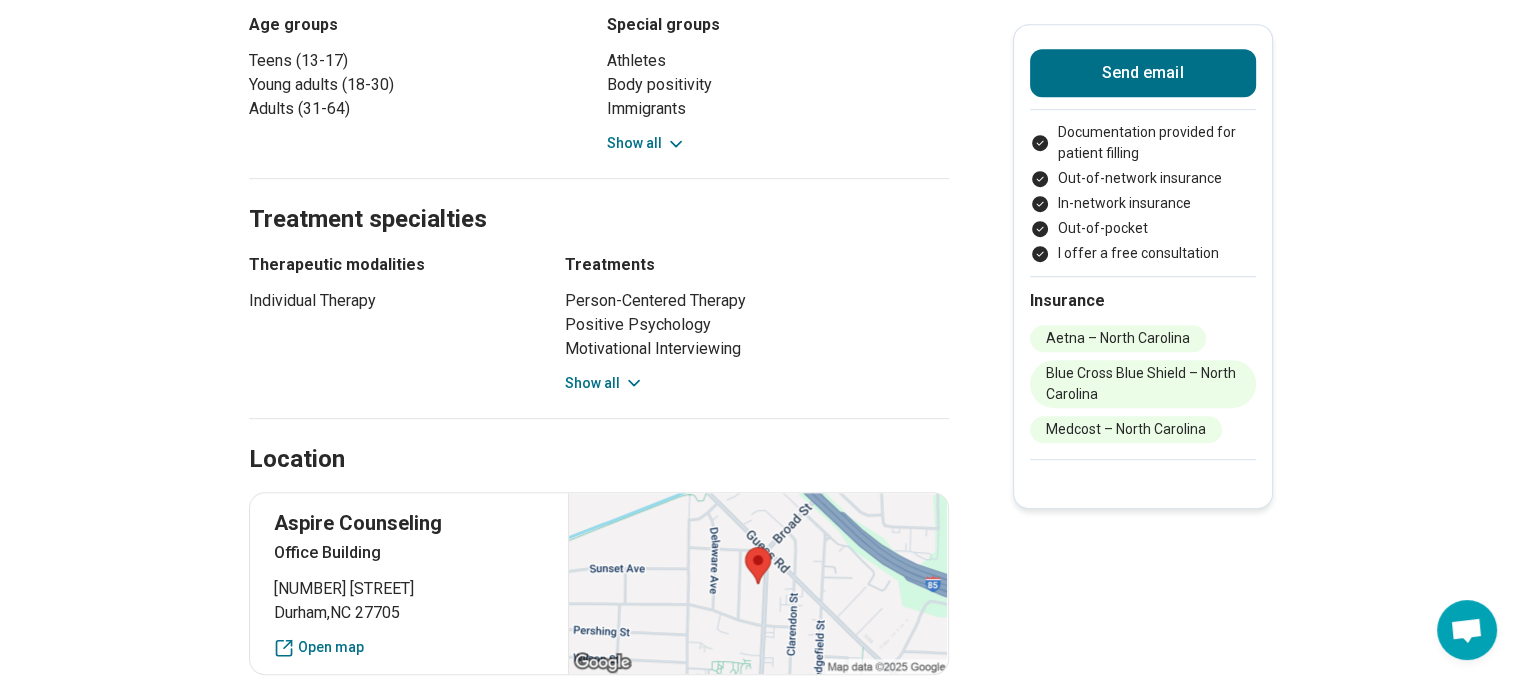 scroll, scrollTop: 1000, scrollLeft: 0, axis: vertical 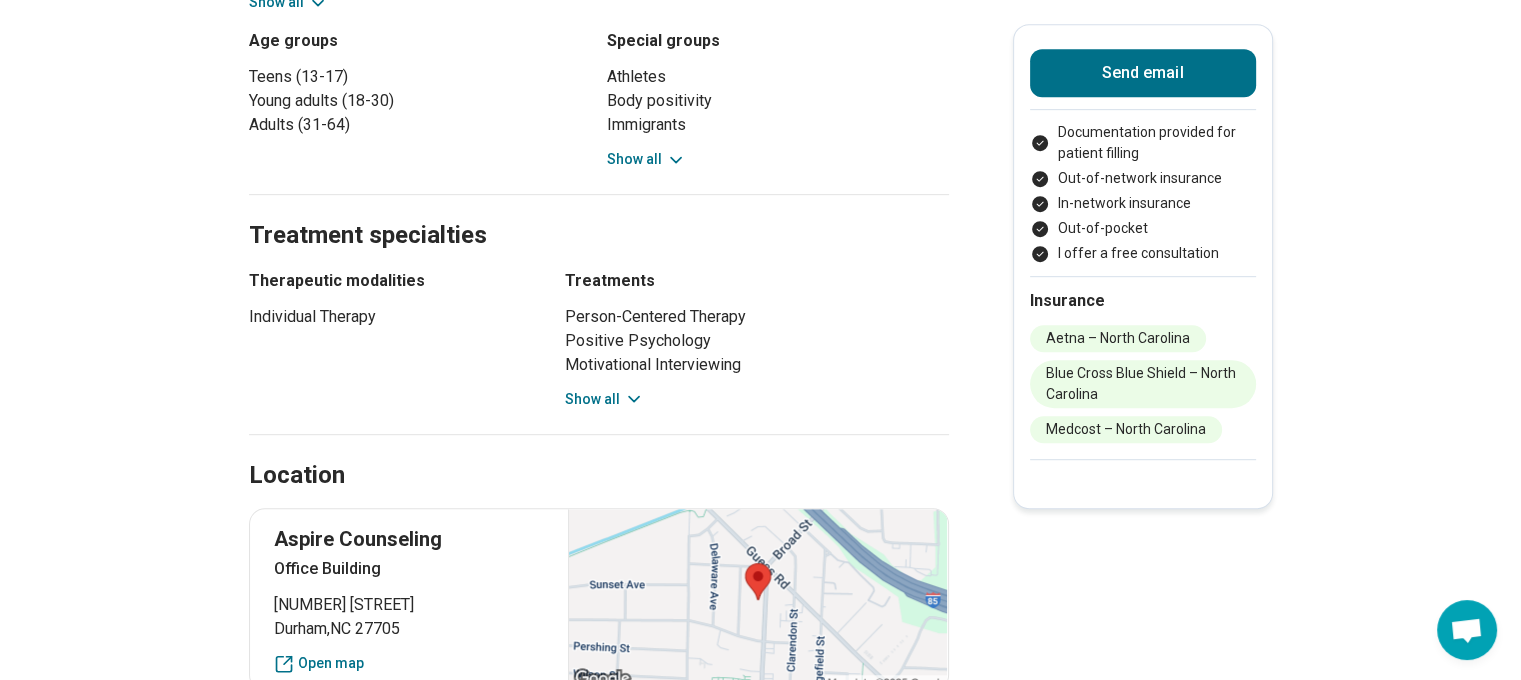 click on "Location" at bounding box center (599, 452) 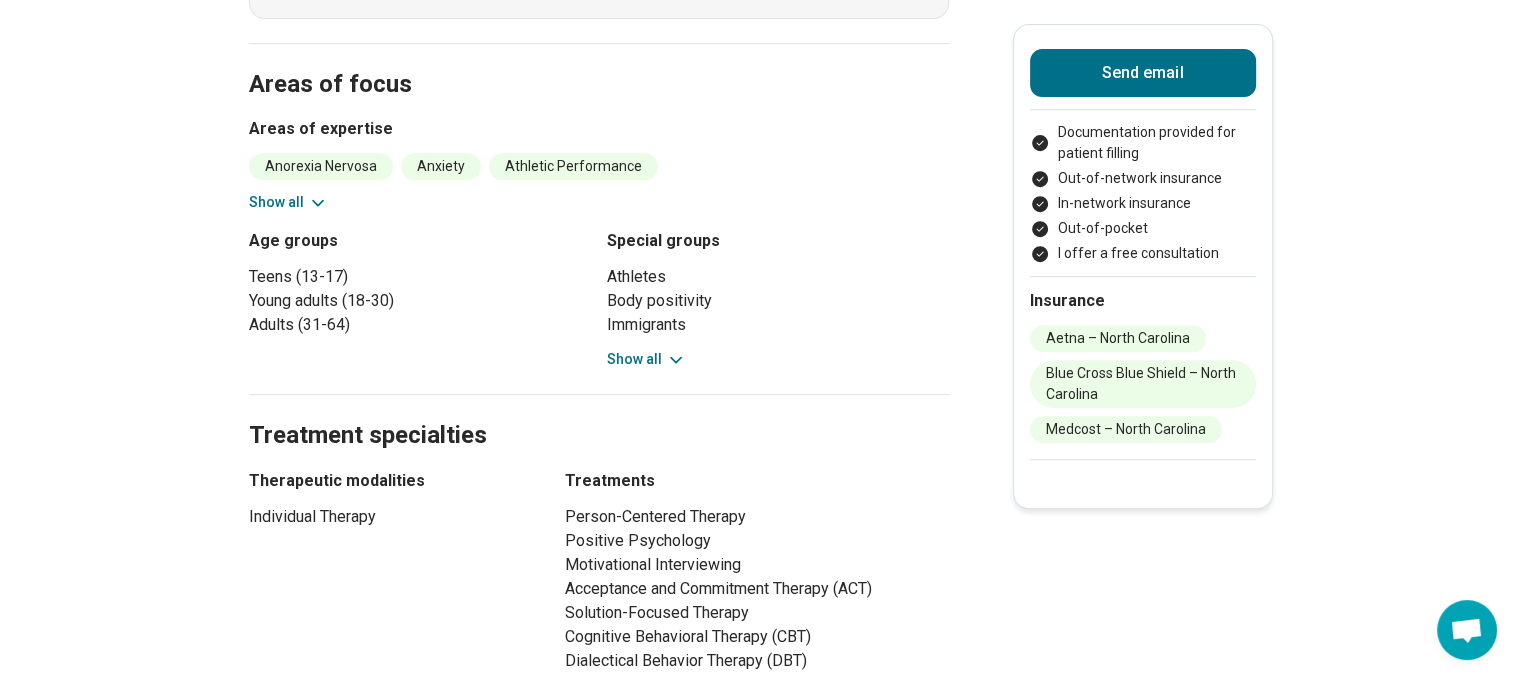 scroll, scrollTop: 700, scrollLeft: 0, axis: vertical 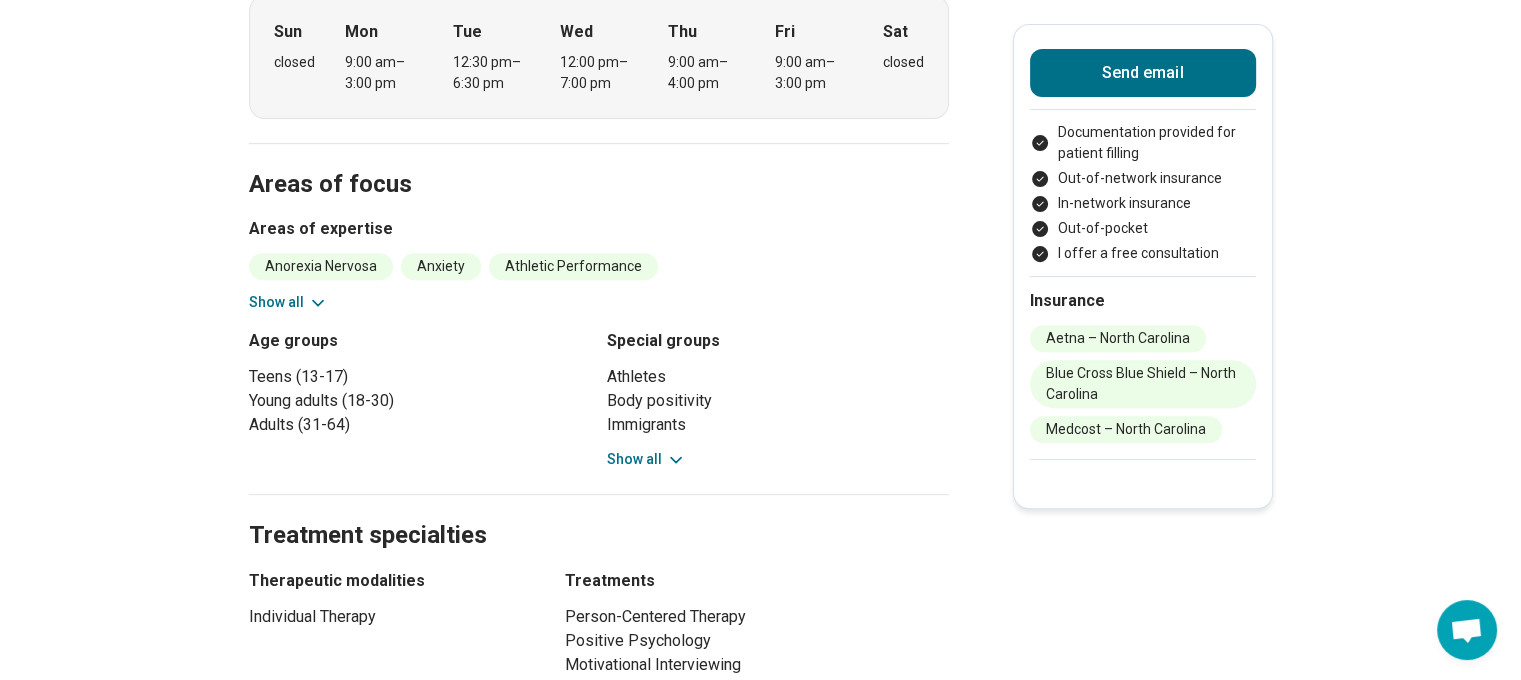 click on "Treatment specialties" at bounding box center [599, 512] 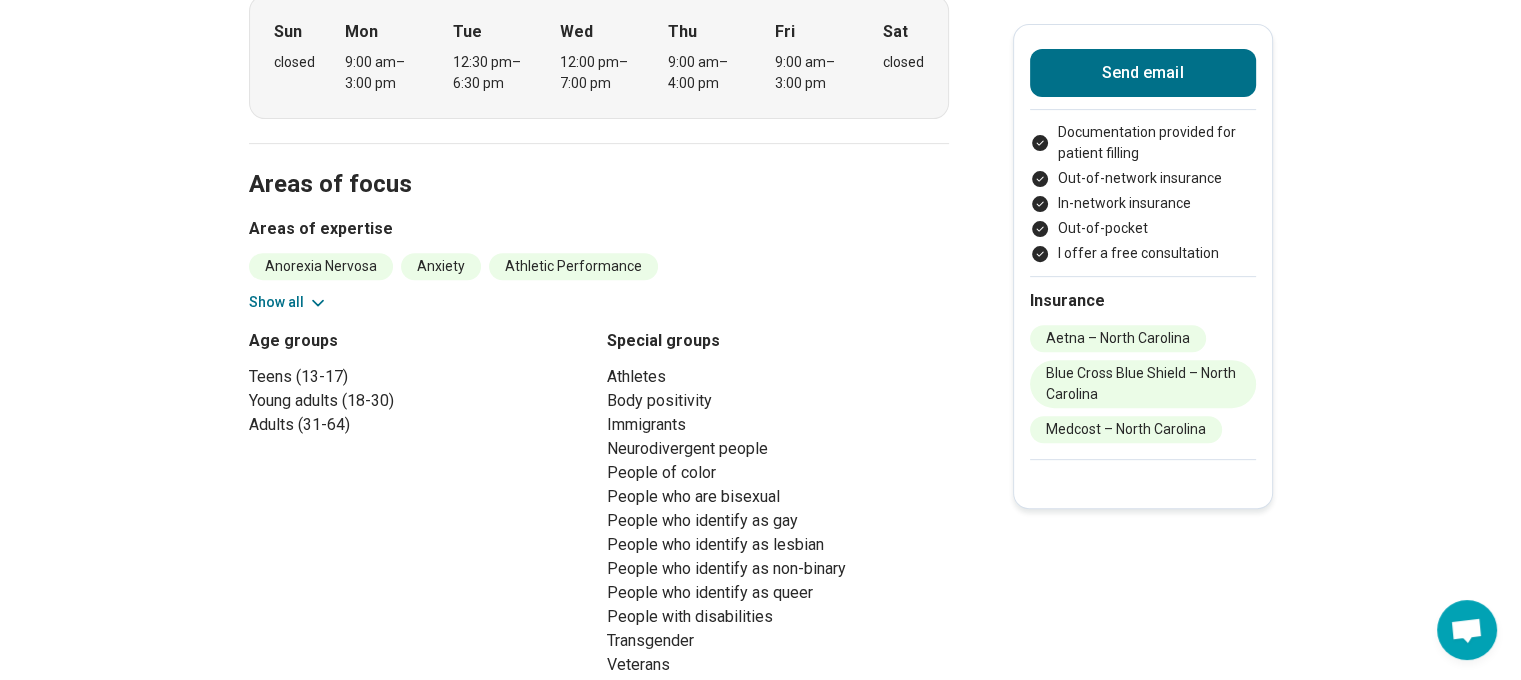 click 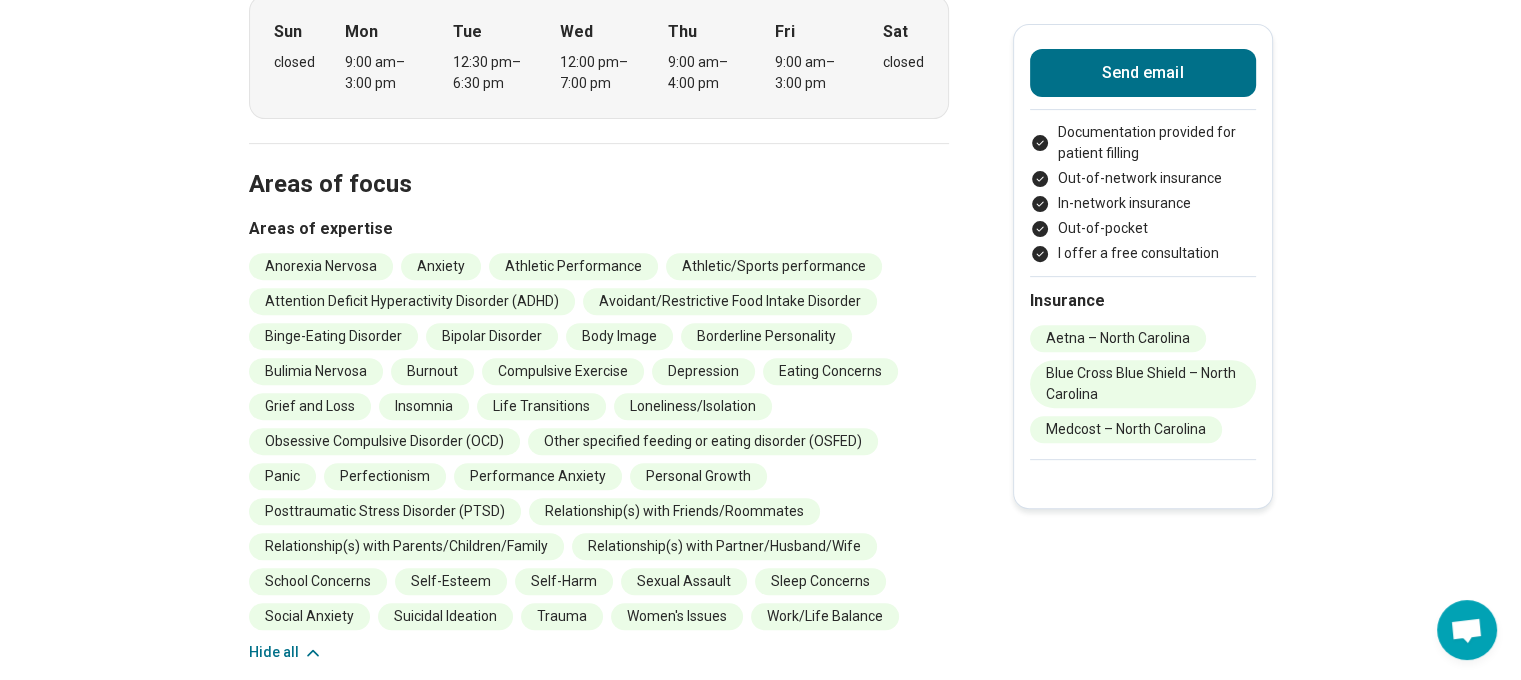 type 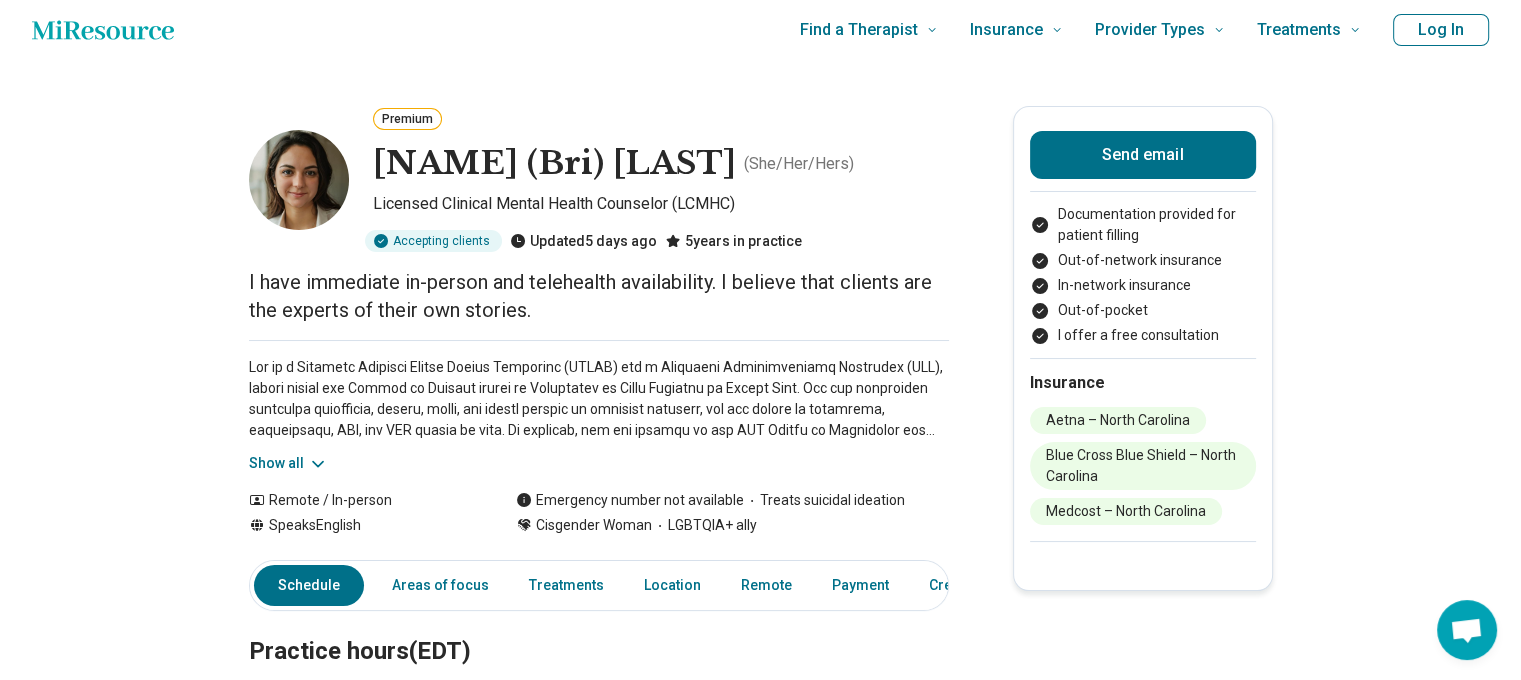 scroll, scrollTop: 0, scrollLeft: 0, axis: both 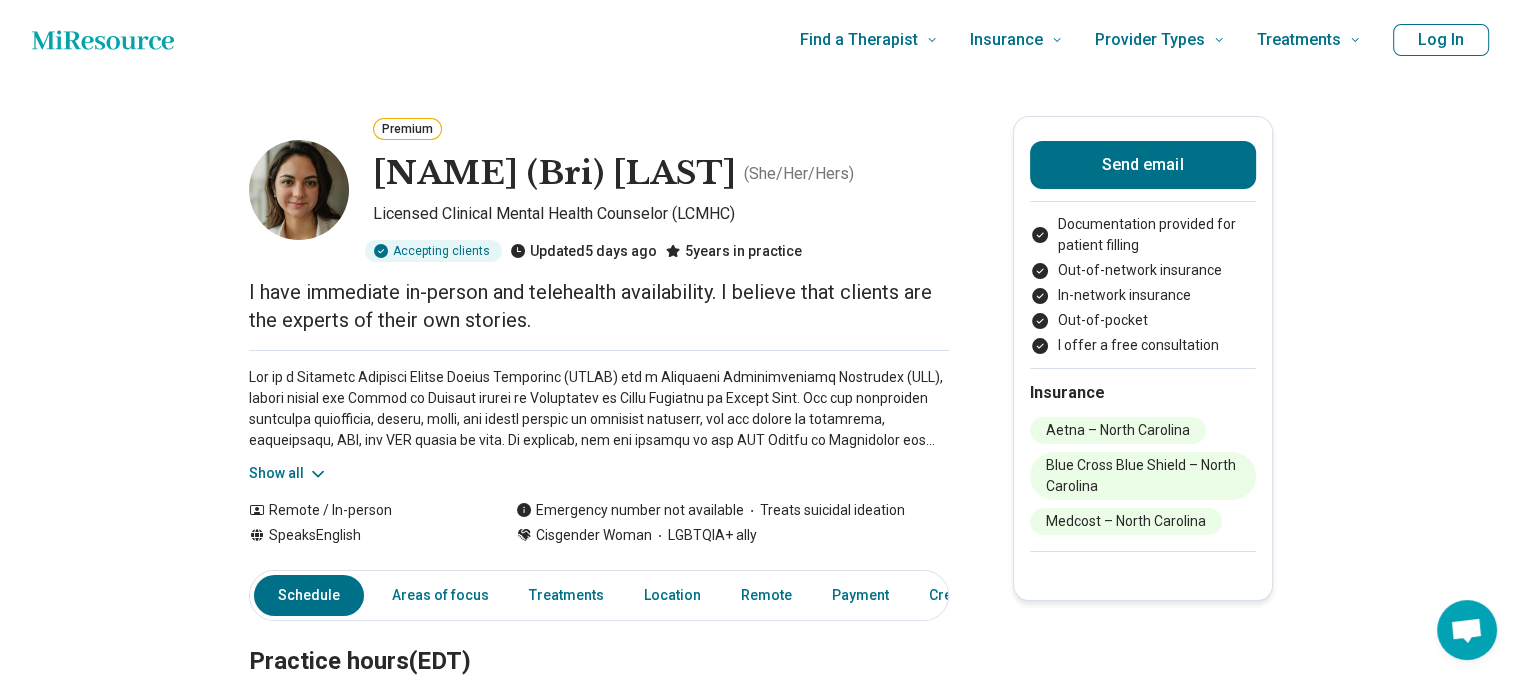 click on "Show all" at bounding box center [288, 473] 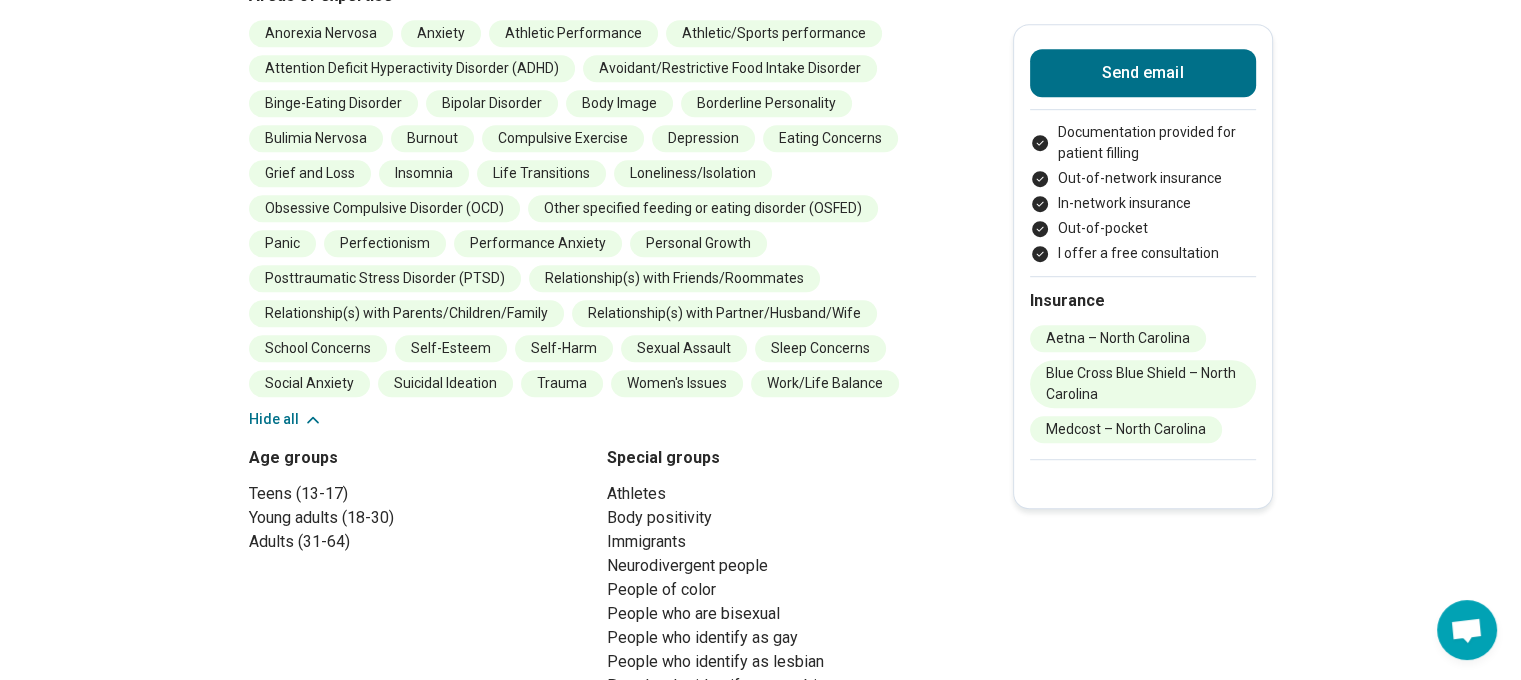 scroll, scrollTop: 1200, scrollLeft: 0, axis: vertical 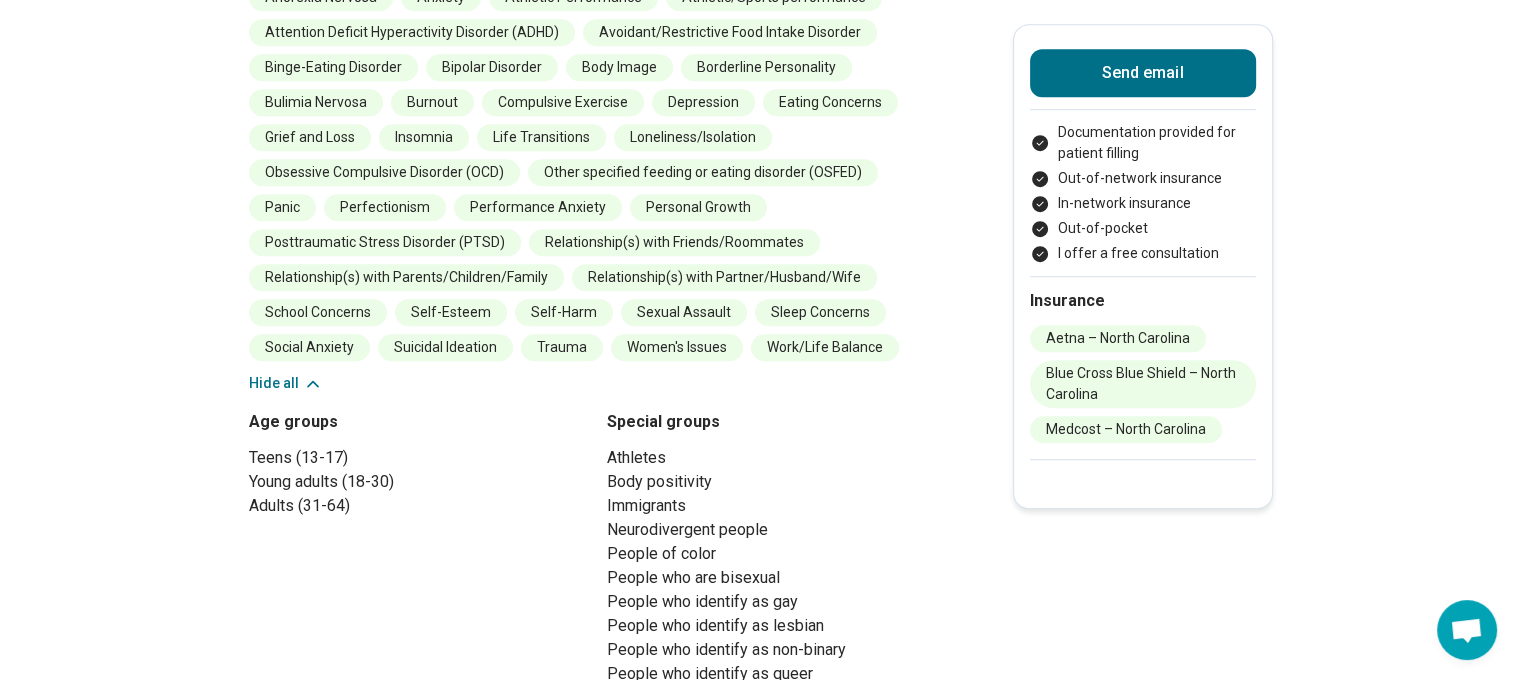 type 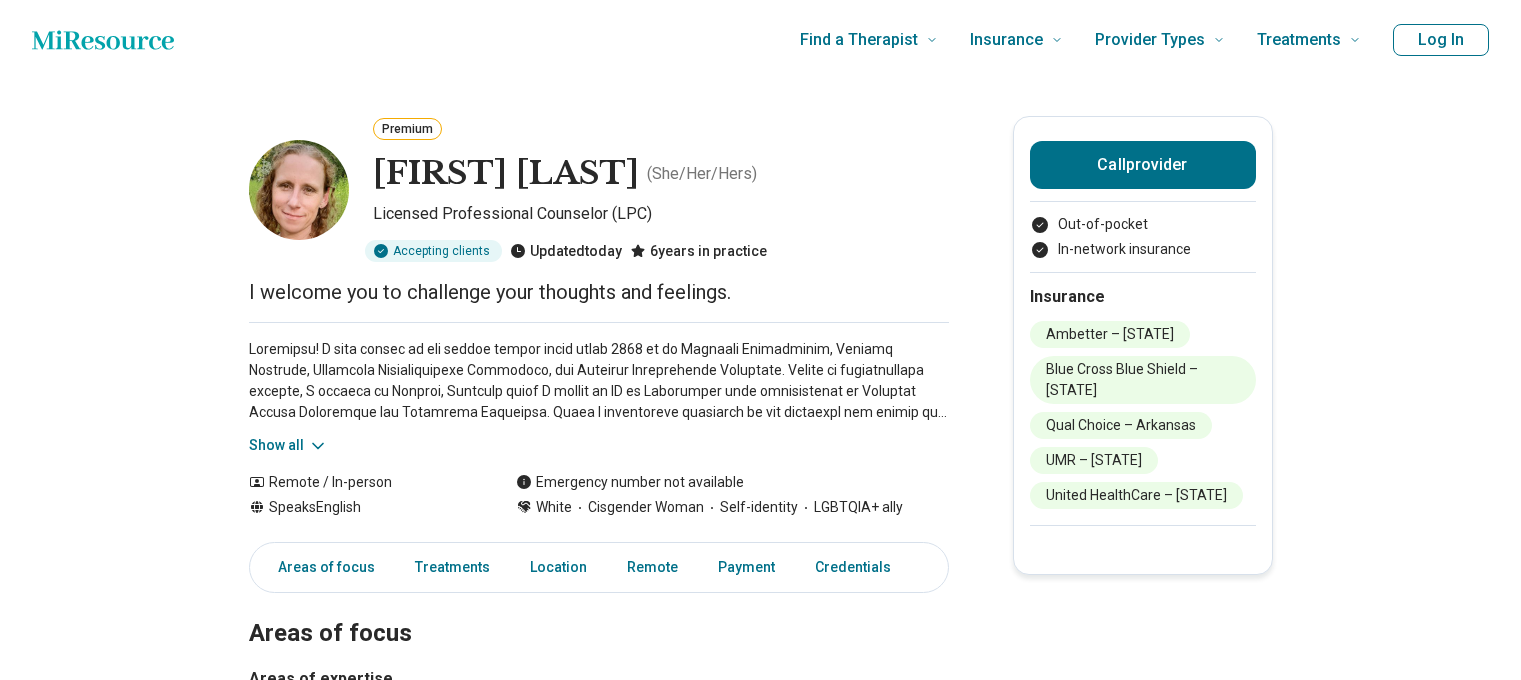scroll, scrollTop: 0, scrollLeft: 0, axis: both 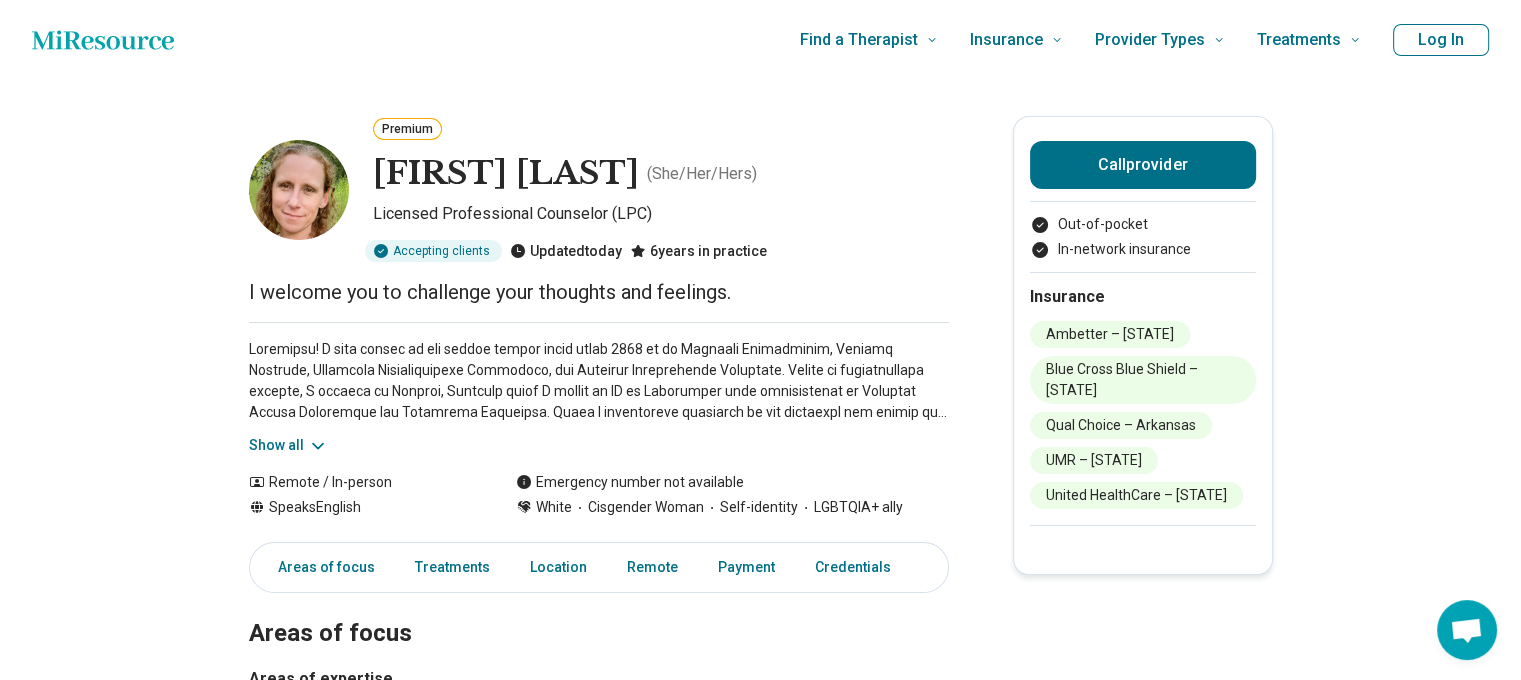 click 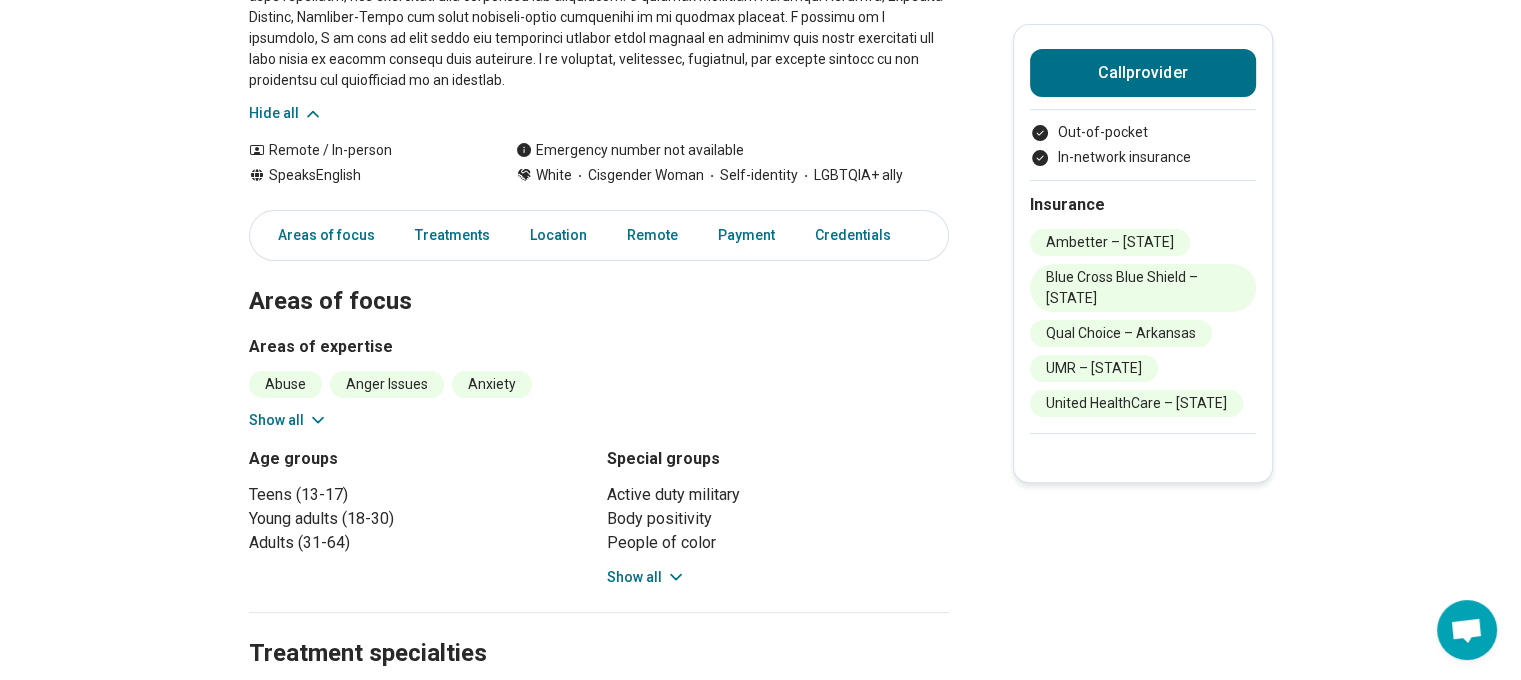 scroll, scrollTop: 600, scrollLeft: 0, axis: vertical 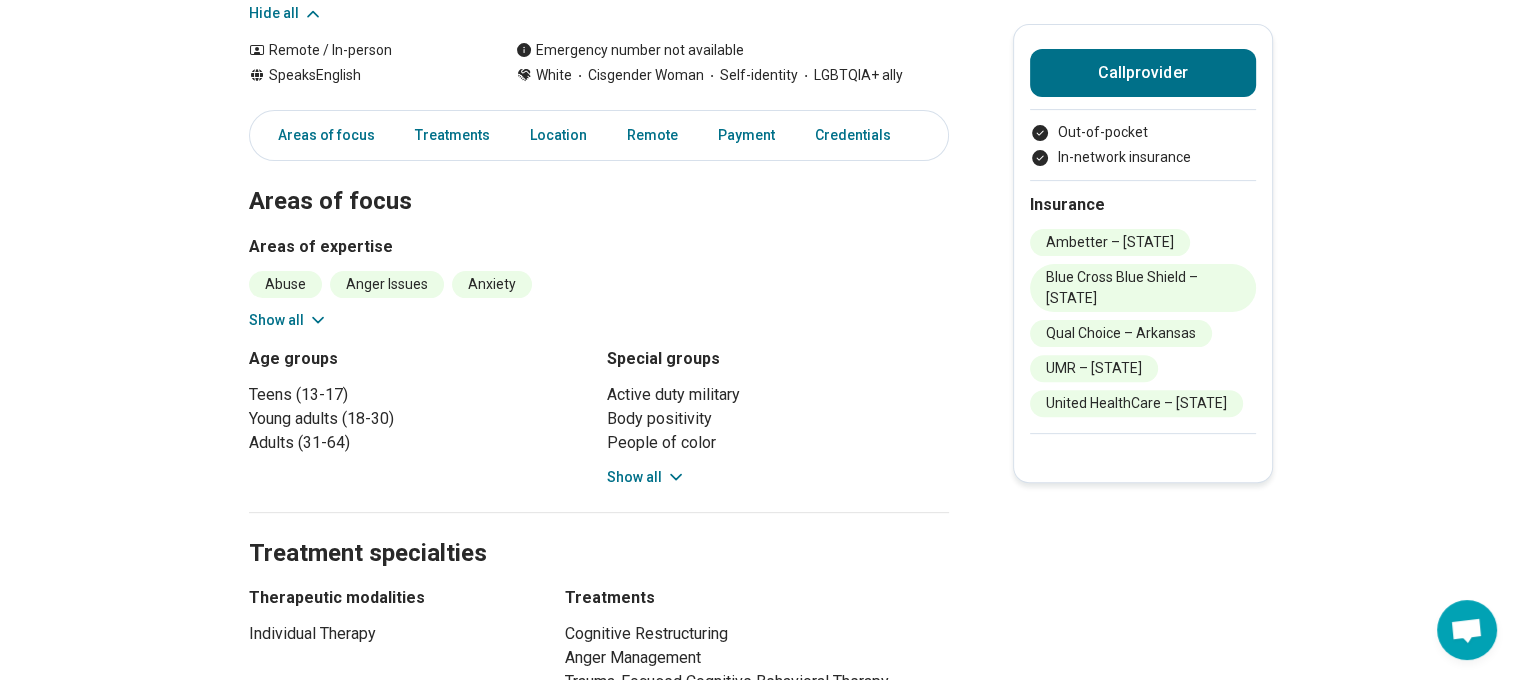 click on "Show all" at bounding box center (646, 477) 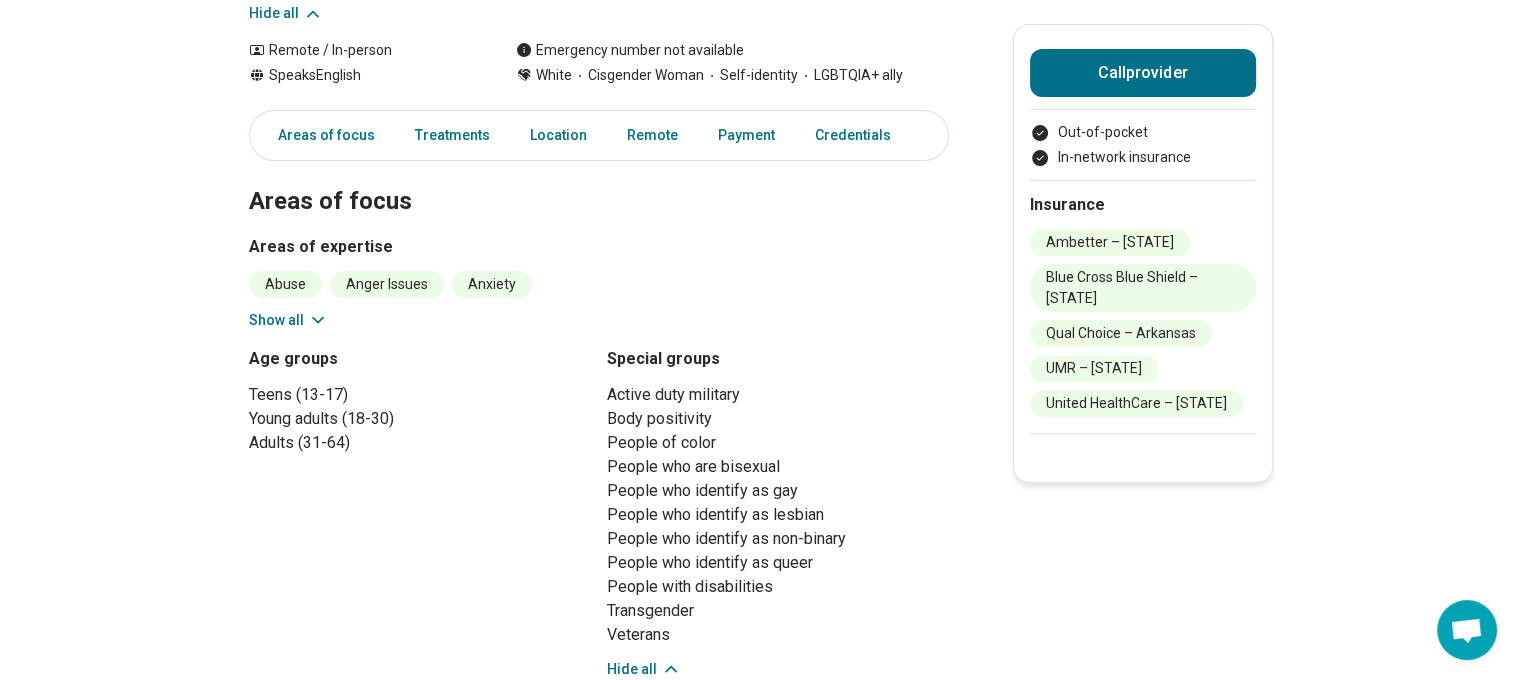 click on "Show all" at bounding box center (288, 320) 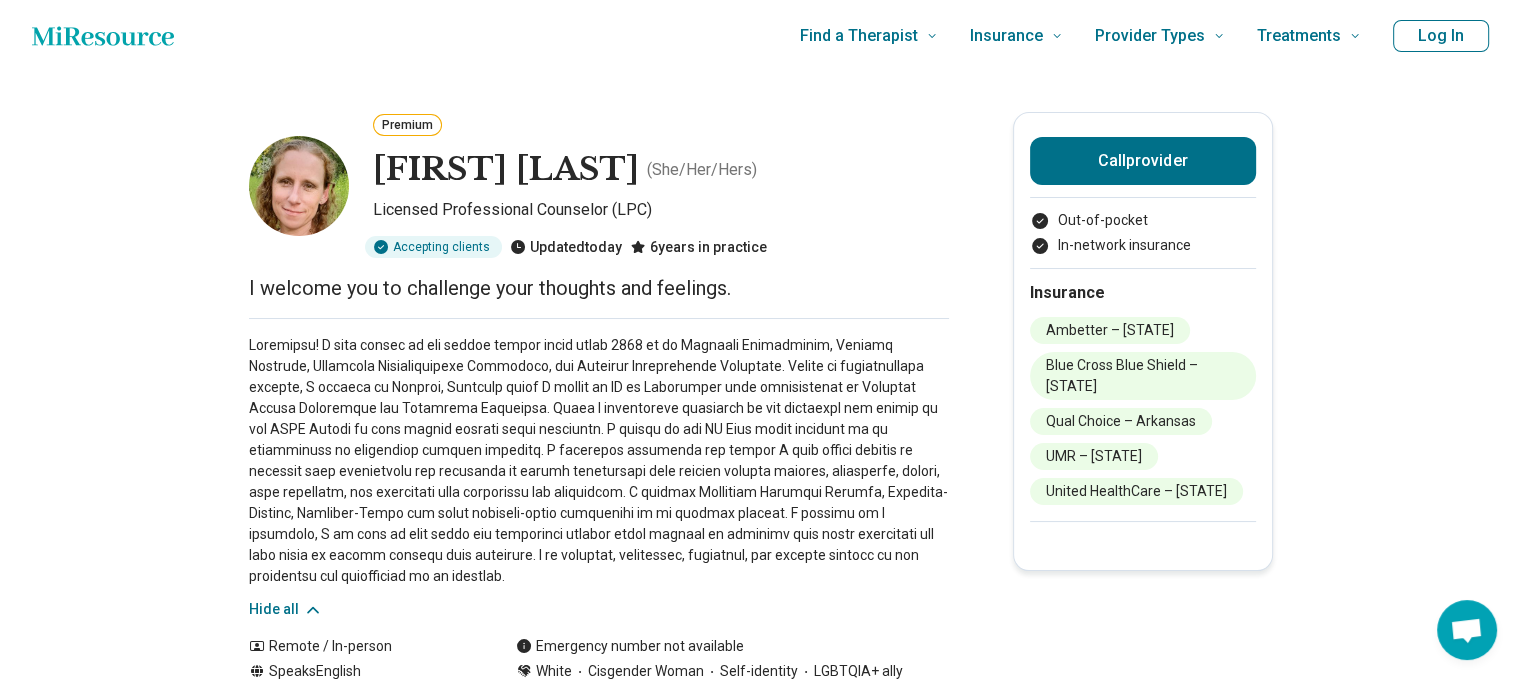 scroll, scrollTop: 0, scrollLeft: 0, axis: both 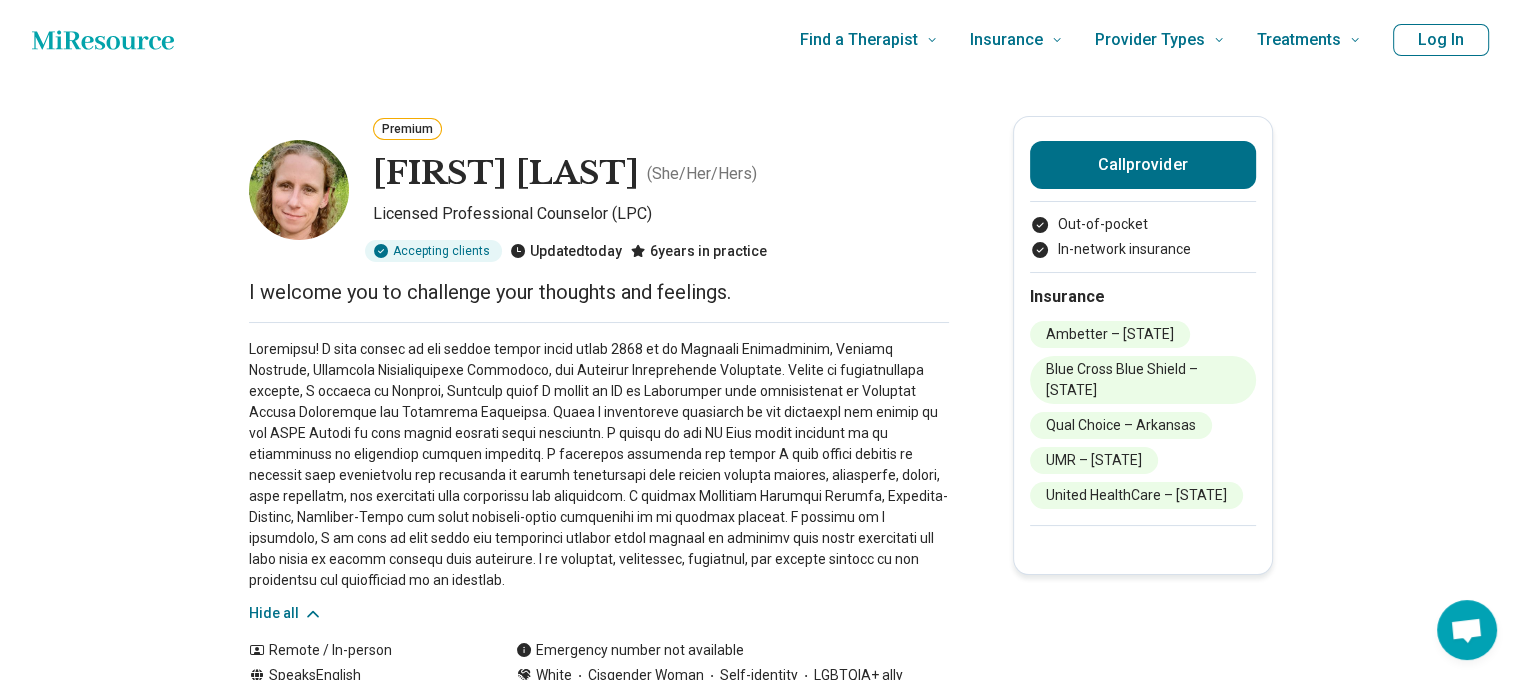 type 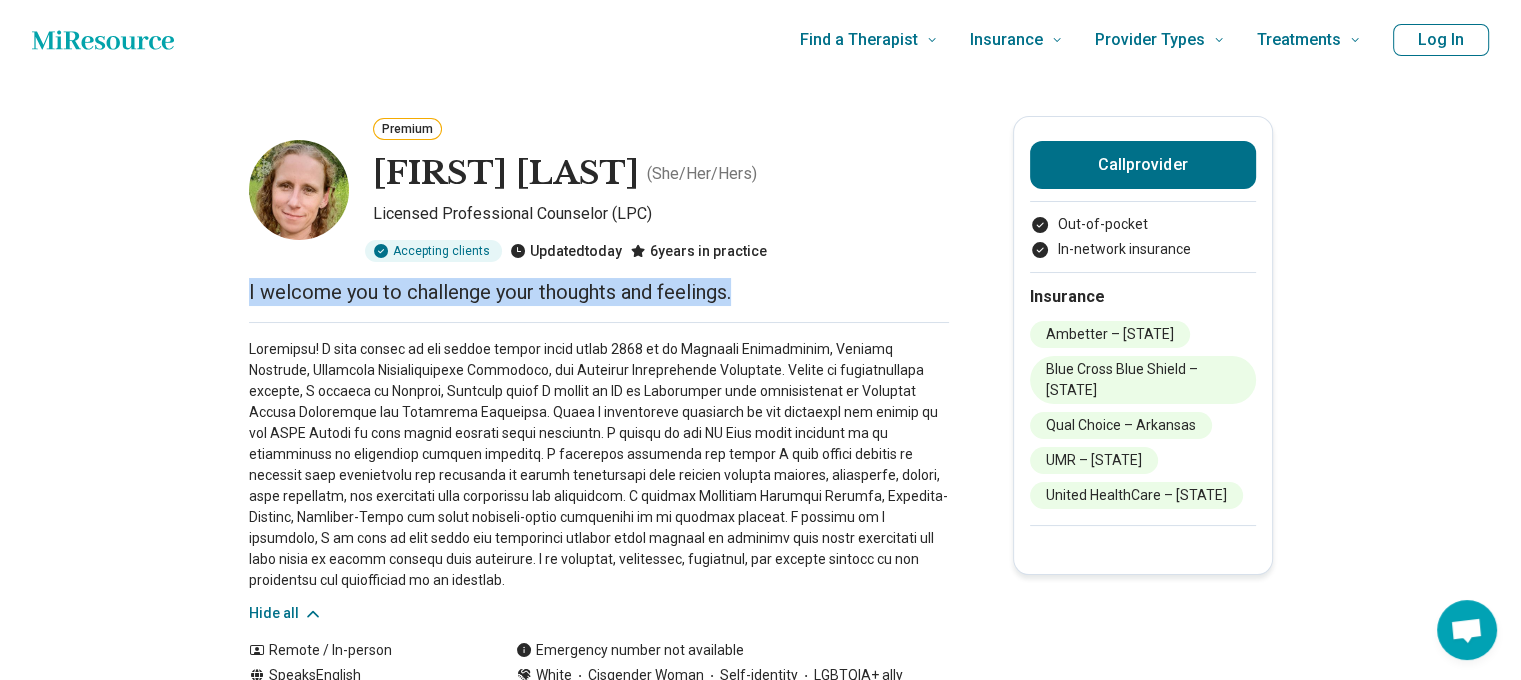 drag, startPoint x: 246, startPoint y: 306, endPoint x: 745, endPoint y: 287, distance: 499.3616 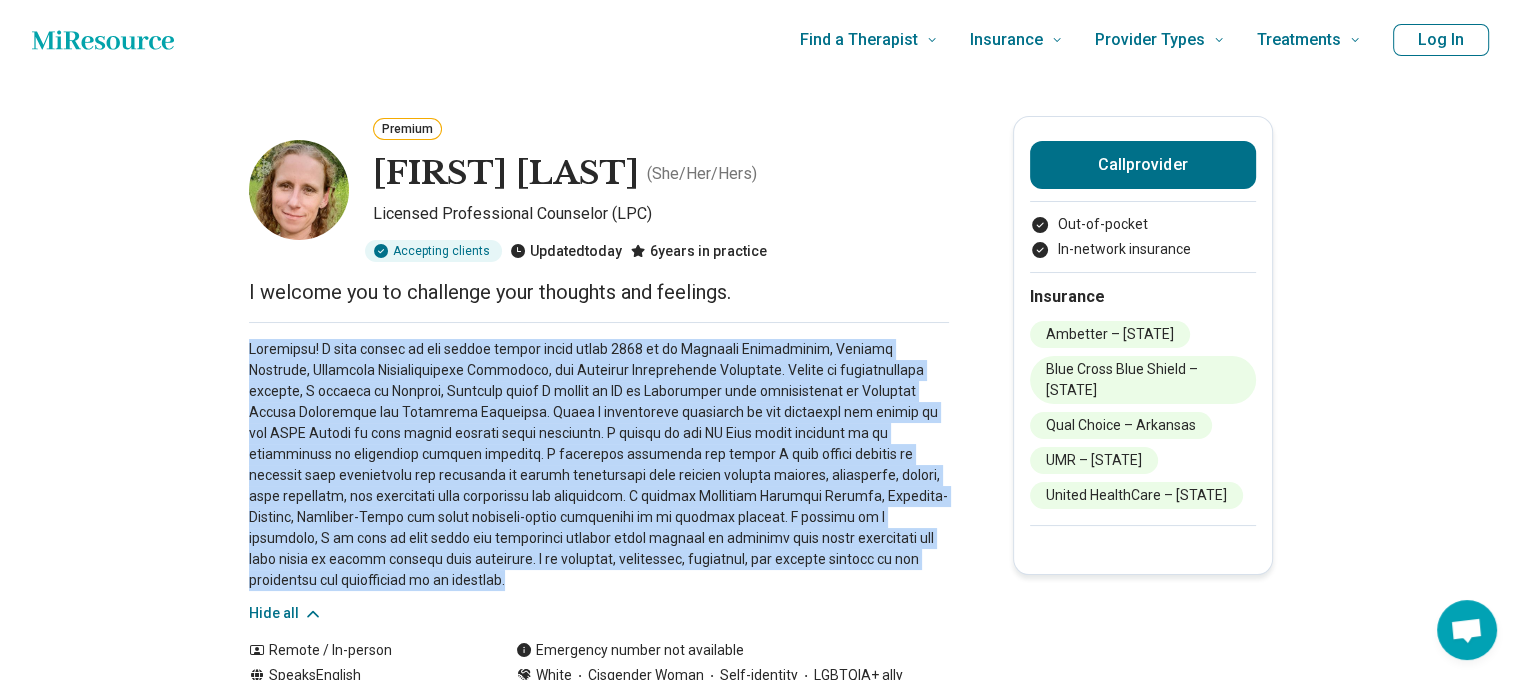 drag, startPoint x: 253, startPoint y: 359, endPoint x: 983, endPoint y: 567, distance: 759.0547 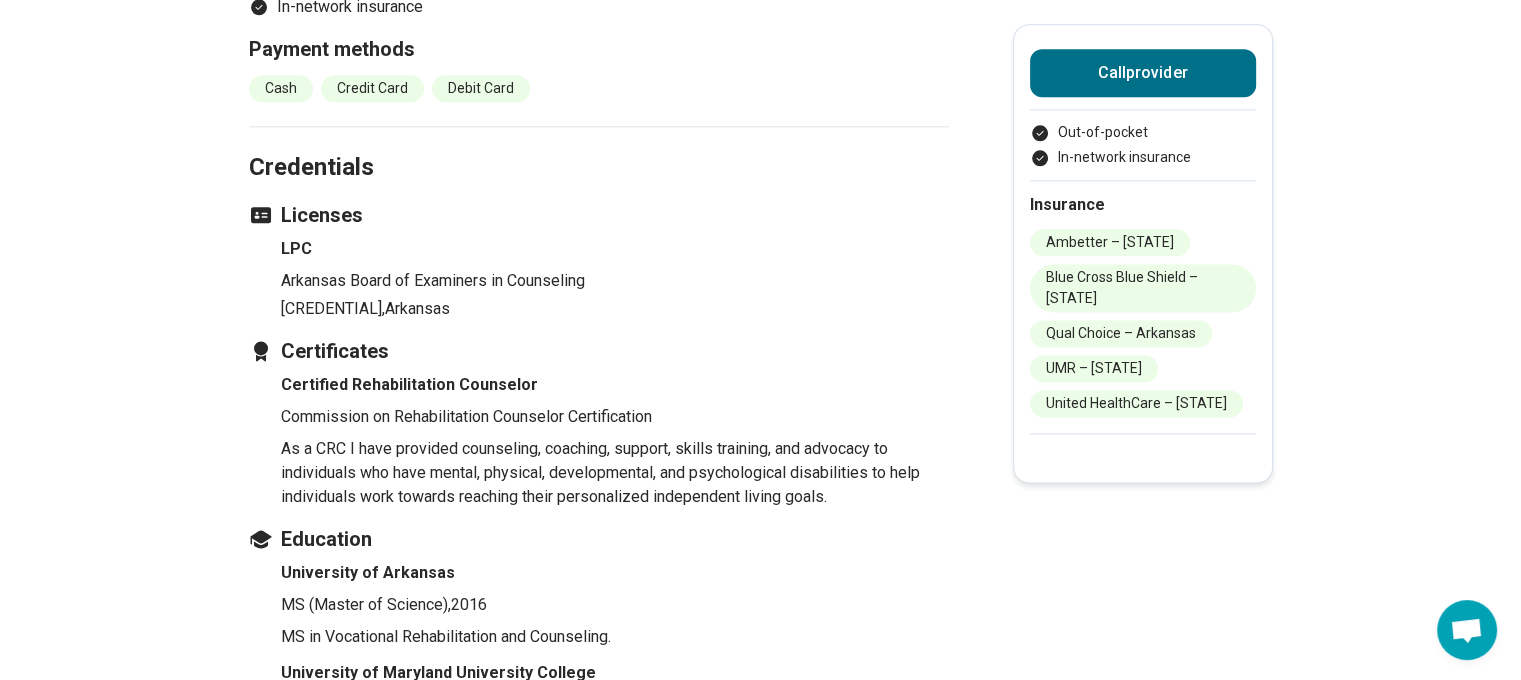 scroll, scrollTop: 2600, scrollLeft: 0, axis: vertical 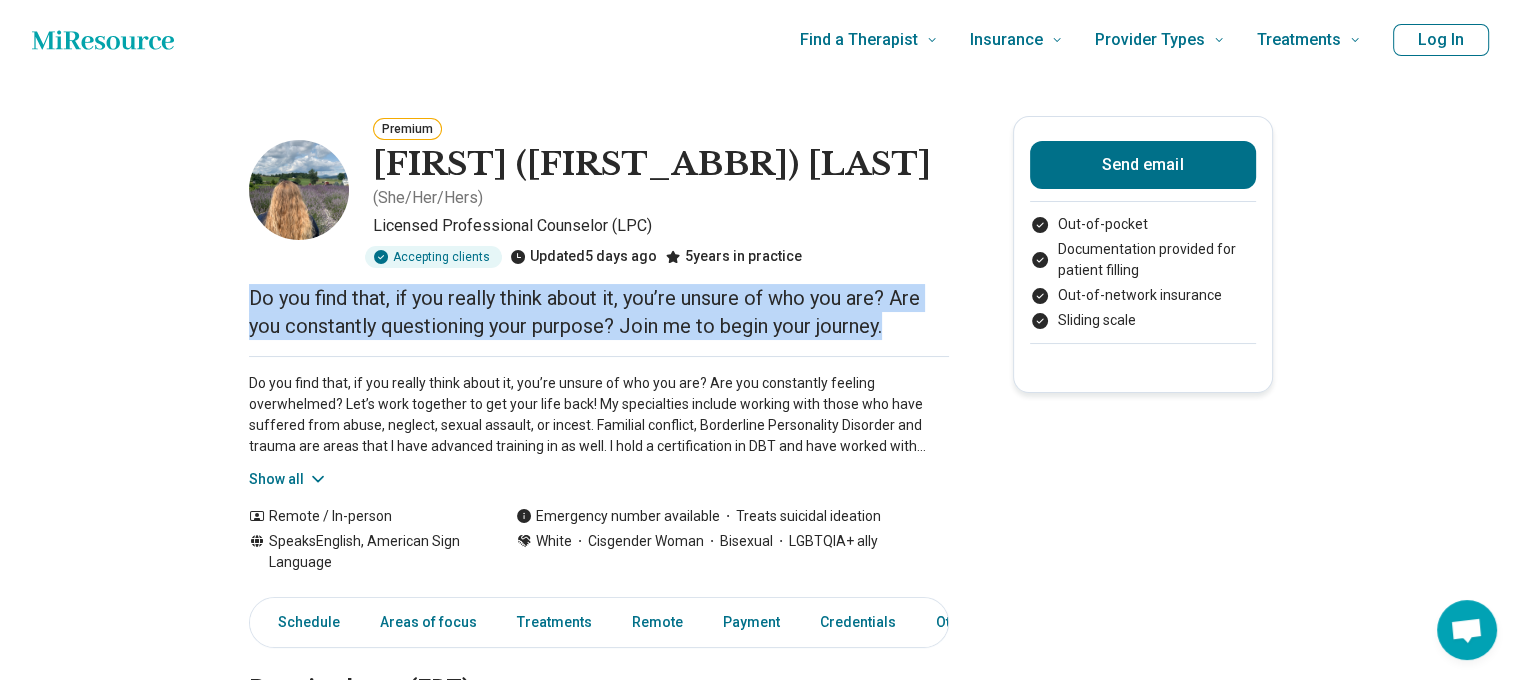 drag, startPoint x: 260, startPoint y: 305, endPoint x: 912, endPoint y: 314, distance: 652.06213 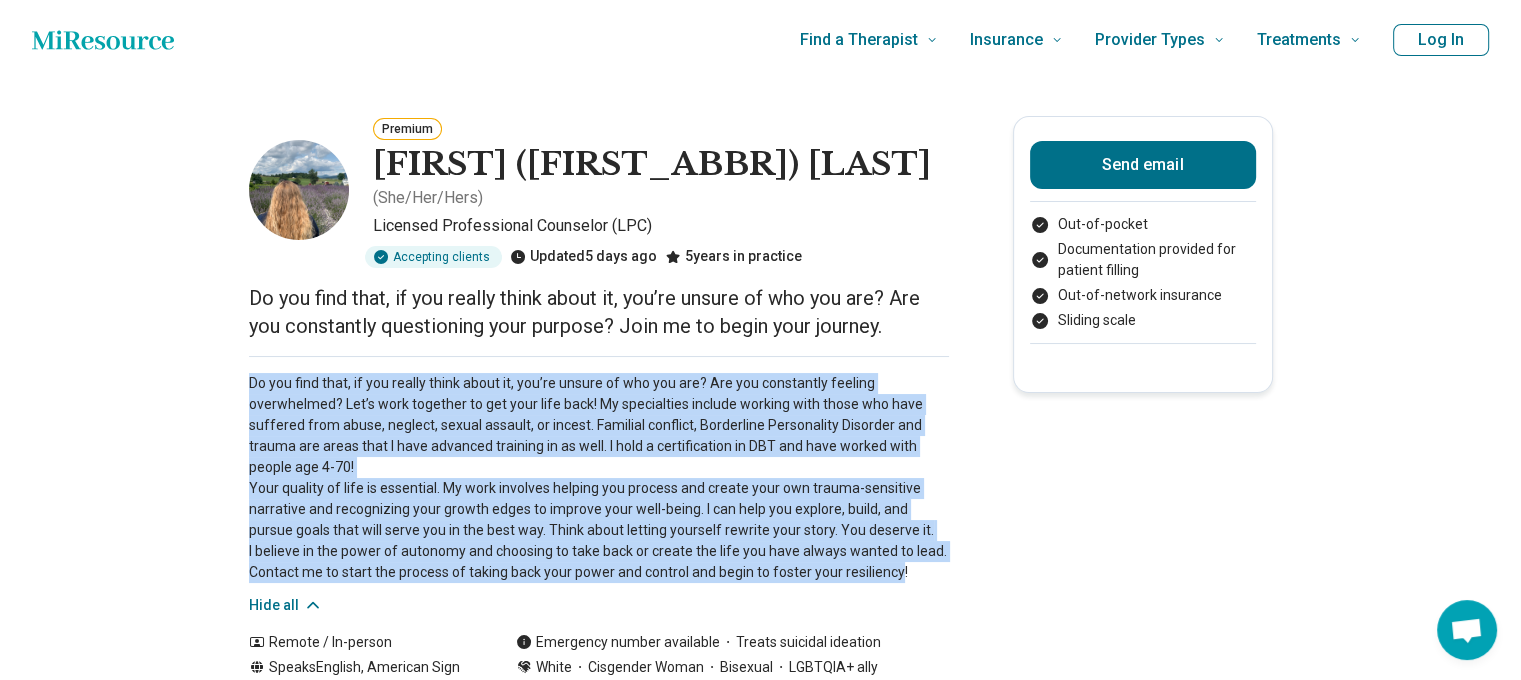 drag, startPoint x: 246, startPoint y: 376, endPoint x: 900, endPoint y: 573, distance: 683.02637 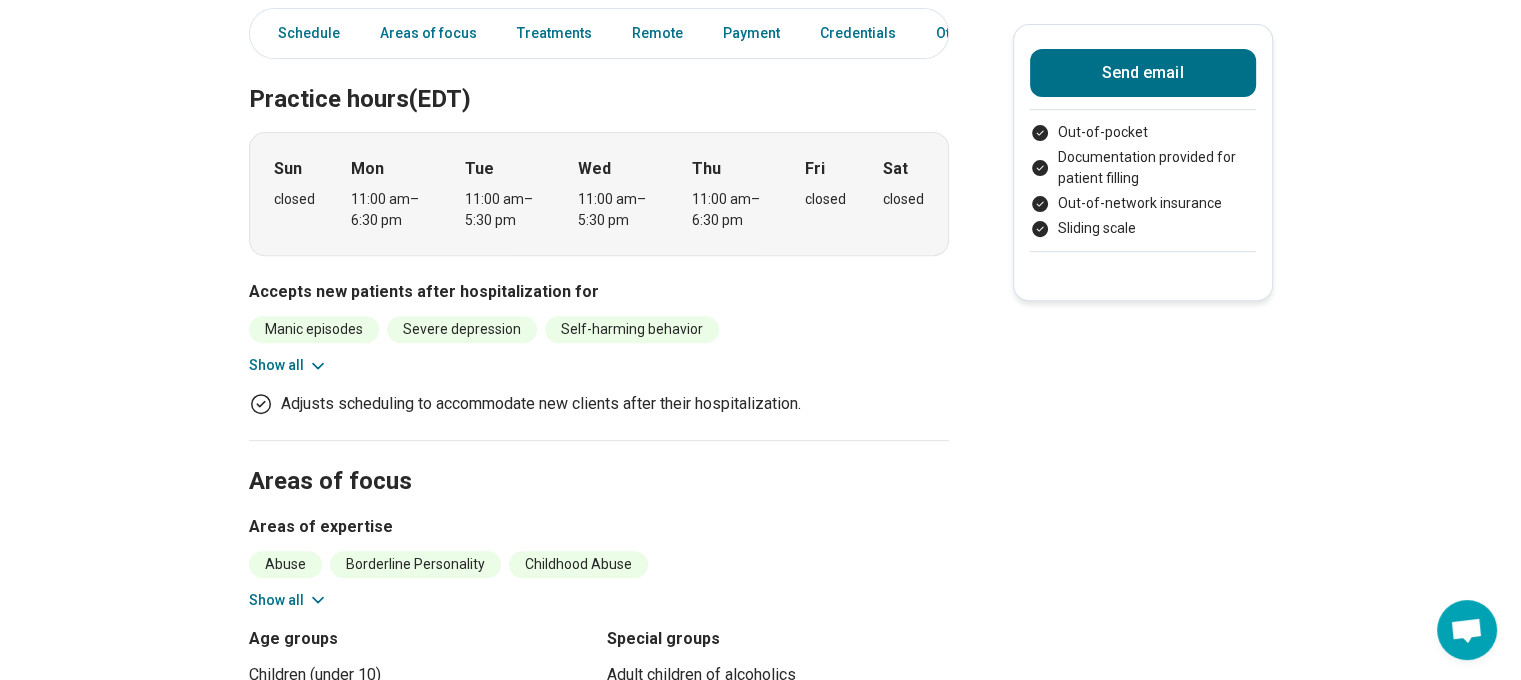 scroll, scrollTop: 900, scrollLeft: 0, axis: vertical 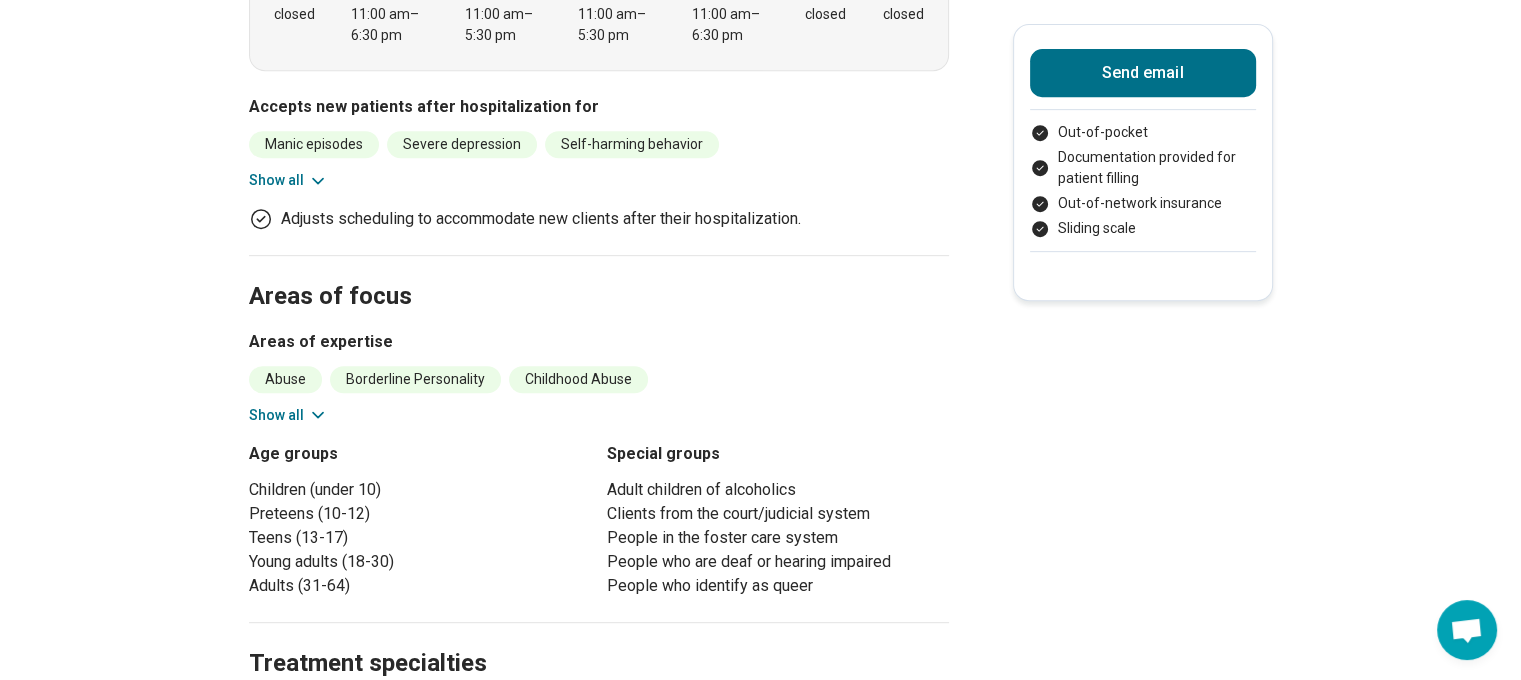 click on "Show all" at bounding box center (288, 180) 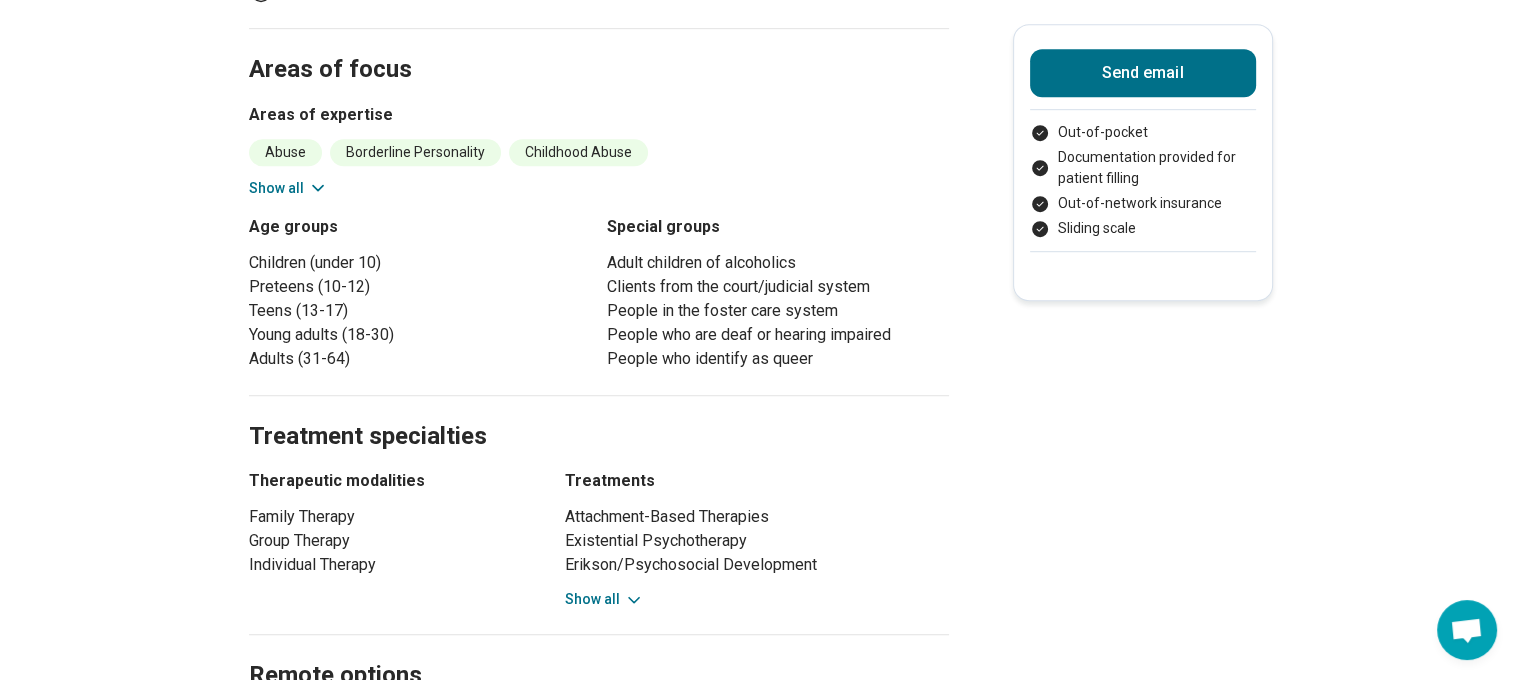 scroll, scrollTop: 1200, scrollLeft: 0, axis: vertical 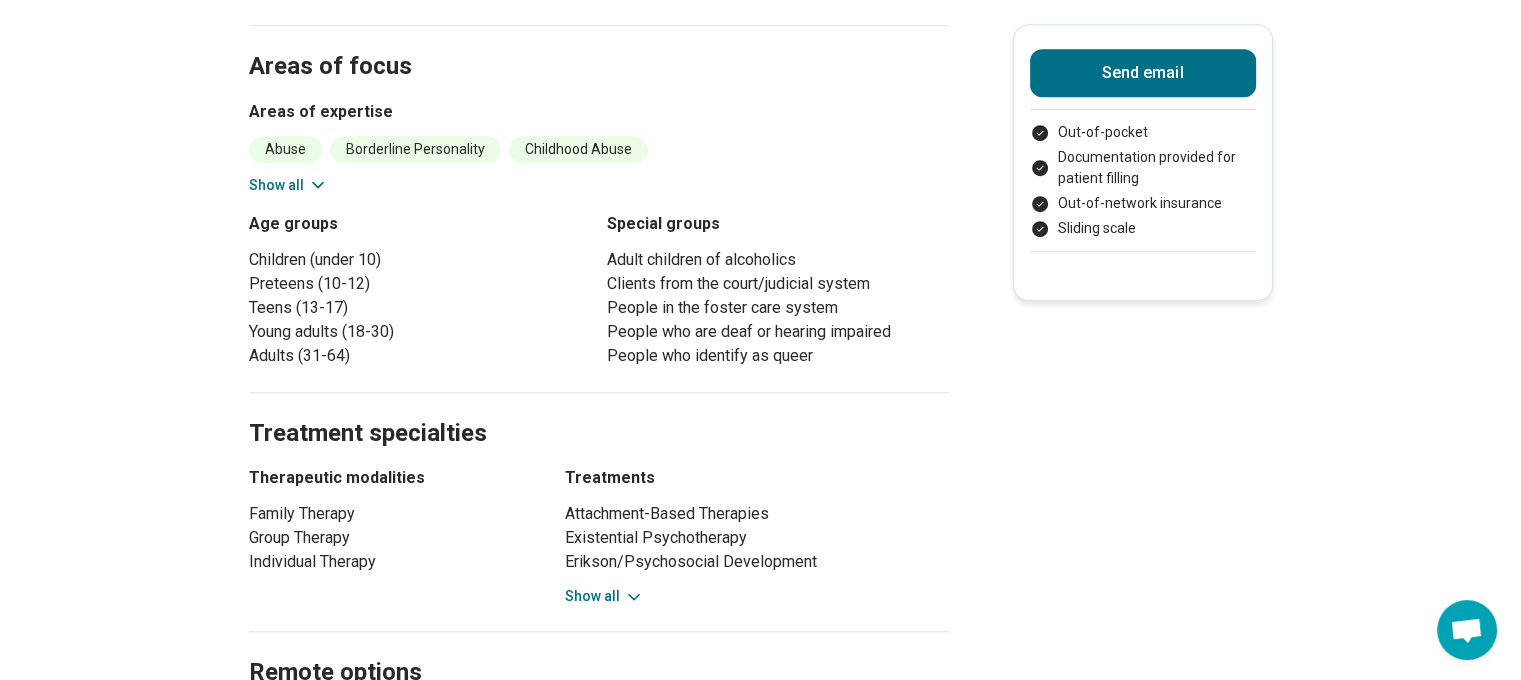 click on "Show all" at bounding box center [288, 185] 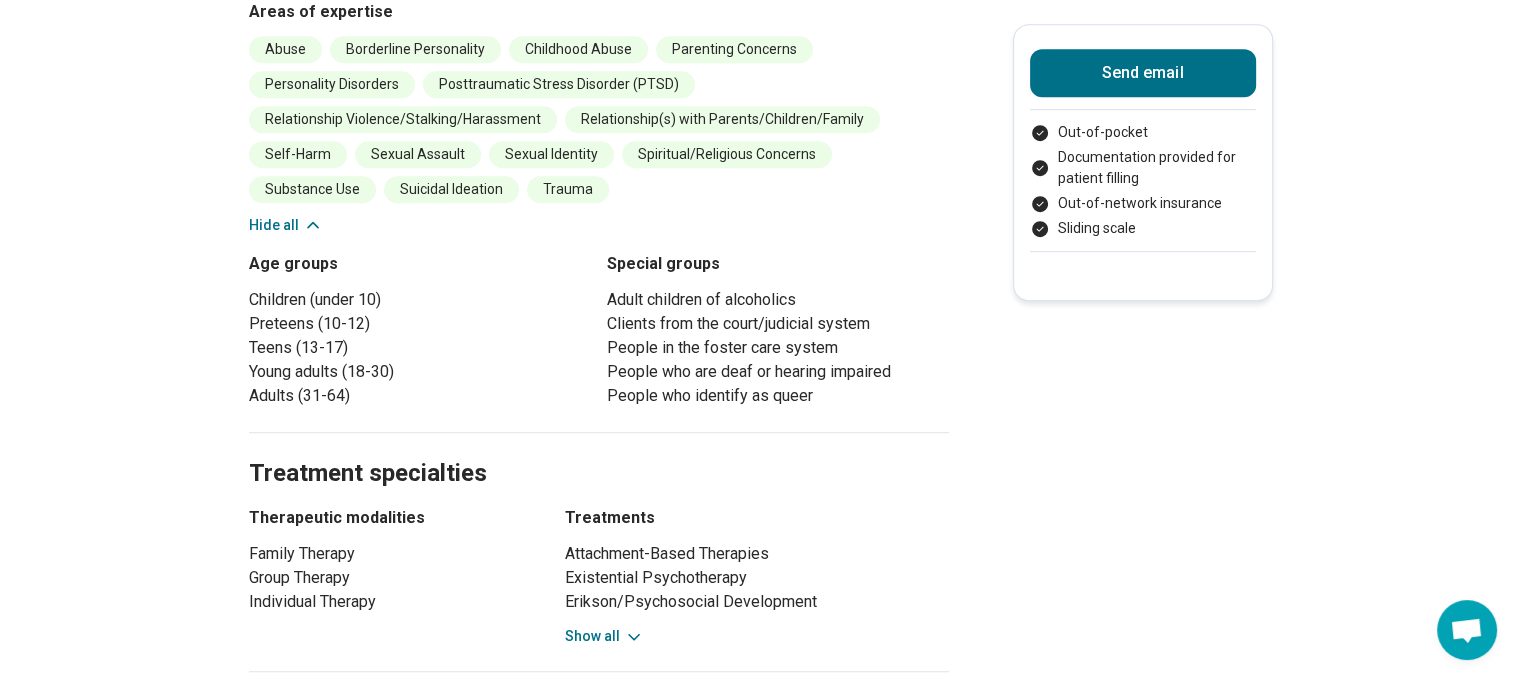 scroll, scrollTop: 1200, scrollLeft: 0, axis: vertical 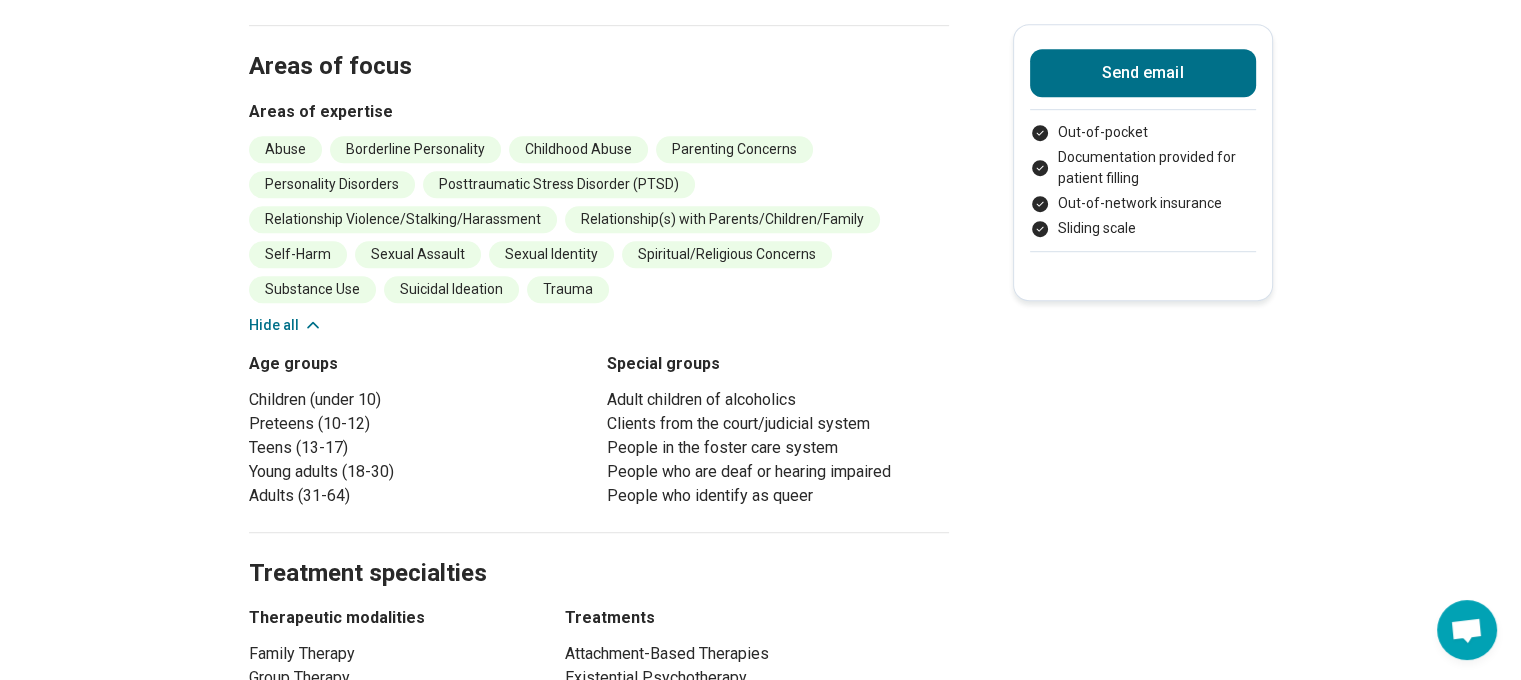click on "Hide all" at bounding box center [286, 325] 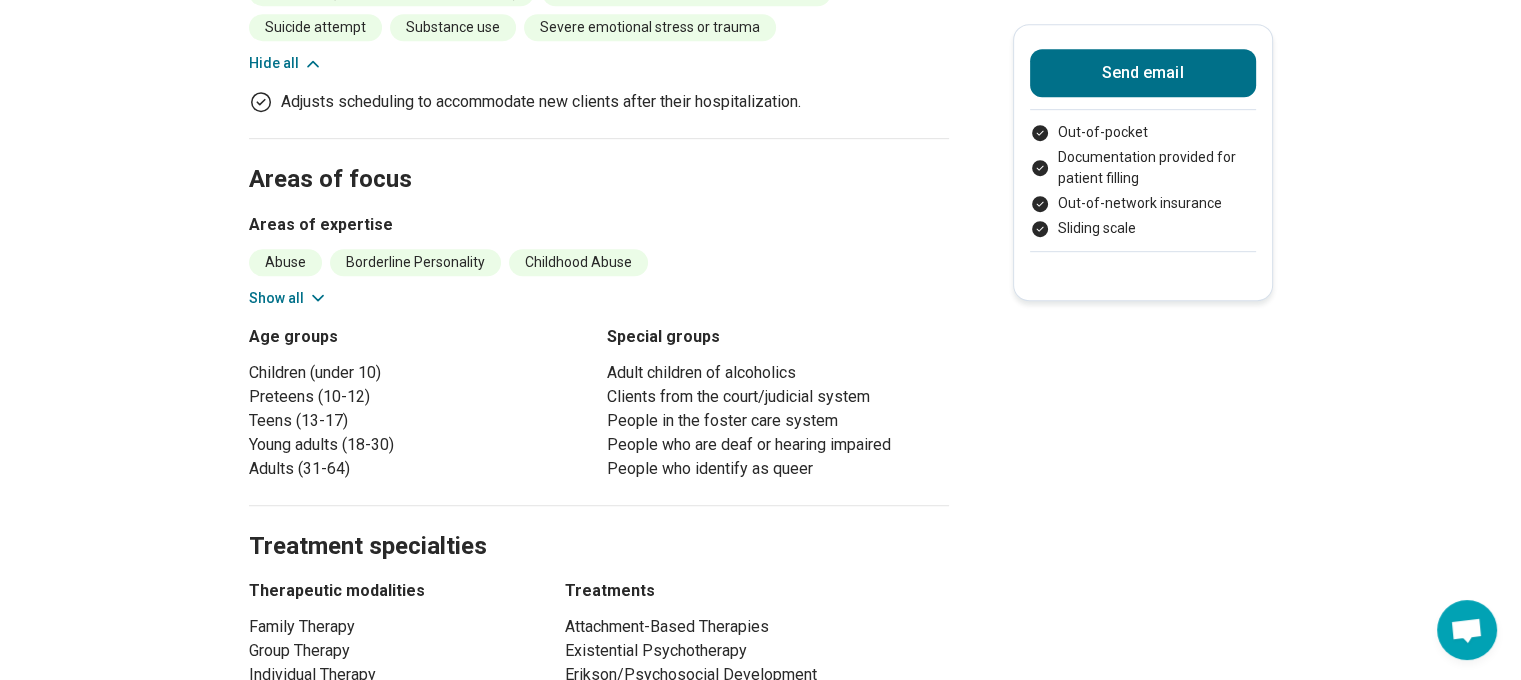 scroll, scrollTop: 1100, scrollLeft: 0, axis: vertical 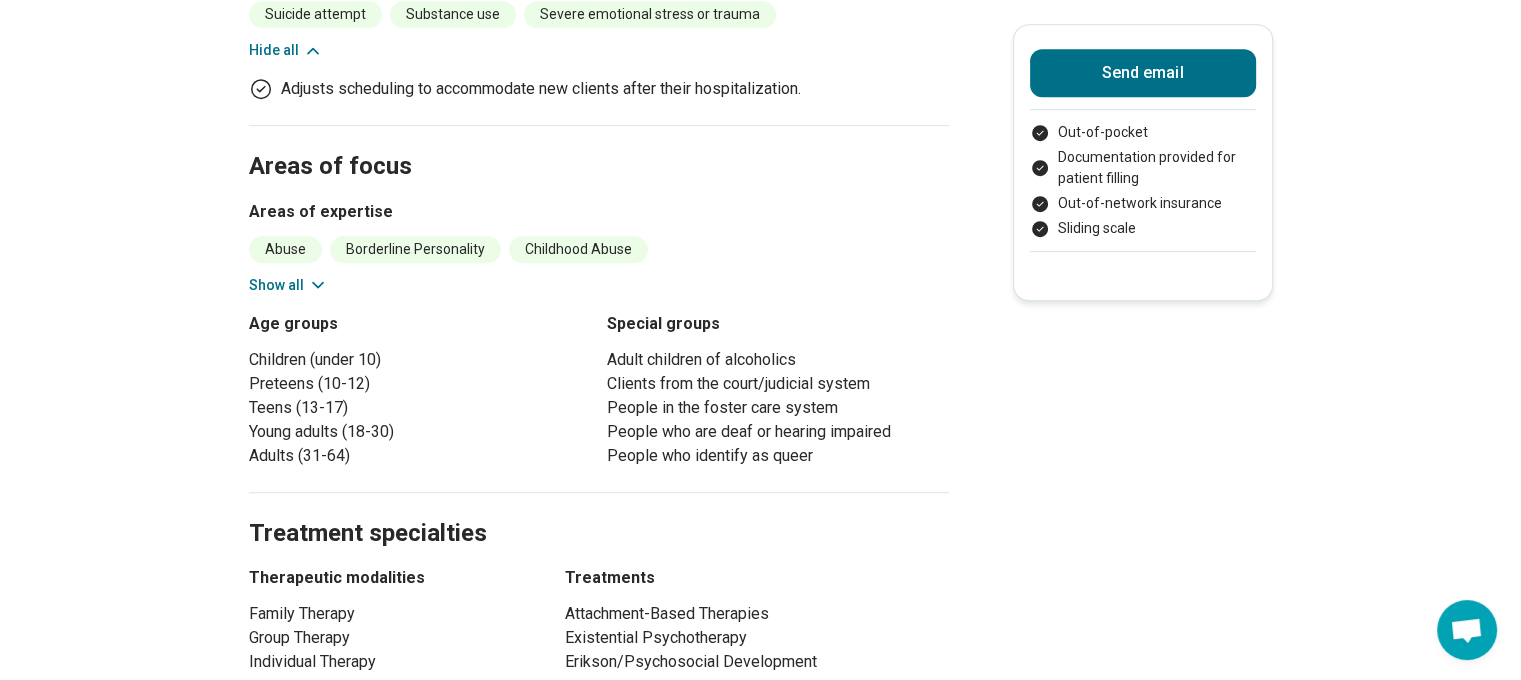 click on "Areas of focus Areas of expertise Abuse Borderline Personality Childhood Abuse Parenting Concerns Personality Disorders Posttraumatic Stress Disorder (PTSD) Relationship Violence/Stalking/Harassment Relationship(s) with Parents/Children/Family Self-Harm Sexual Assault Sexual Identity Spiritual/Religious Concerns Substance Use Suicidal Ideation Trauma Show all Age groups Children (under 10) Preteens (10-12) Teens (13-17) Young adults (18-30) Adults (31-64) Special groups Adult children of alcoholics Clients from the court/judicial system People in the foster care system People who are deaf or hearing impaired People who identify as queer" at bounding box center (599, 308) 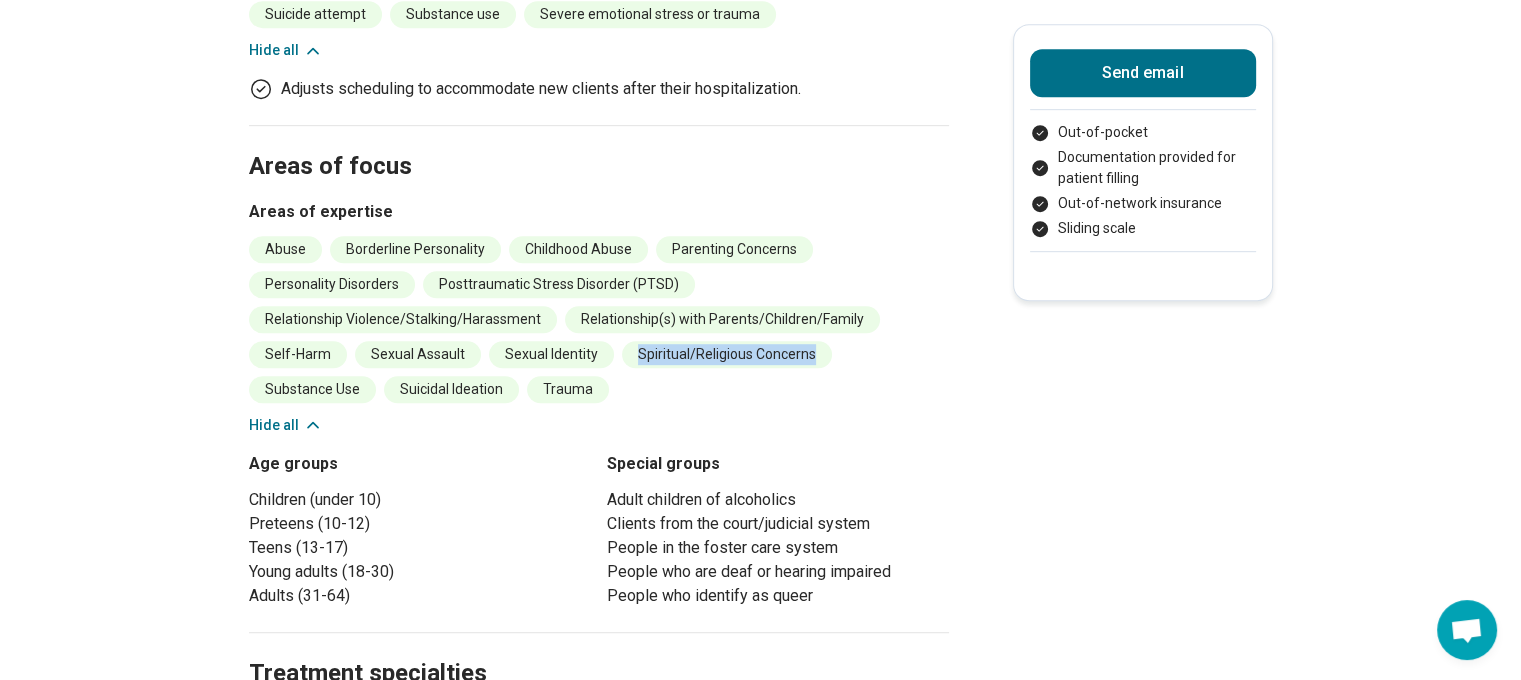 drag, startPoint x: 635, startPoint y: 346, endPoint x: 812, endPoint y: 342, distance: 177.0452 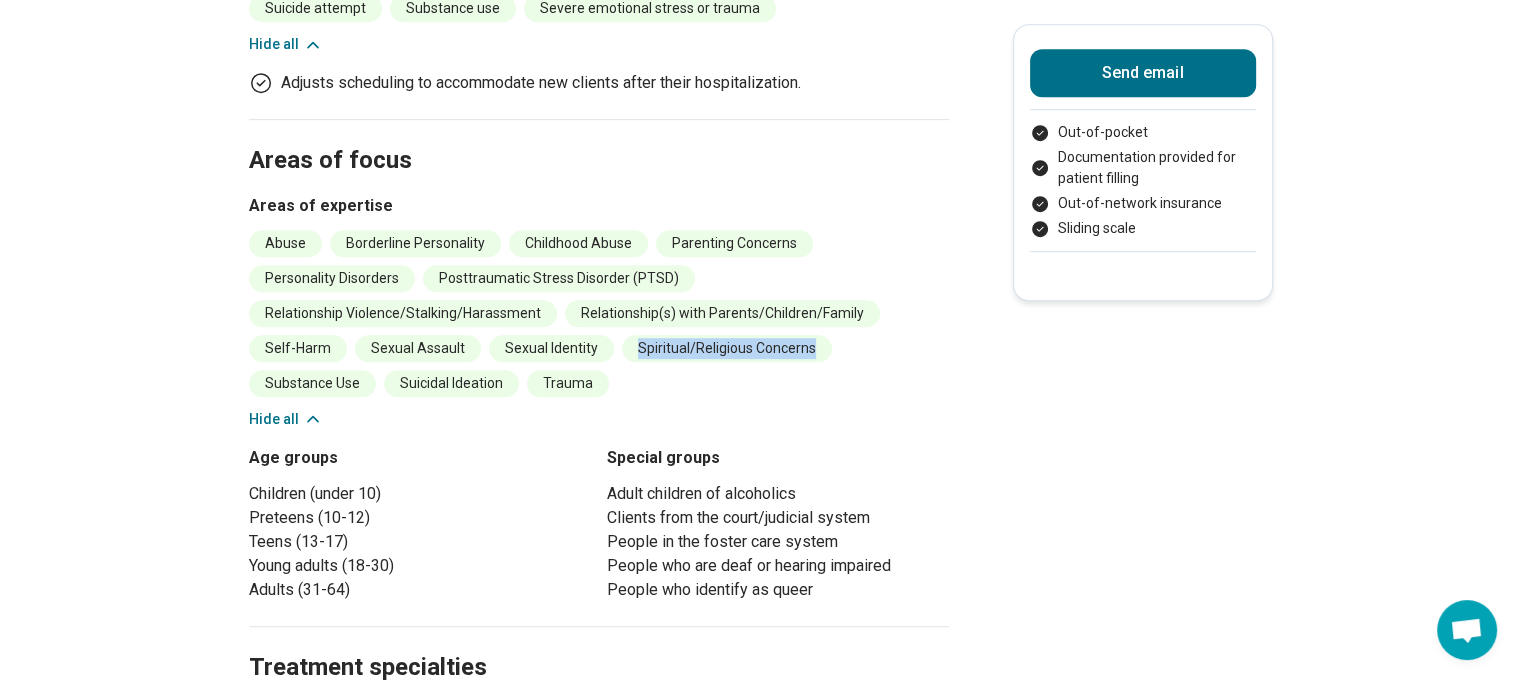 scroll, scrollTop: 1300, scrollLeft: 0, axis: vertical 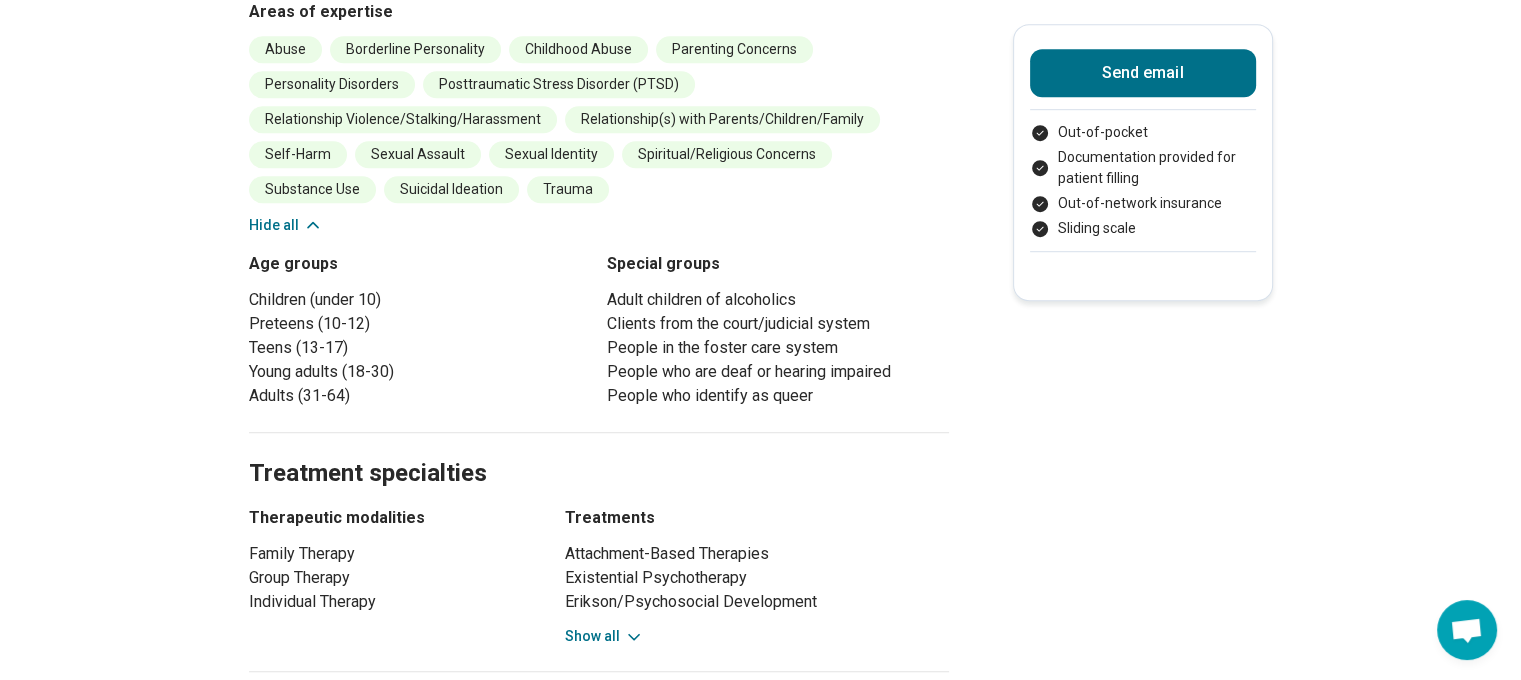 click on "Abuse Borderline Personality Childhood Abuse Parenting Concerns Personality Disorders Posttraumatic Stress Disorder (PTSD) Relationship Violence/Stalking/Harassment Relationship(s) with Parents/Children/Family Self-Harm Sexual Assault Sexual Identity Spiritual/Religious Concerns Substance Use Suicidal Ideation Trauma" at bounding box center [599, 119] 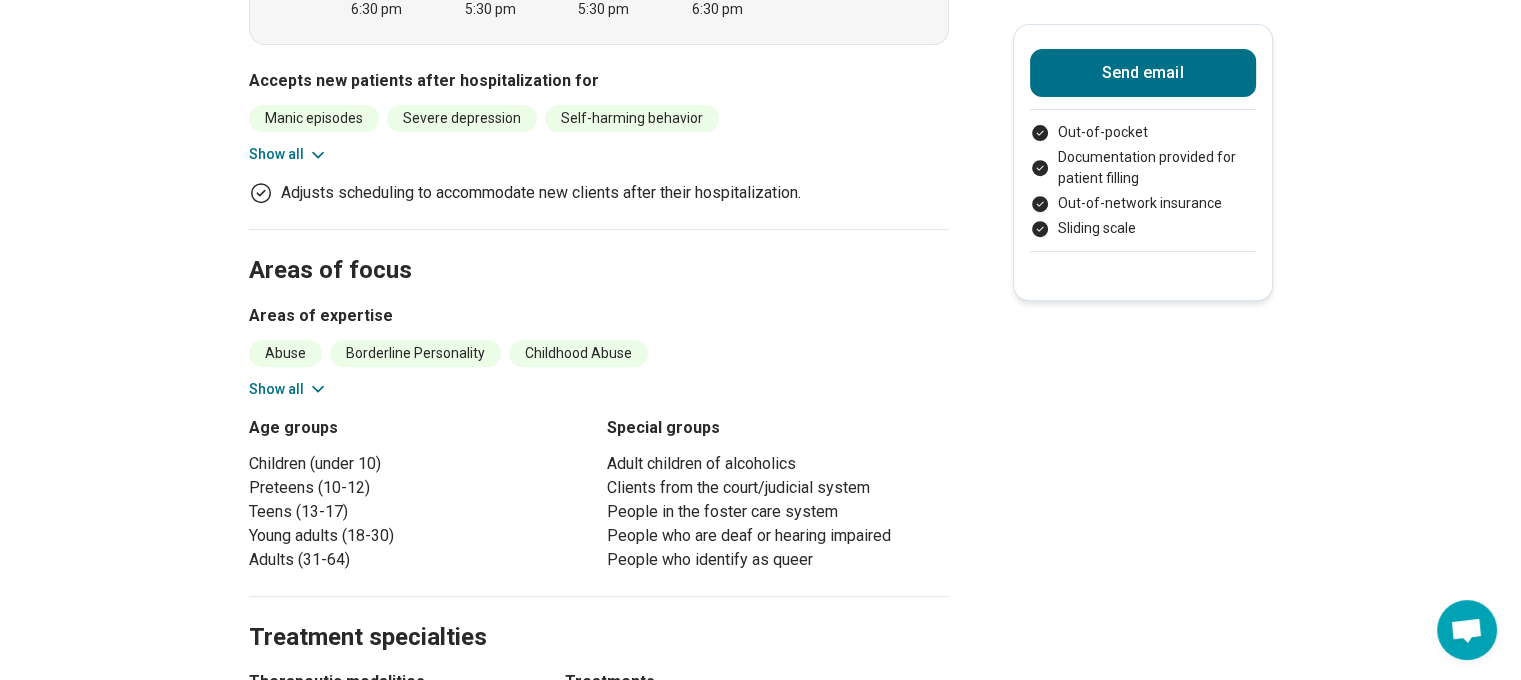 scroll, scrollTop: 700, scrollLeft: 0, axis: vertical 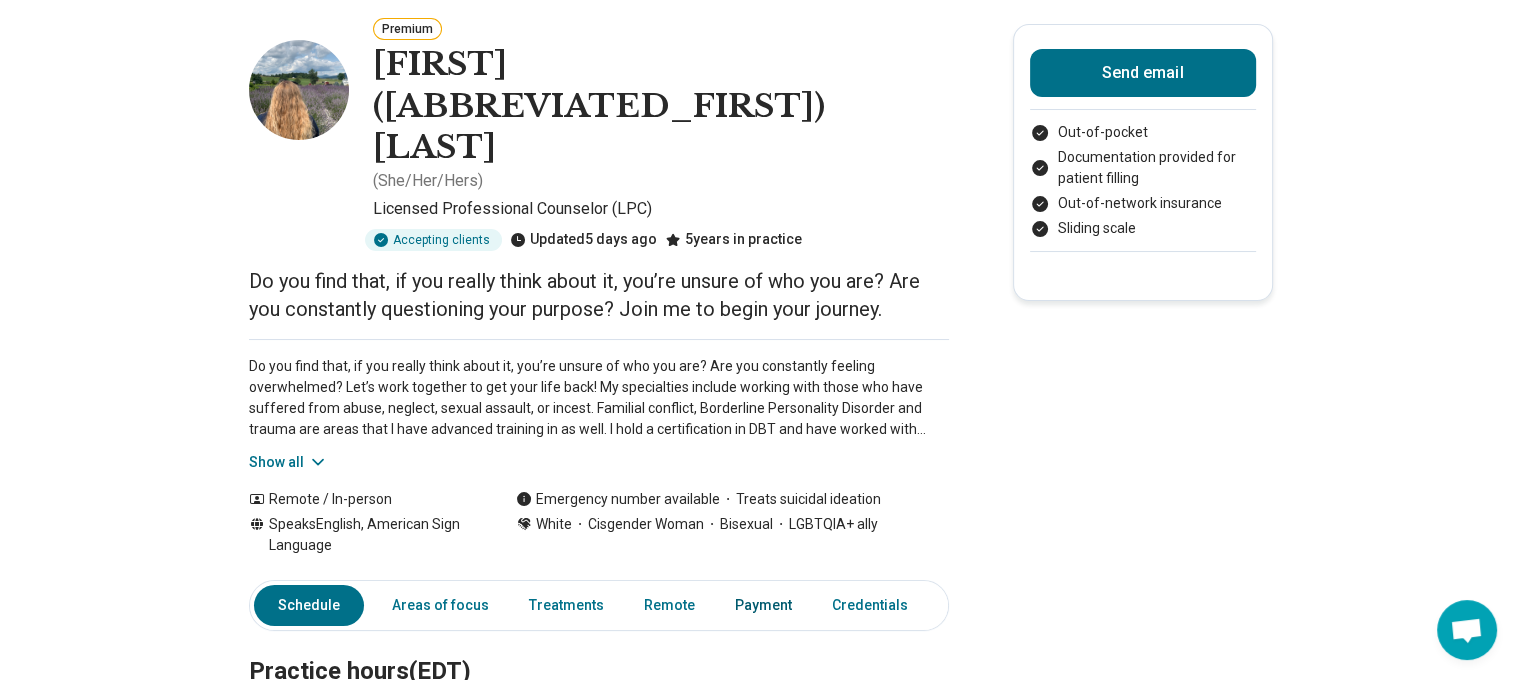 click on "Payment" at bounding box center (763, 605) 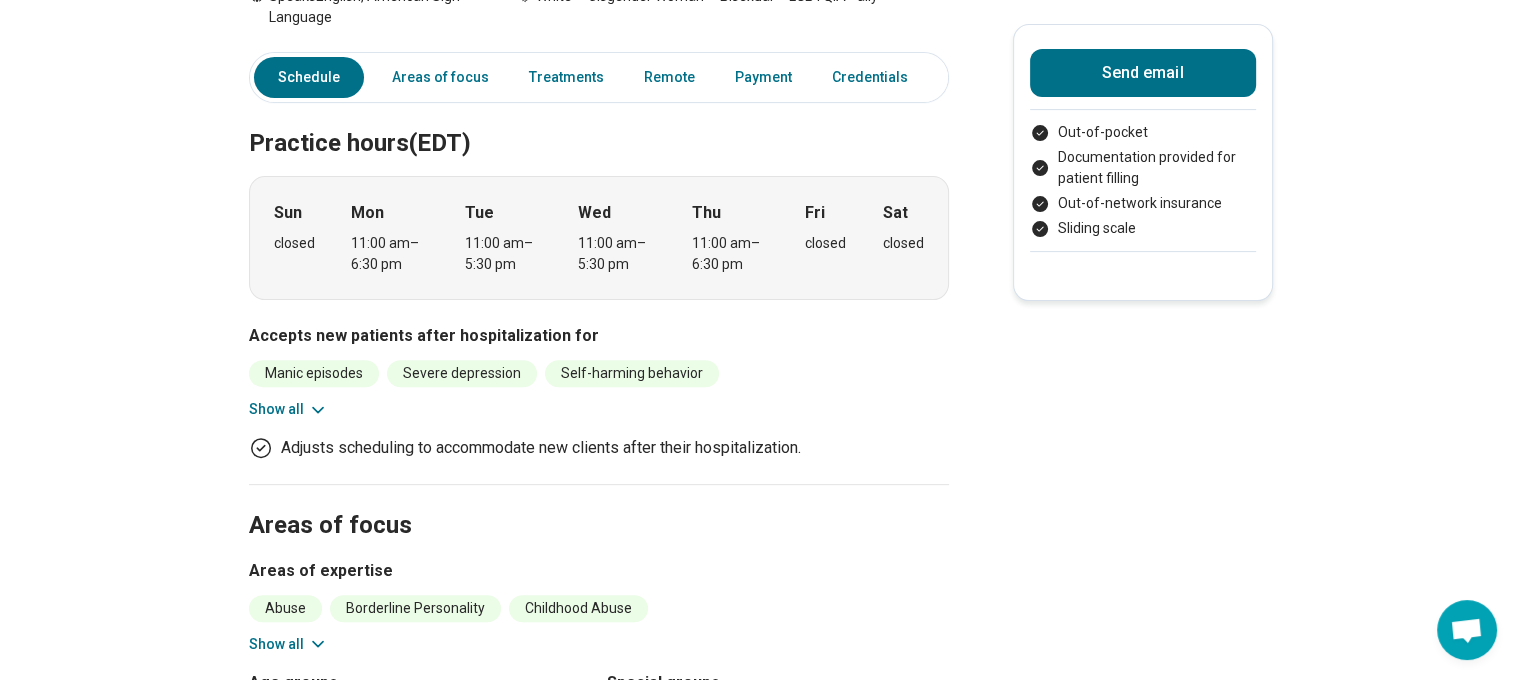scroll, scrollTop: 0, scrollLeft: 0, axis: both 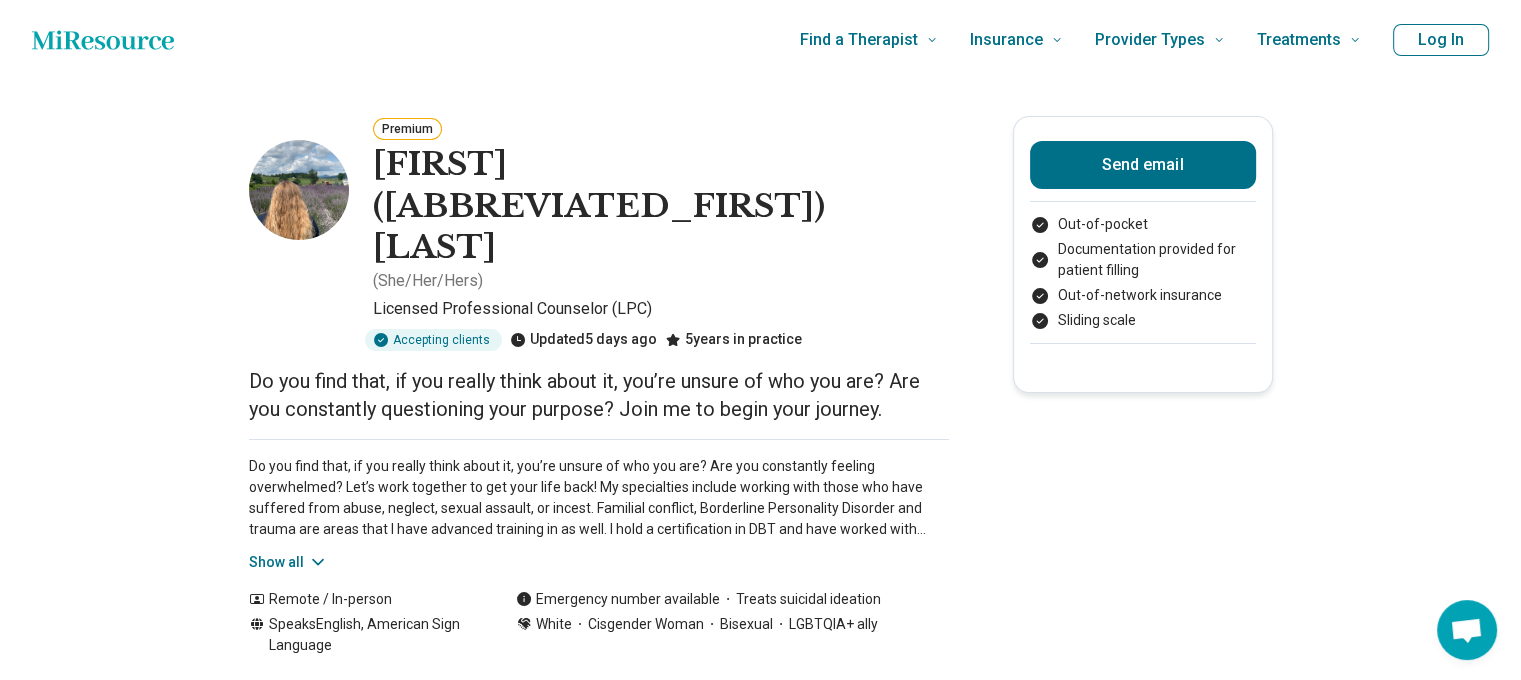 click on "[FIRST] ([ABBREVIATED_FIRST]) [LAST]" at bounding box center (661, 206) 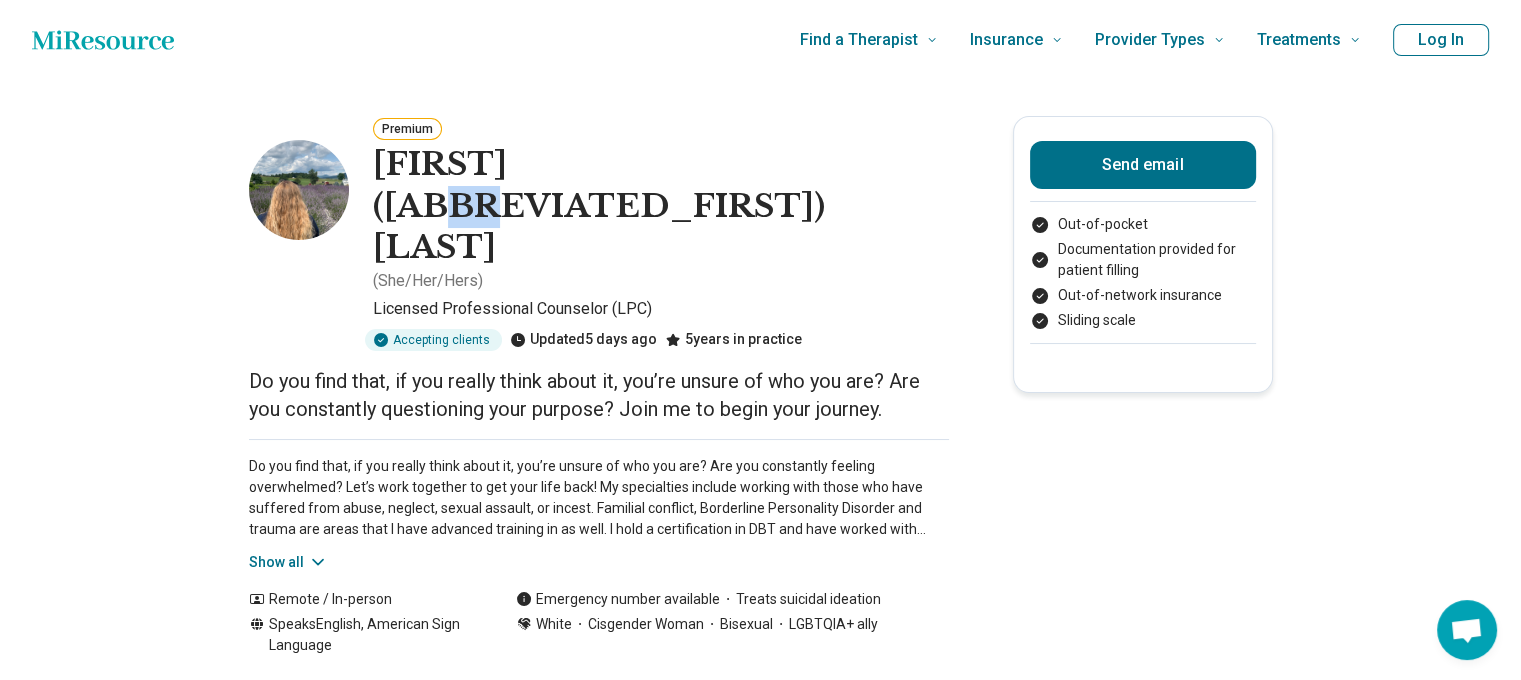 click on "[FIRST] ([ABBREVIATED_FIRST]) [LAST]" at bounding box center (661, 206) 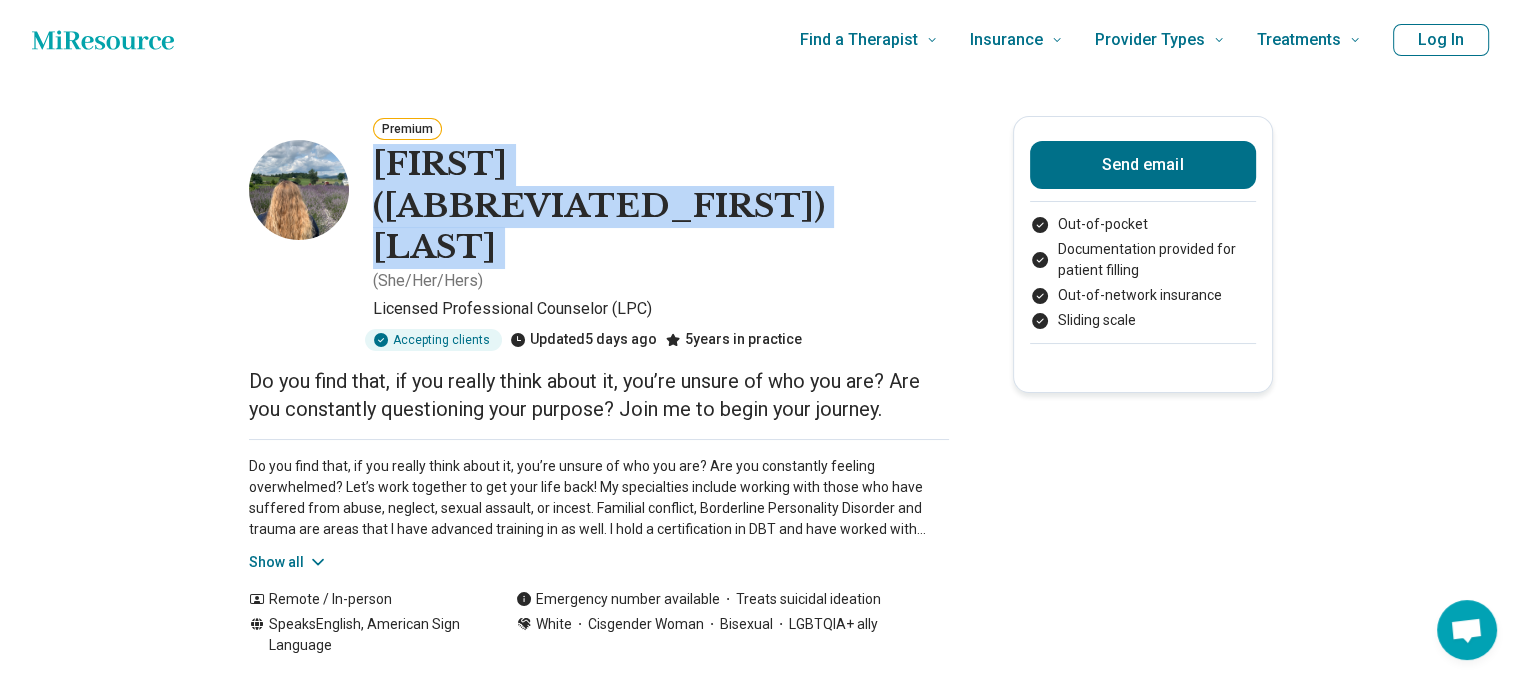 click on "[FIRST] ([ABBREVIATED_FIRST]) [LAST]" at bounding box center [661, 206] 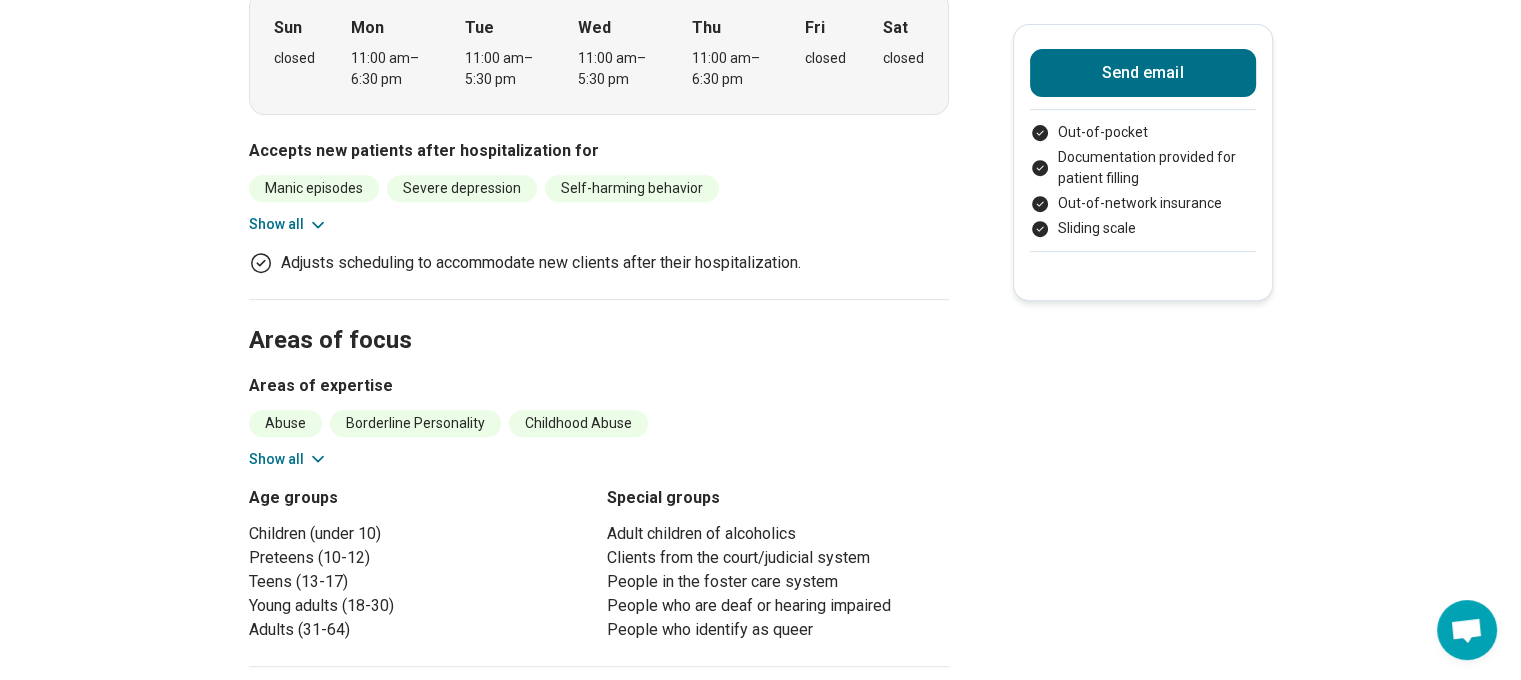 scroll, scrollTop: 900, scrollLeft: 0, axis: vertical 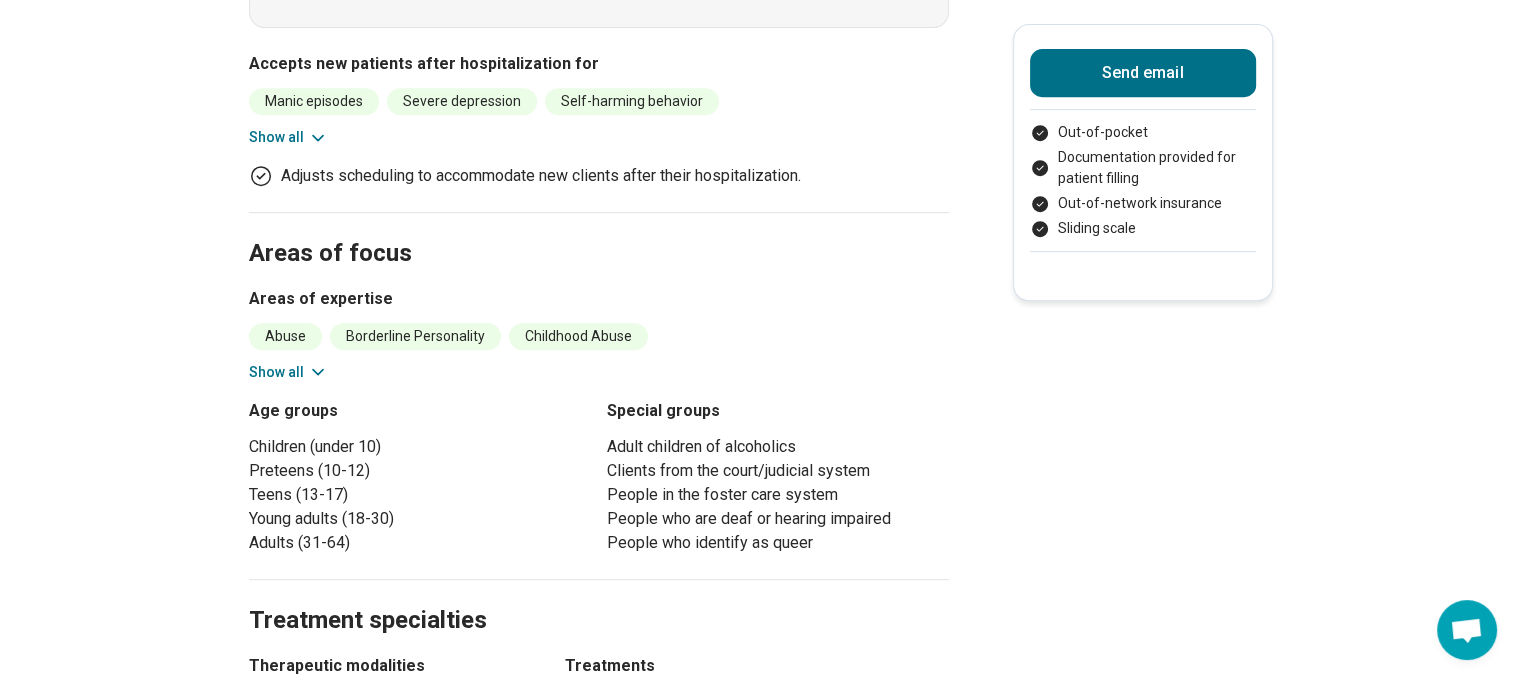 click on "Areas of focus Areas of expertise Abuse Borderline Personality Childhood Abuse Parenting Concerns Personality Disorders Posttraumatic Stress Disorder (PTSD) Relationship Violence/Stalking/Harassment Relationship(s) with Parents/Children/Family Self-Harm Sexual Assault Sexual Identity Spiritual/Religious Concerns Substance Use Suicidal Ideation Trauma Show all Age groups Children (under 10) Preteens (10-12) Teens (13-17) Young adults (18-30) Adults (31-64) Special groups Adult children of alcoholics Clients from the court/judicial system People in the foster care system People who are deaf or hearing impaired People who identify as queer" at bounding box center [599, 395] 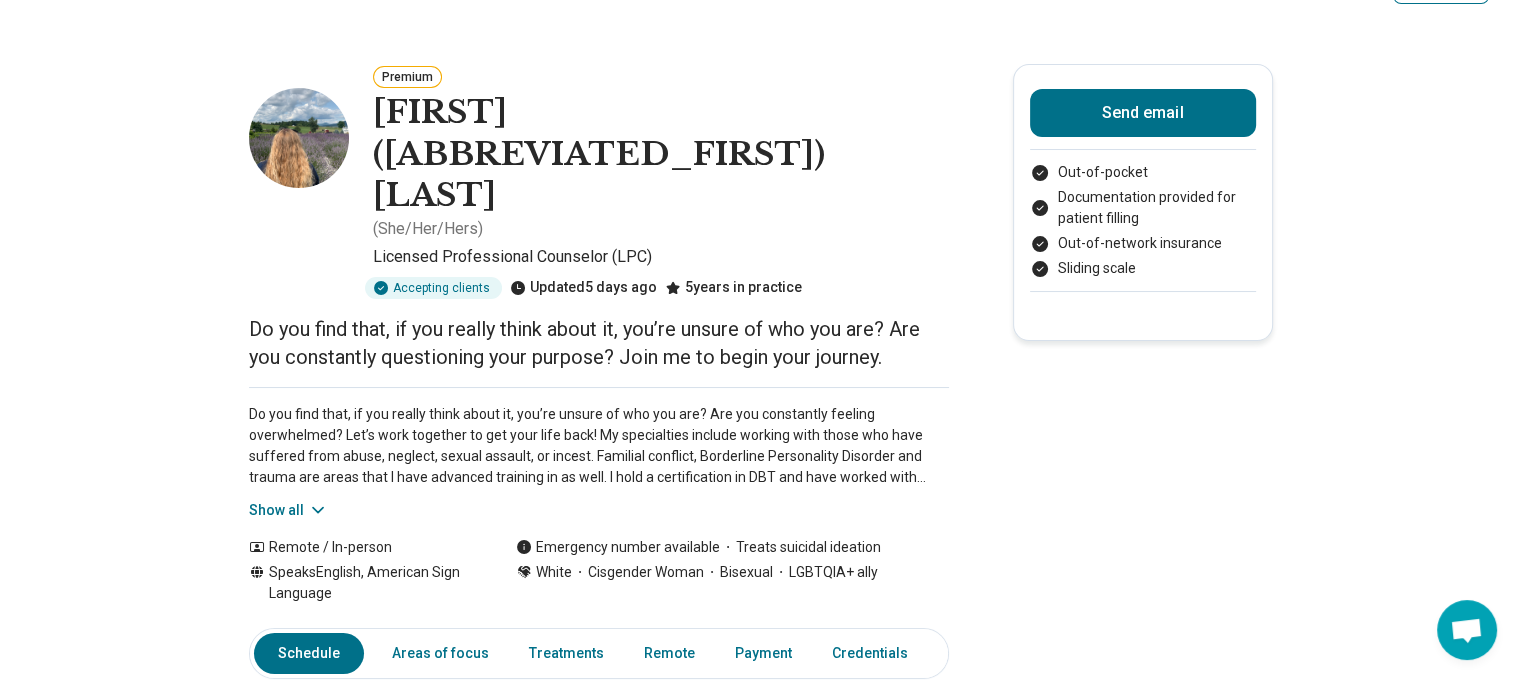 scroll, scrollTop: 0, scrollLeft: 0, axis: both 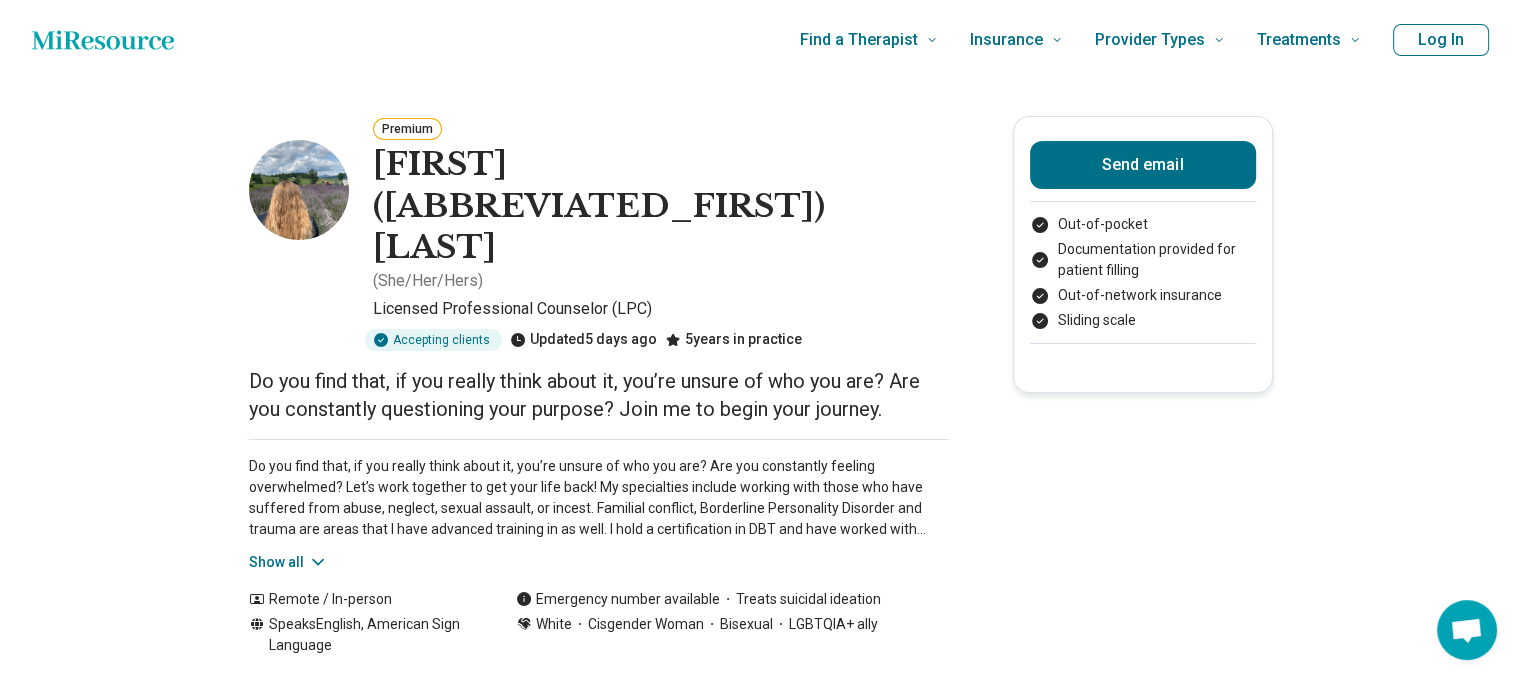 click 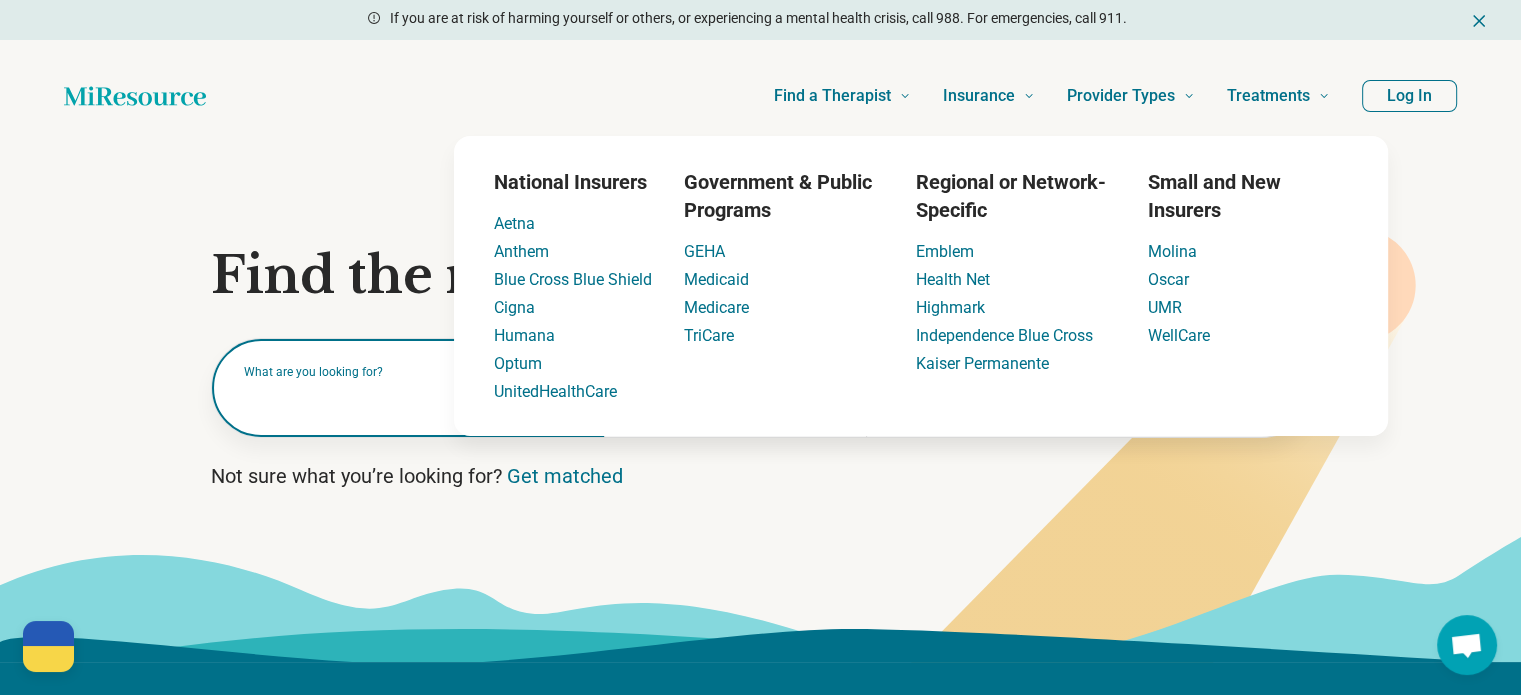 click on "What are you looking for?" at bounding box center (408, 388) 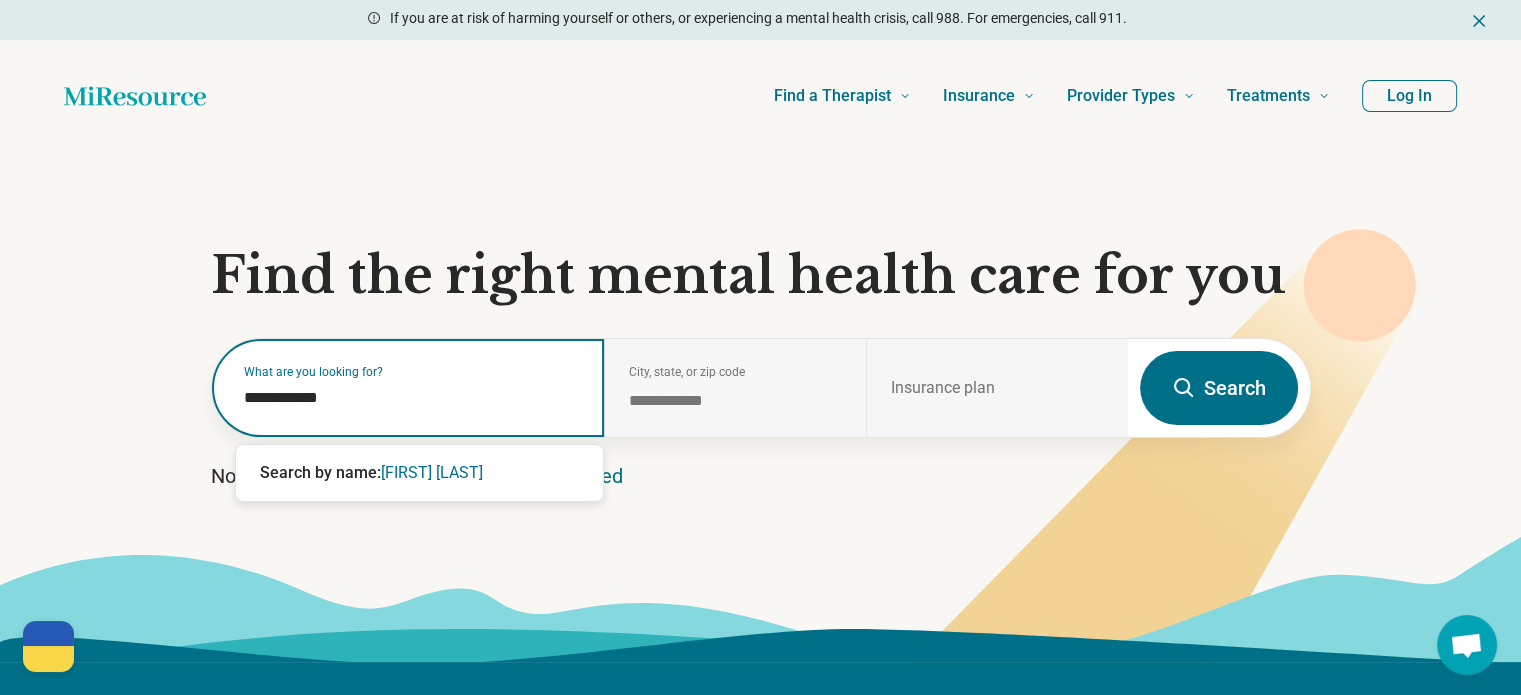 type on "**********" 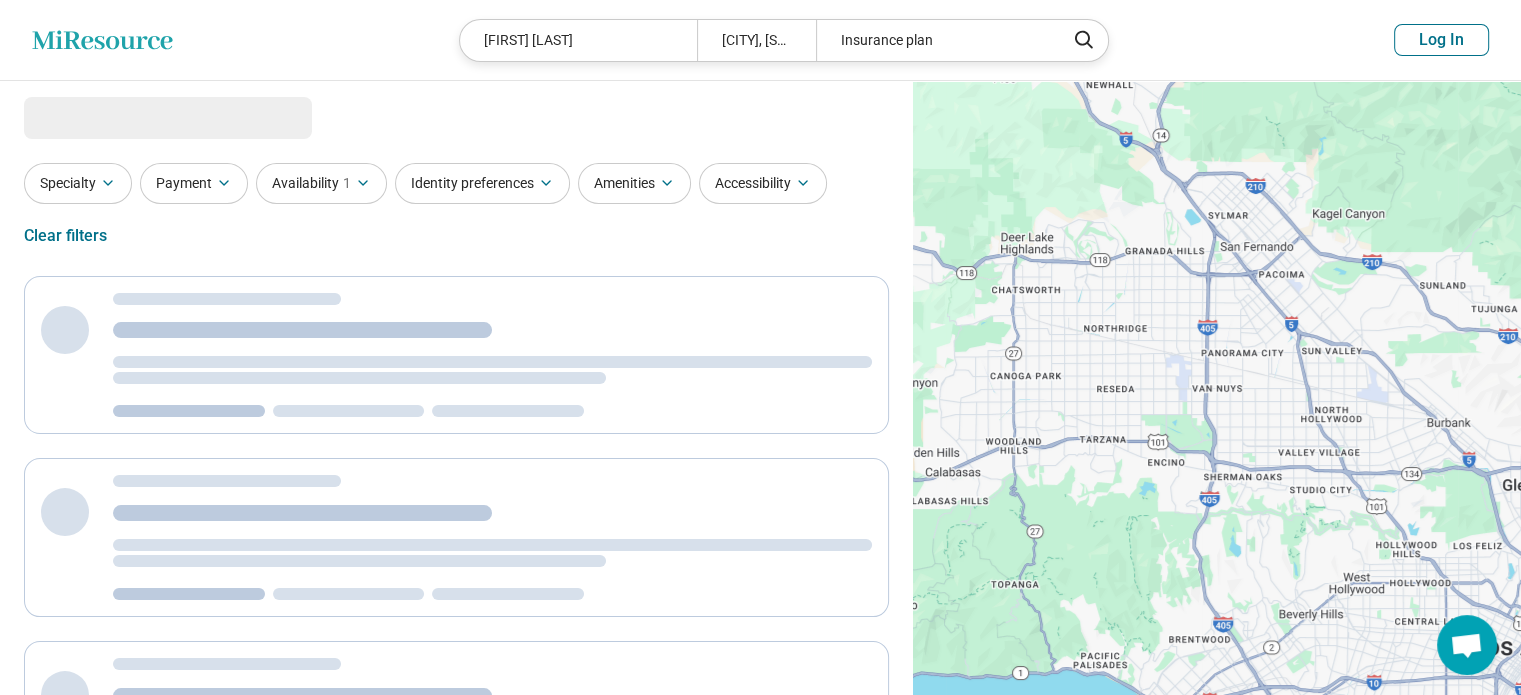 select on "***" 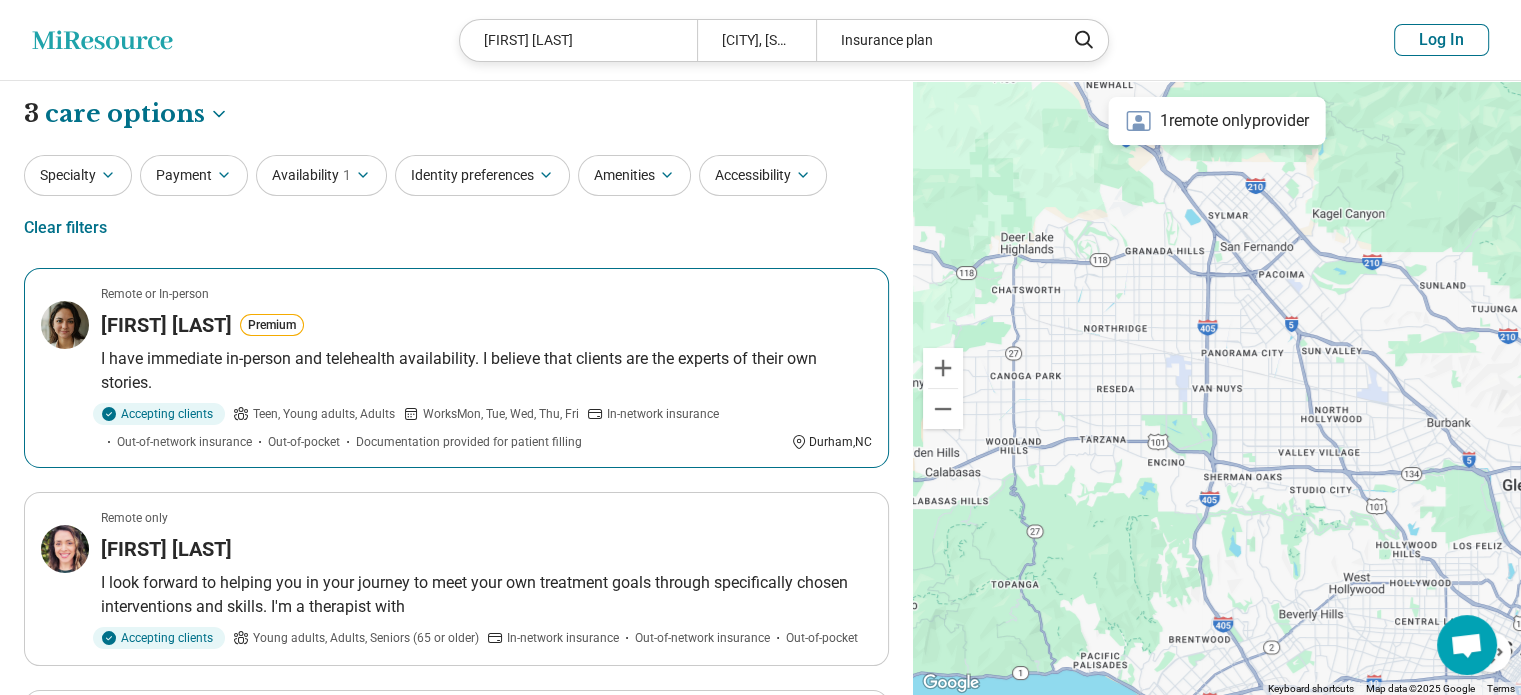 click on "I have immediate in-person and telehealth availability.
I believe that clients are the experts of their own stories." at bounding box center [486, 371] 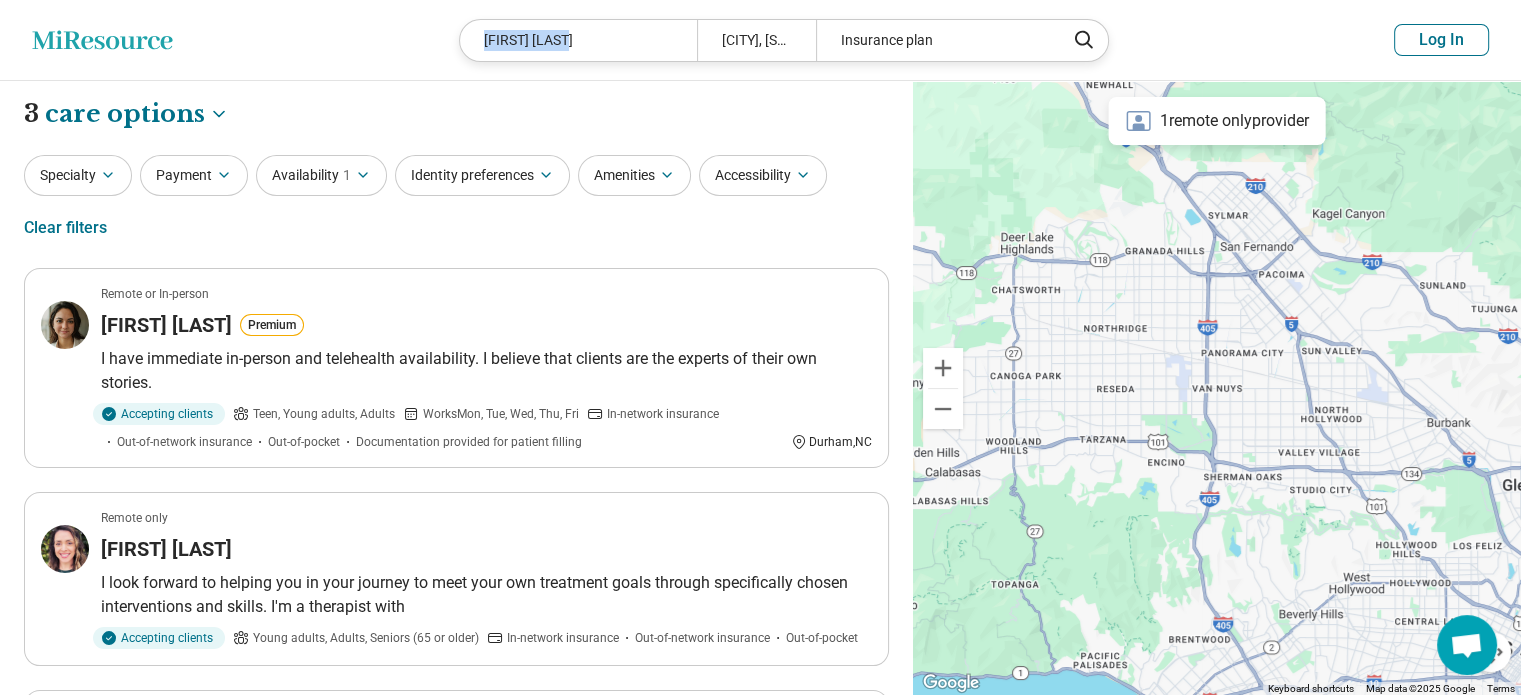 drag, startPoint x: 609, startPoint y: 31, endPoint x: 416, endPoint y: 43, distance: 193.3727 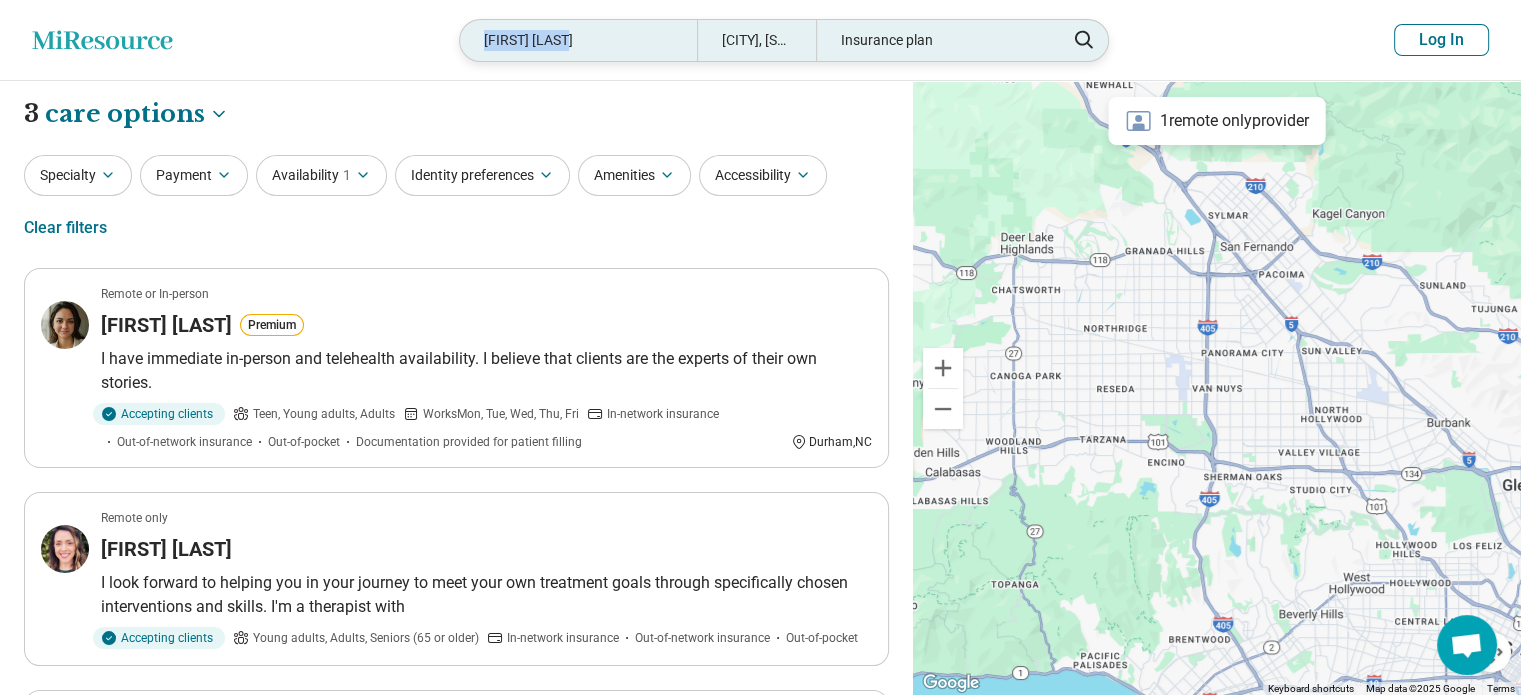 click on "Brianne Safer" at bounding box center (578, 40) 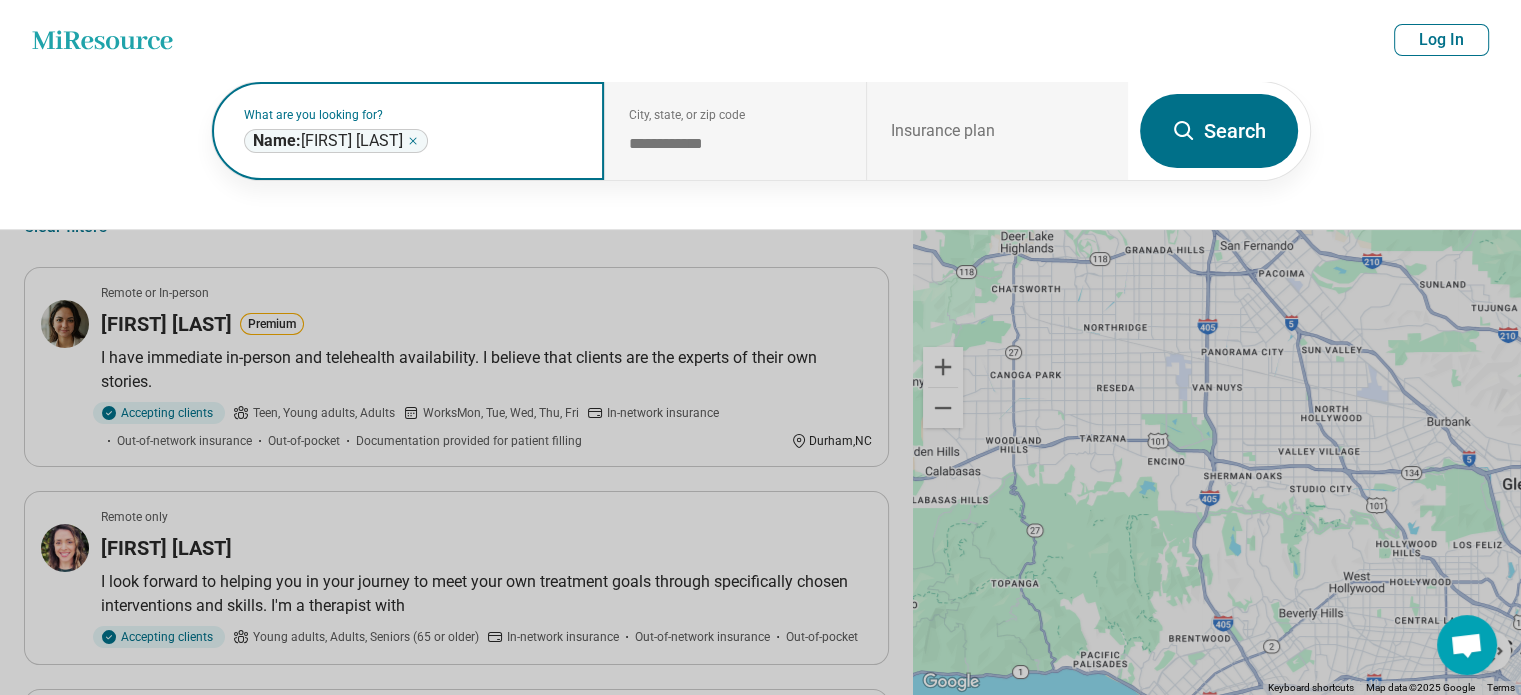 click on "**********" at bounding box center [336, 141] 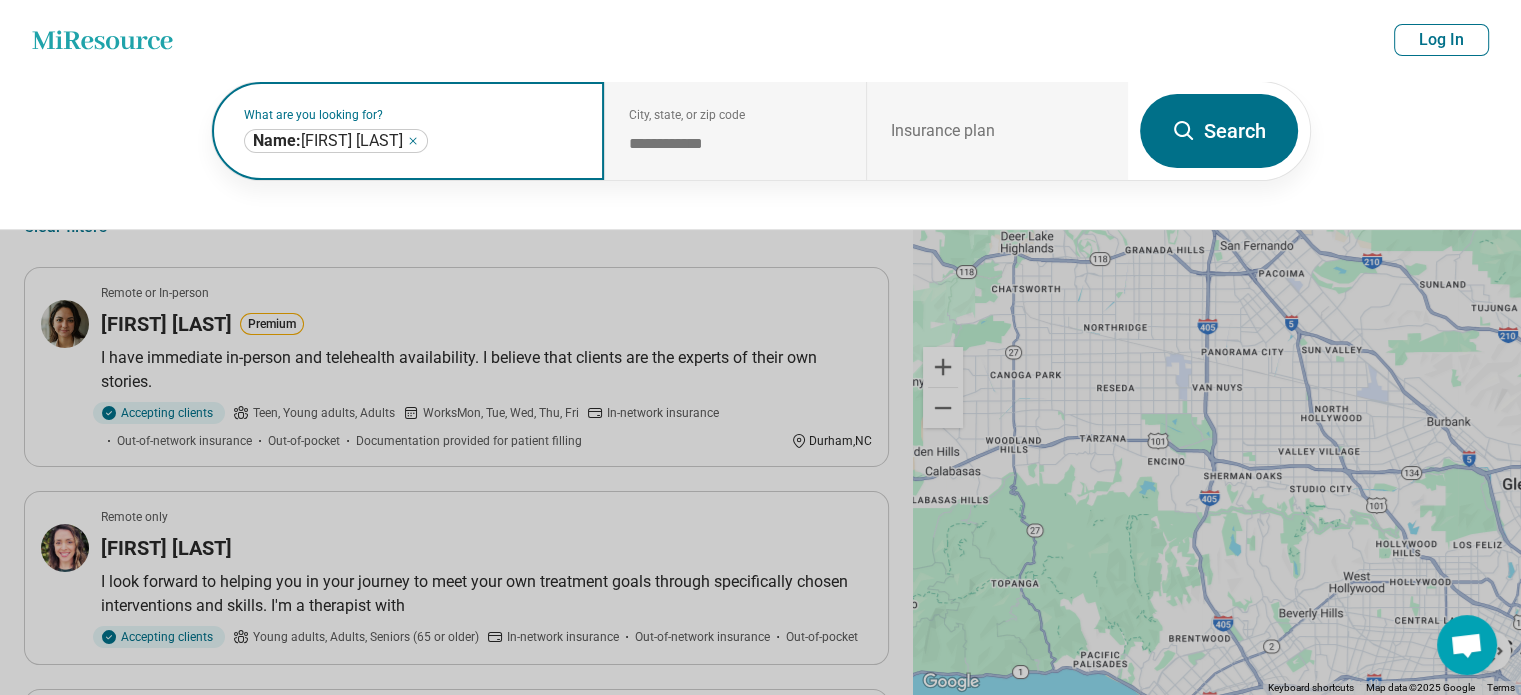 click 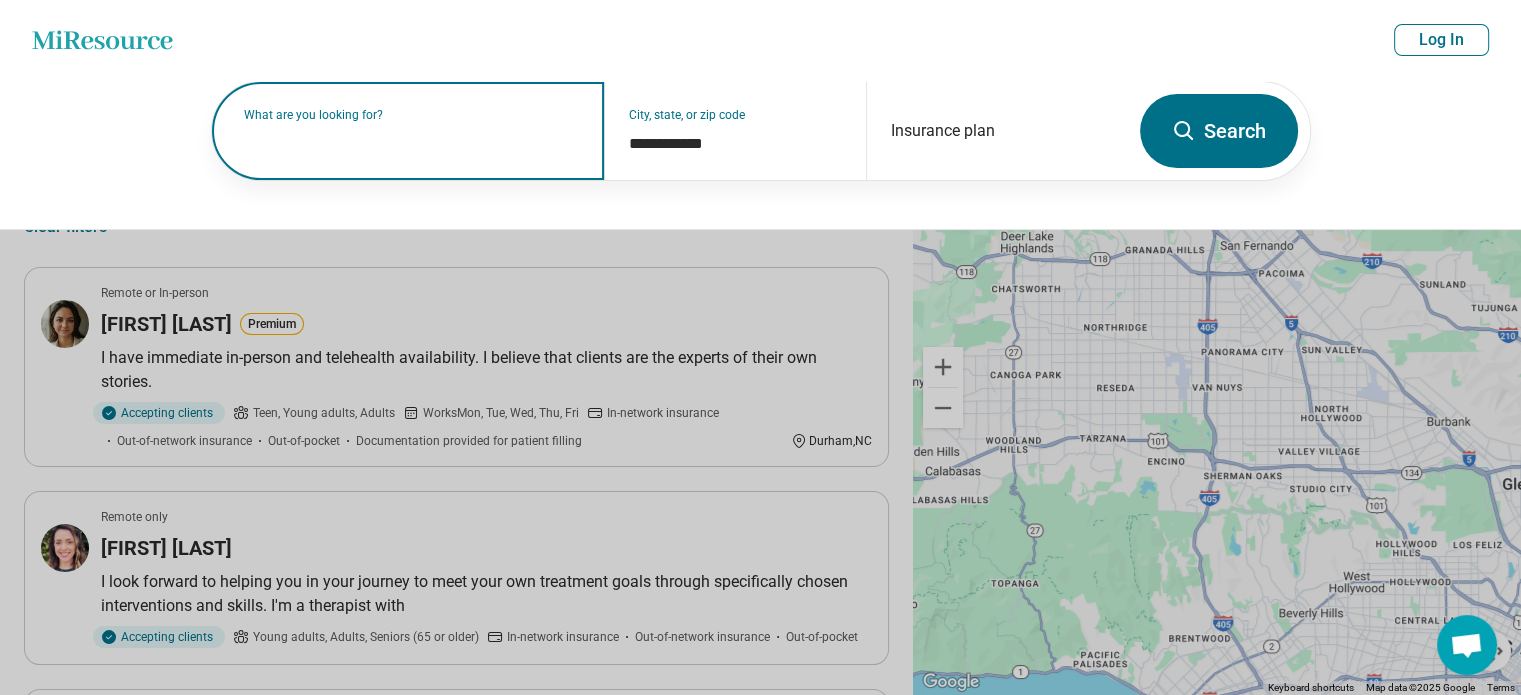 click at bounding box center [412, 141] 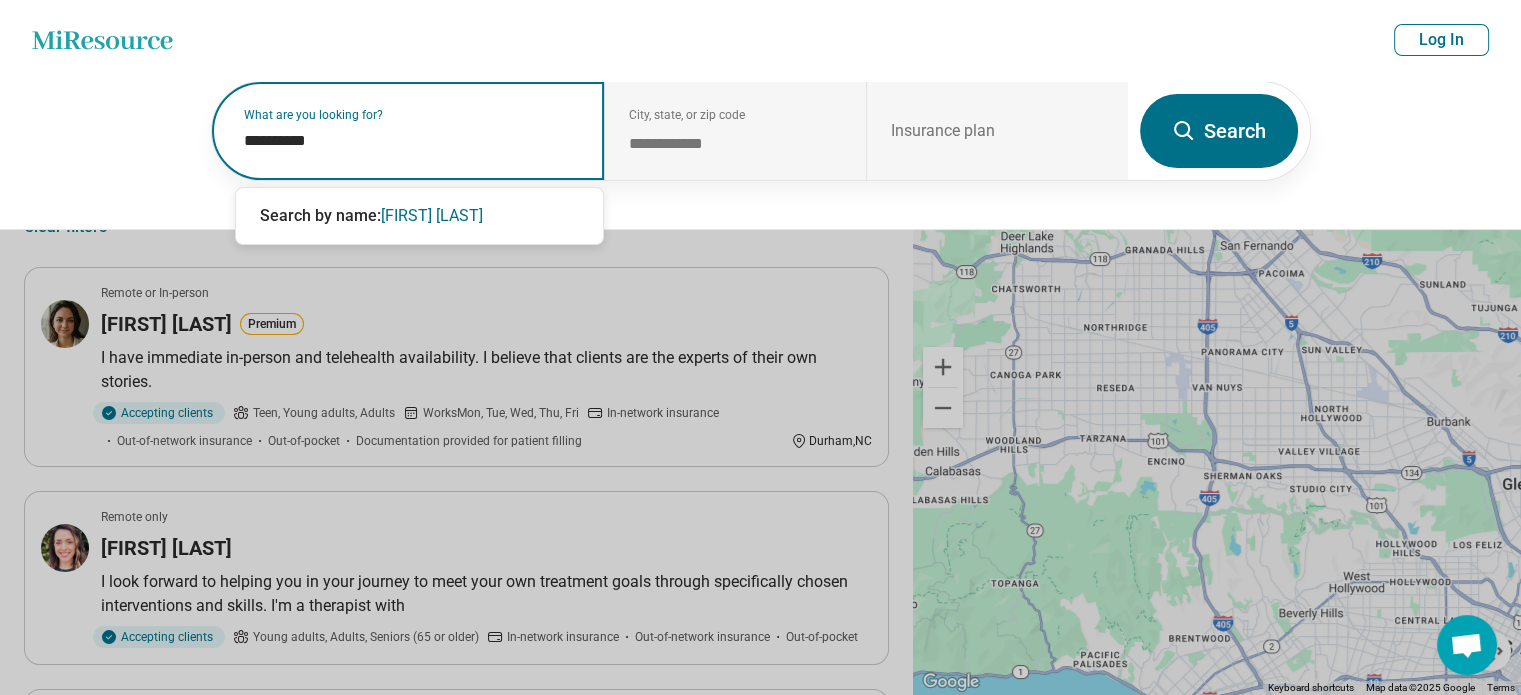 type on "**********" 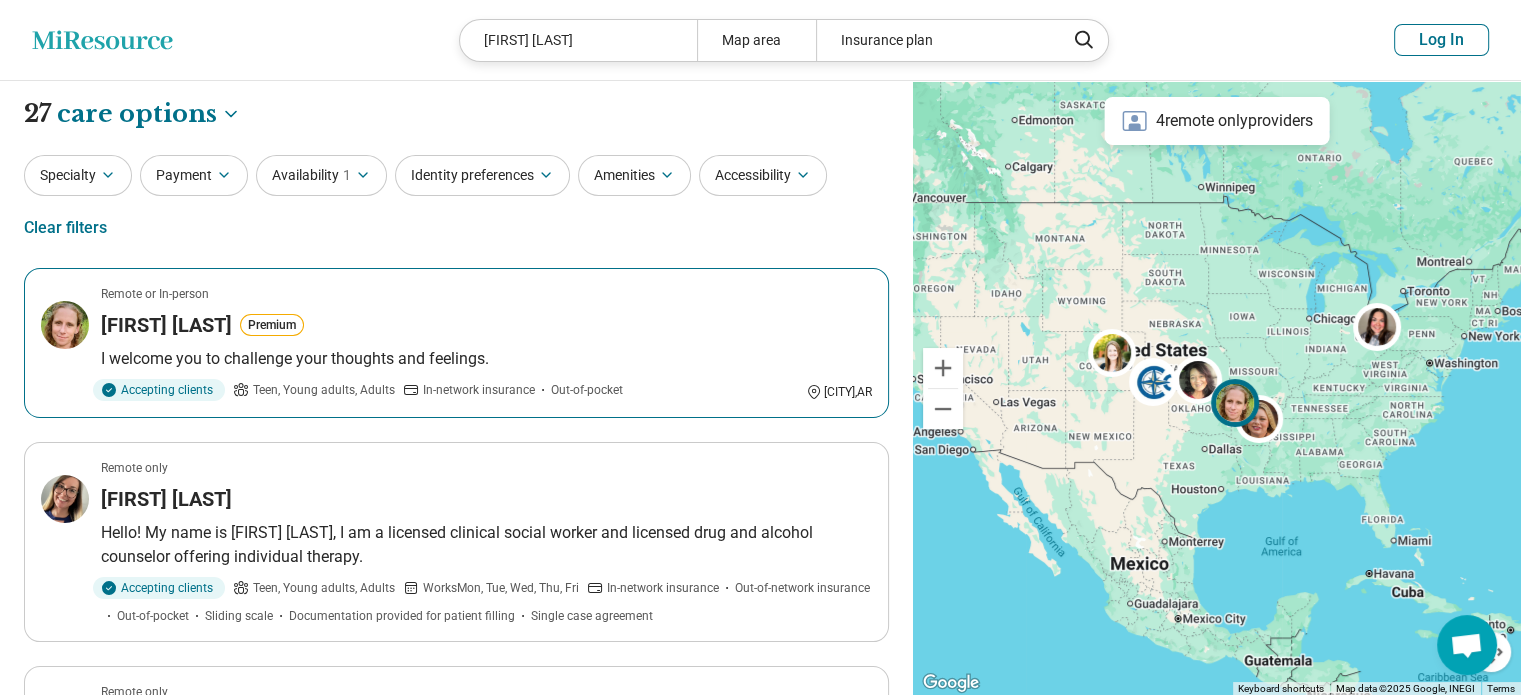 click on "In-network insurance" at bounding box center [479, 390] 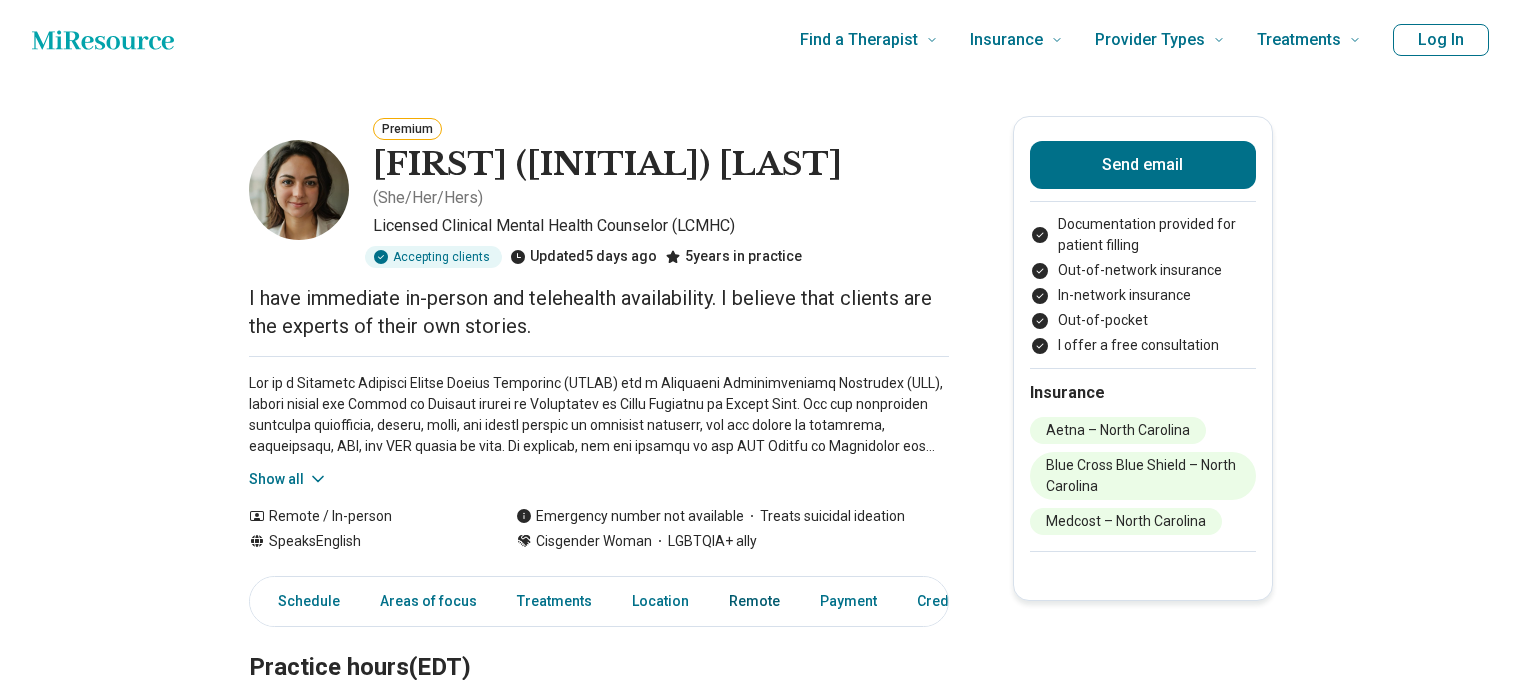 scroll, scrollTop: 0, scrollLeft: 0, axis: both 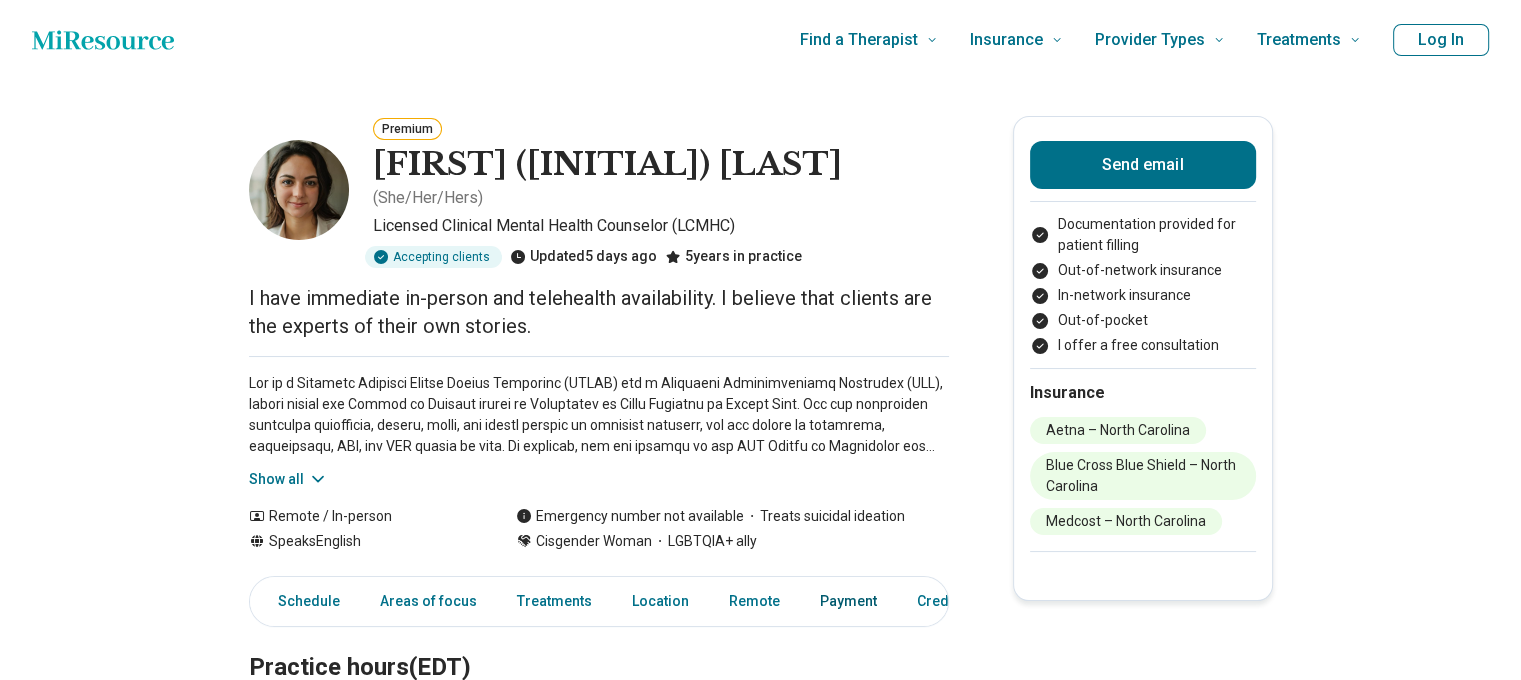 click on "Payment" at bounding box center (848, 601) 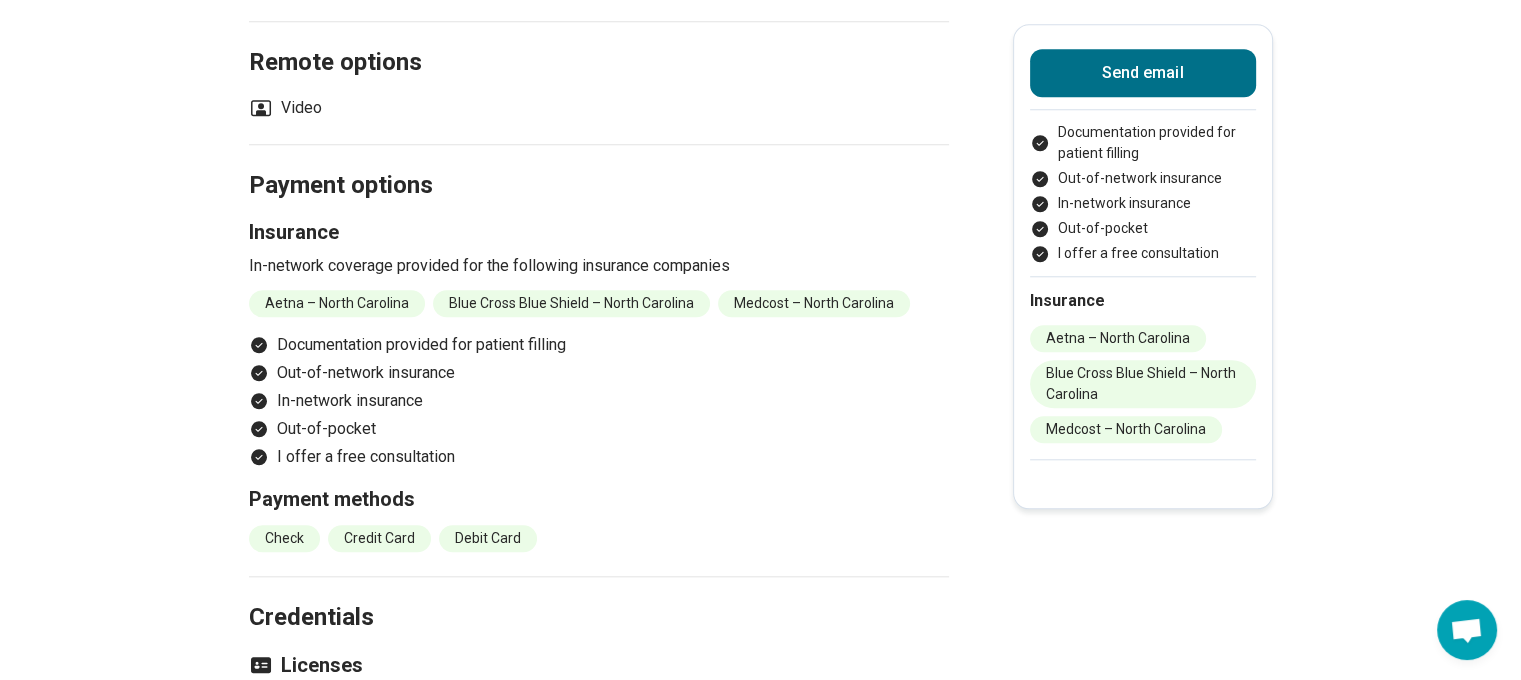 scroll, scrollTop: 2000, scrollLeft: 0, axis: vertical 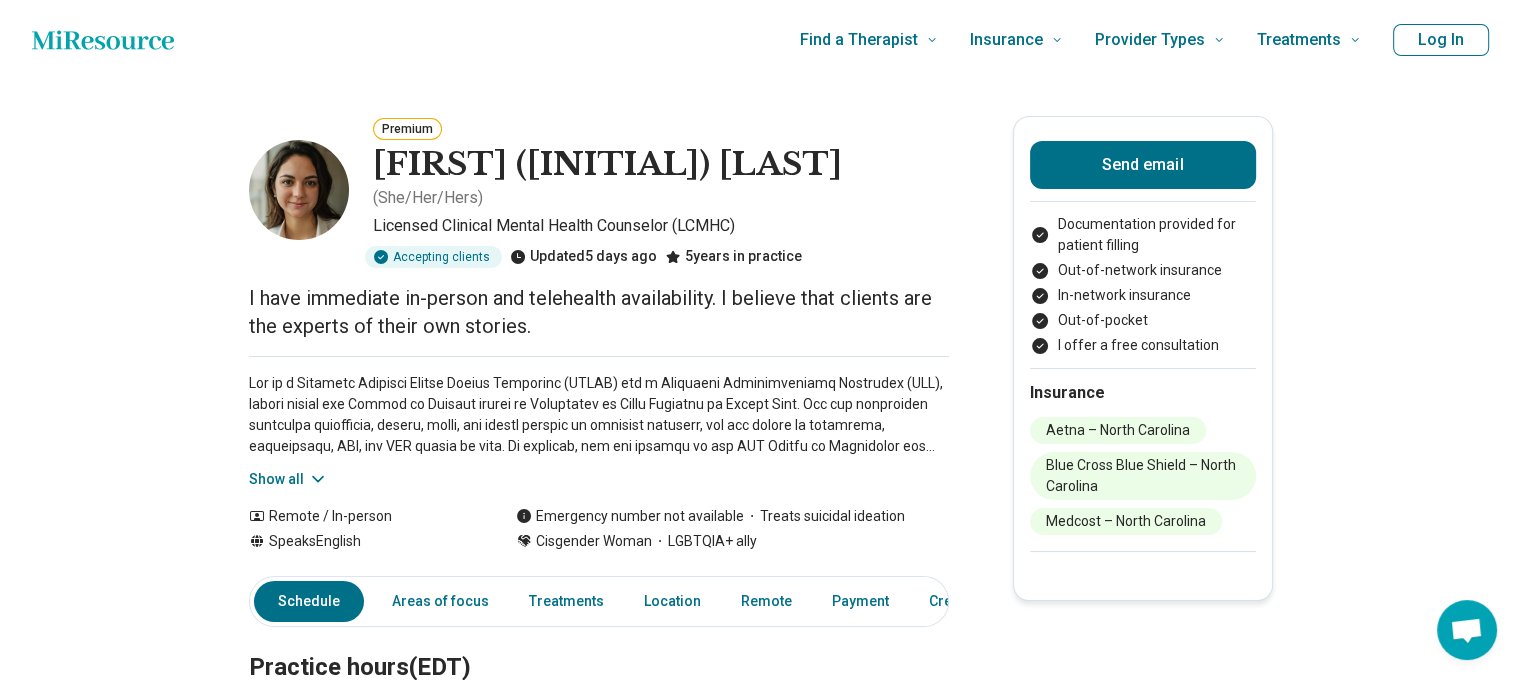 click 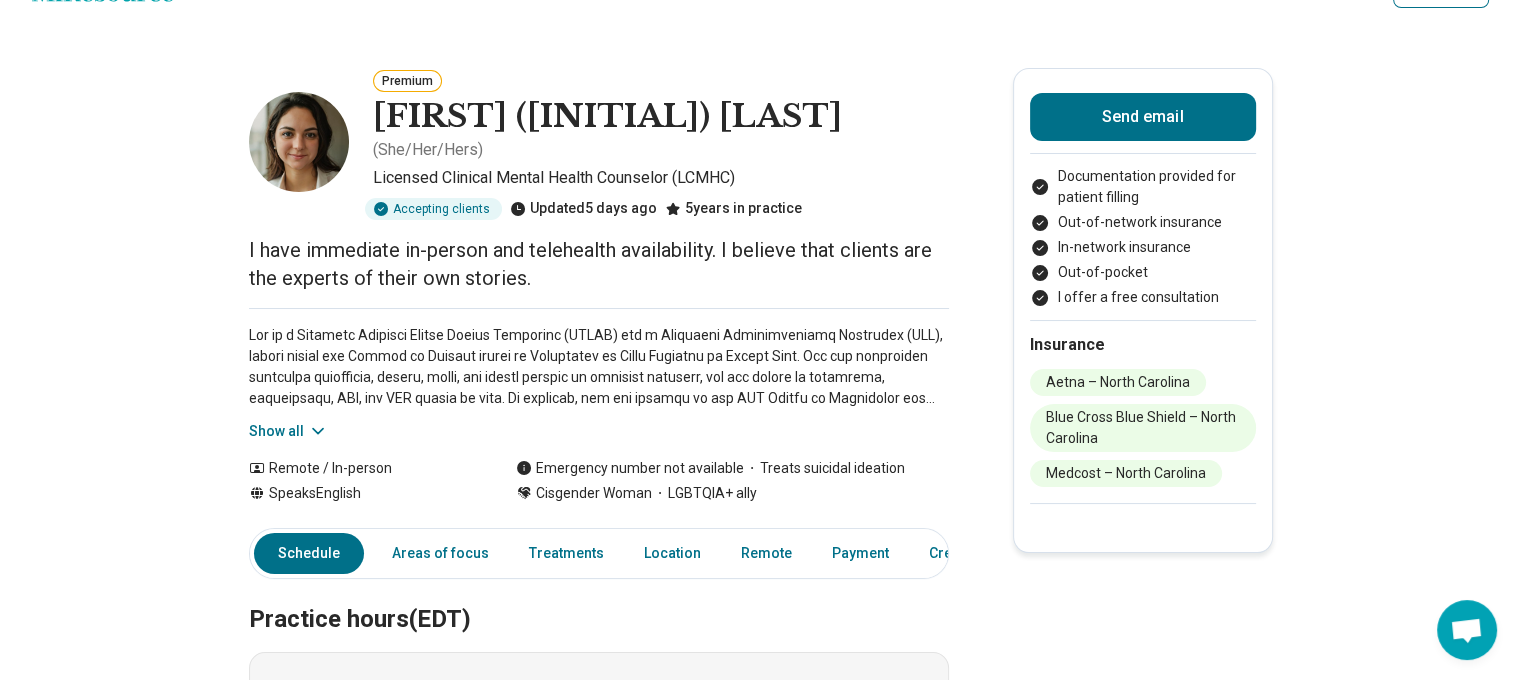 scroll, scrollTop: 0, scrollLeft: 0, axis: both 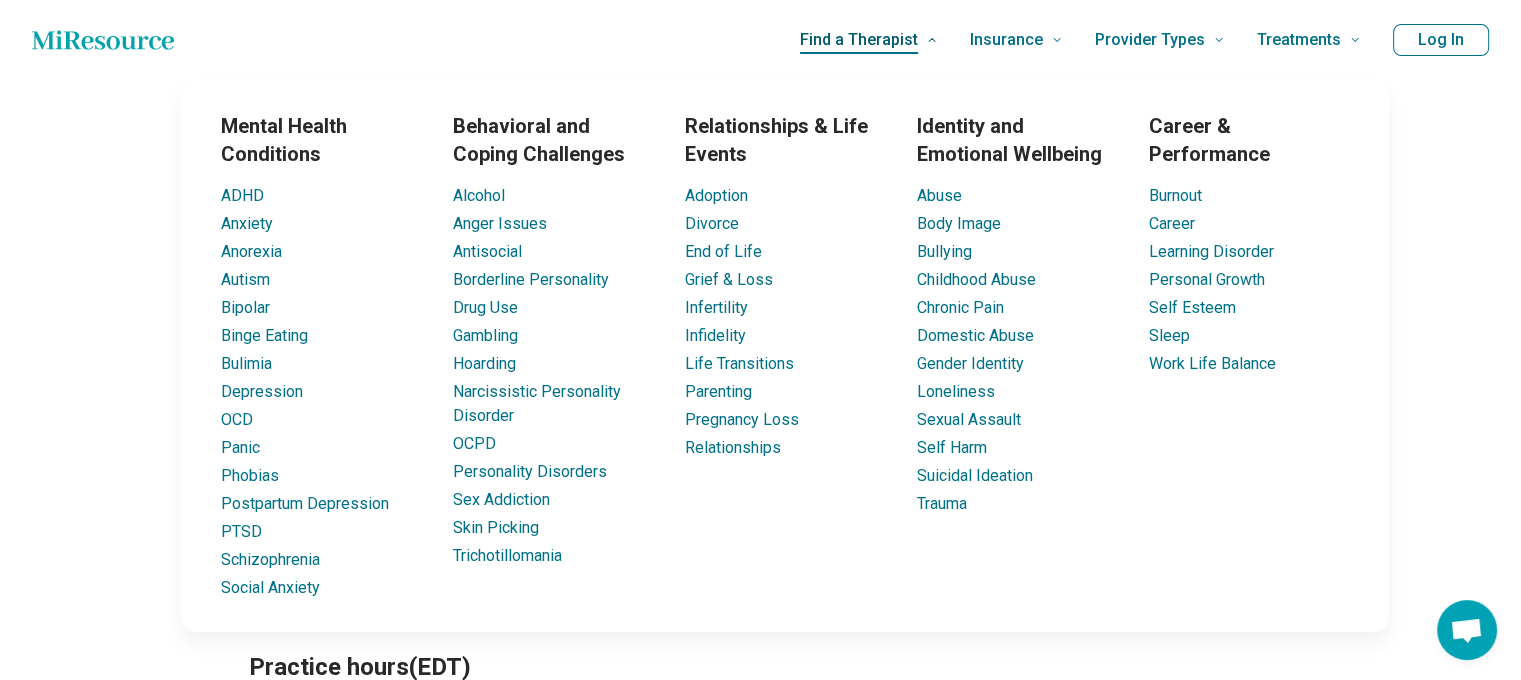 click on "Find a Therapist" at bounding box center (869, 40) 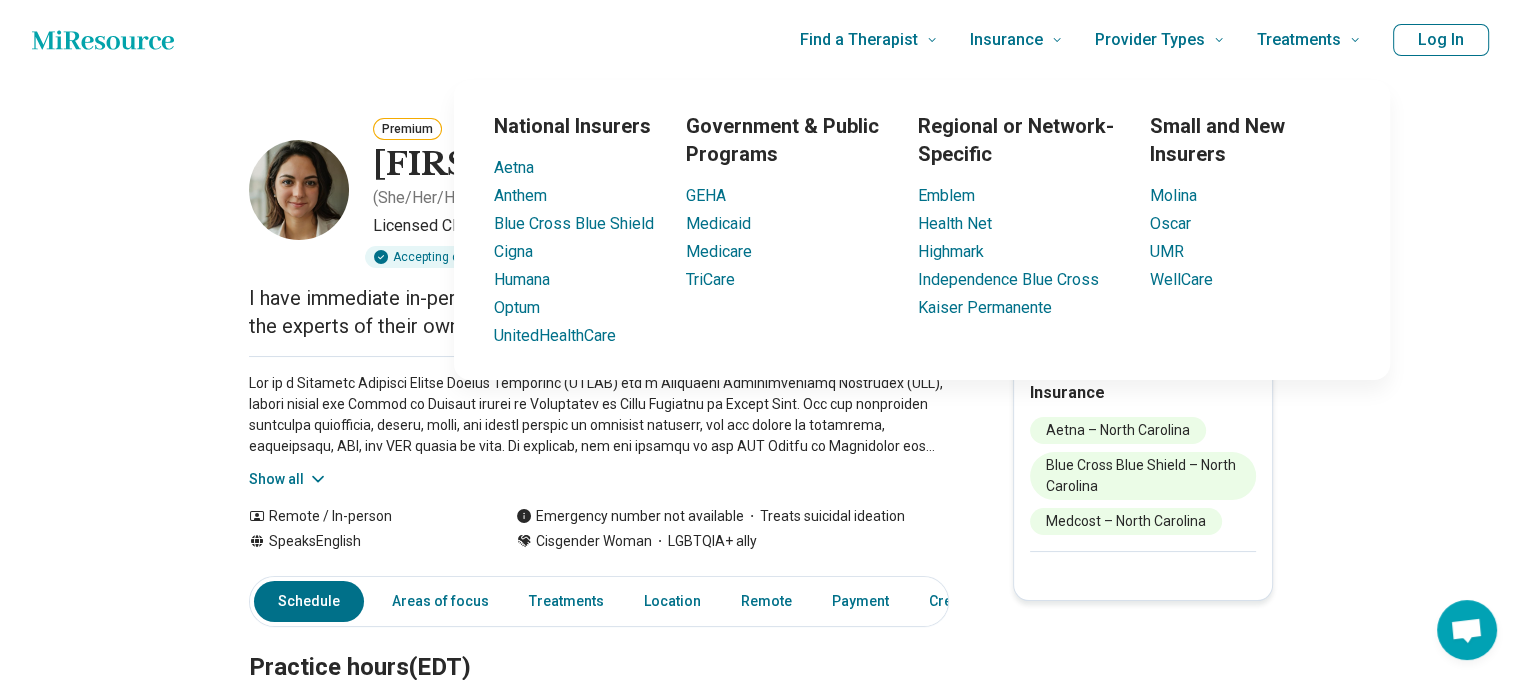 click on "Emblem Health Net Highmark Independence Blue Cross Kaiser Permanente" at bounding box center (1018, 252) 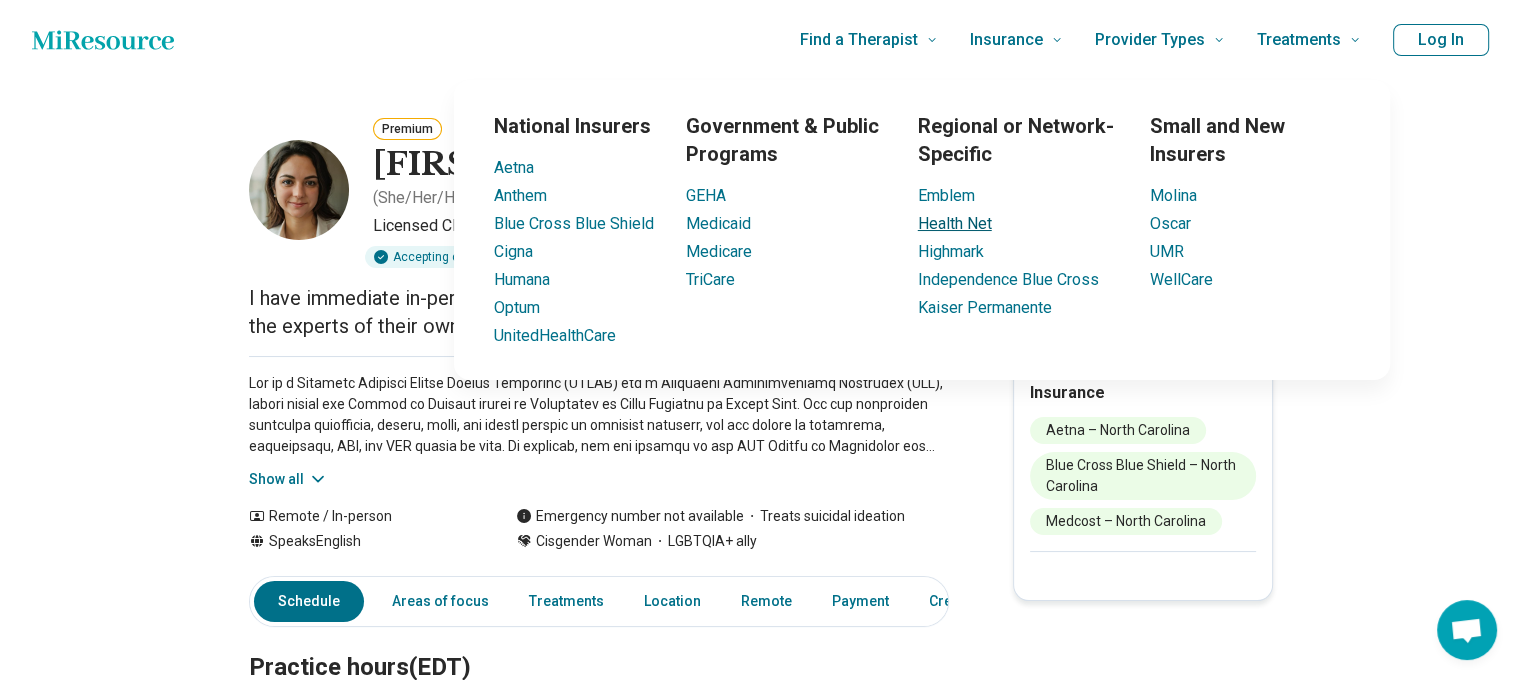 click on "Health Net" at bounding box center [955, 223] 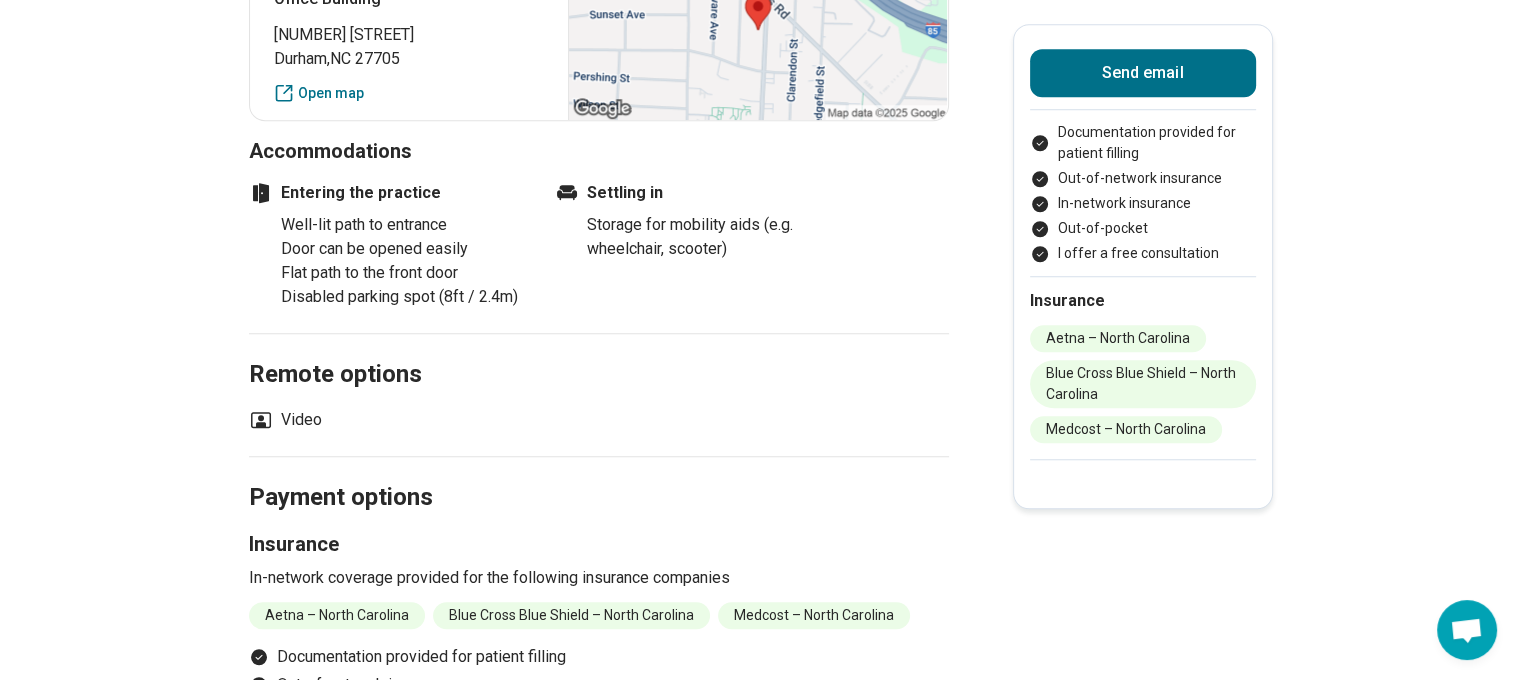 scroll, scrollTop: 1893, scrollLeft: 0, axis: vertical 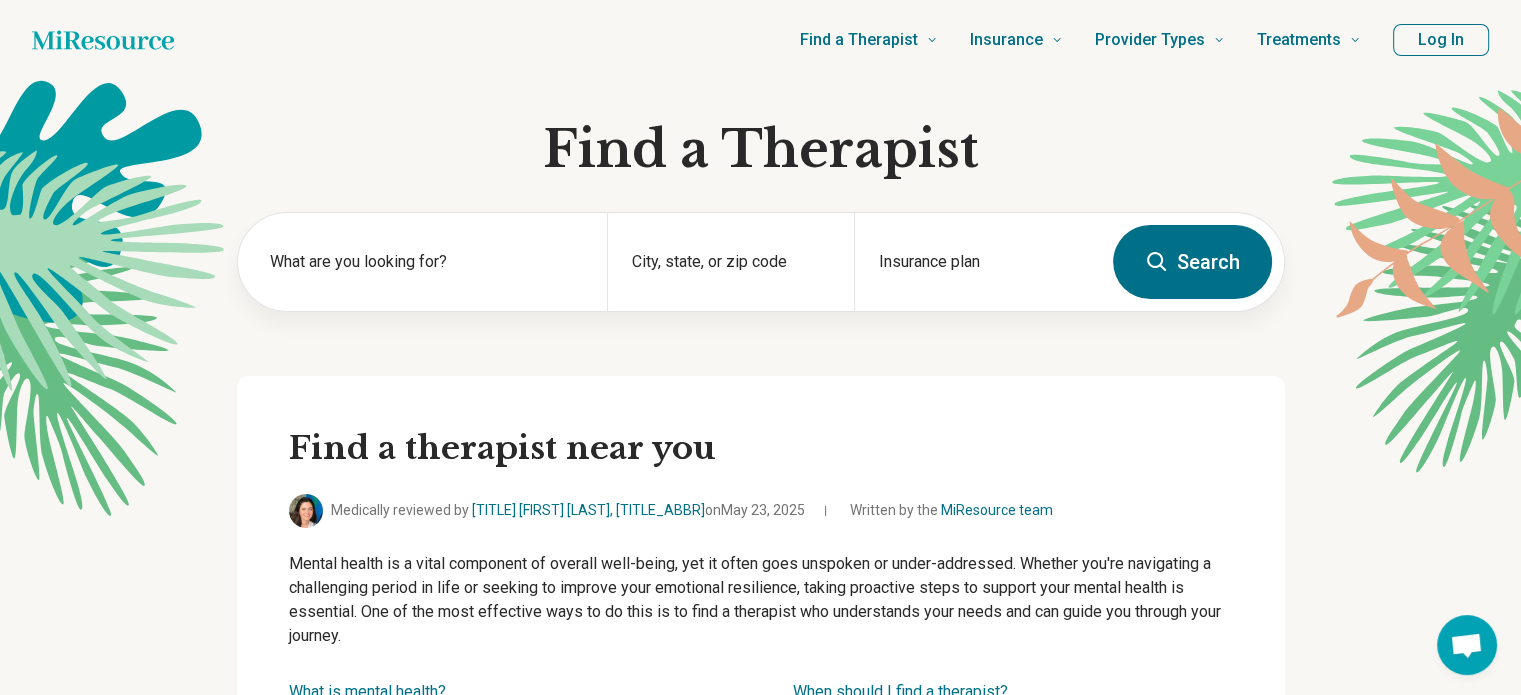 click on "What are you looking for? City, state, or zip code Insurance plan Search" at bounding box center [761, 294] 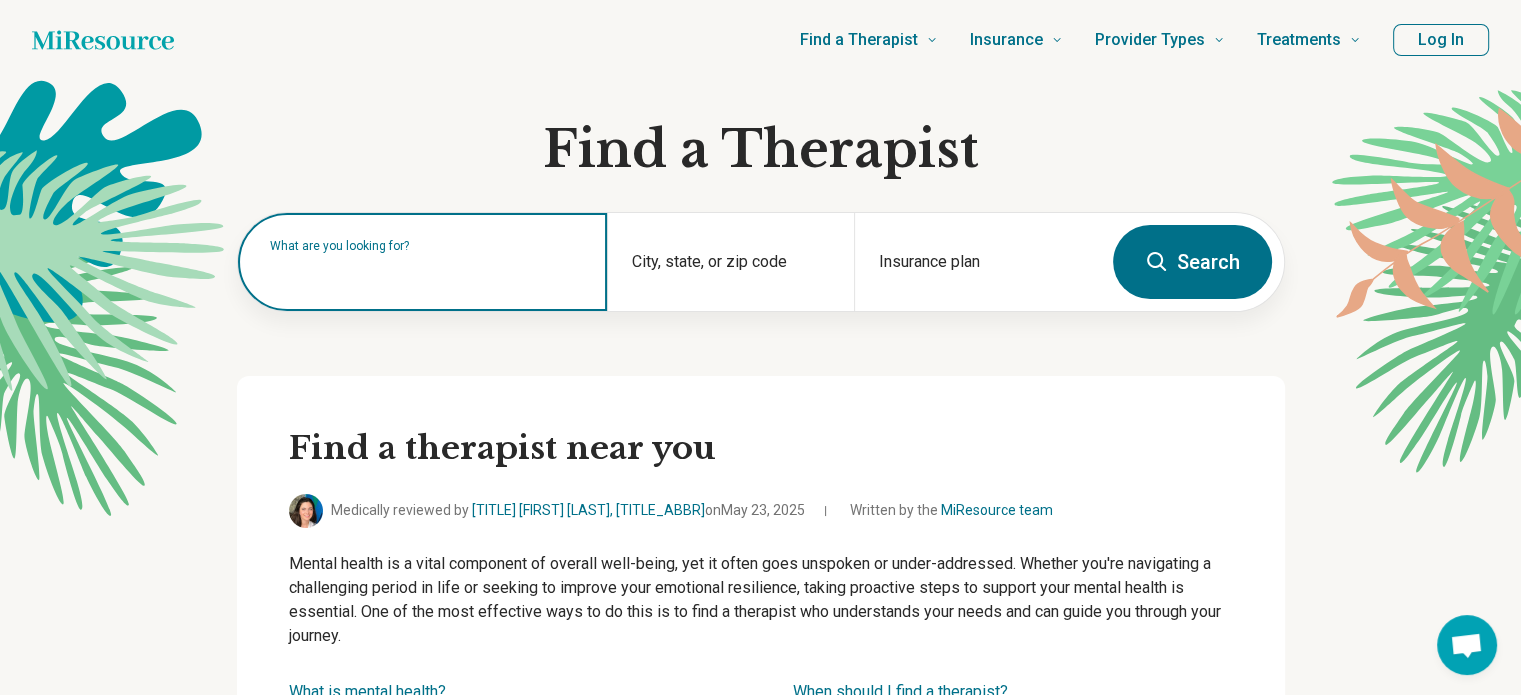 click at bounding box center (427, 272) 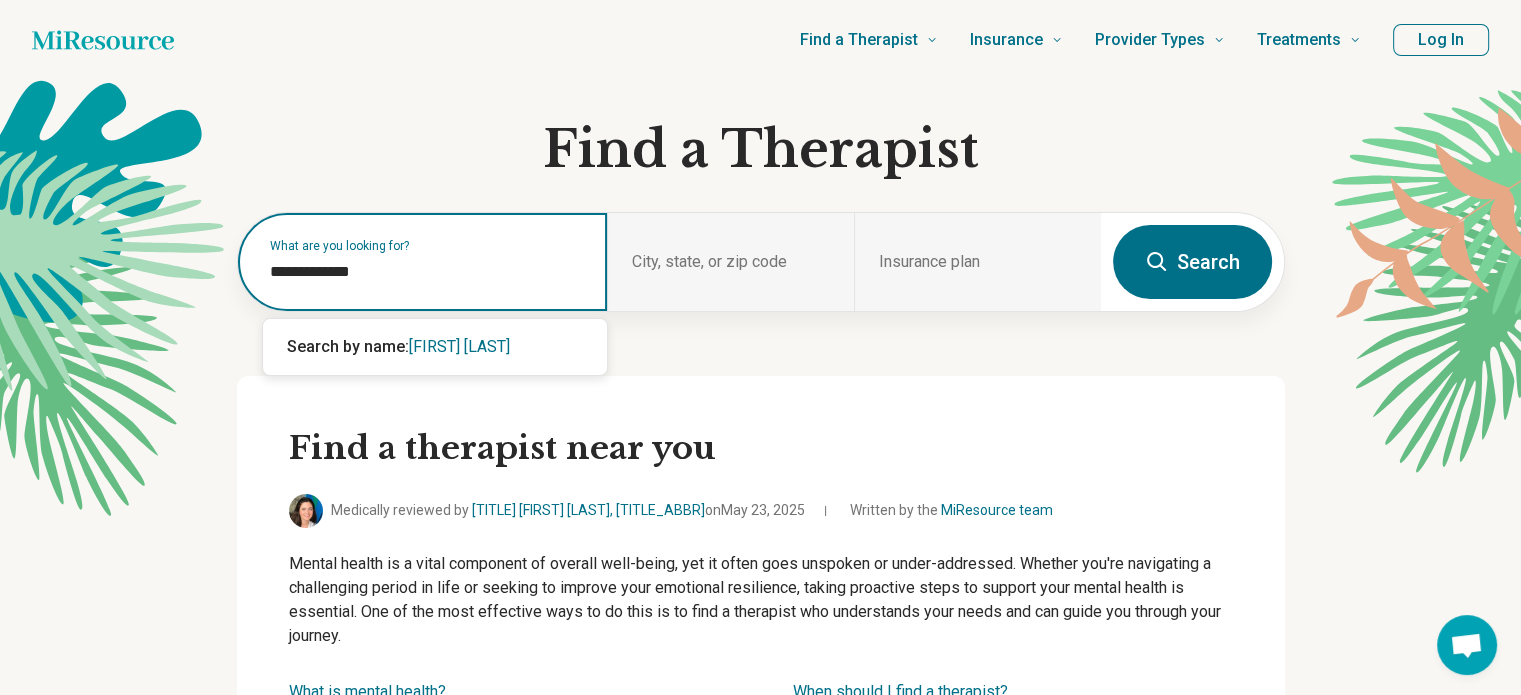 type on "**********" 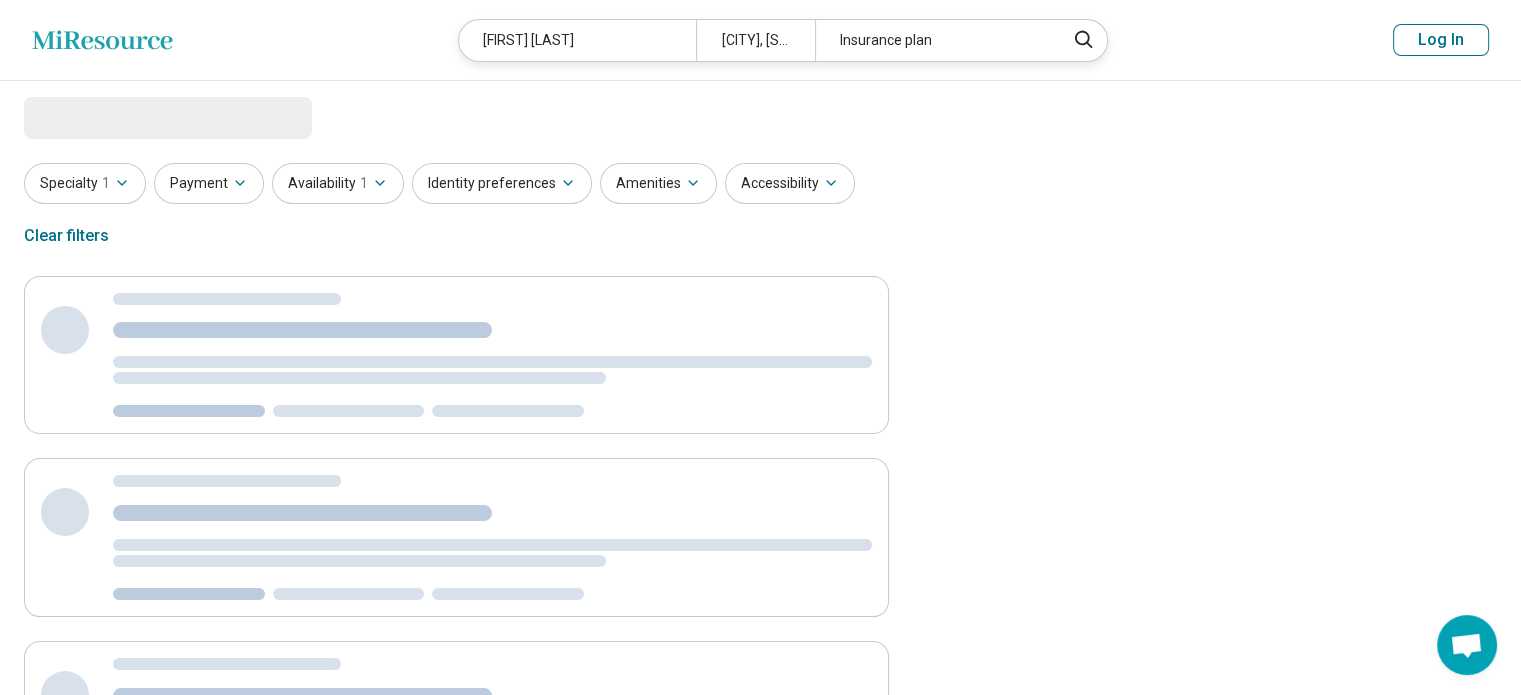 select on "***" 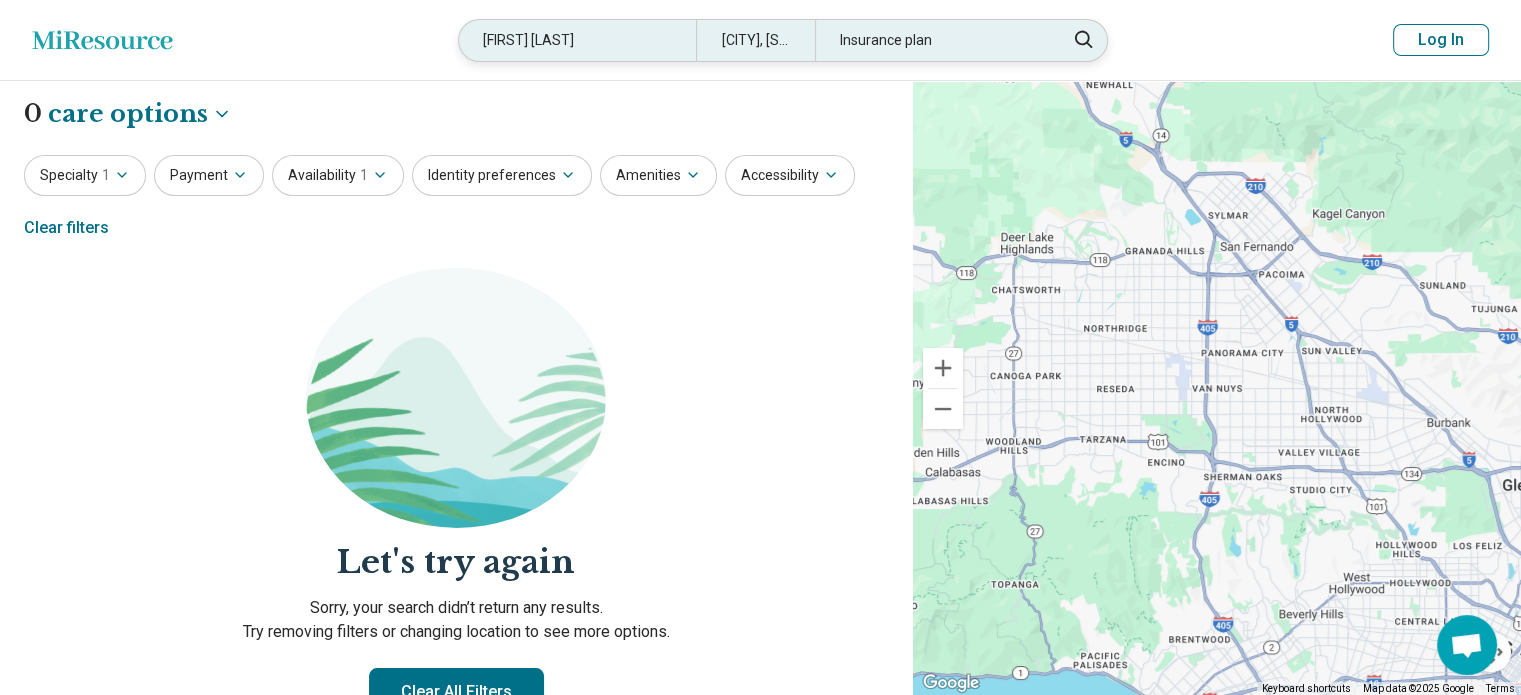 click on "[FIRST] [LAST]" at bounding box center (577, 40) 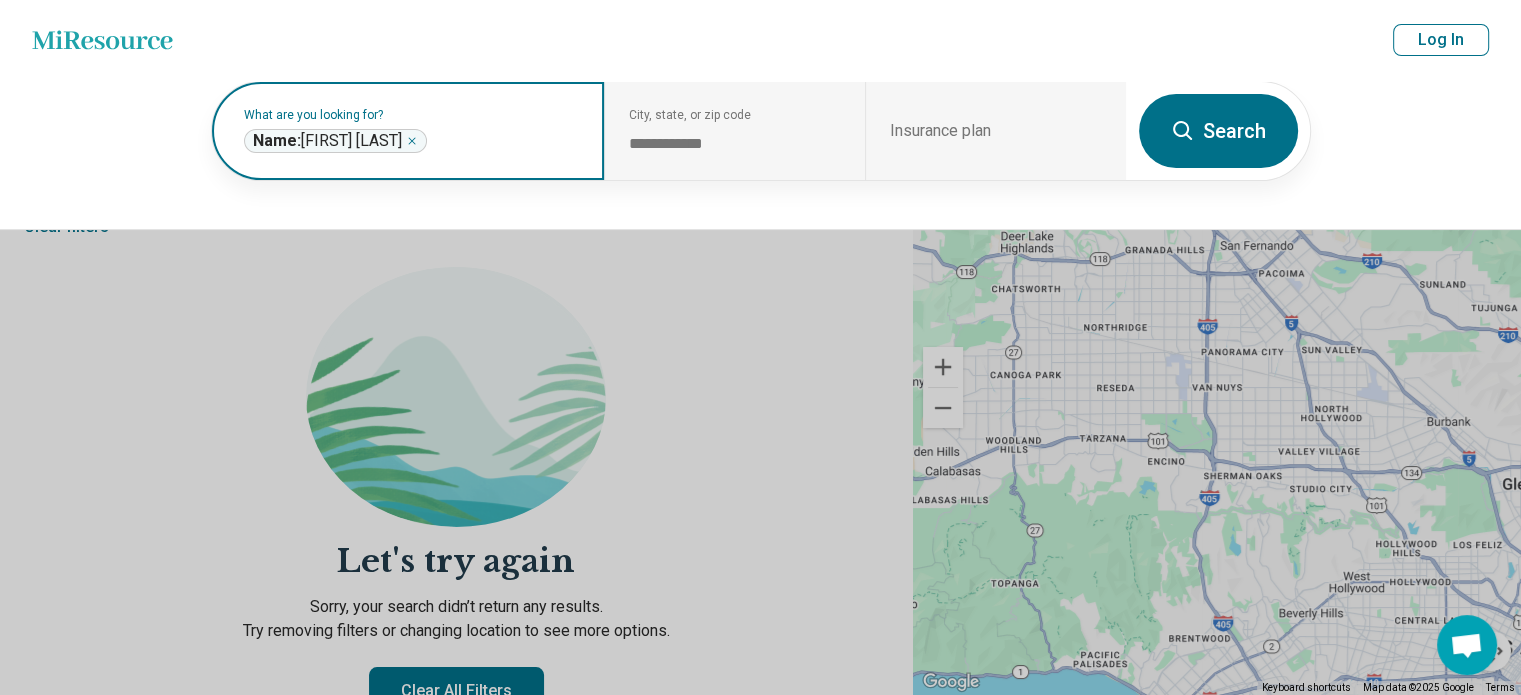 click on "**********" at bounding box center [335, 141] 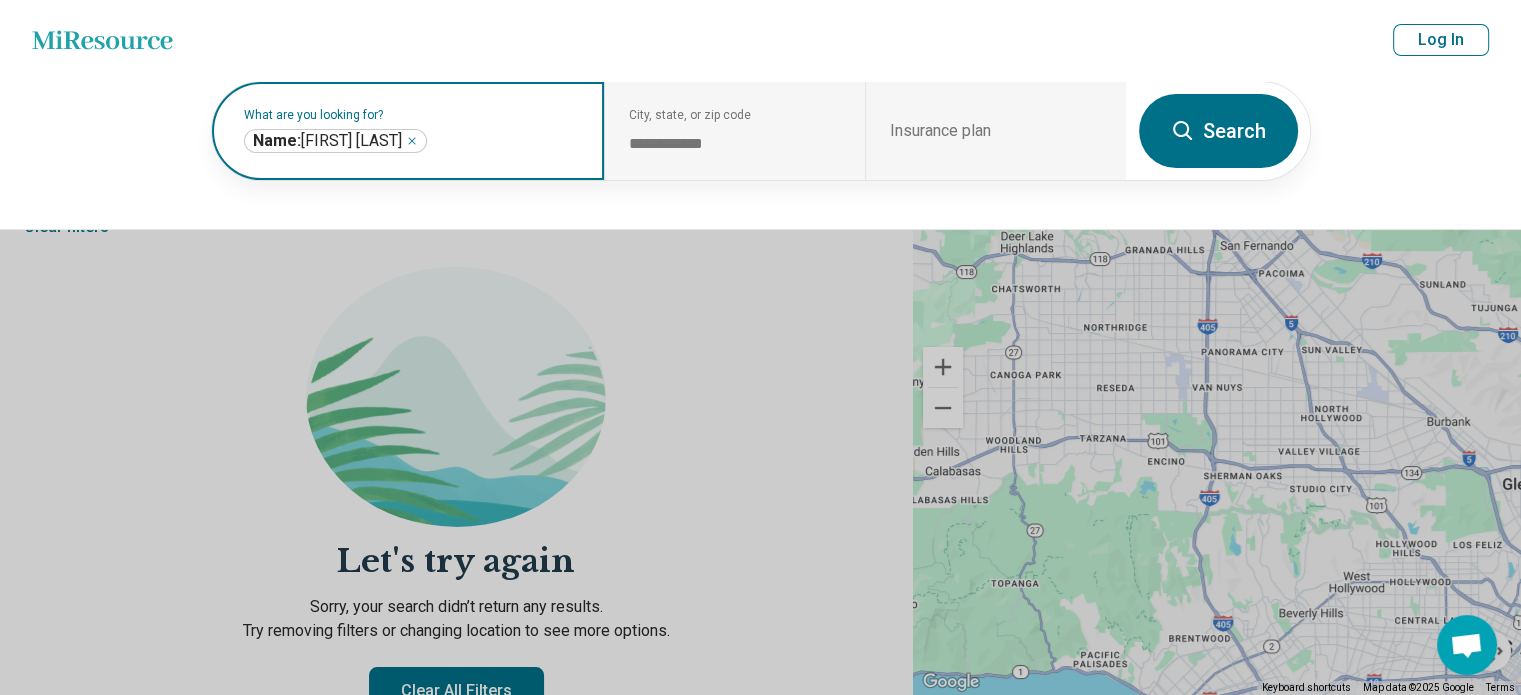 click 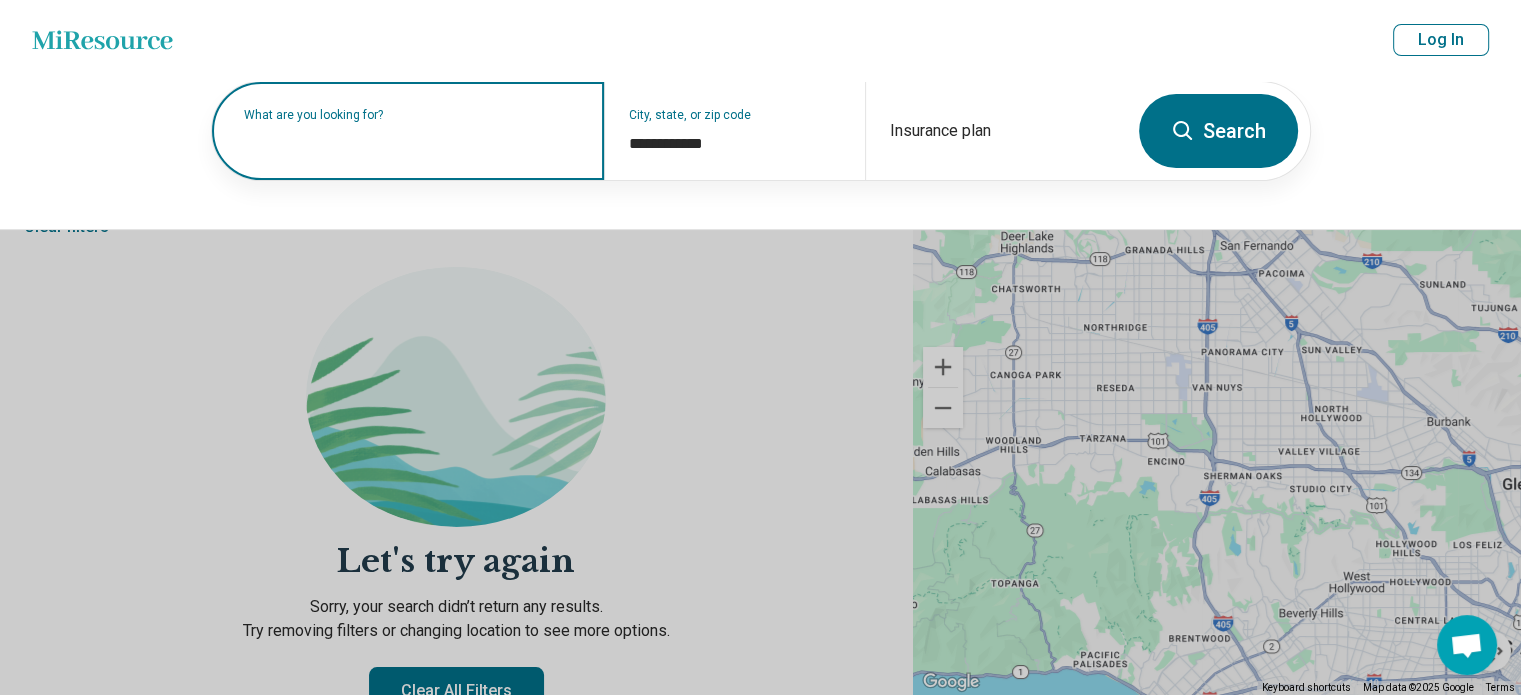 click at bounding box center [760, 347] 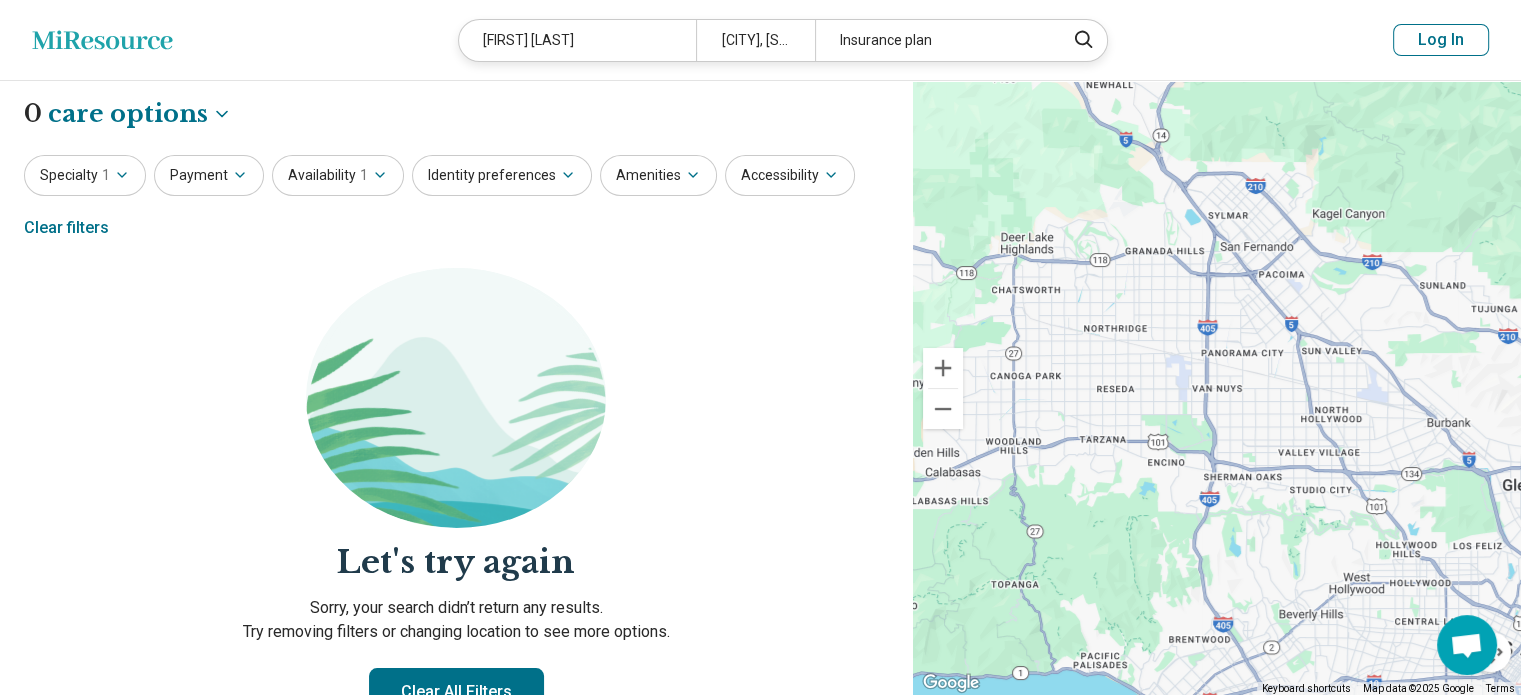 click on "Miresource logo Bryanna Duncan Van Nuys, CA Insurance plan Log In" at bounding box center (760, 40) 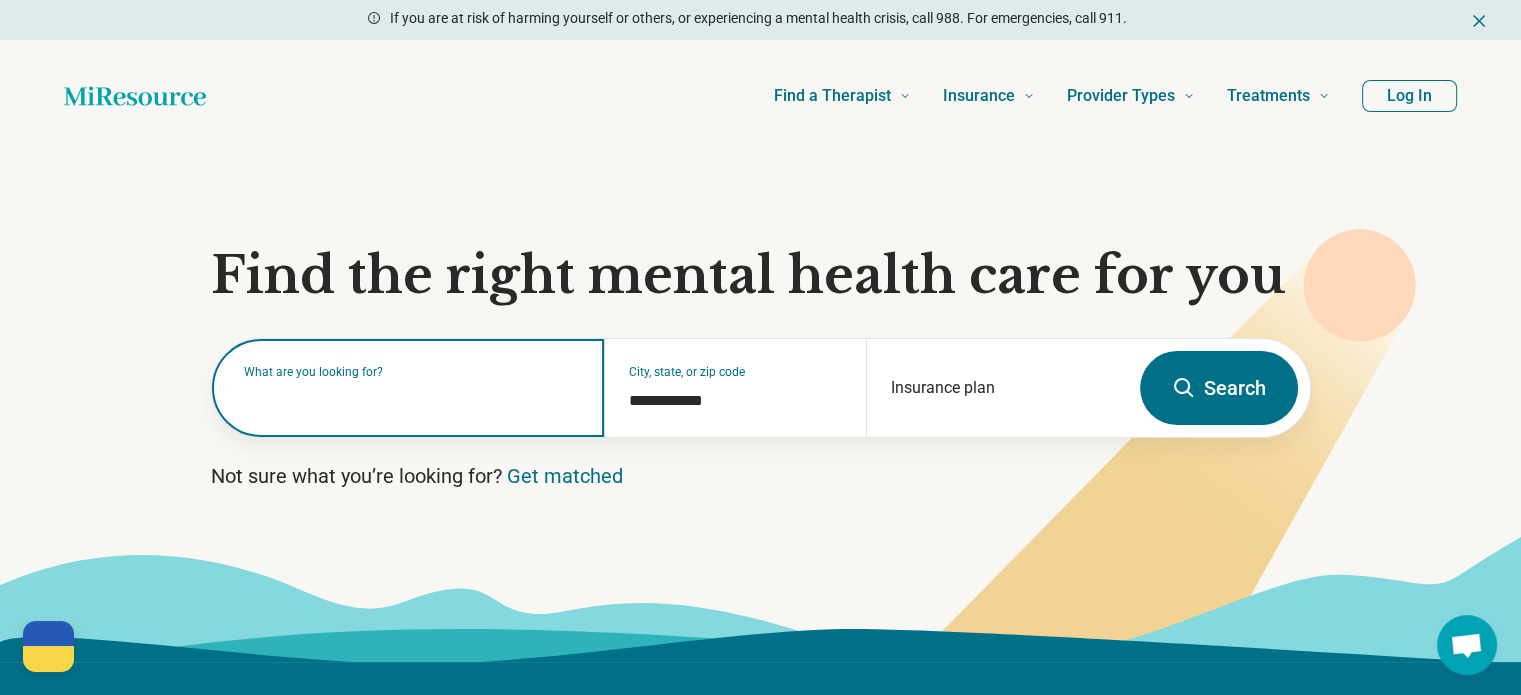 click at bounding box center [412, 398] 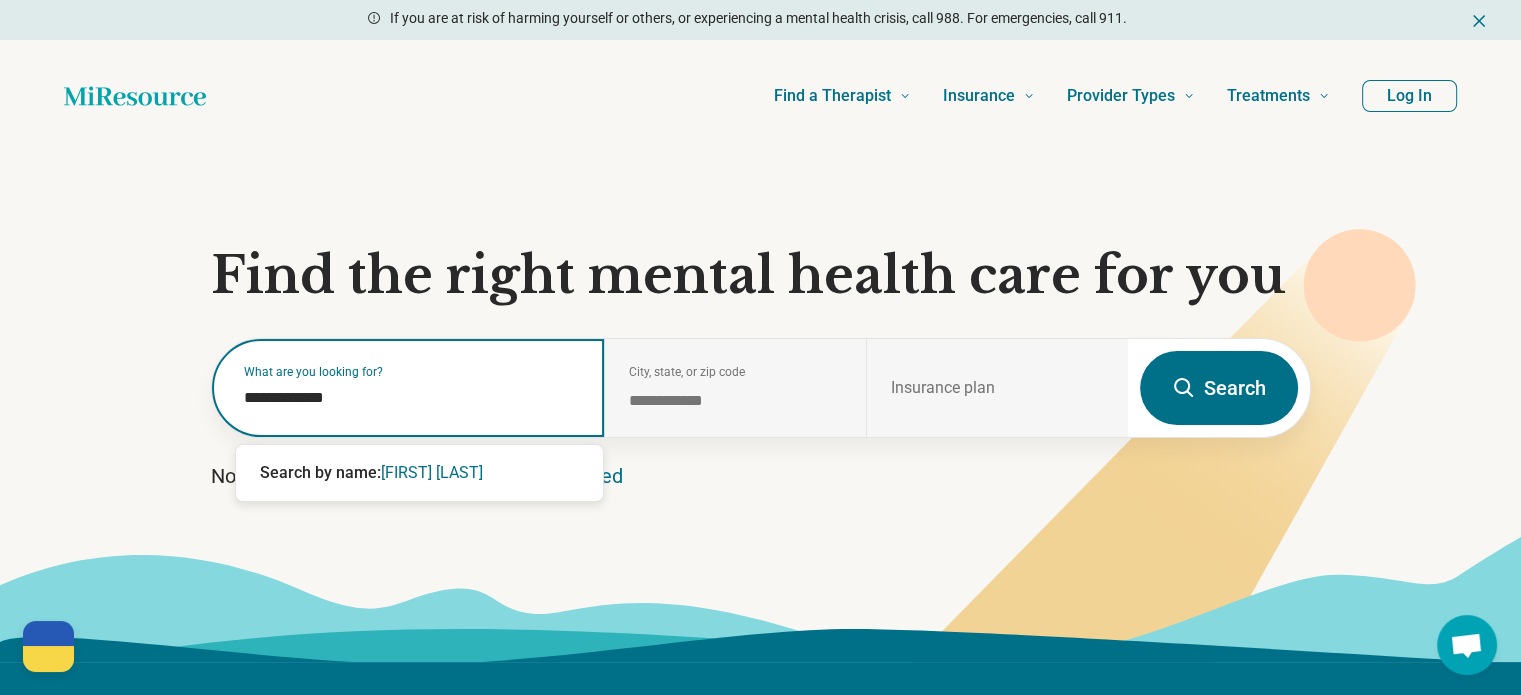 type on "**********" 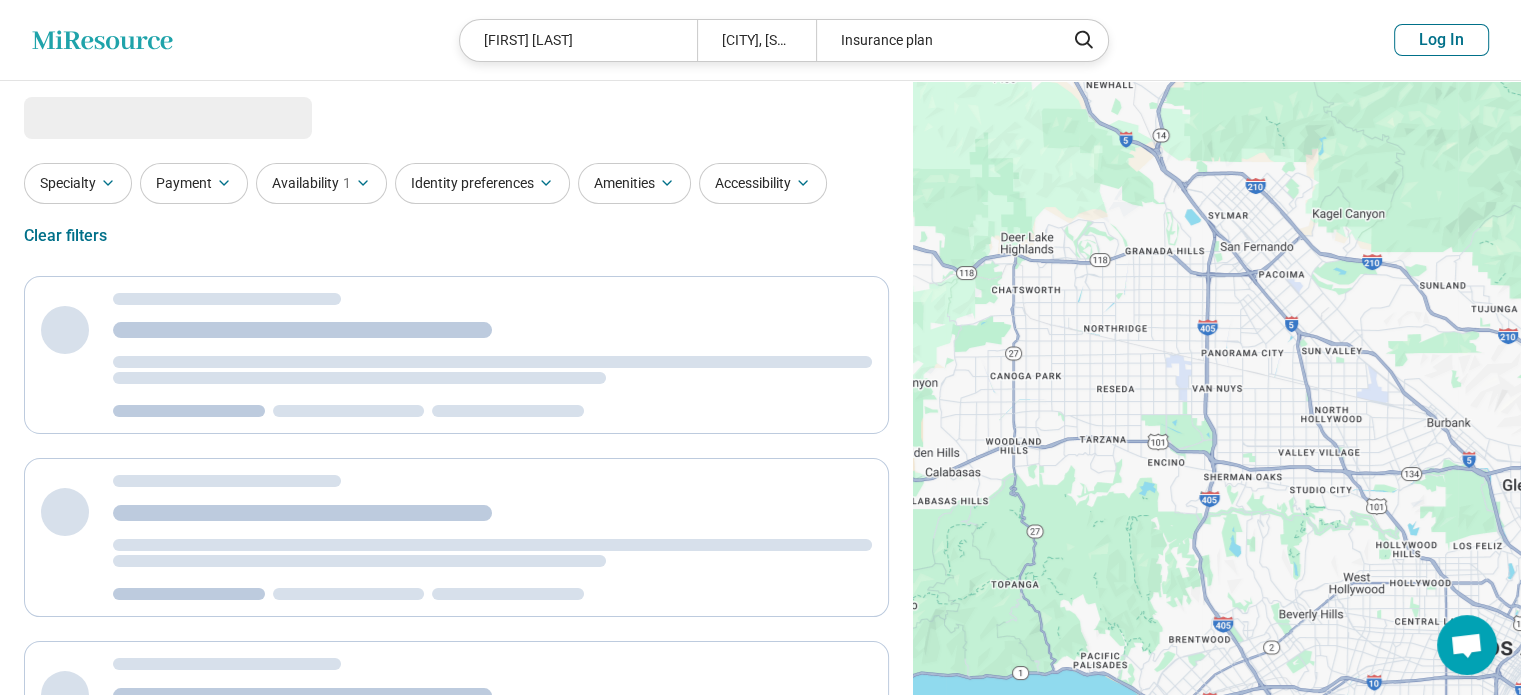 select on "***" 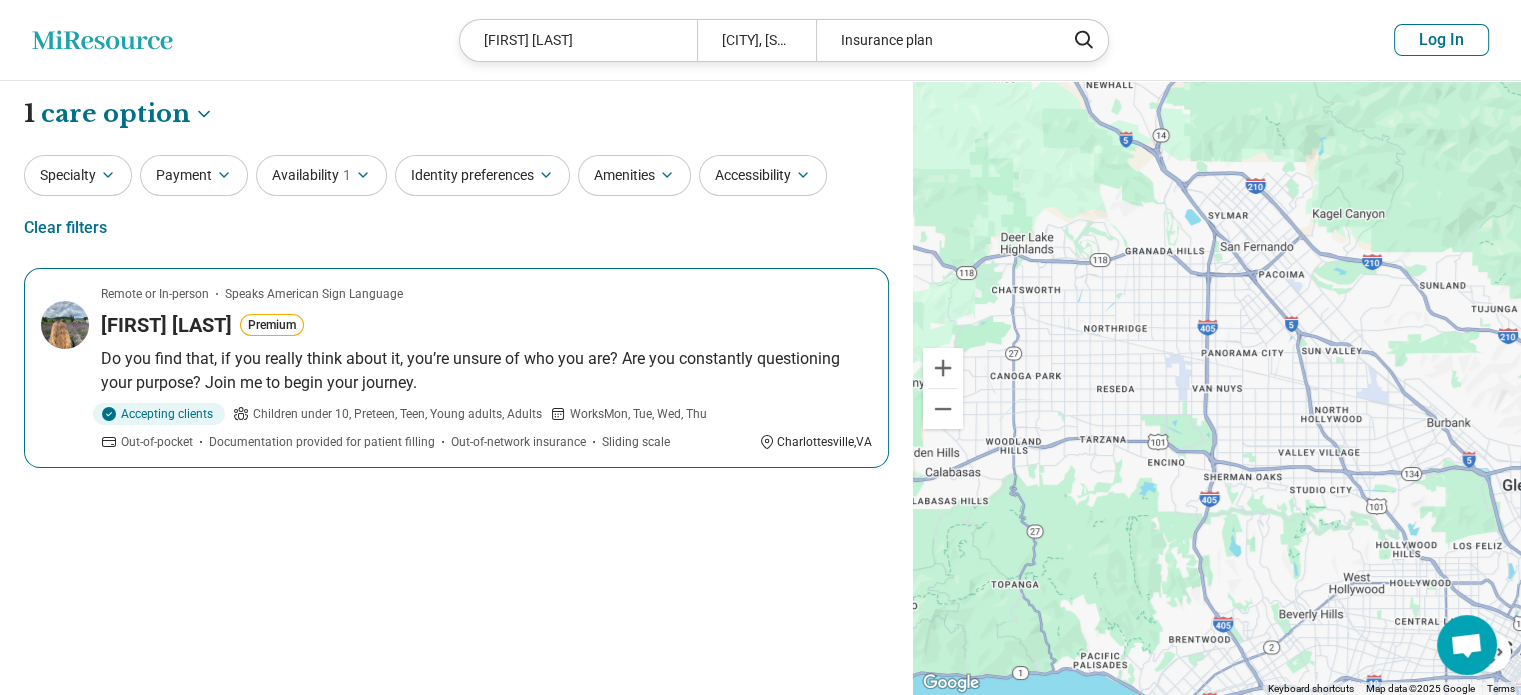 click on "Do you find that, if you really think about it, you’re unsure of who you are? Are you constantly questioning your purpose? Join me to begin your journey." at bounding box center [486, 371] 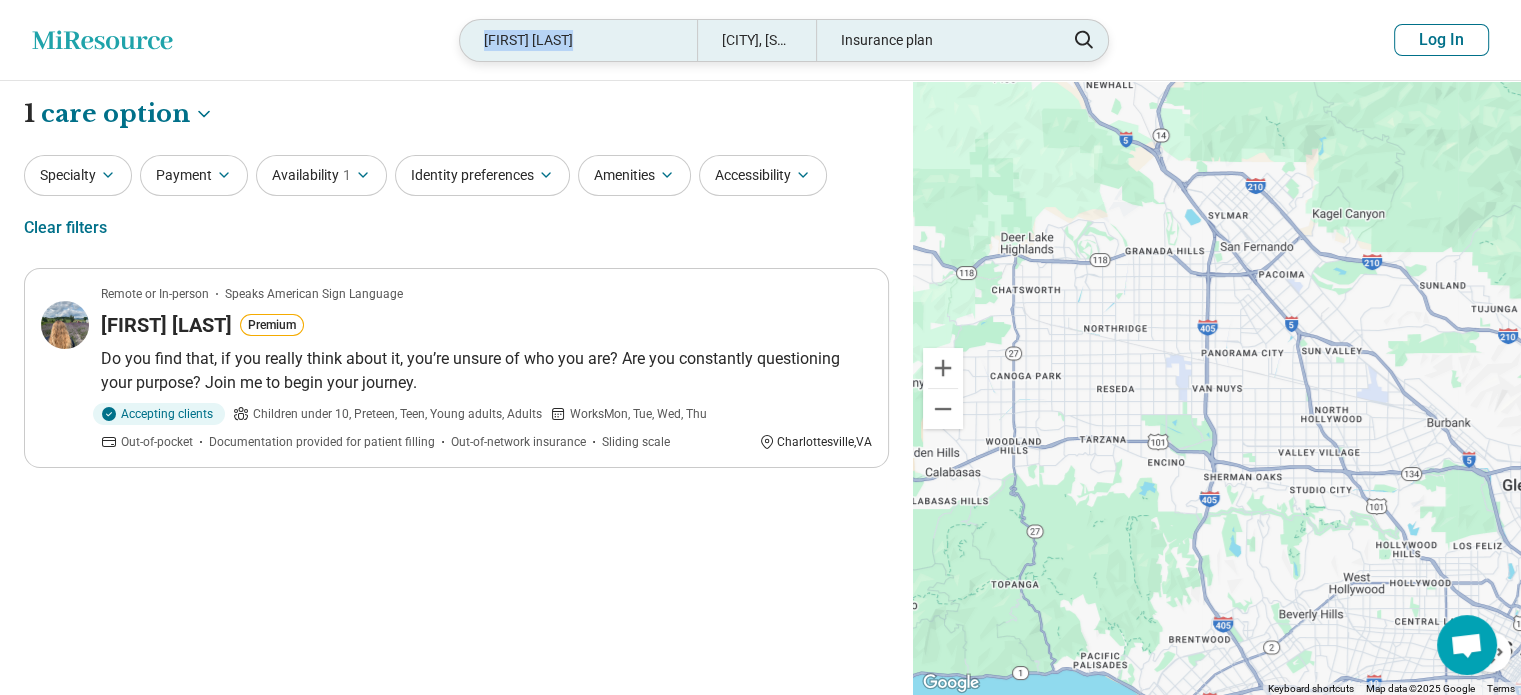 drag, startPoint x: 629, startPoint y: 38, endPoint x: 485, endPoint y: 19, distance: 145.24806 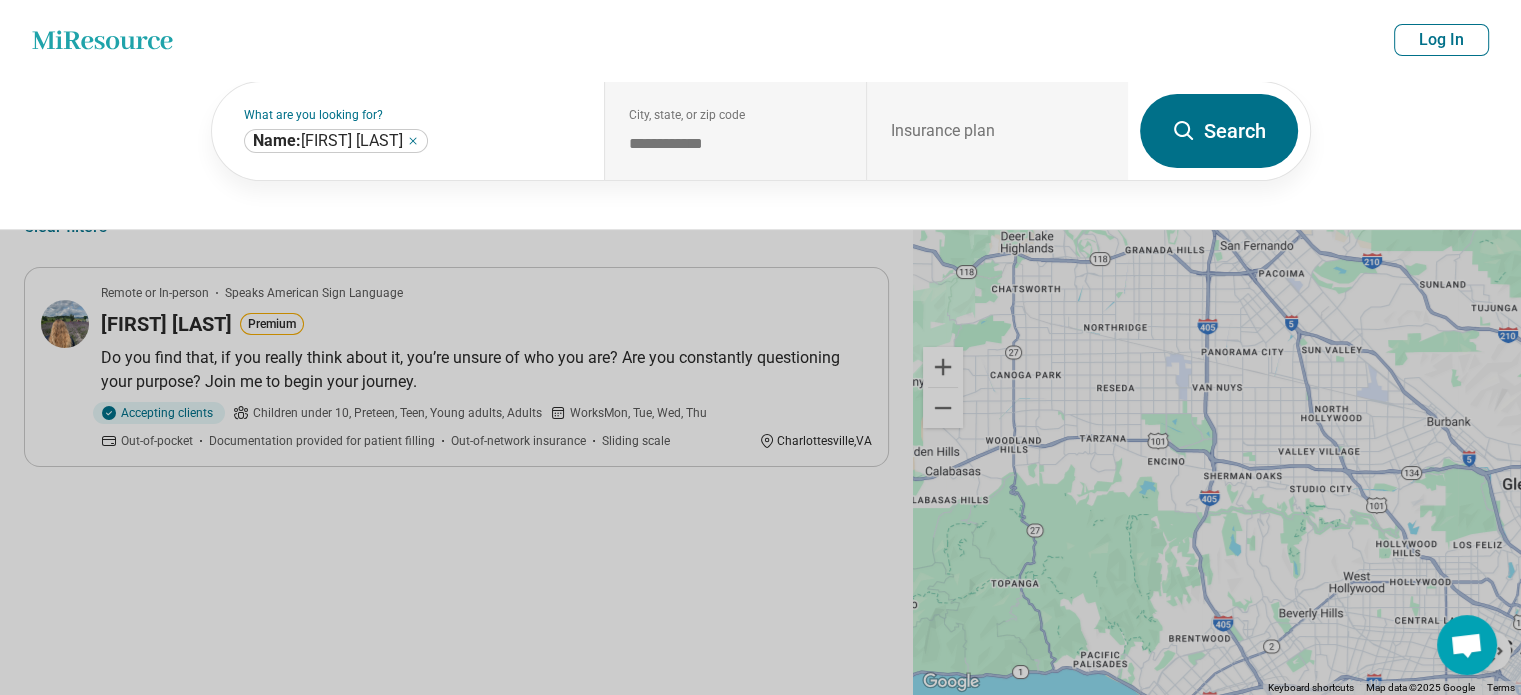 scroll, scrollTop: 396, scrollLeft: 0, axis: vertical 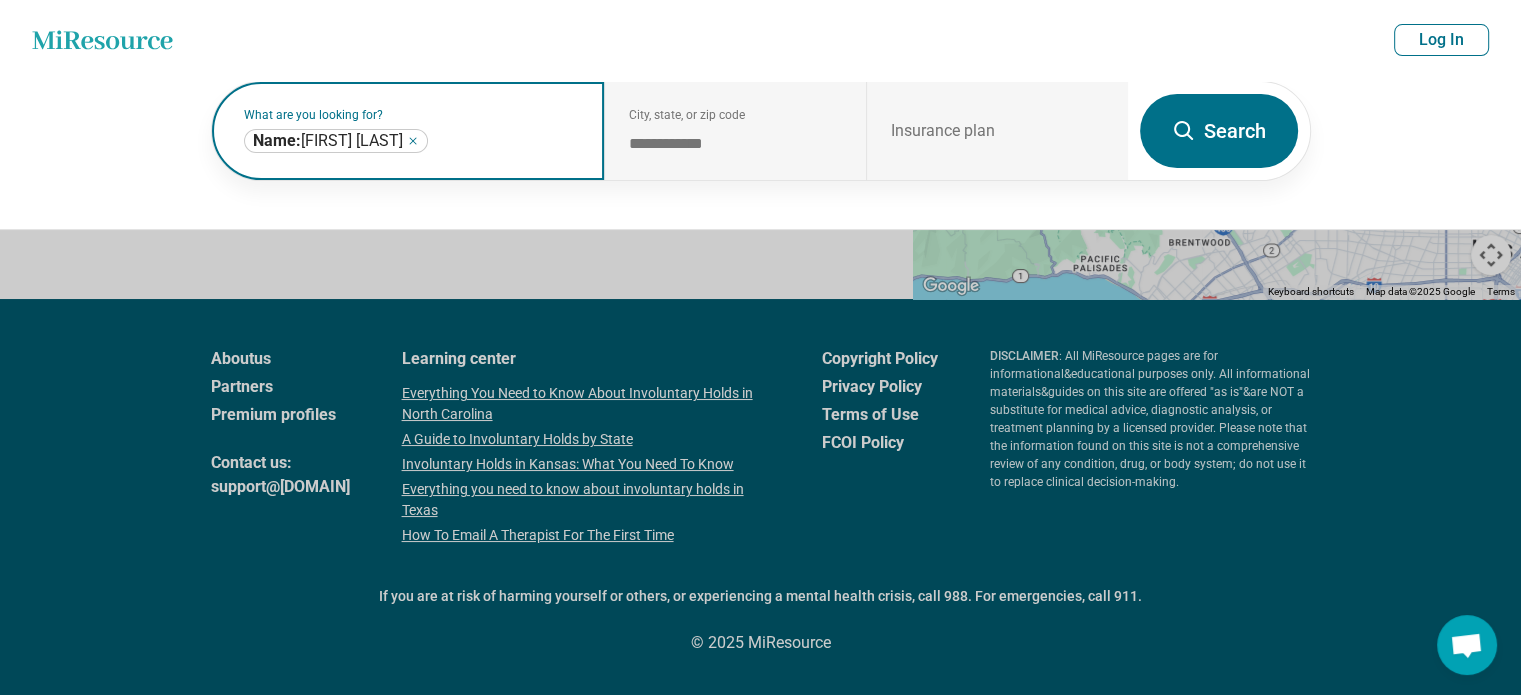 click 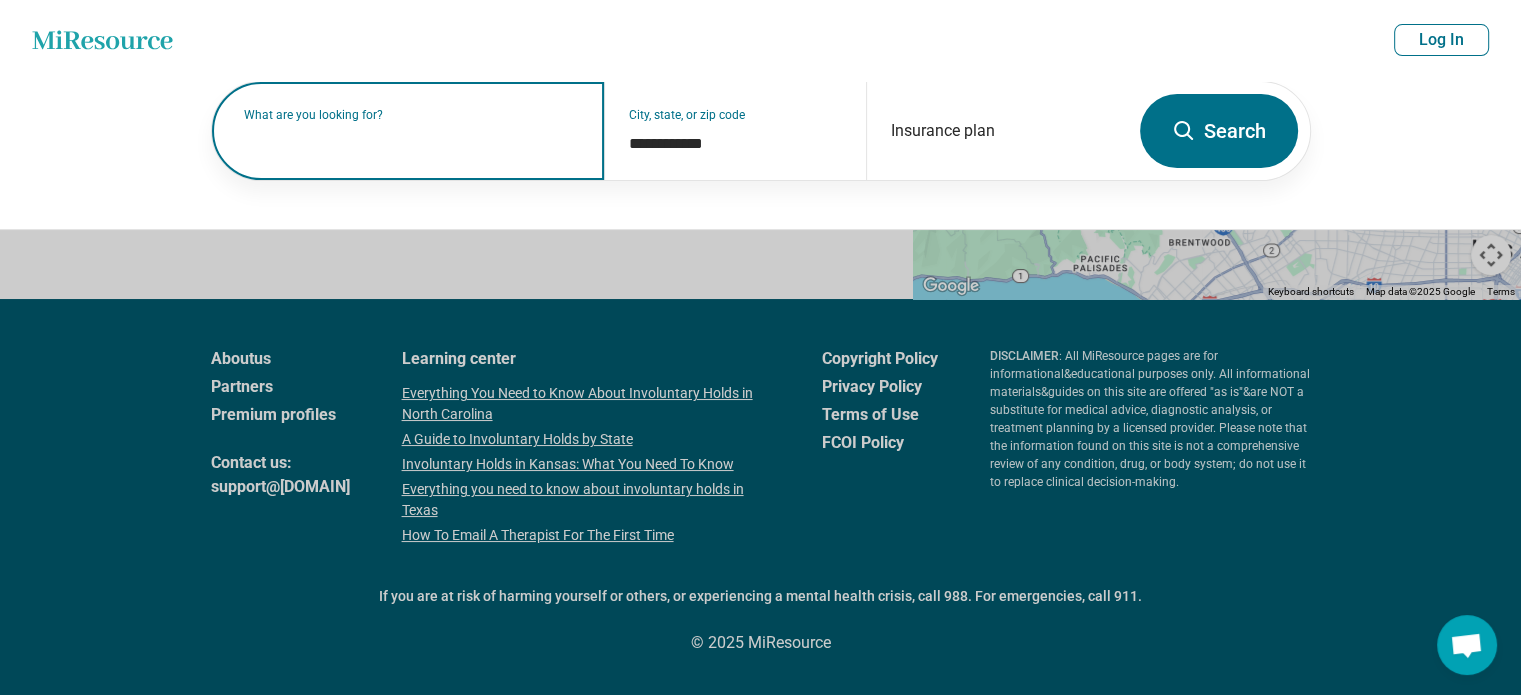 click at bounding box center [412, 141] 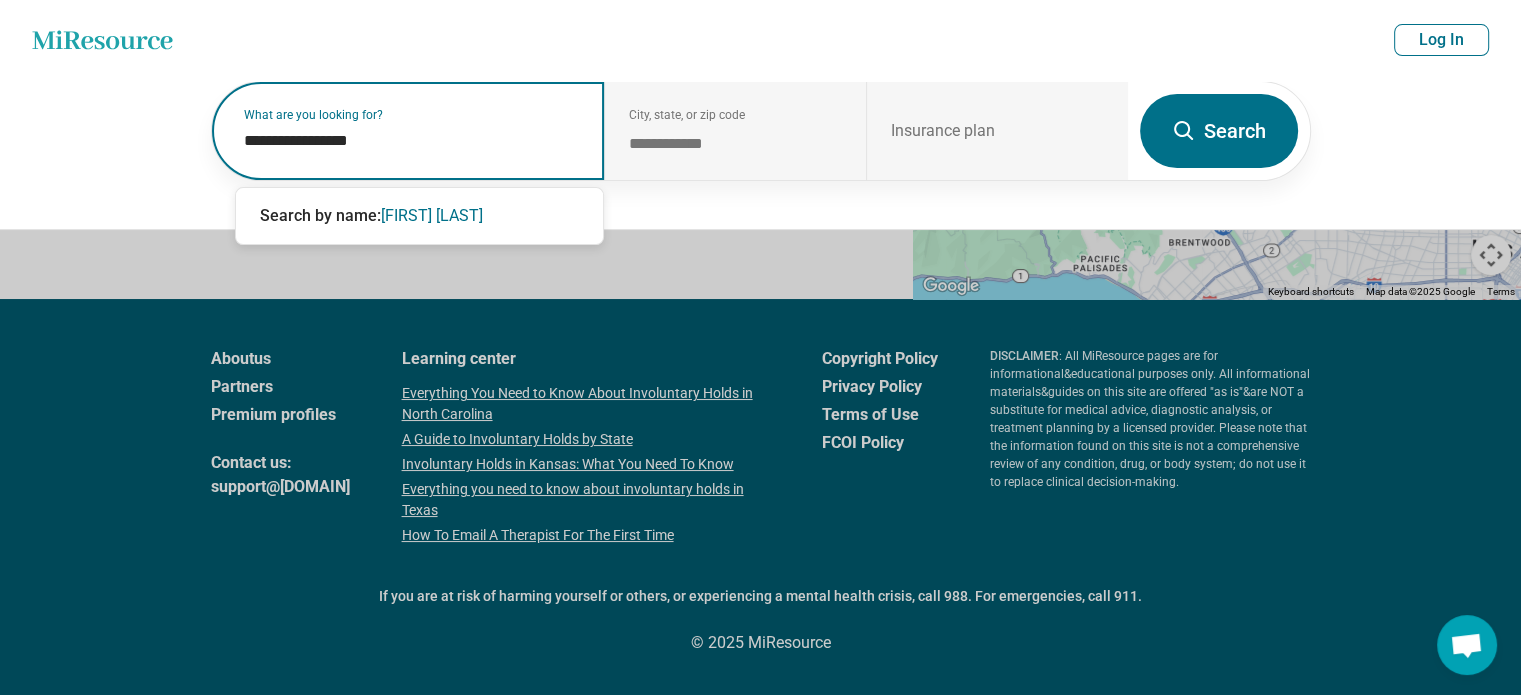type on "**********" 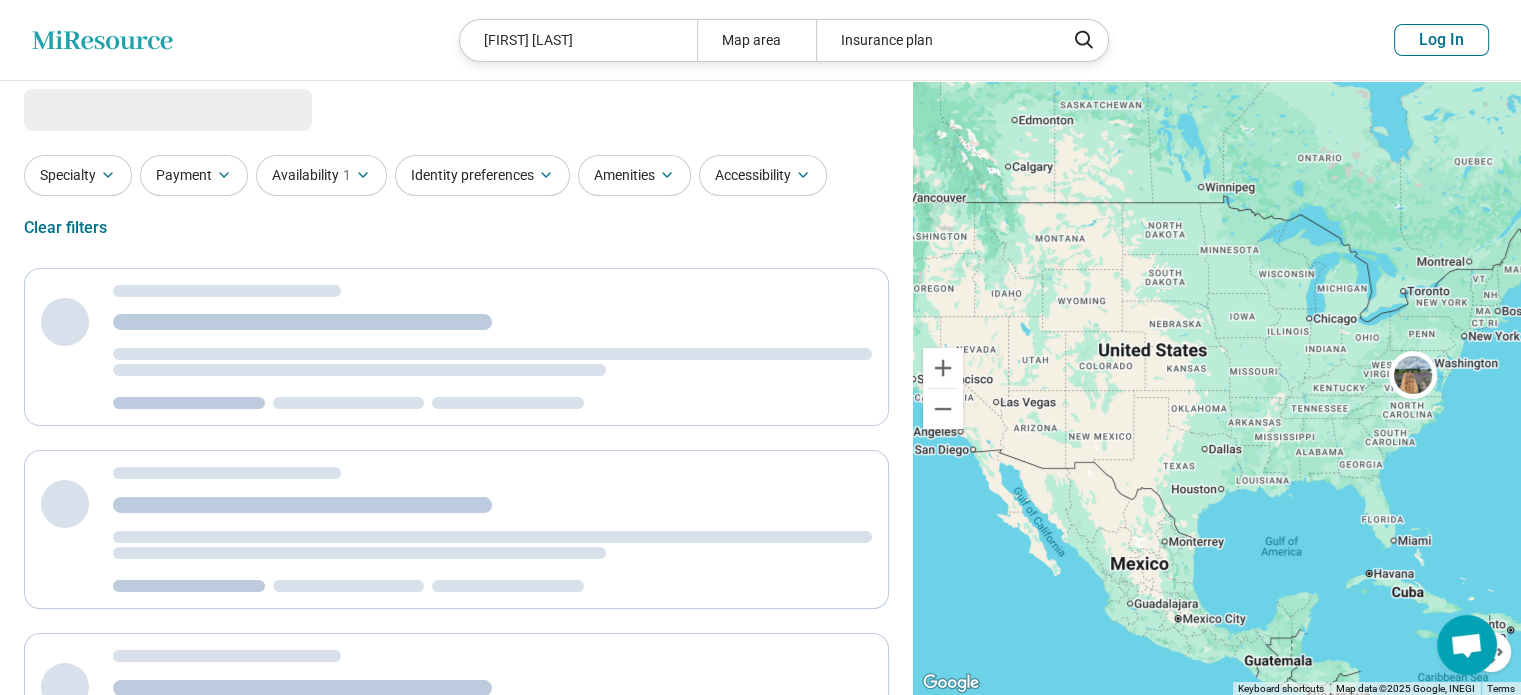 scroll, scrollTop: 0, scrollLeft: 0, axis: both 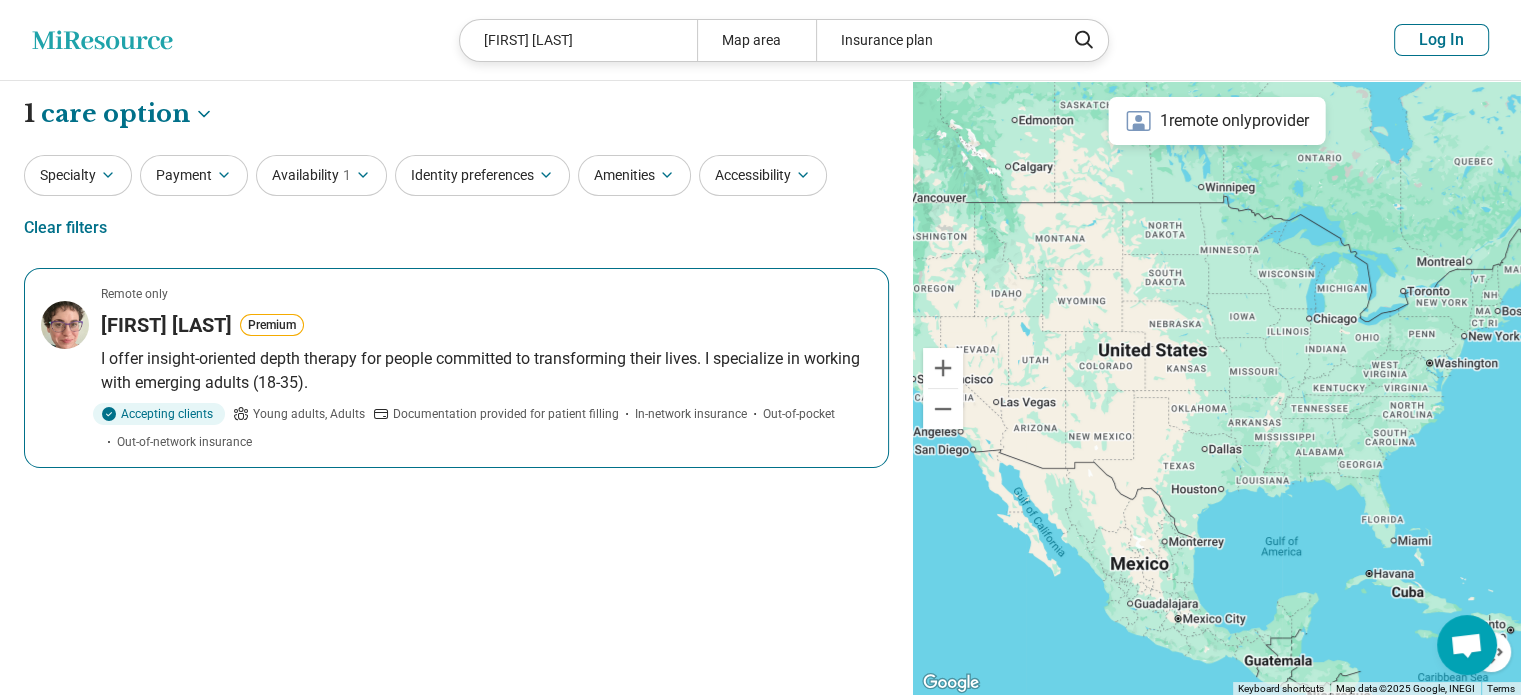 click on "I offer insight-oriented depth therapy for people committed to transforming their lives. I specialize in working with emerging adults (18-35)." at bounding box center (486, 371) 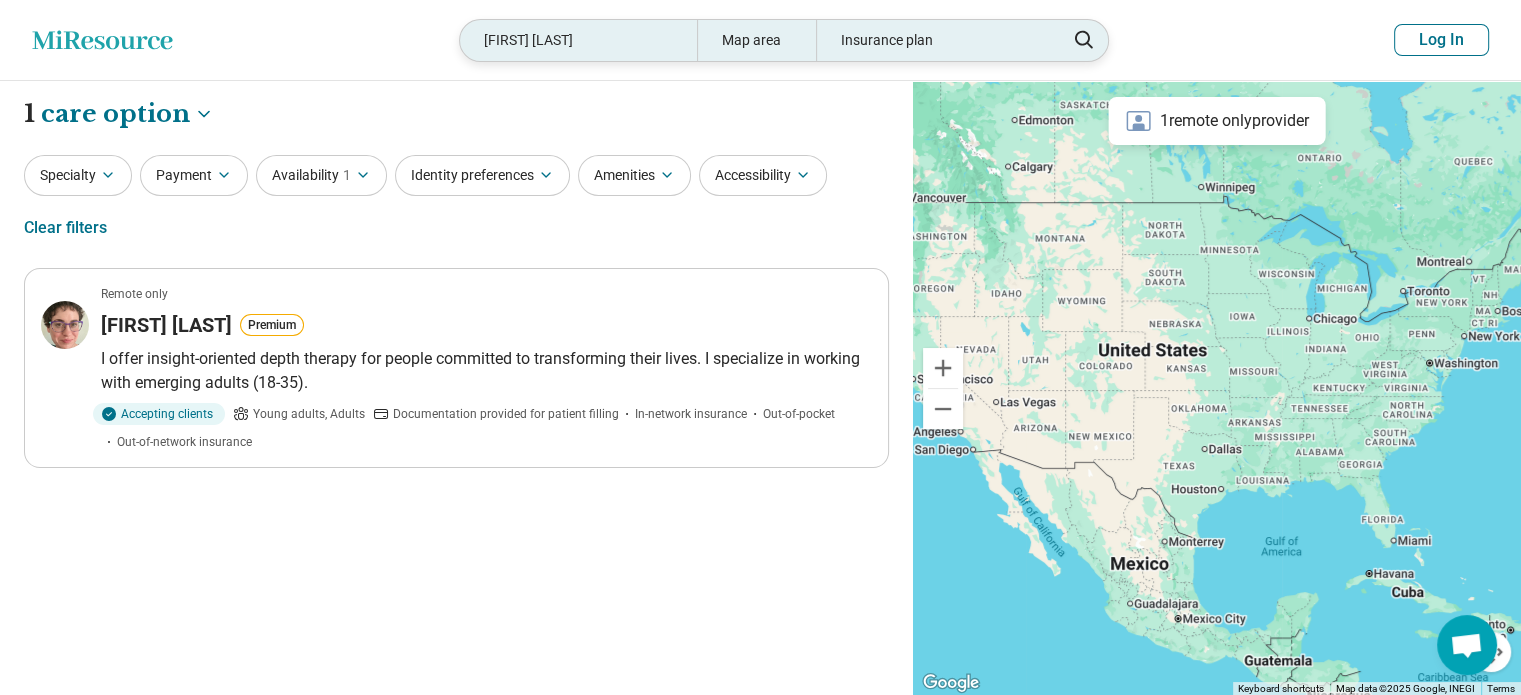 drag, startPoint x: 623, startPoint y: 35, endPoint x: 472, endPoint y: 35, distance: 151 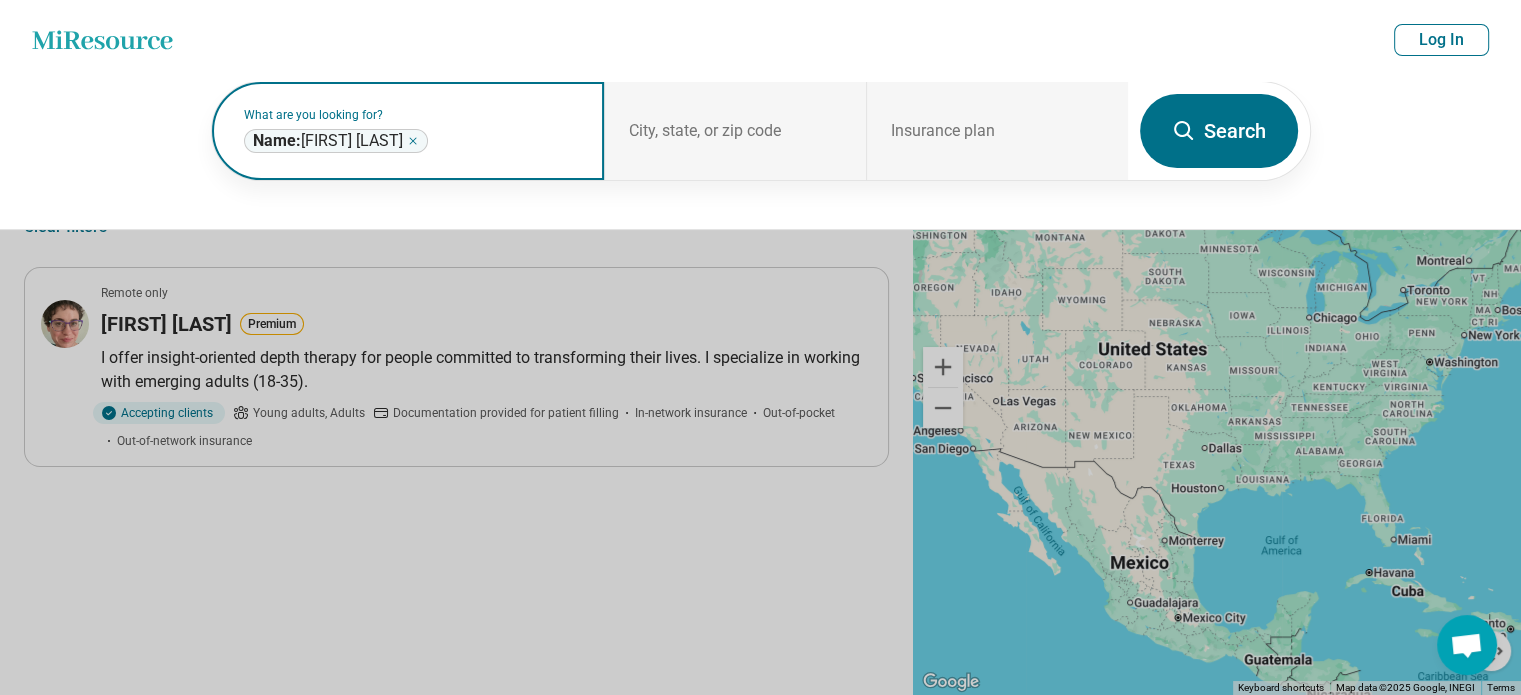 click on "**********" at bounding box center (336, 141) 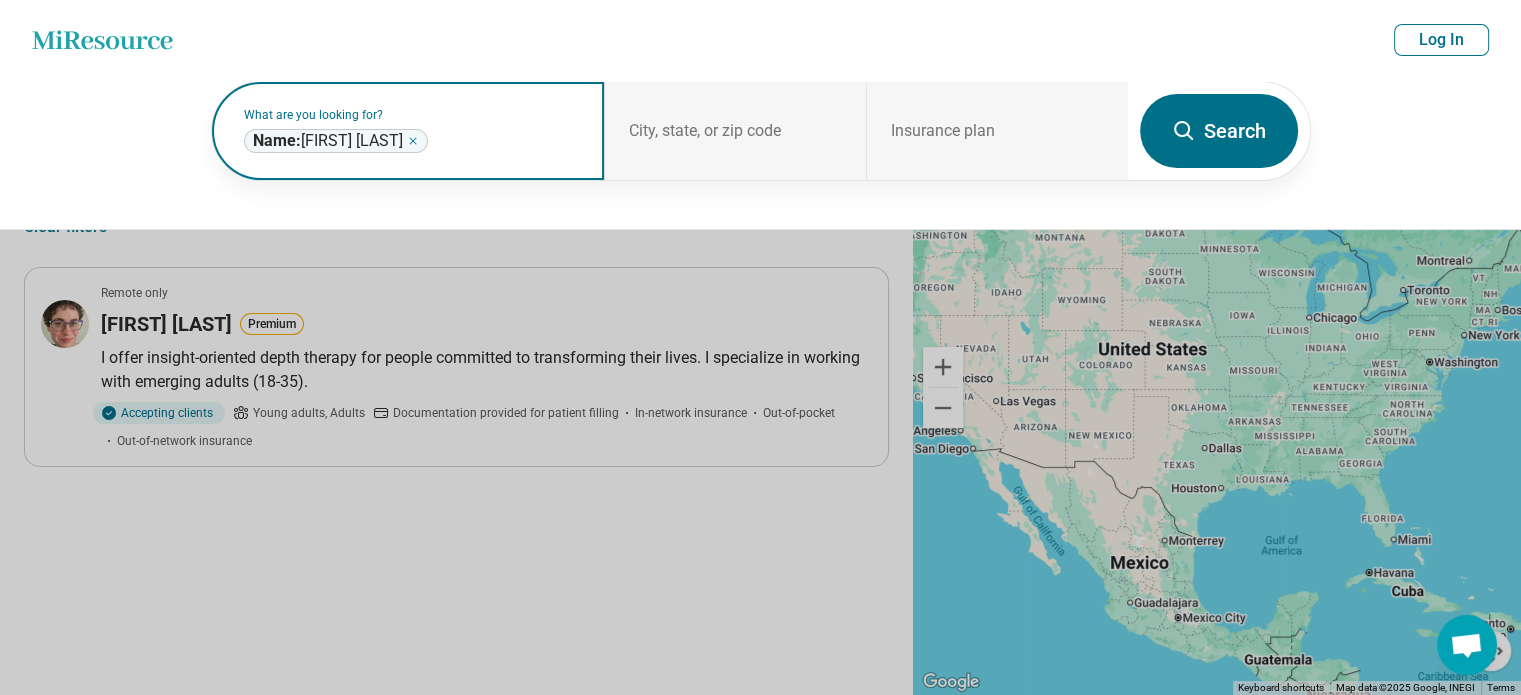 click 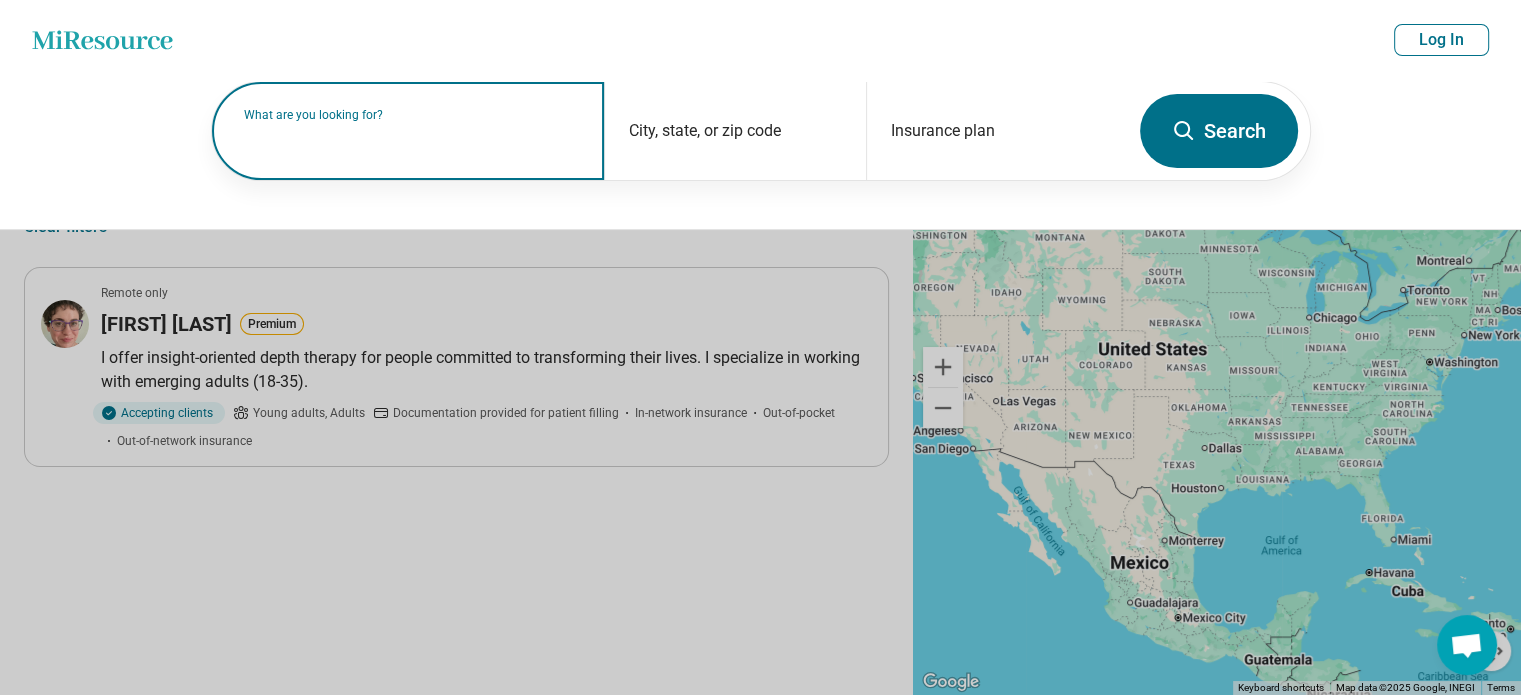 click on "What are you looking for?" at bounding box center (412, 115) 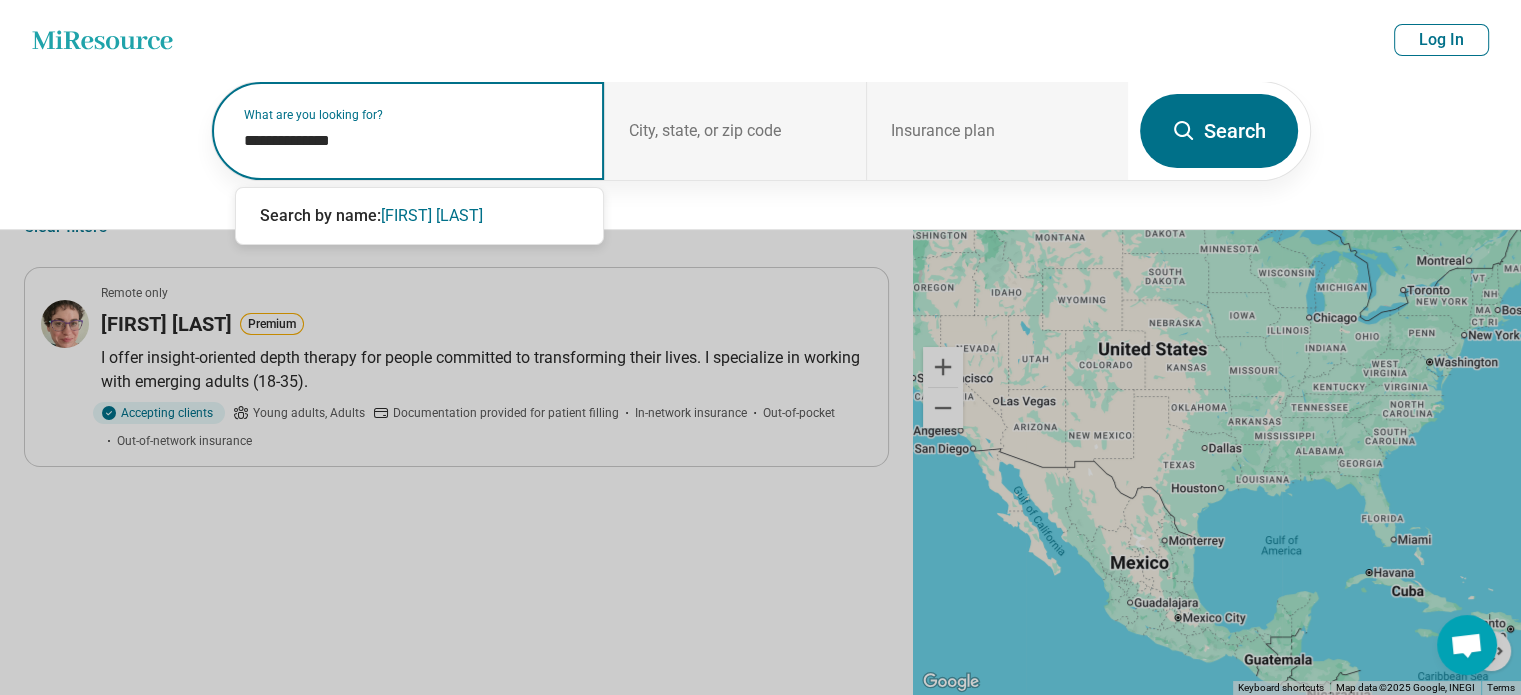 type on "**********" 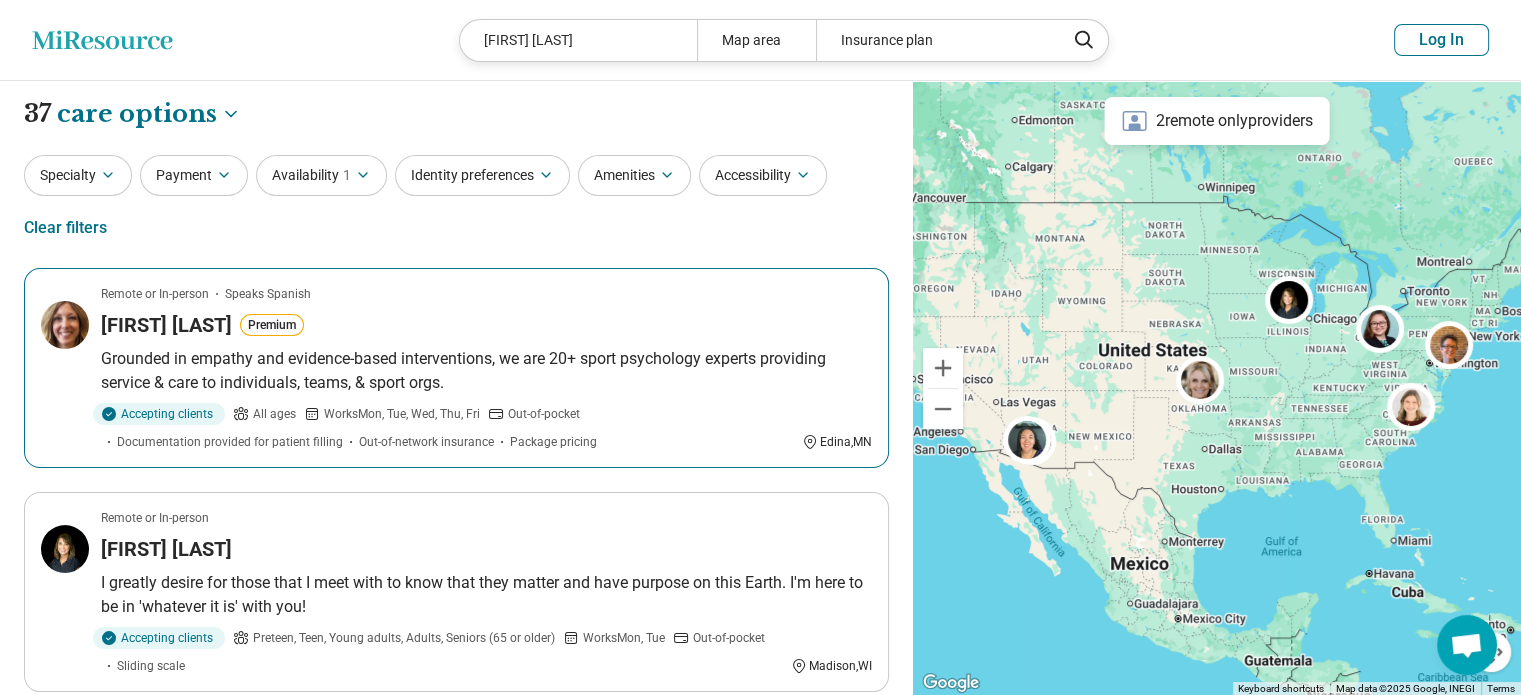 click on "Carlin Anderson Premium" at bounding box center (486, 325) 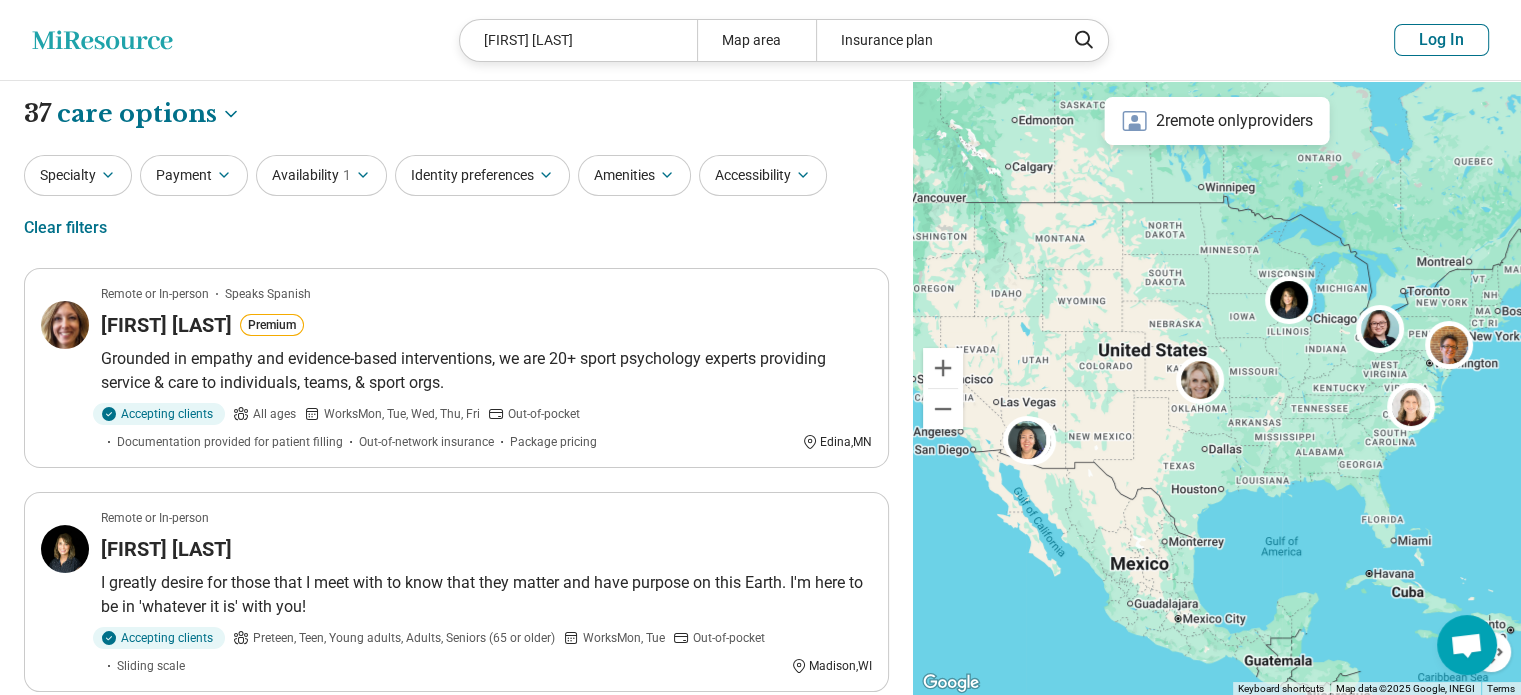 drag, startPoint x: 608, startPoint y: 41, endPoint x: 484, endPoint y: 43, distance: 124.01613 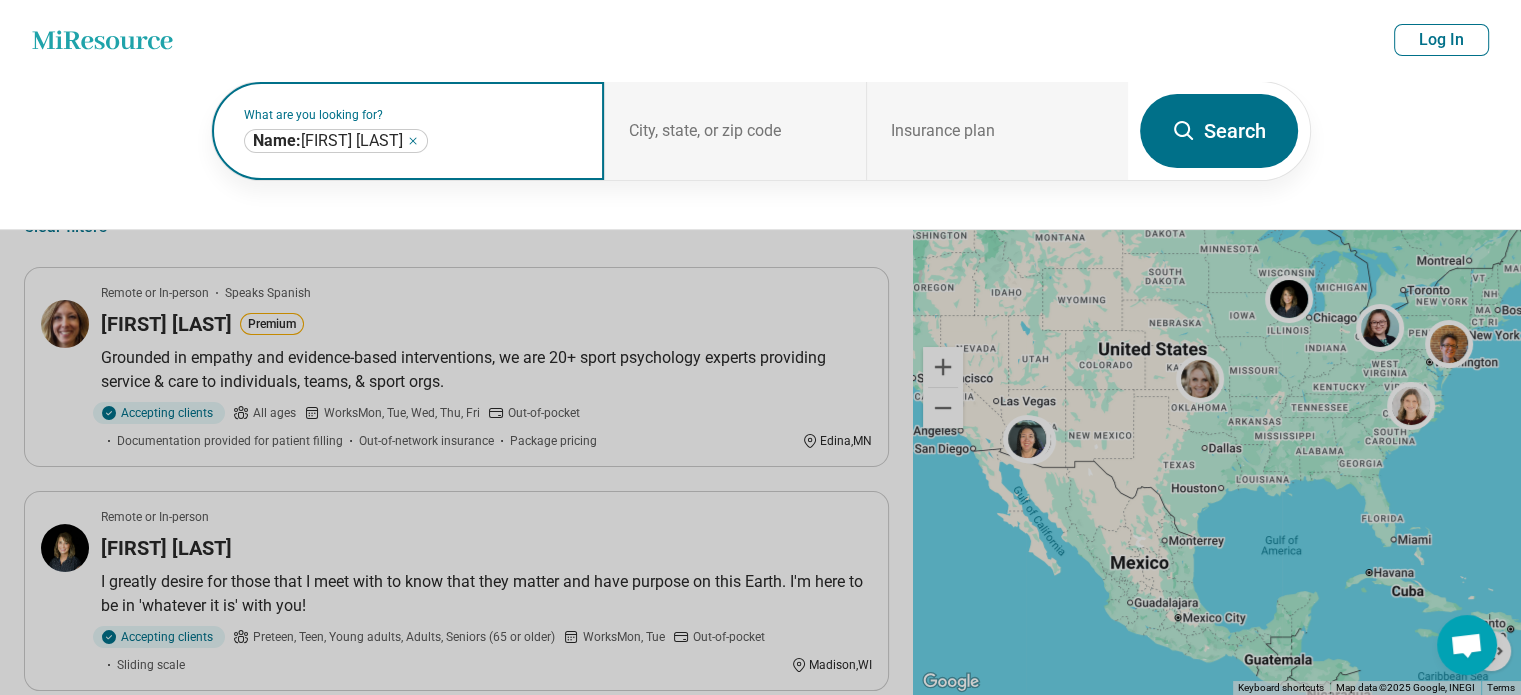 click 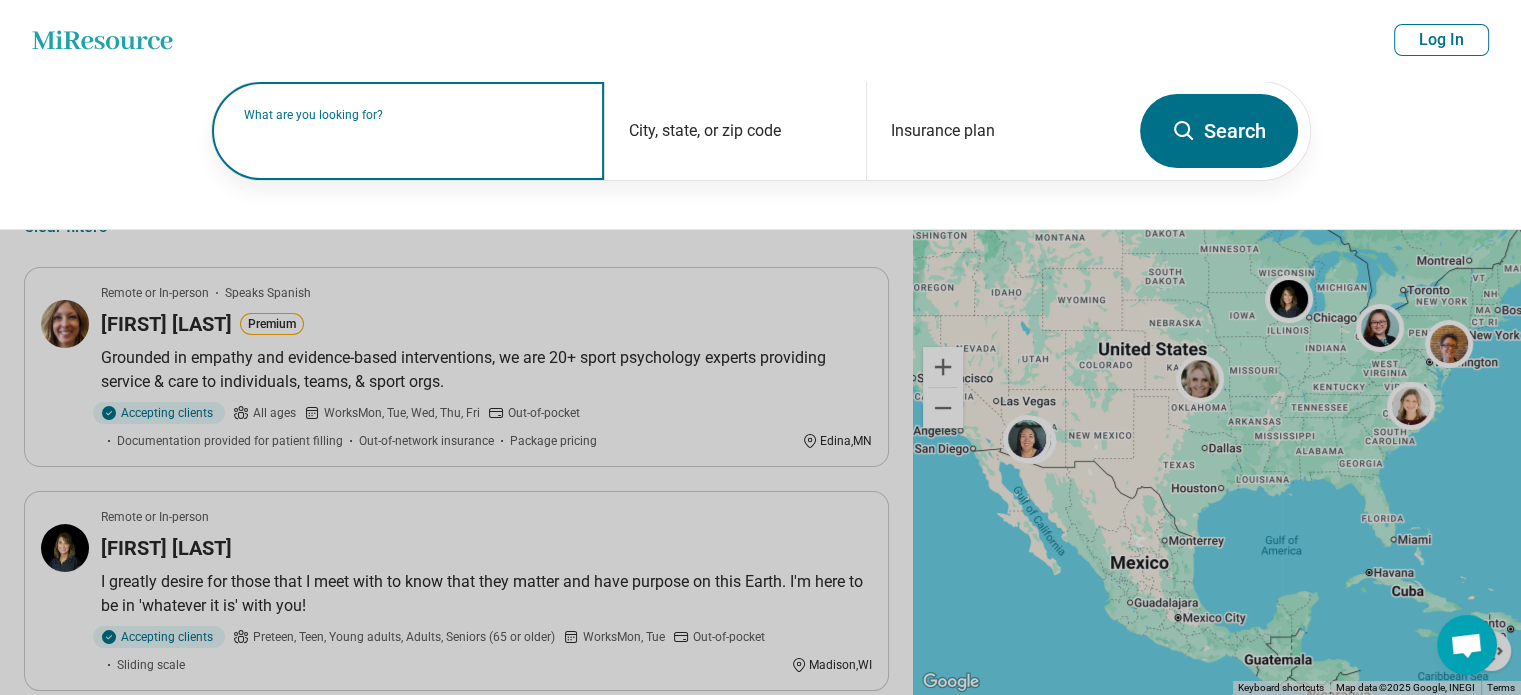 click on "What are you looking for?" at bounding box center (412, 115) 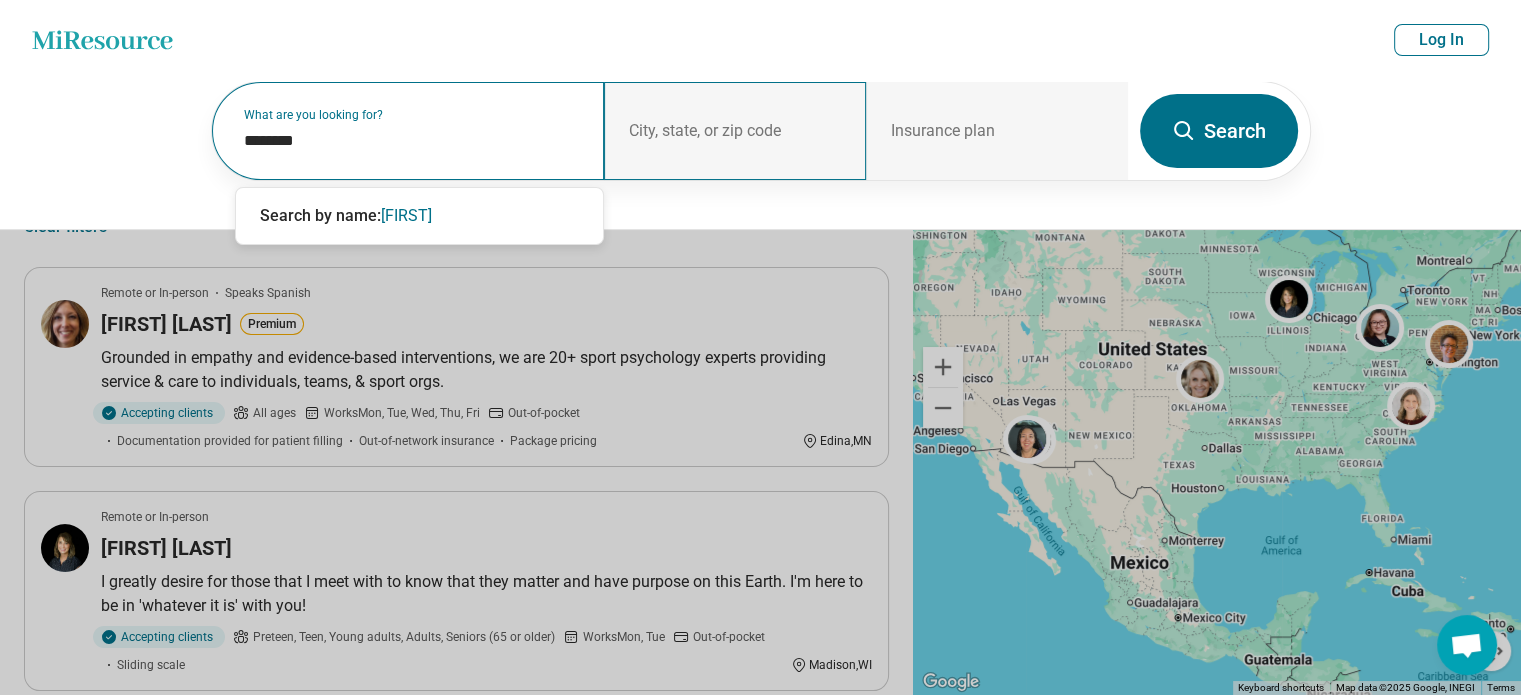 click on "City, state, or zip code" at bounding box center (735, 131) 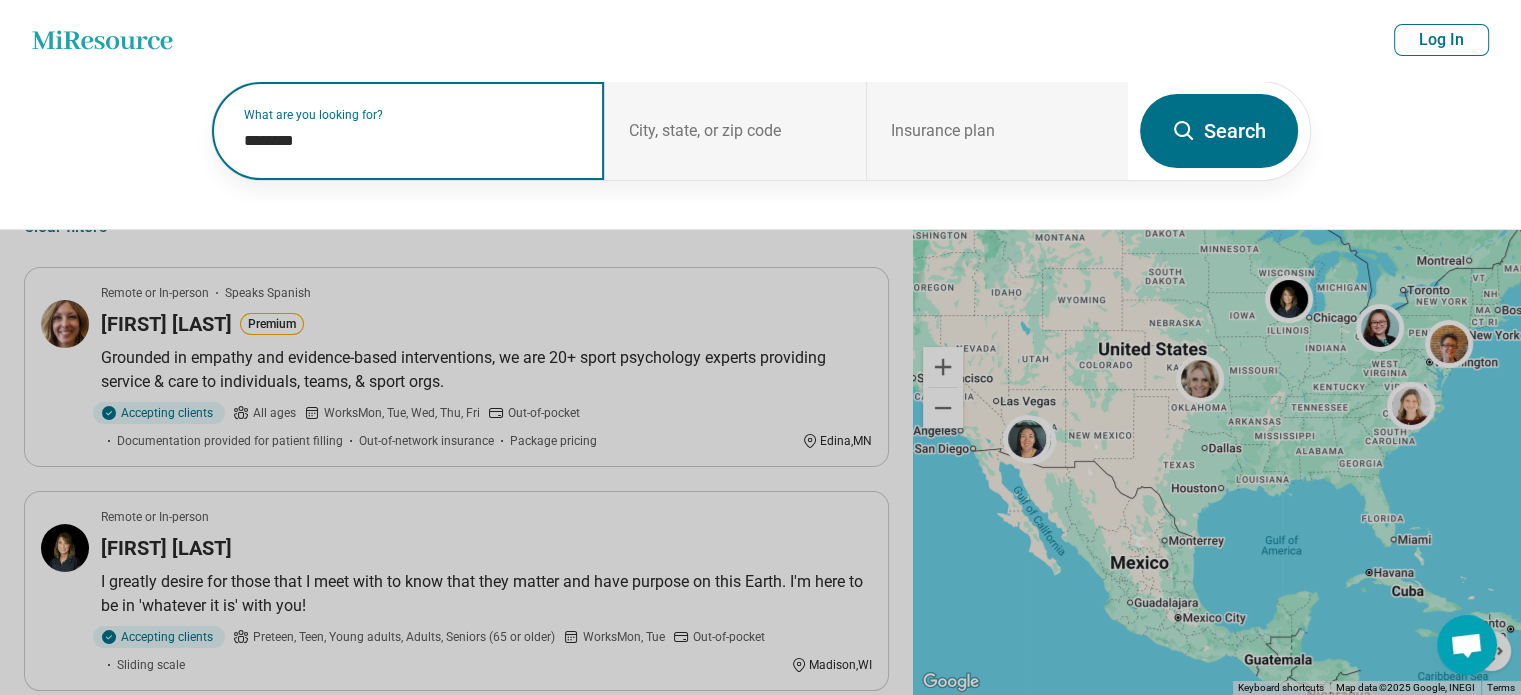 click on "********" at bounding box center (412, 141) 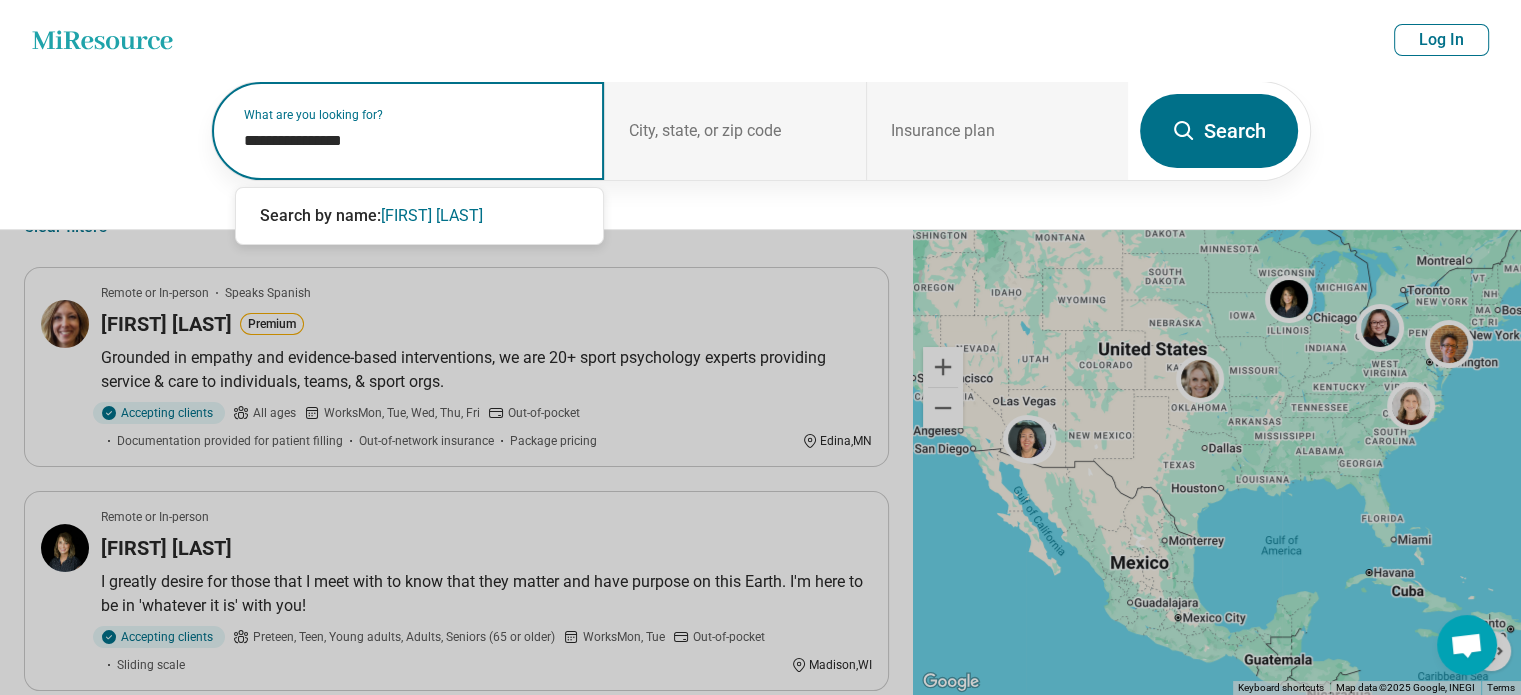 type on "**********" 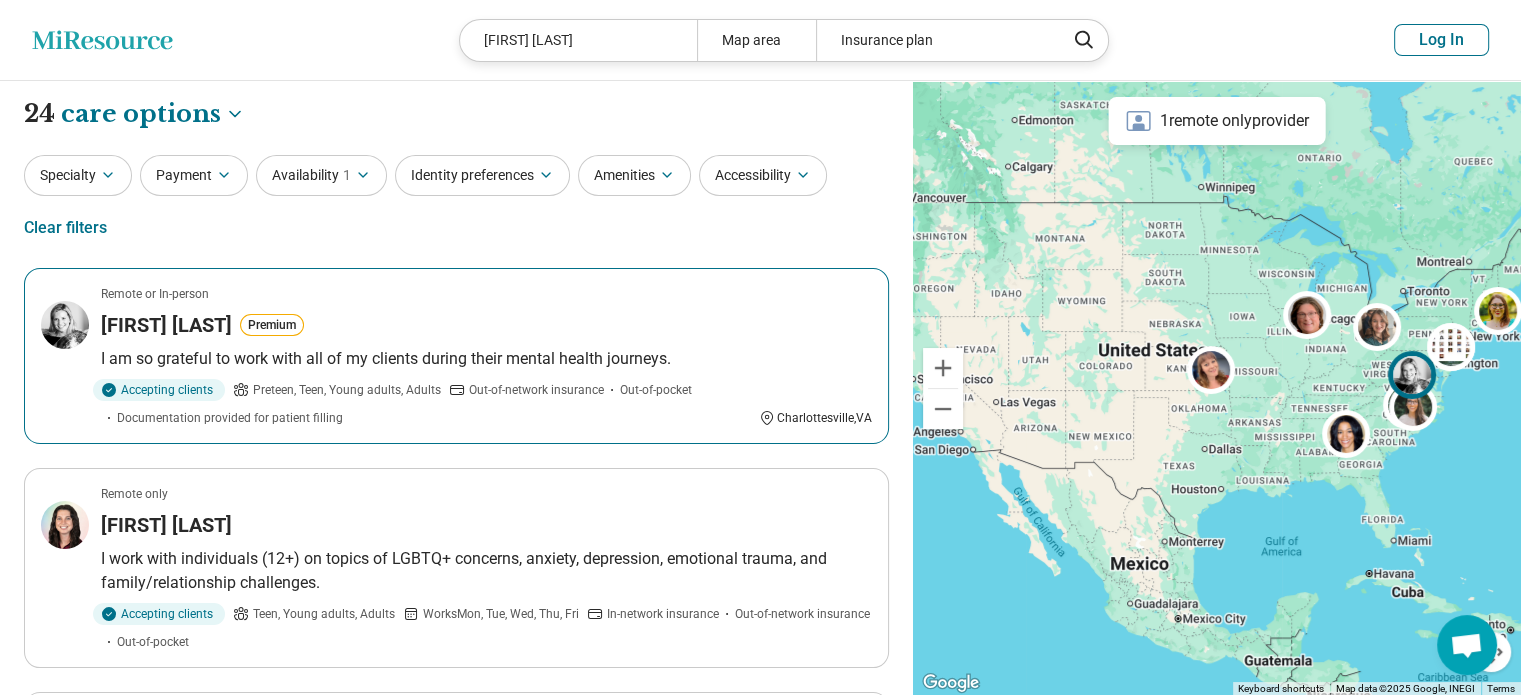 click on "Caroline Megargel Premium" at bounding box center (486, 325) 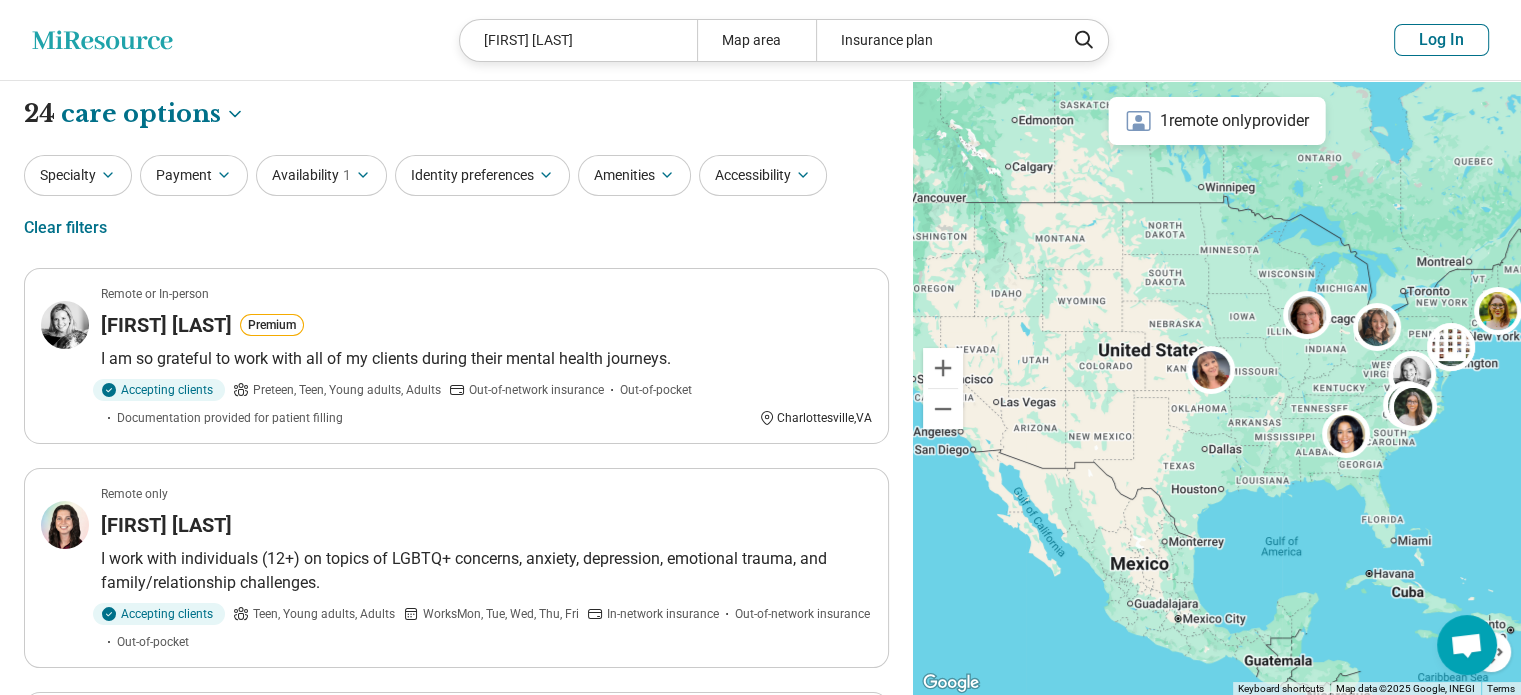 click on "Caroline Megargel" at bounding box center (578, 40) 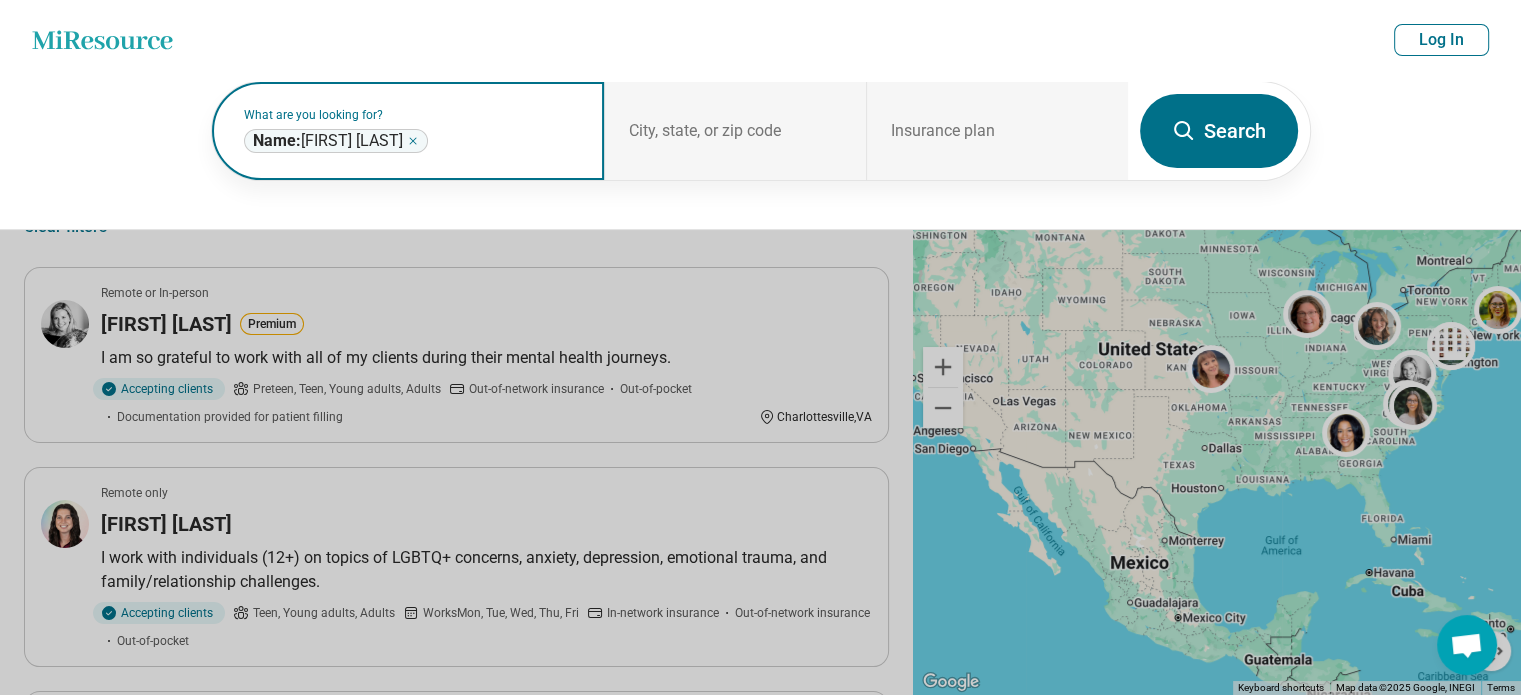 click on "Name:  Caroline Megargel" at bounding box center (328, 141) 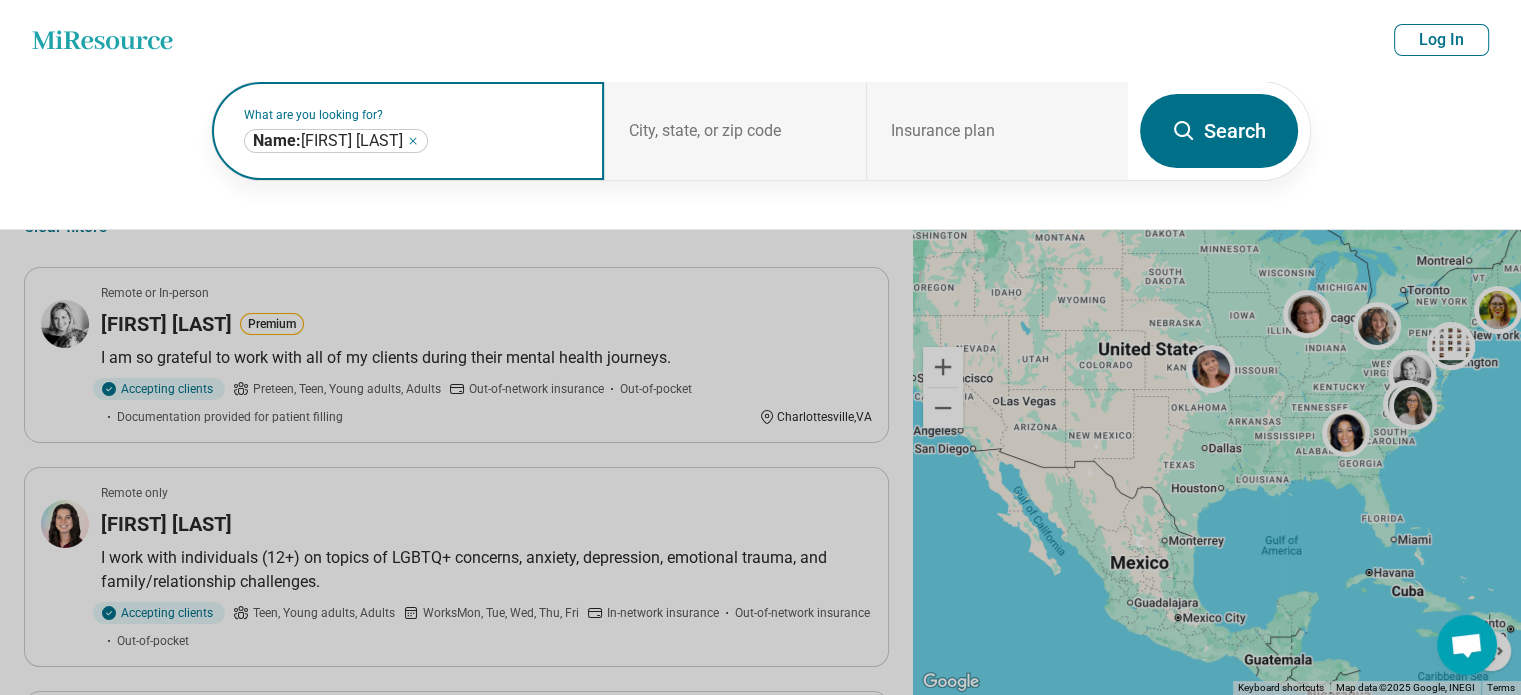 click on "**********" at bounding box center [336, 141] 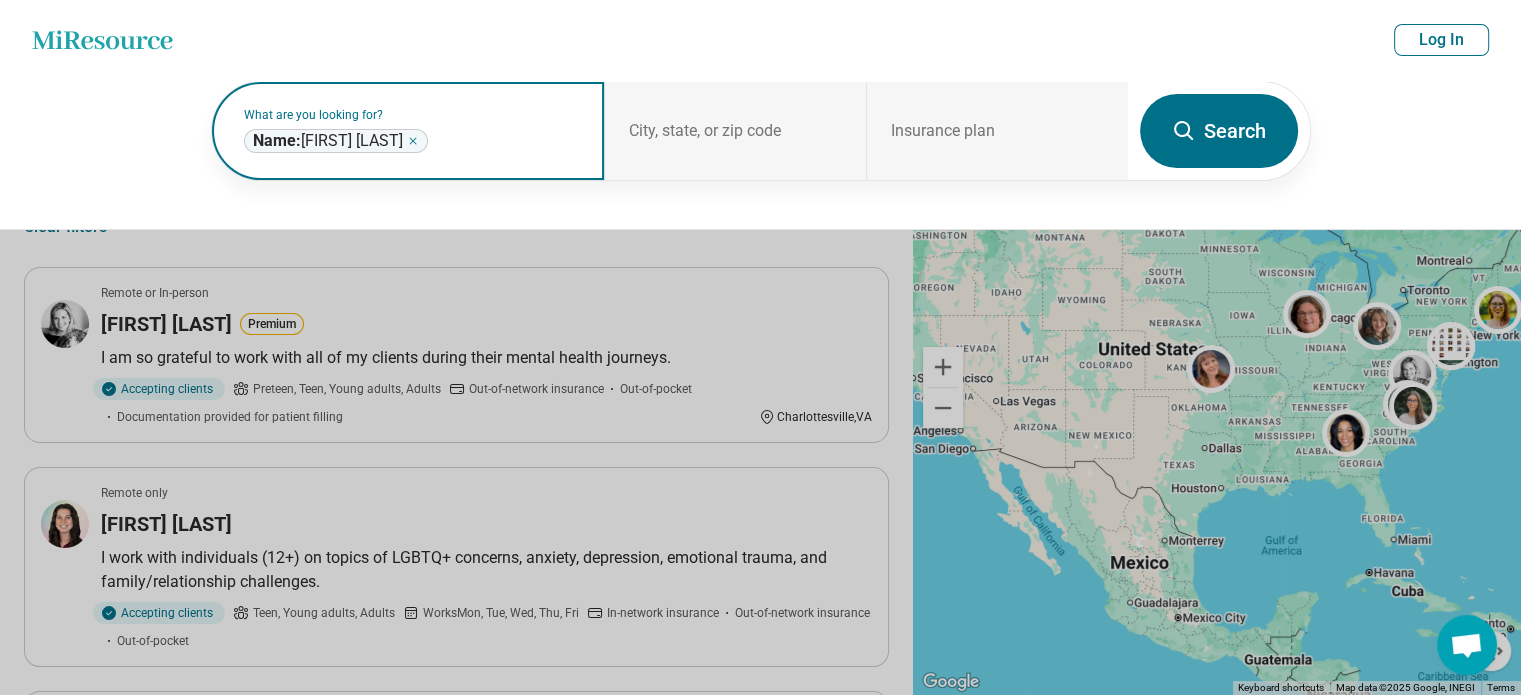 click 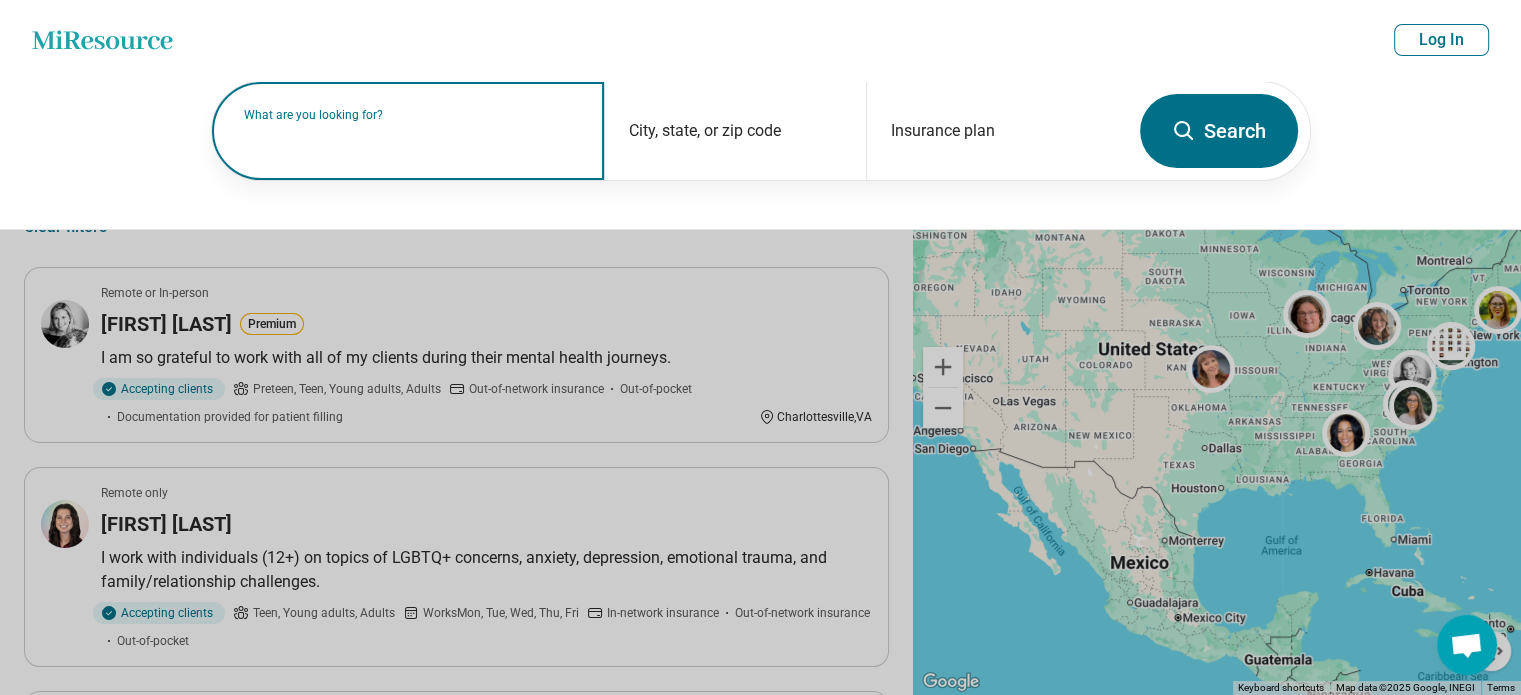 click on "What are you looking for?" at bounding box center [412, 115] 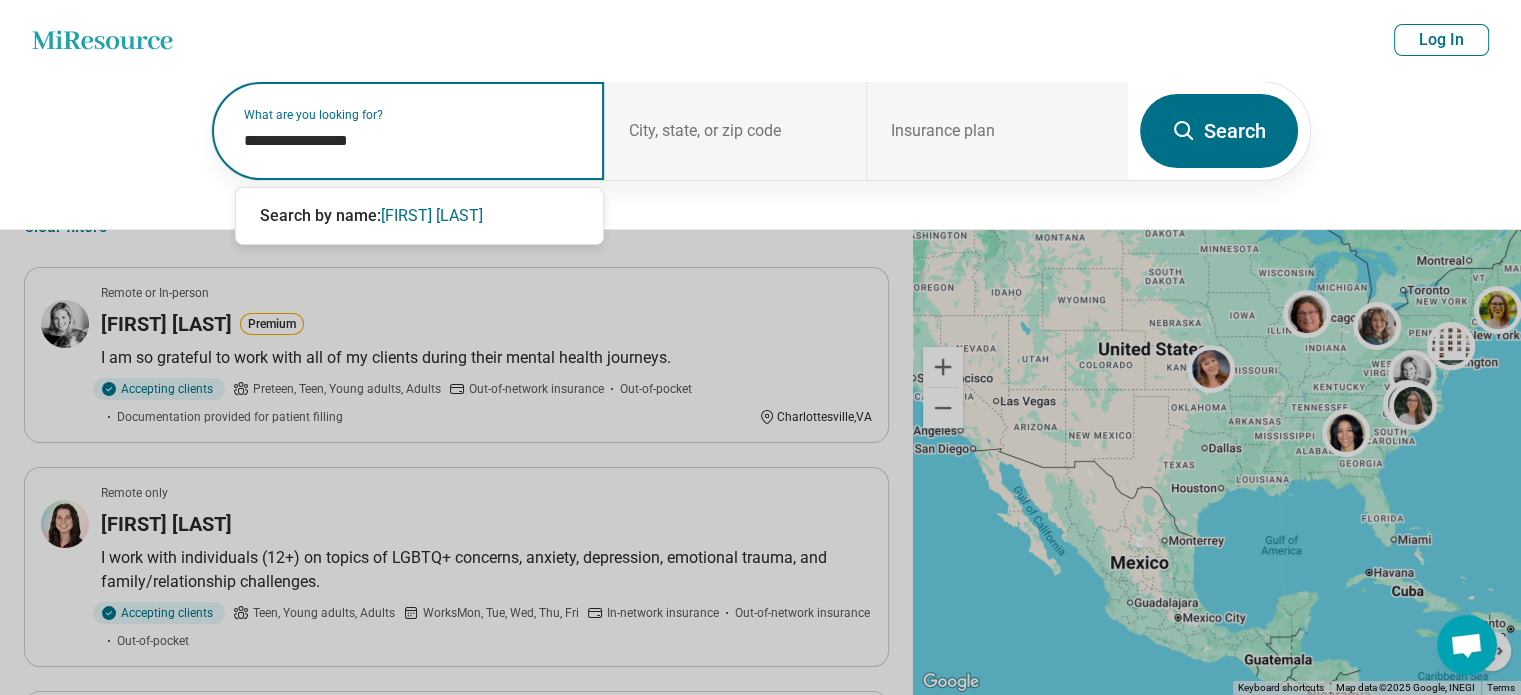 type on "**********" 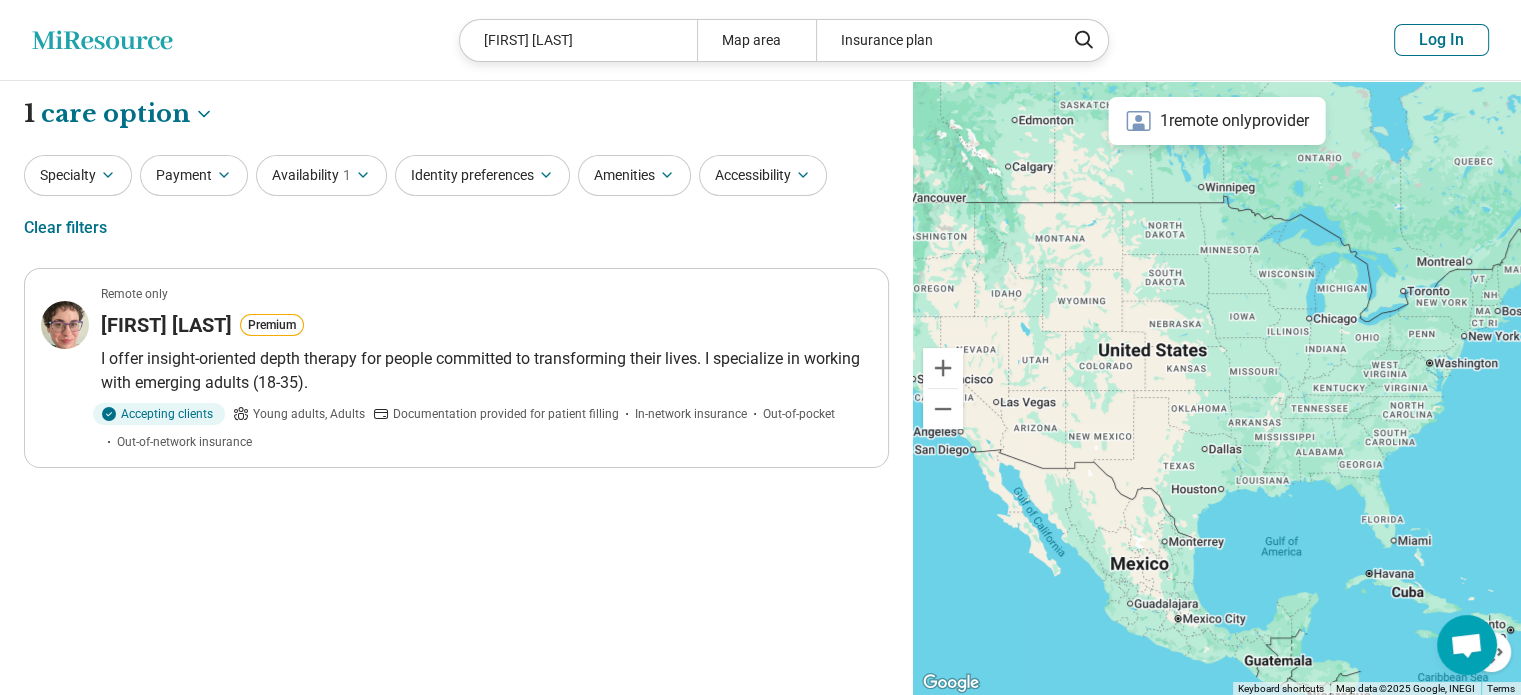click on "**********" at bounding box center (456, 388) 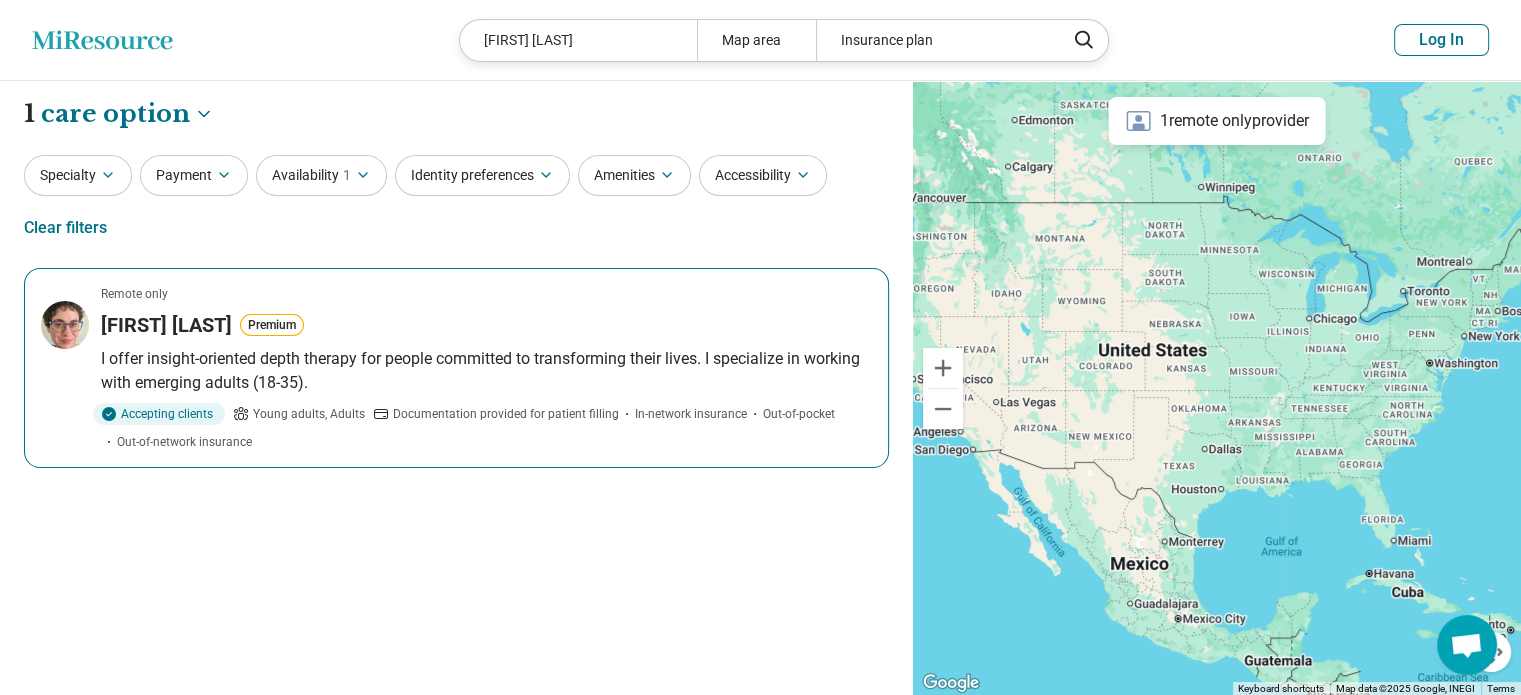 click on "Remote only" at bounding box center (486, 294) 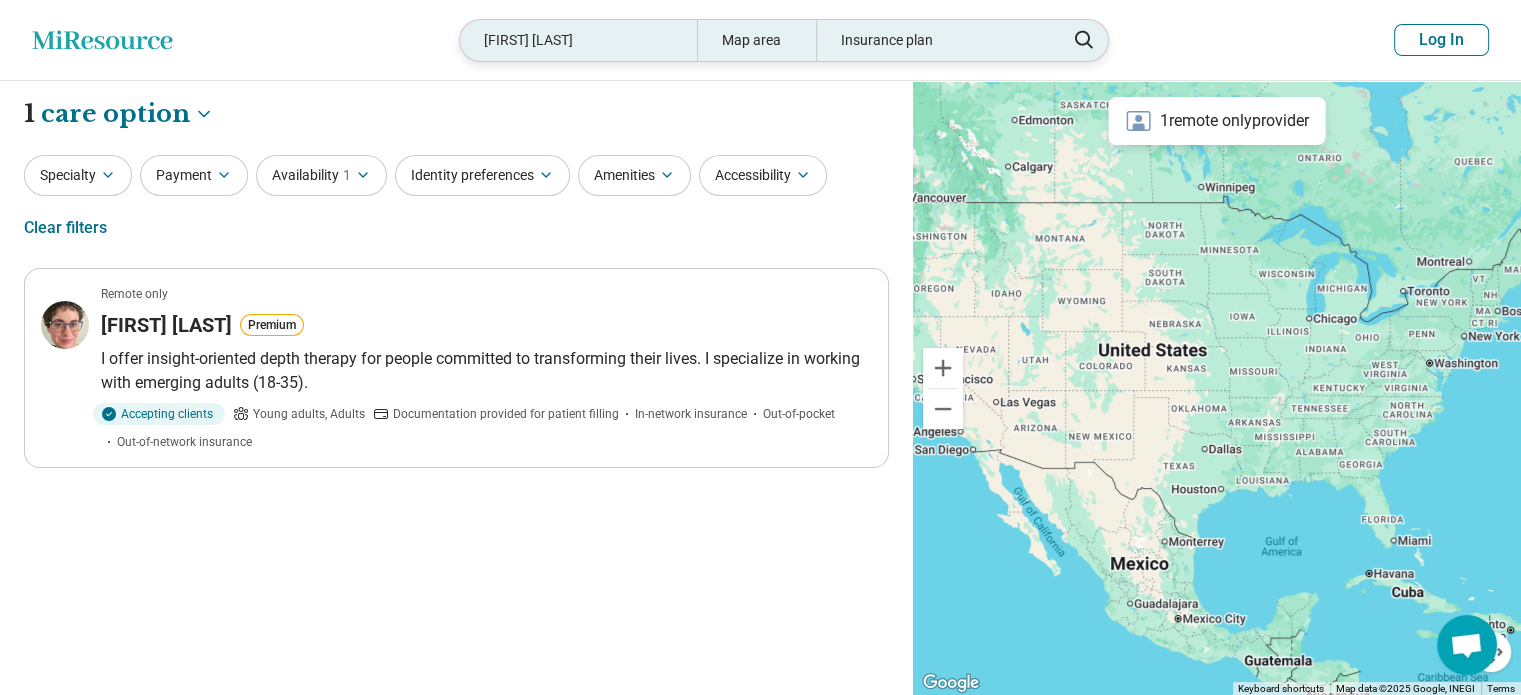 click on "Caitlin Desjardins" at bounding box center (578, 40) 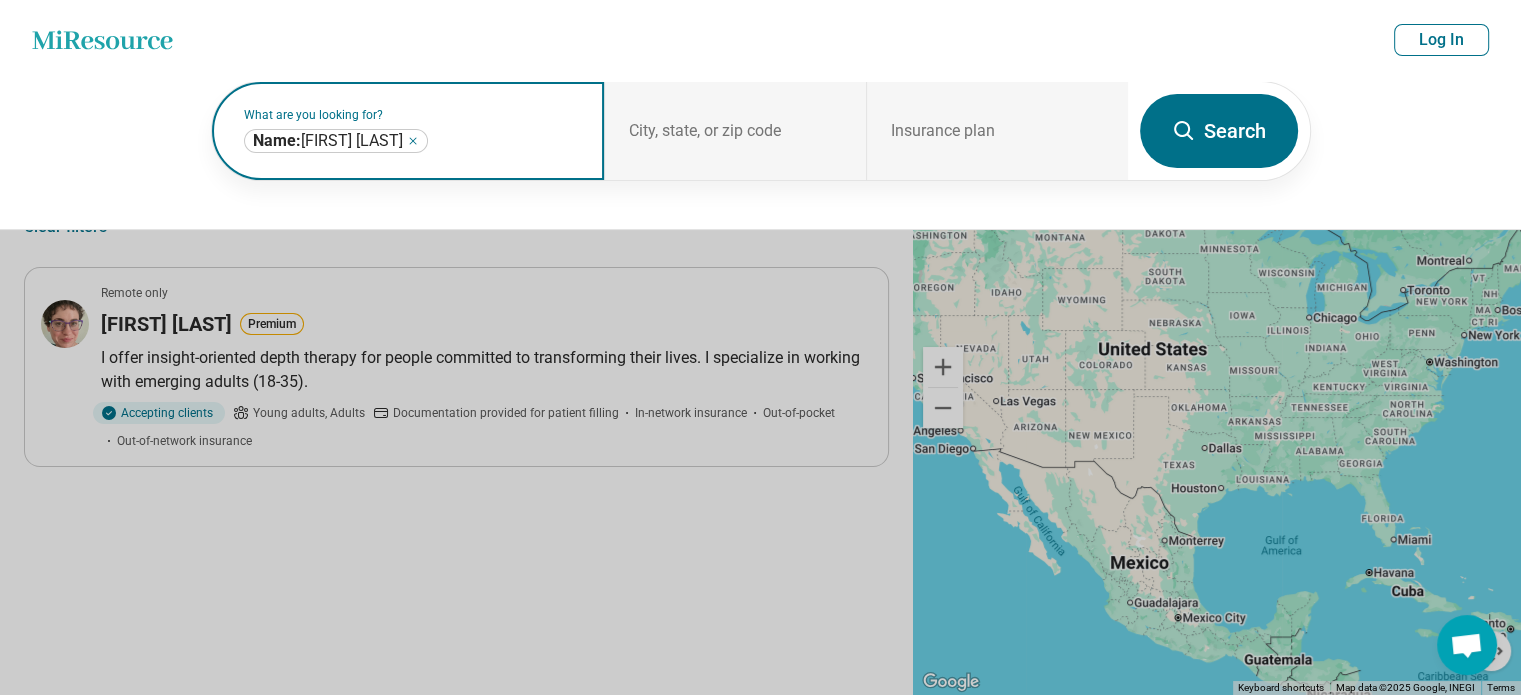 click on "**********" at bounding box center [336, 141] 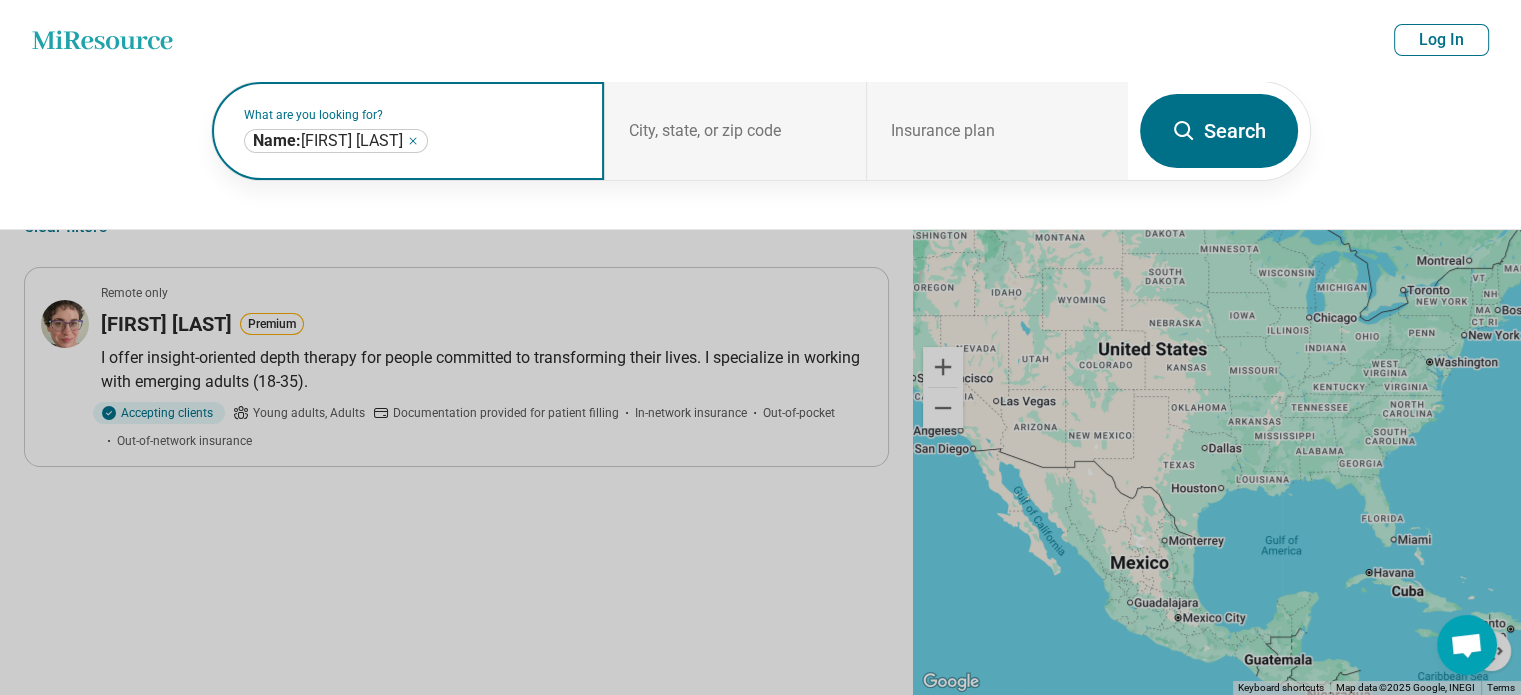 click 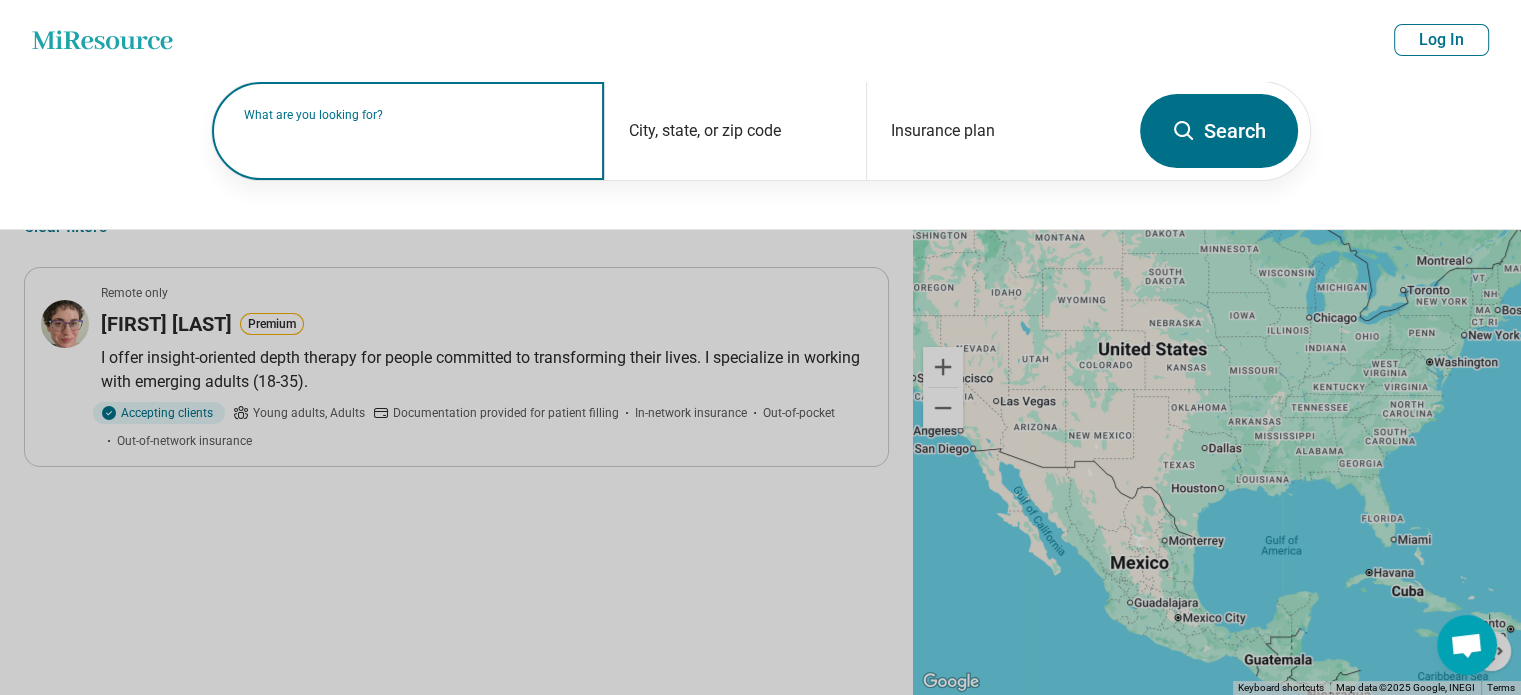 click on "What are you looking for?" at bounding box center [412, 115] 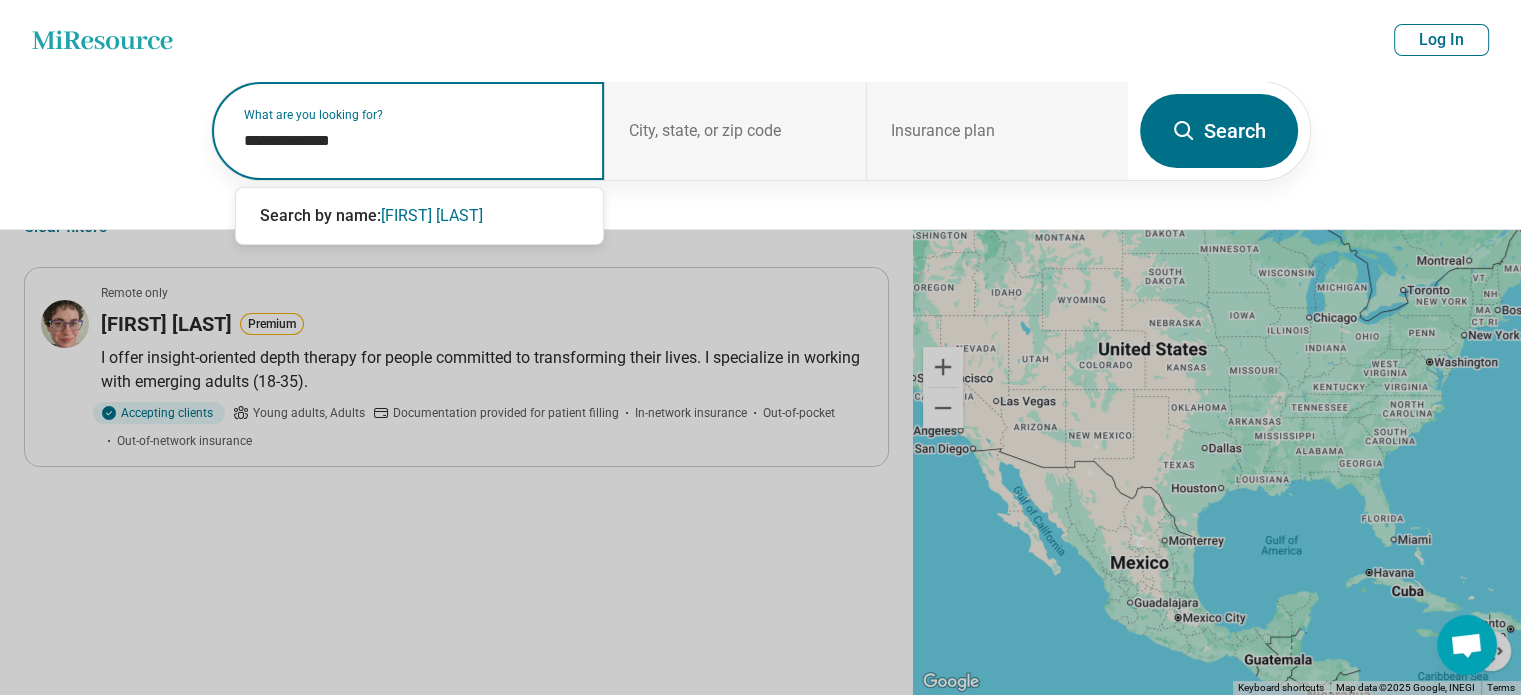 type on "**********" 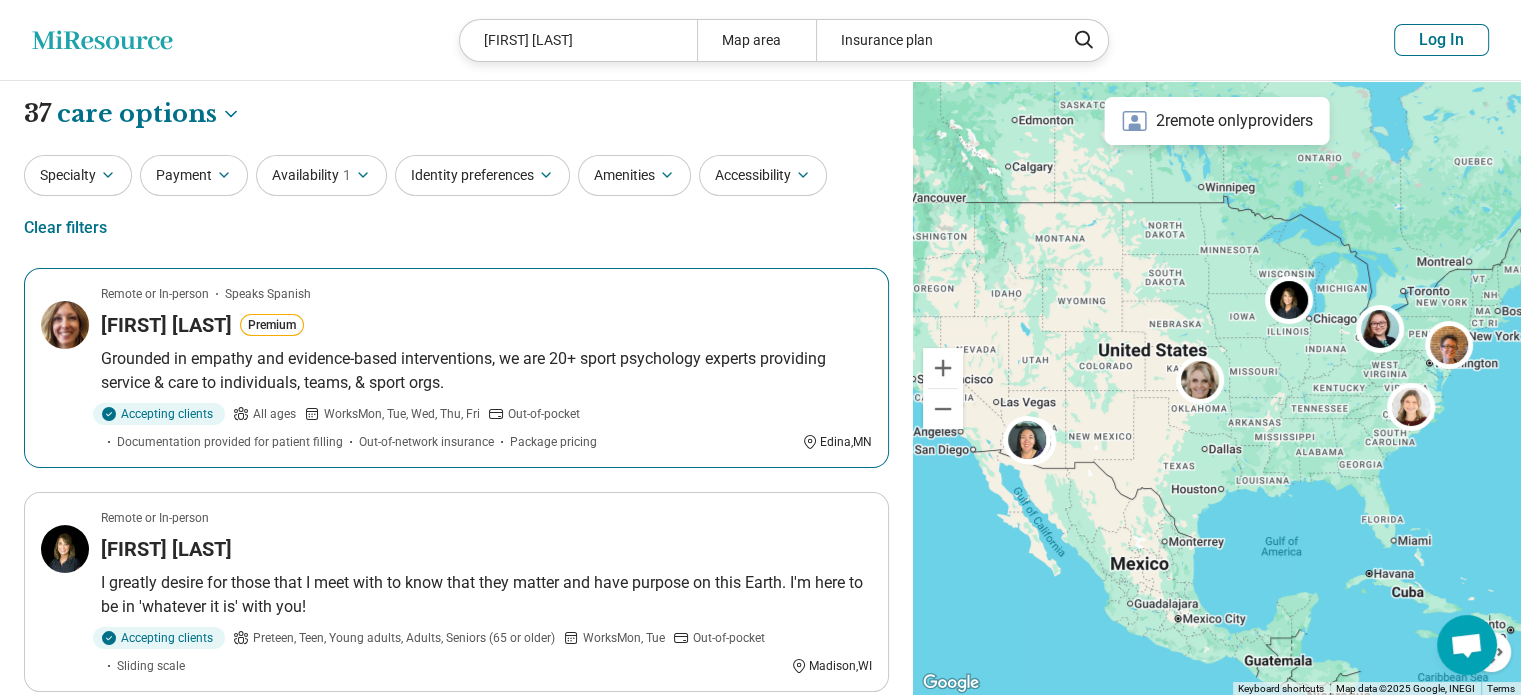 click on "Carlin Anderson Premium" at bounding box center [486, 325] 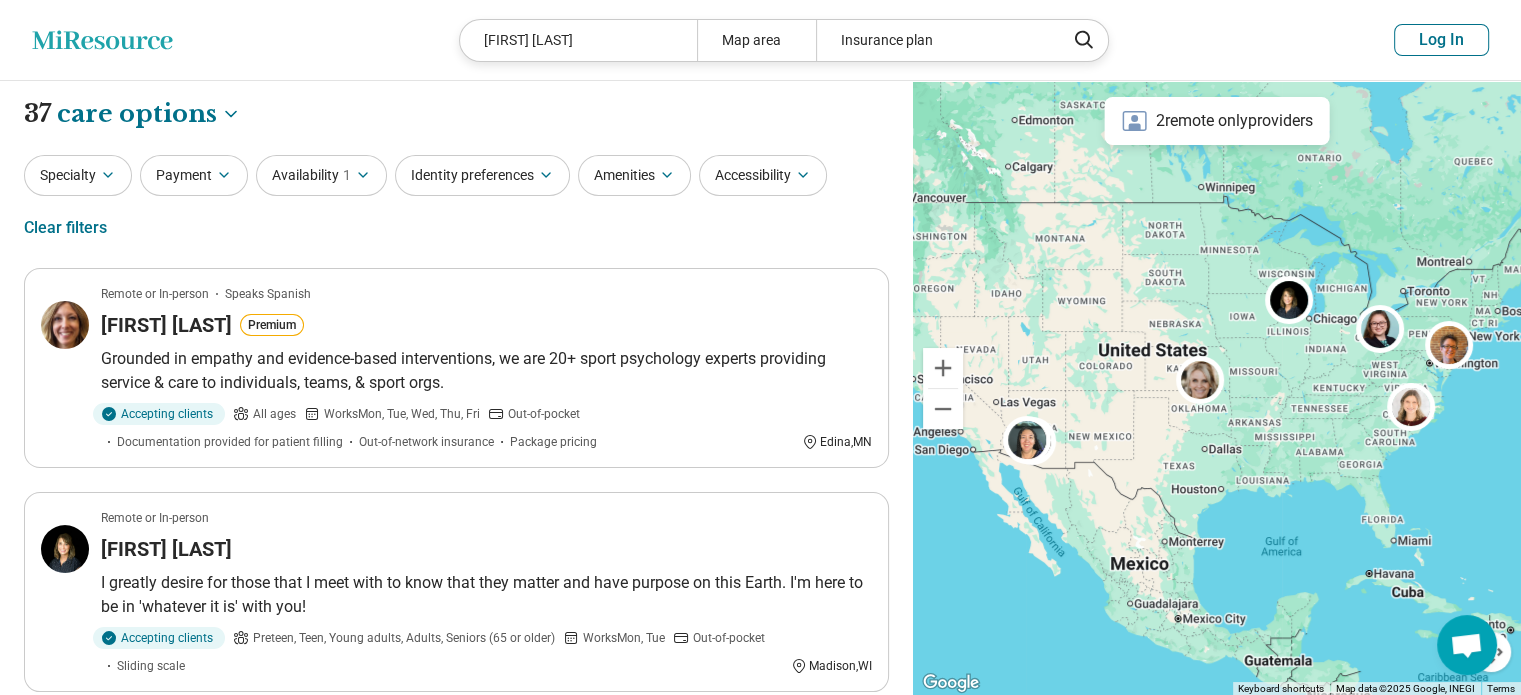 drag, startPoint x: 635, startPoint y: 40, endPoint x: 416, endPoint y: 35, distance: 219.05707 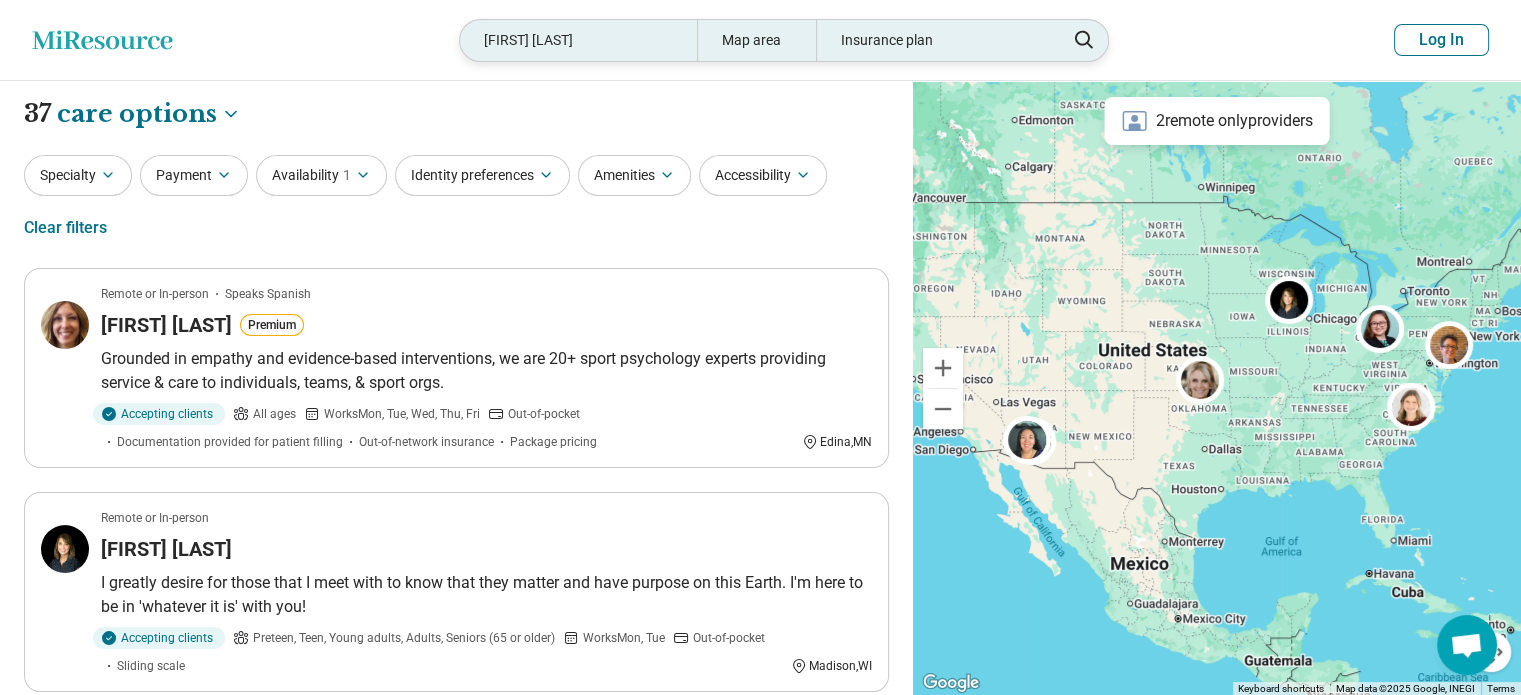click on "Carlin Anderson" at bounding box center (578, 40) 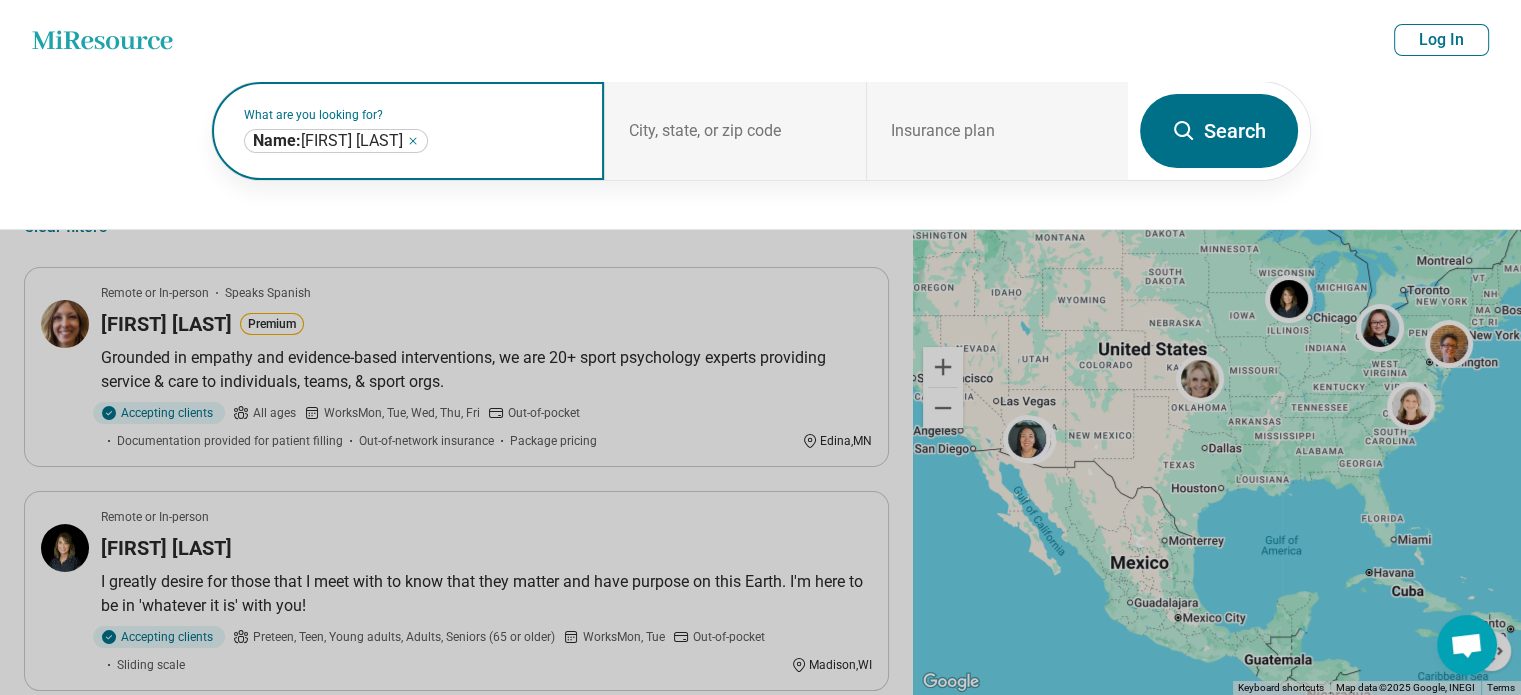 click 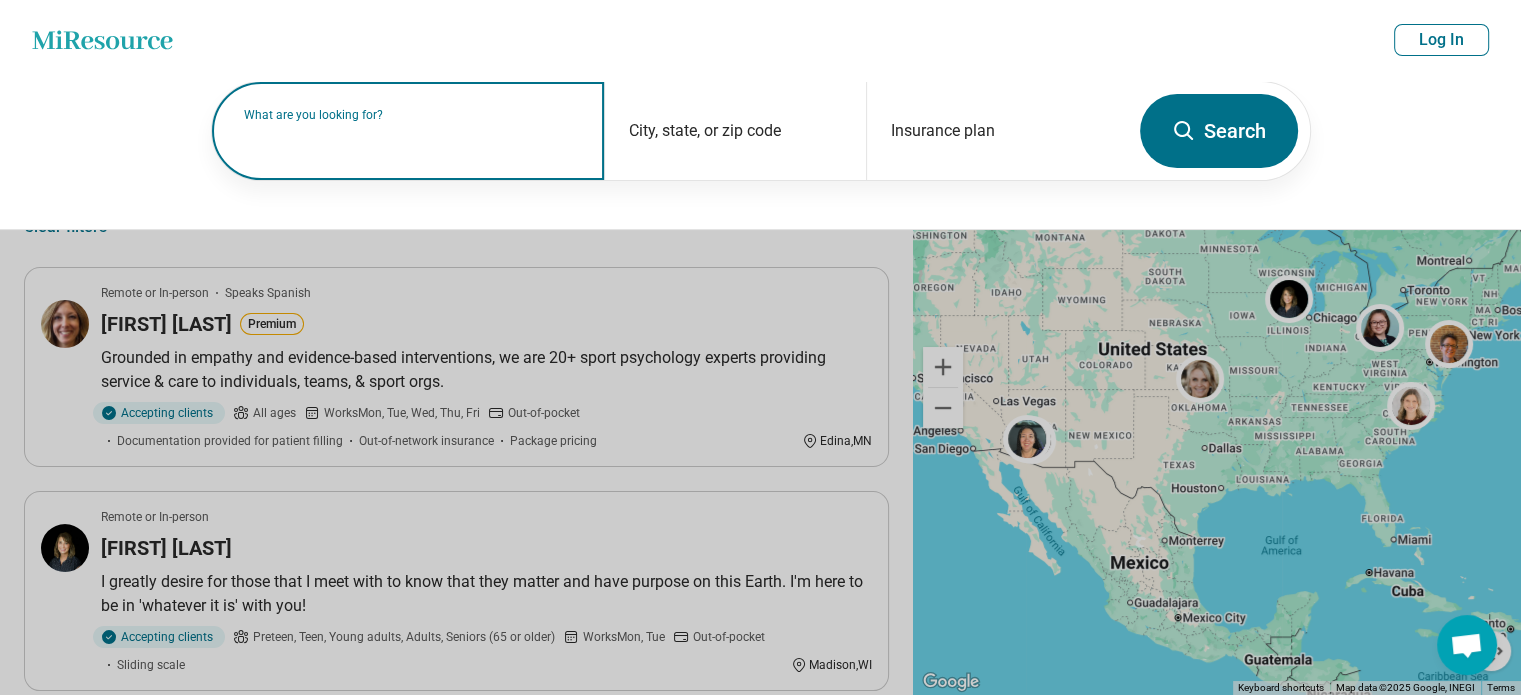 click on "What are you looking for?" at bounding box center (412, 115) 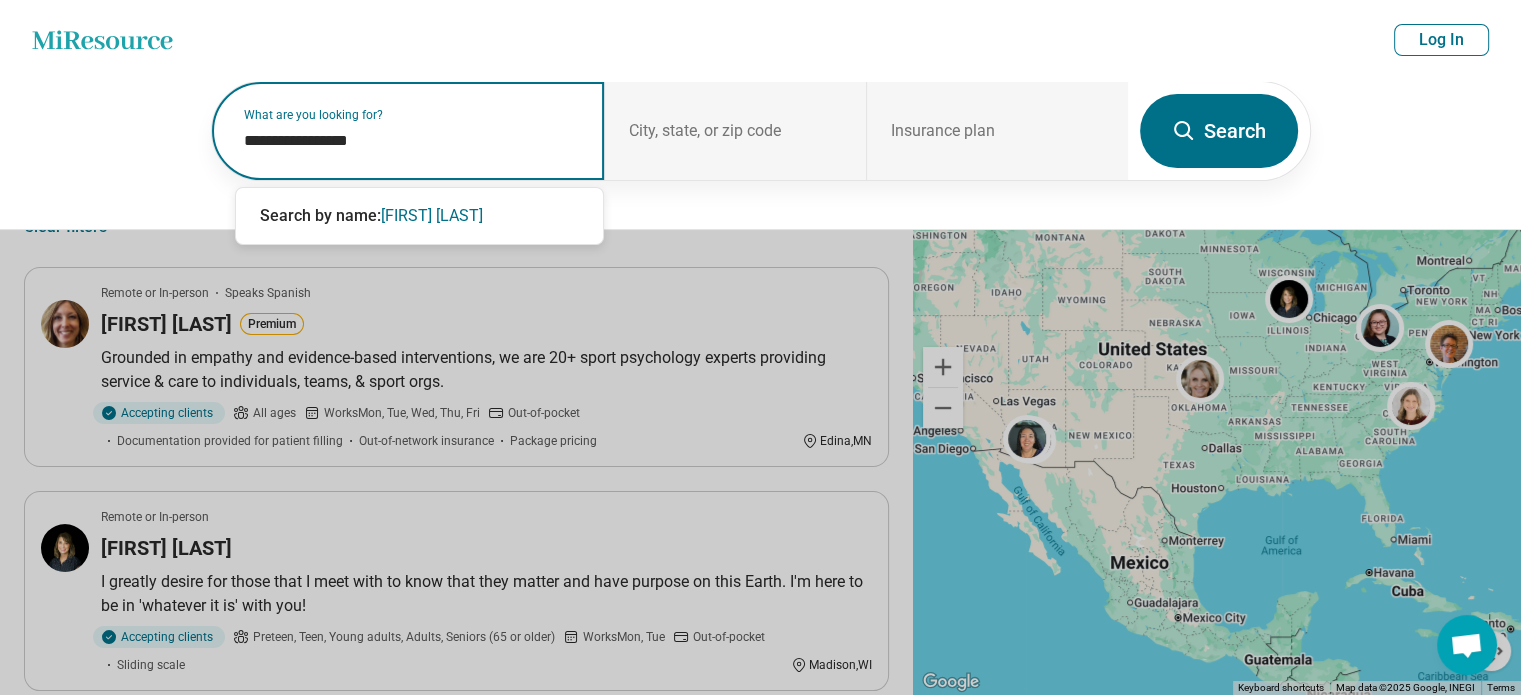type on "**********" 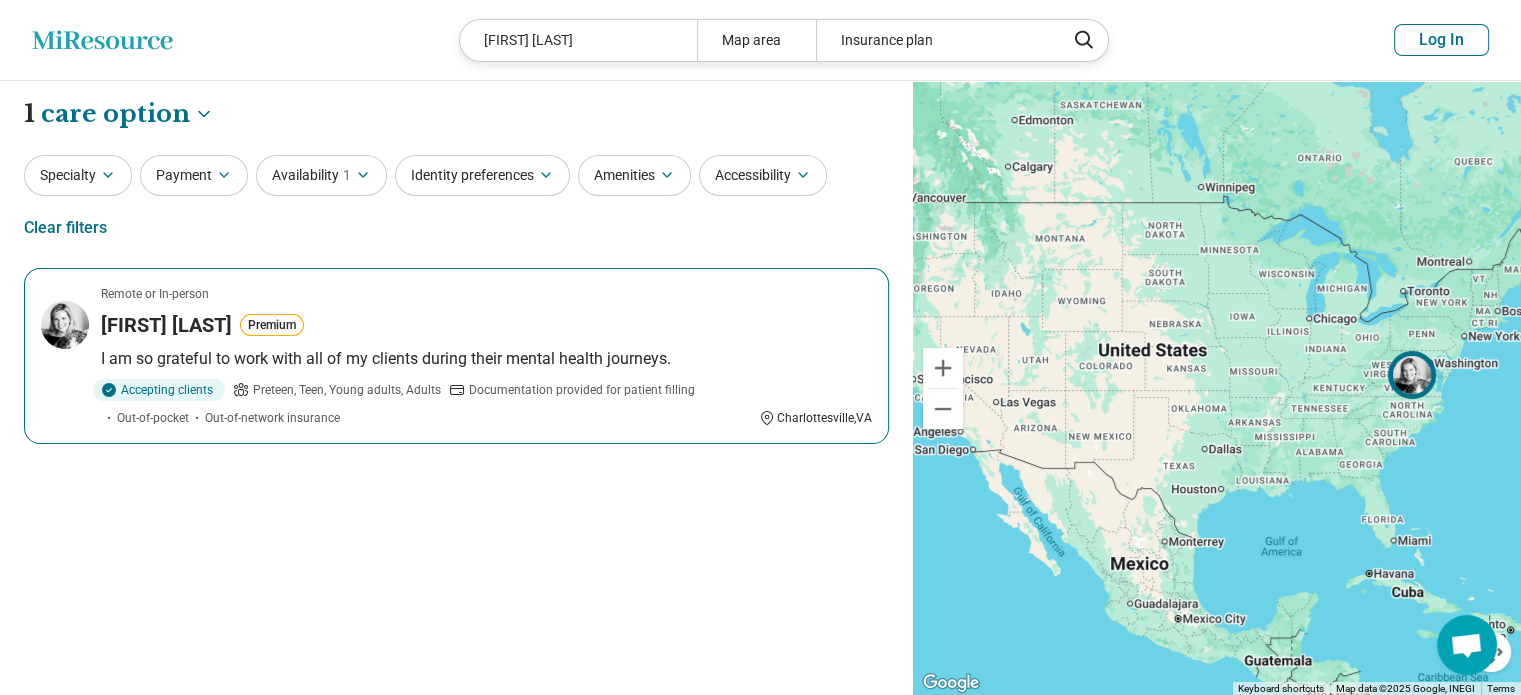 click on "Caroline Megargel Premium" at bounding box center [486, 325] 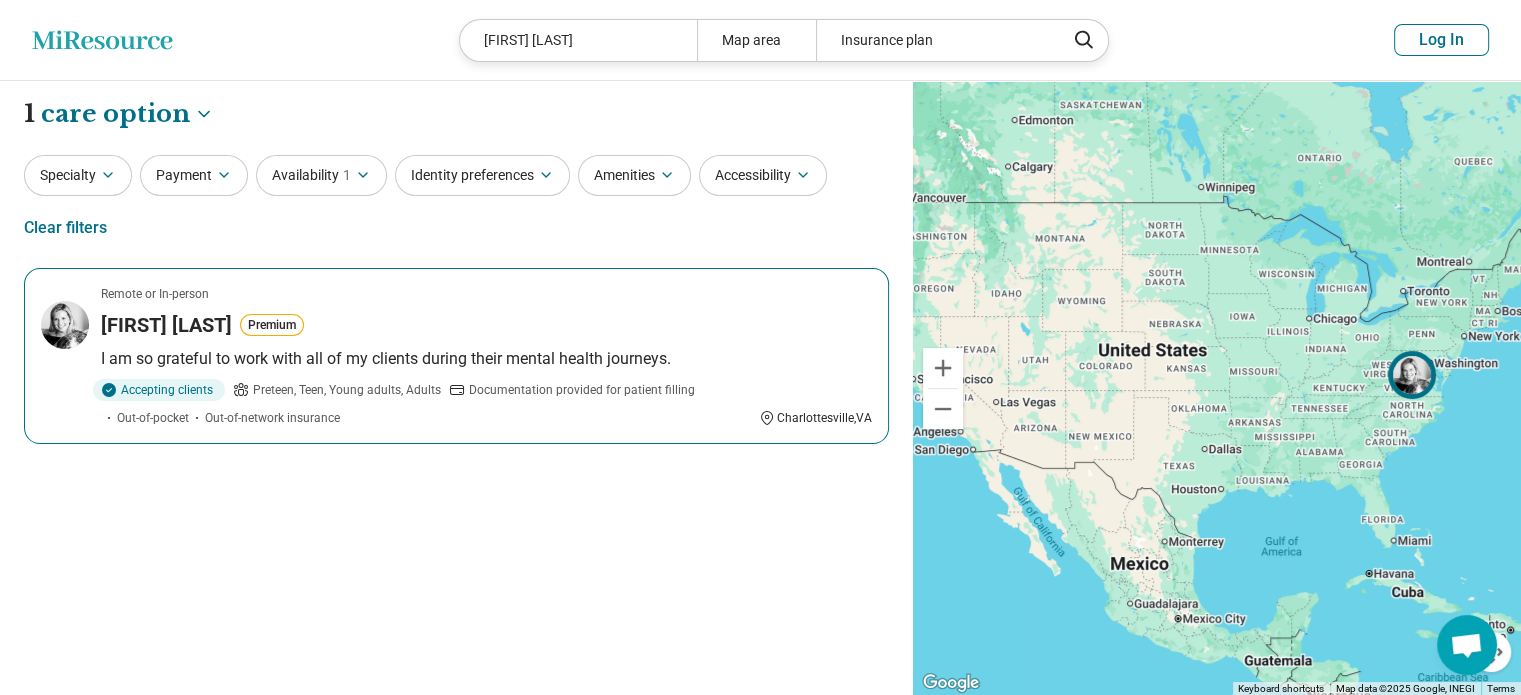 click on "Caroline Megargel Premium" at bounding box center (486, 325) 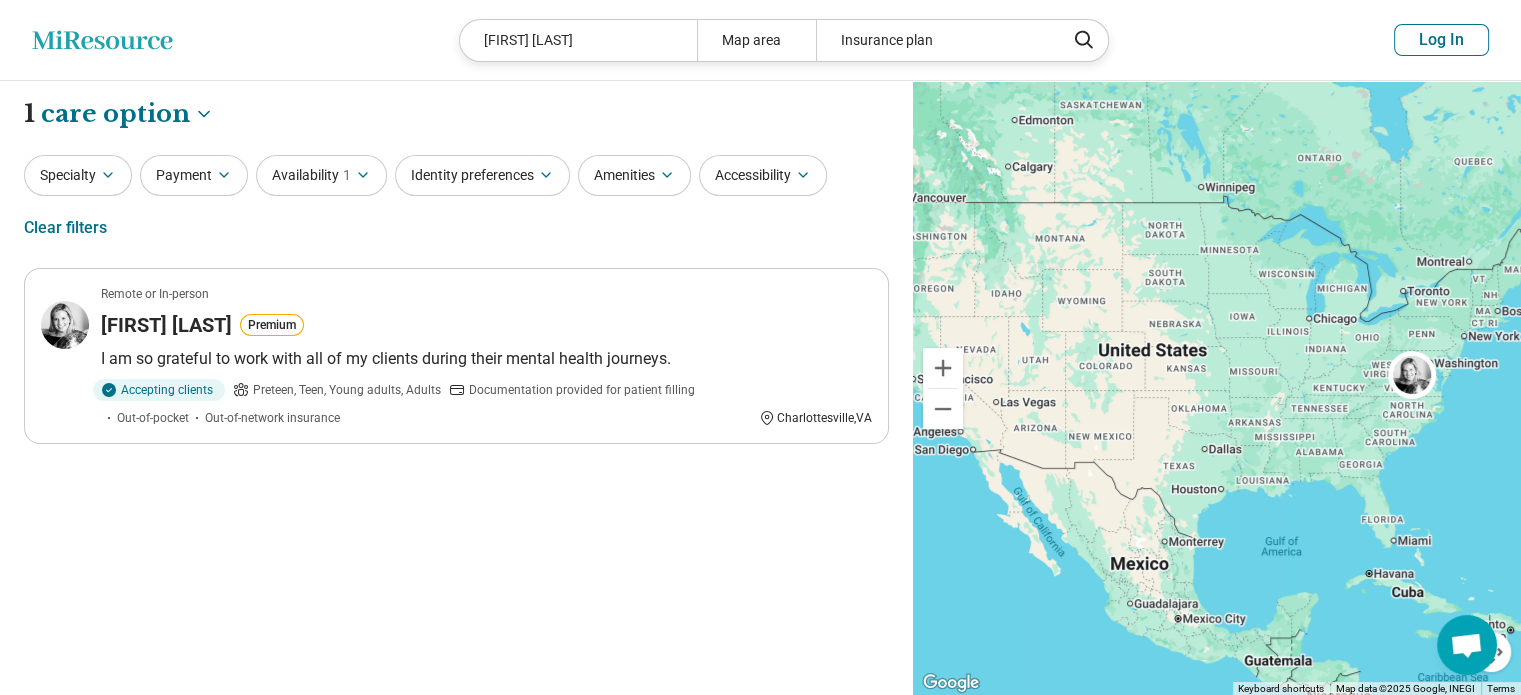 click on "Caroline Megrangel Map area Insurance plan" at bounding box center [784, 40] 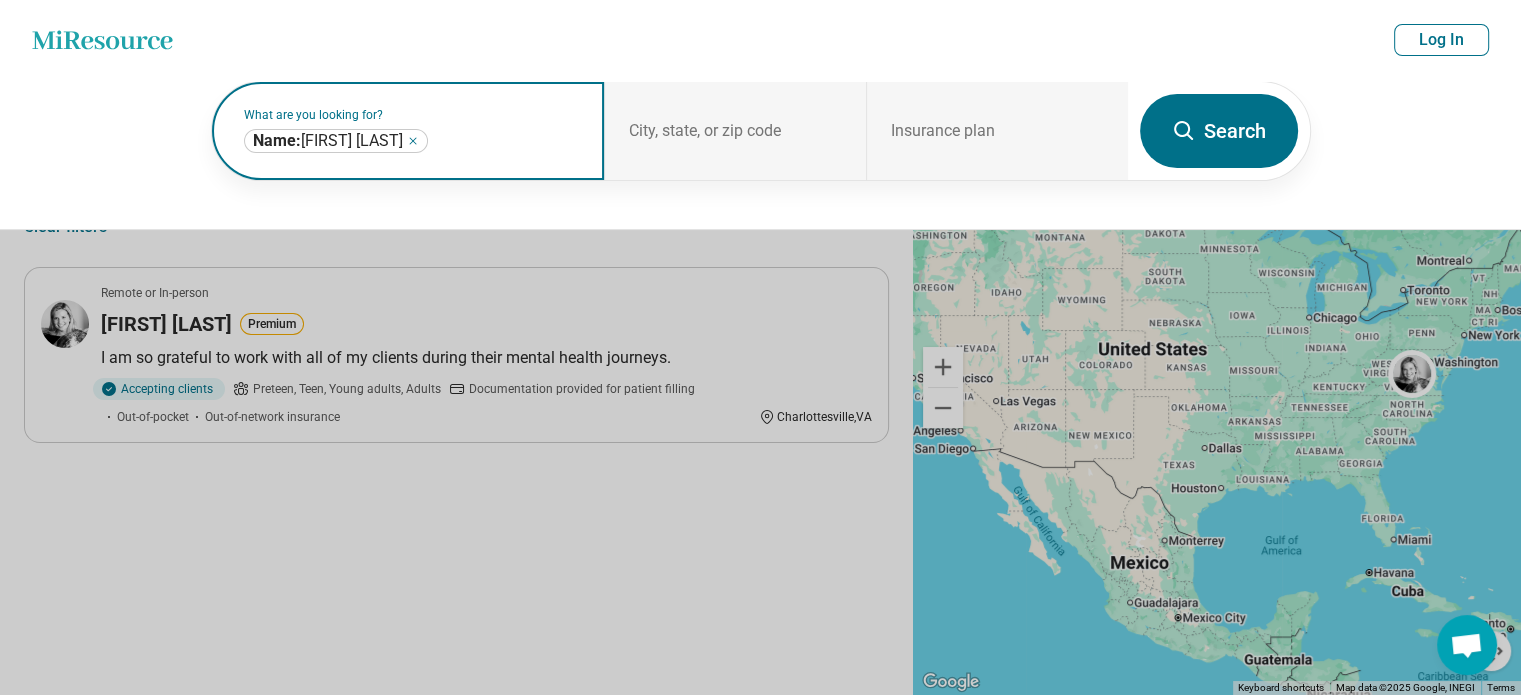 click 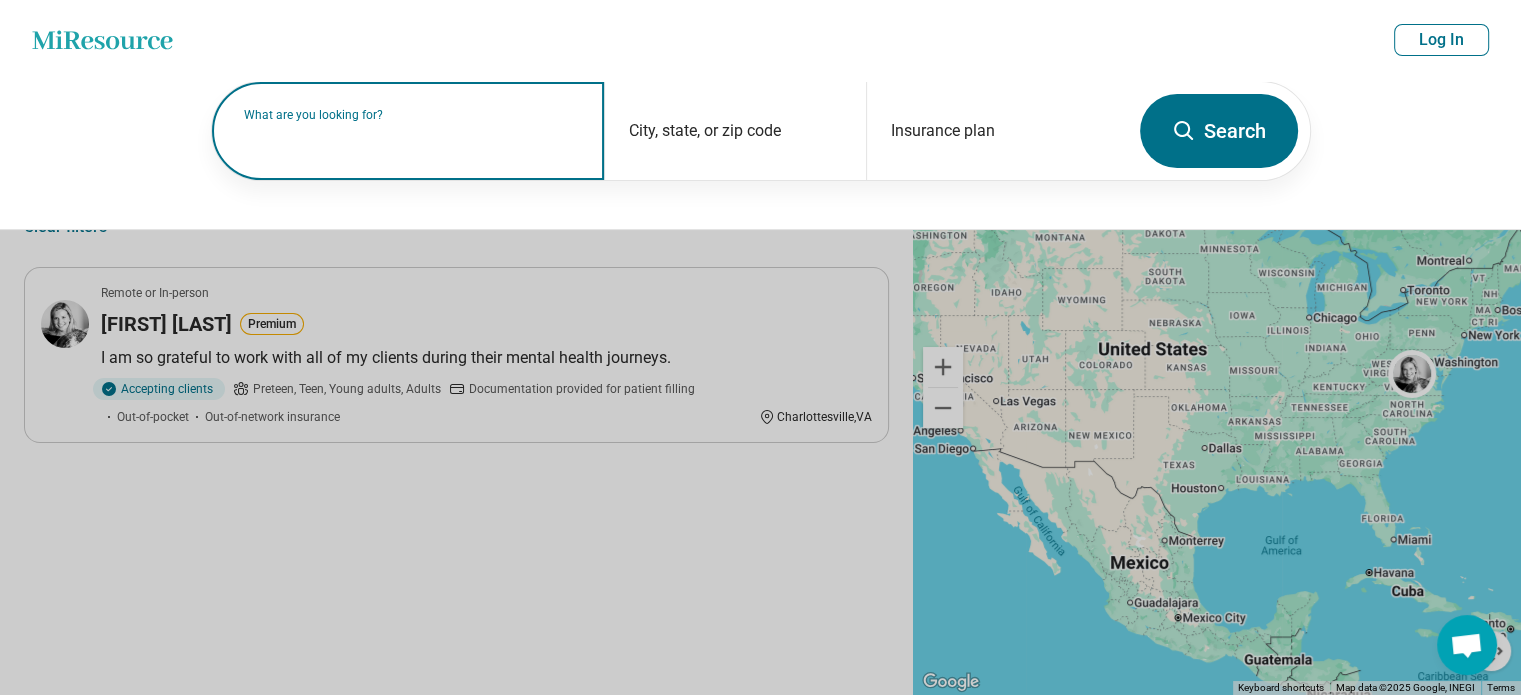 click on "What are you looking for?" at bounding box center [412, 115] 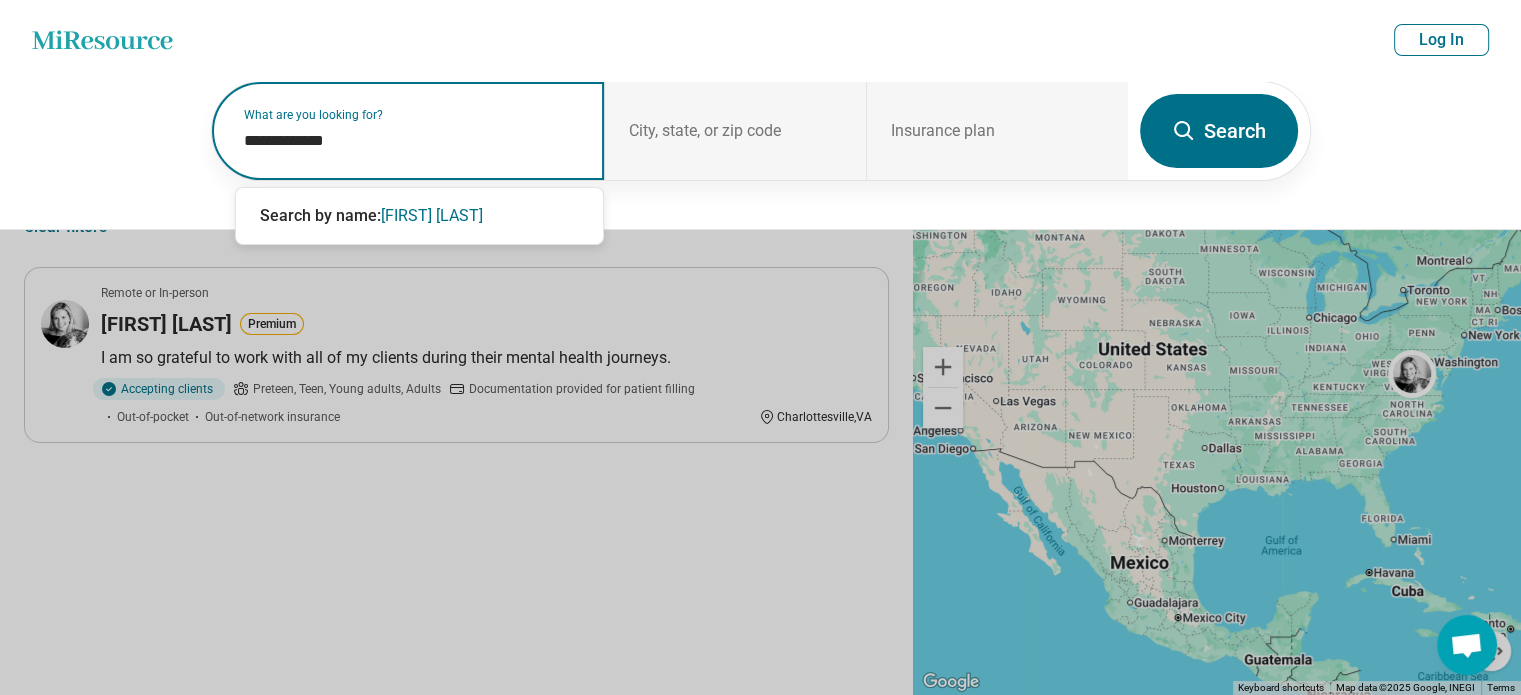 type on "**********" 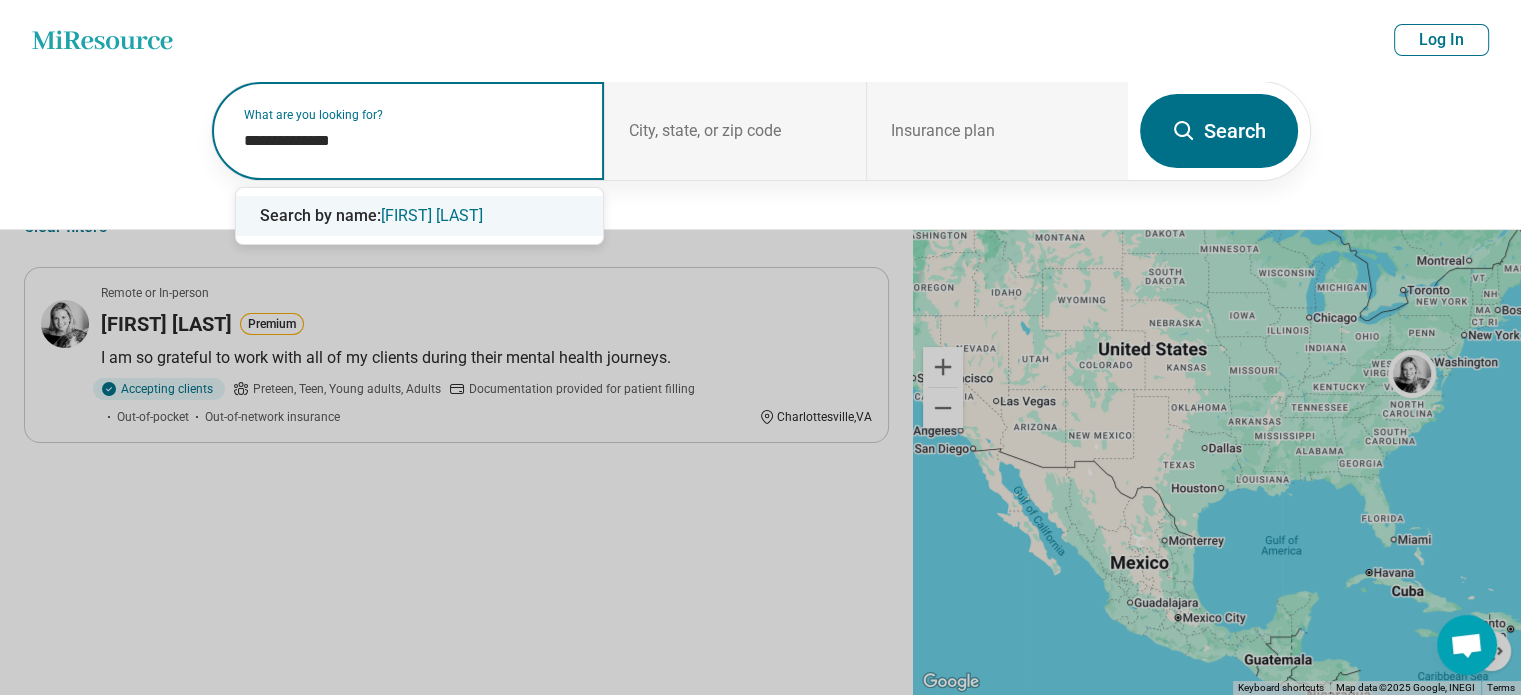 click on "Search by name:  Casey Albrizio" at bounding box center (419, 216) 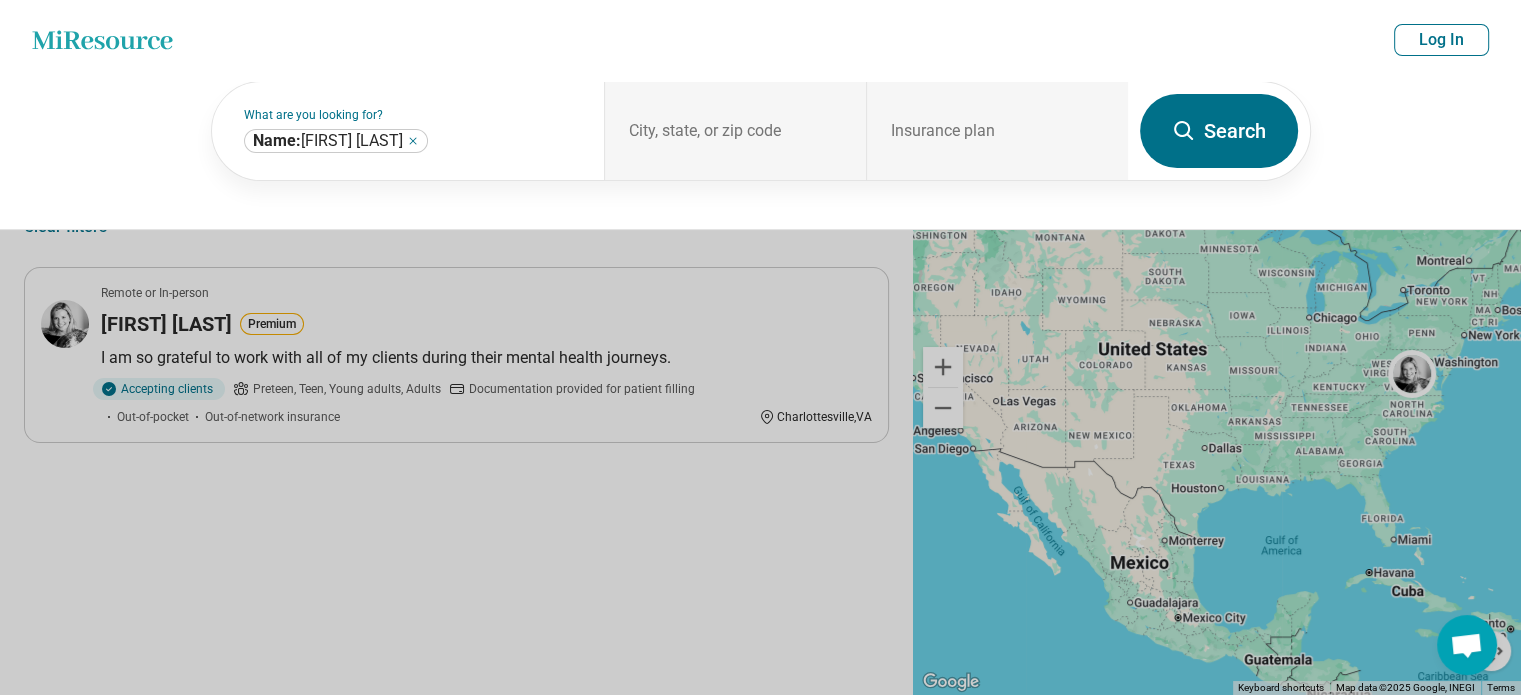 click on "Search" at bounding box center [1219, 131] 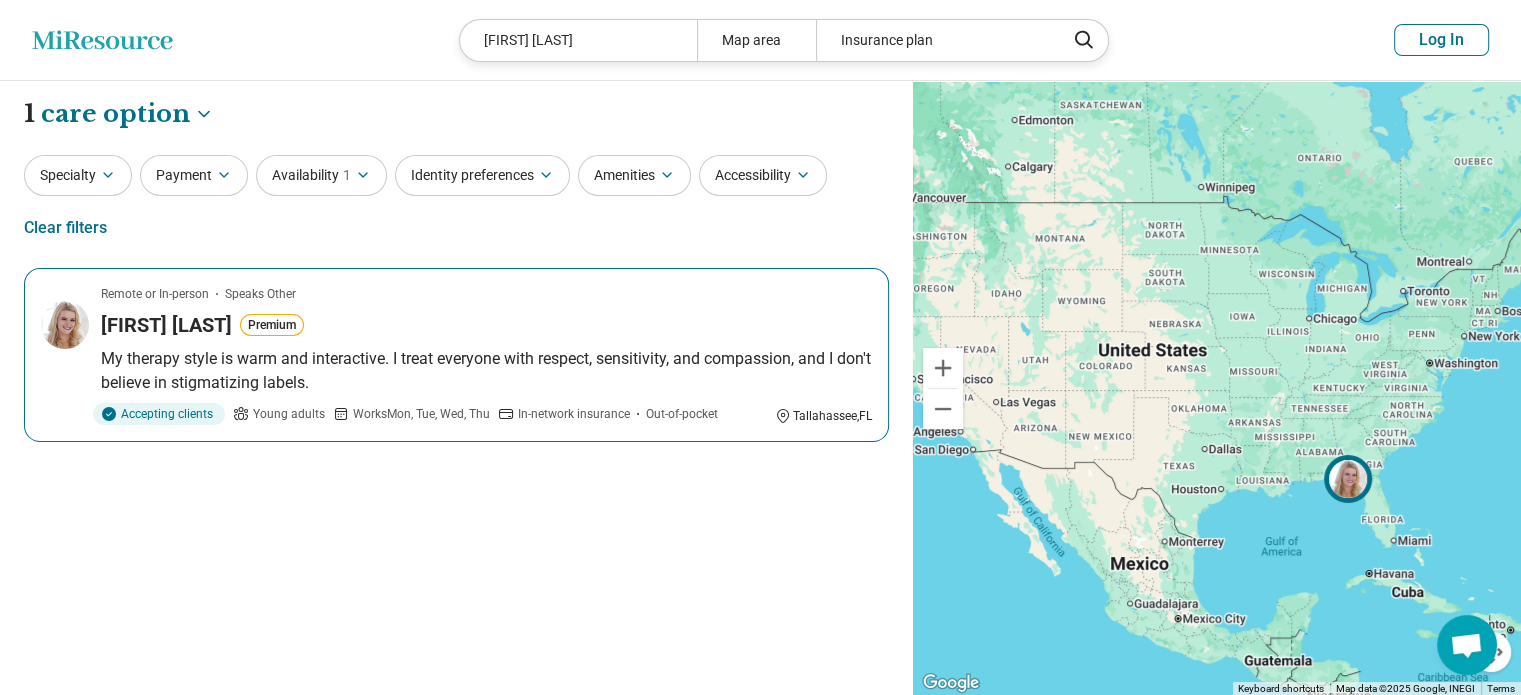 click on "Casey Albrizio Premium" at bounding box center [202, 325] 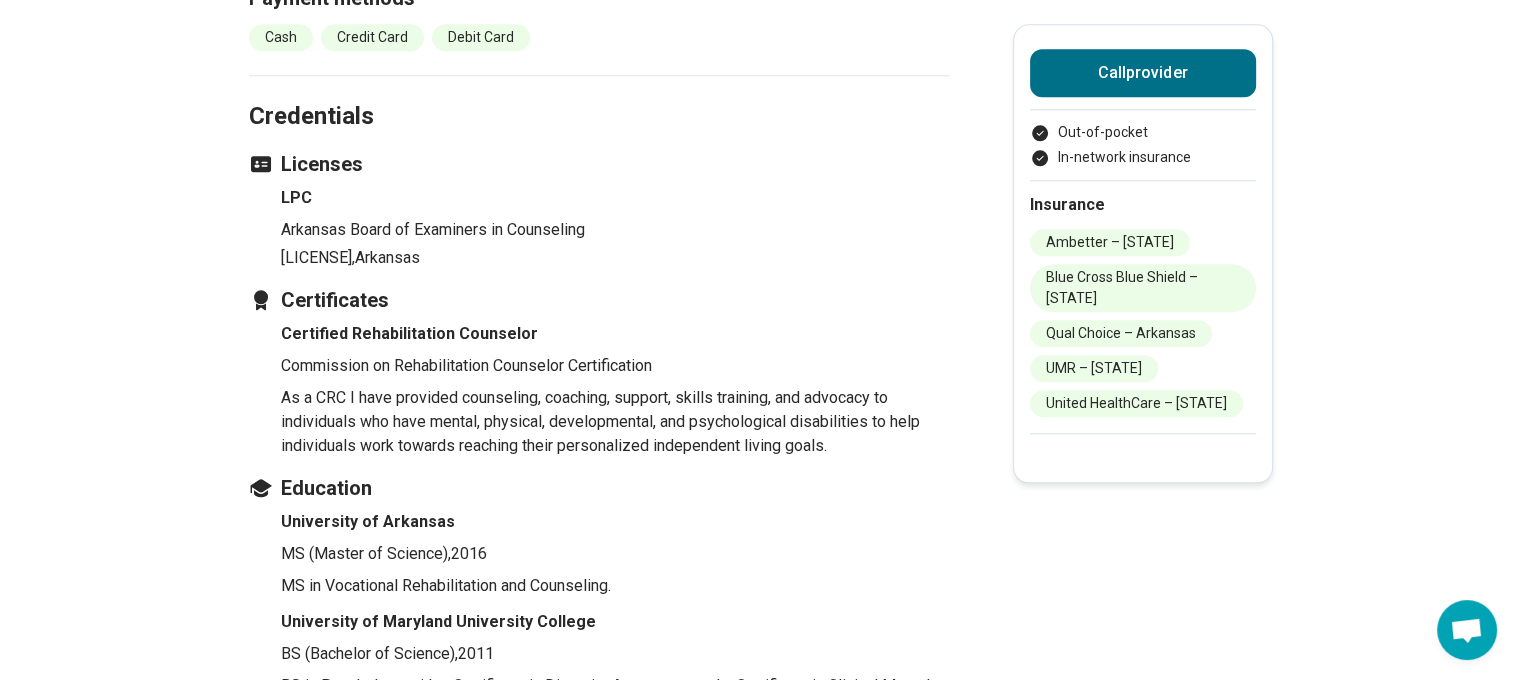 scroll, scrollTop: 2300, scrollLeft: 0, axis: vertical 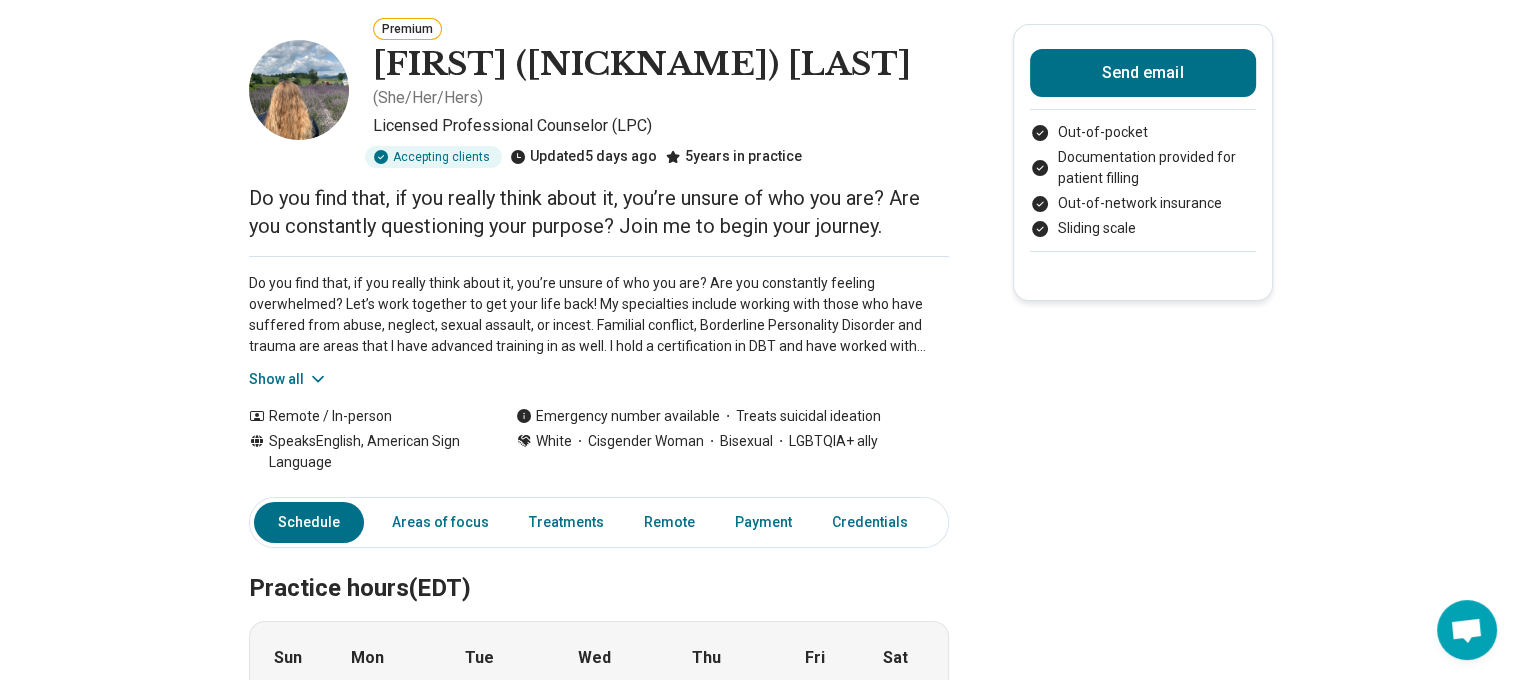 click on "Show all" at bounding box center [288, 379] 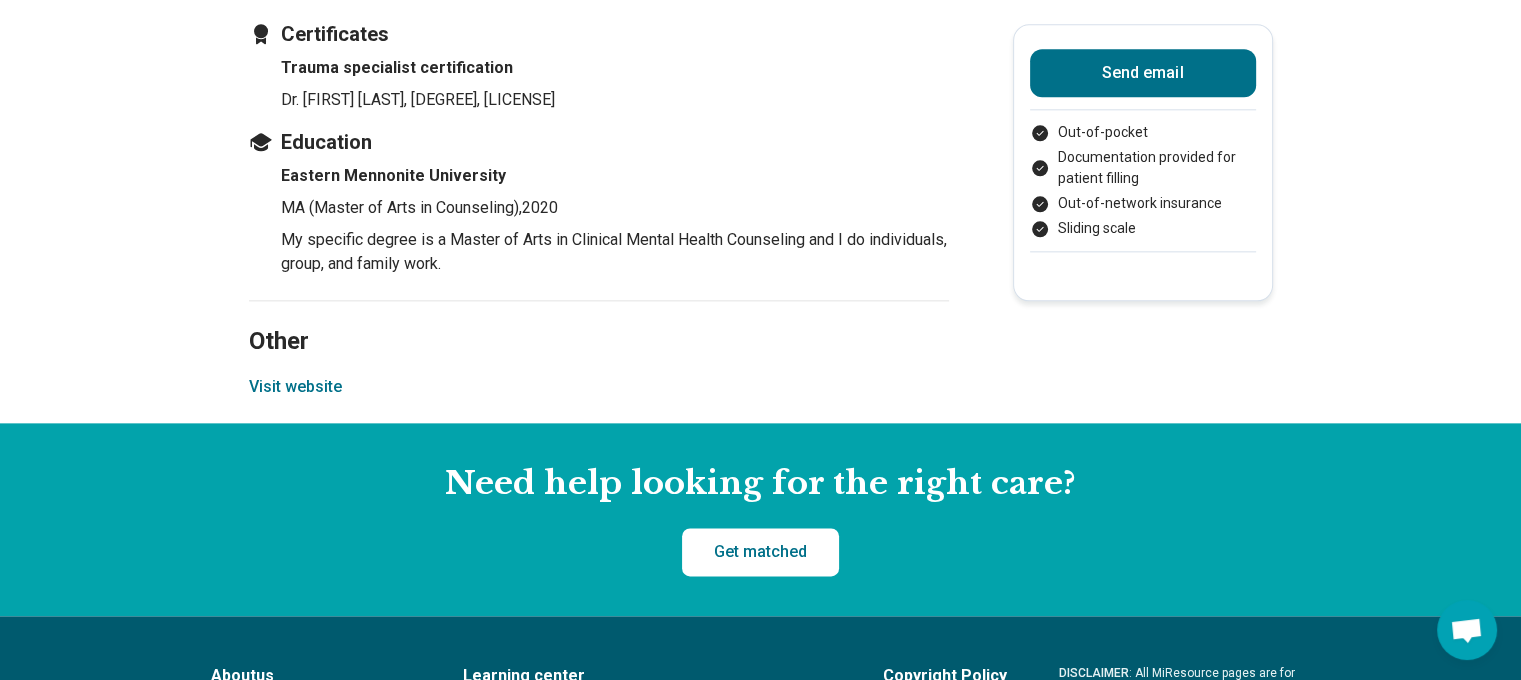 scroll, scrollTop: 2400, scrollLeft: 0, axis: vertical 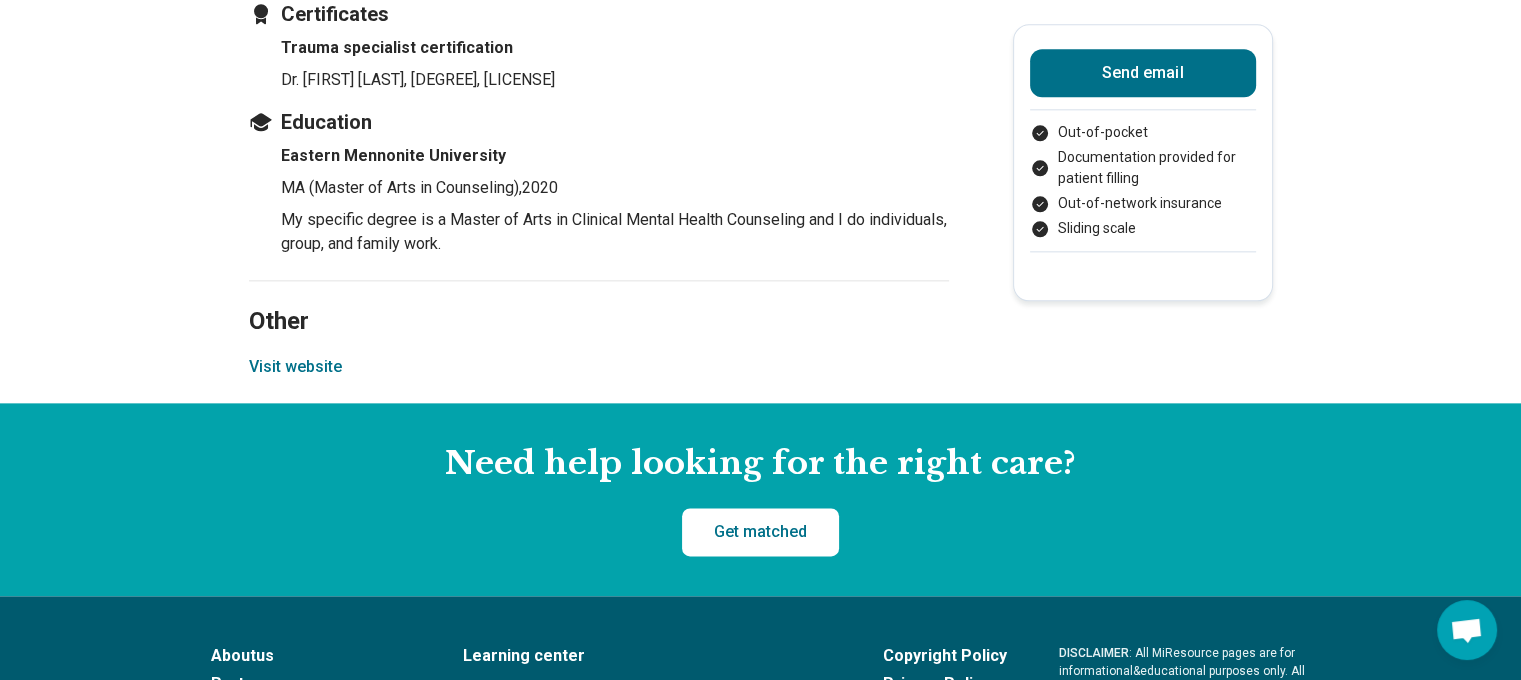 click on "Other Visit website" at bounding box center (599, 341) 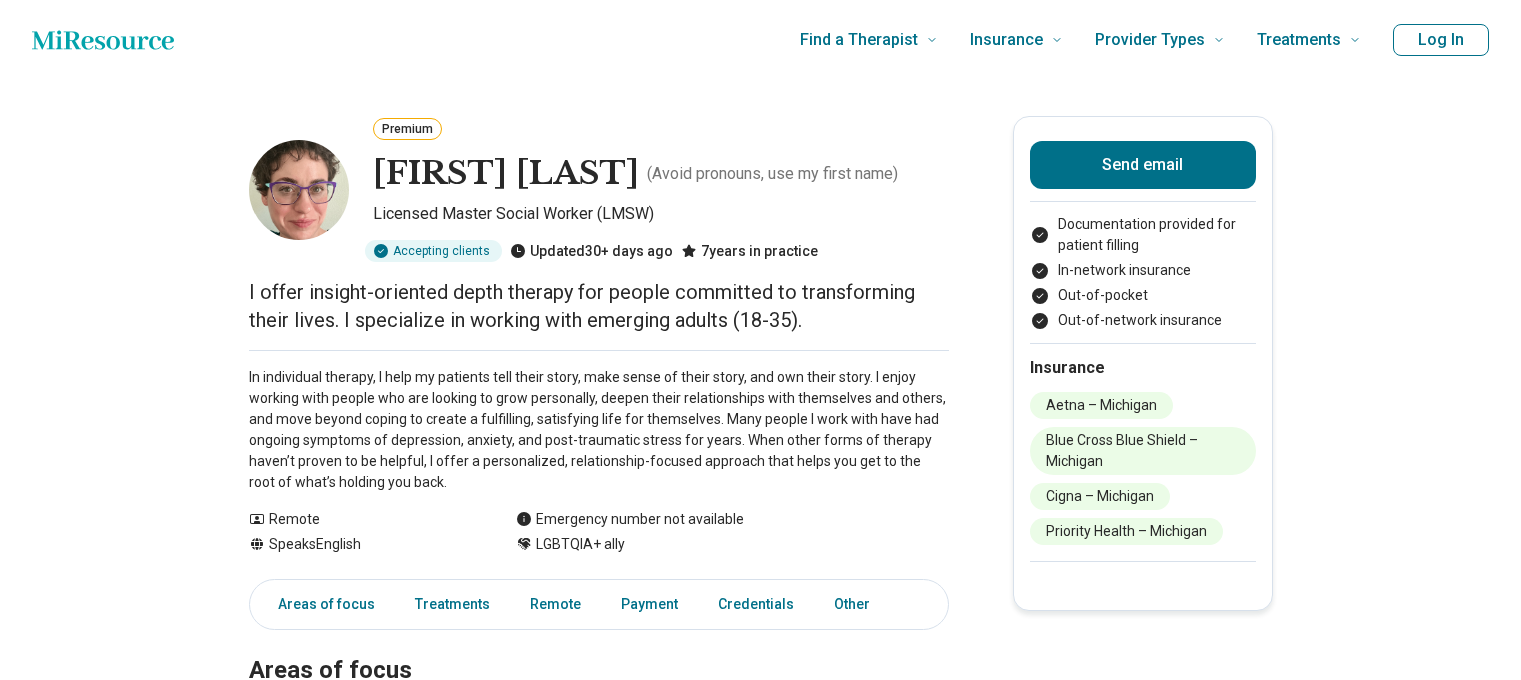 scroll, scrollTop: 0, scrollLeft: 0, axis: both 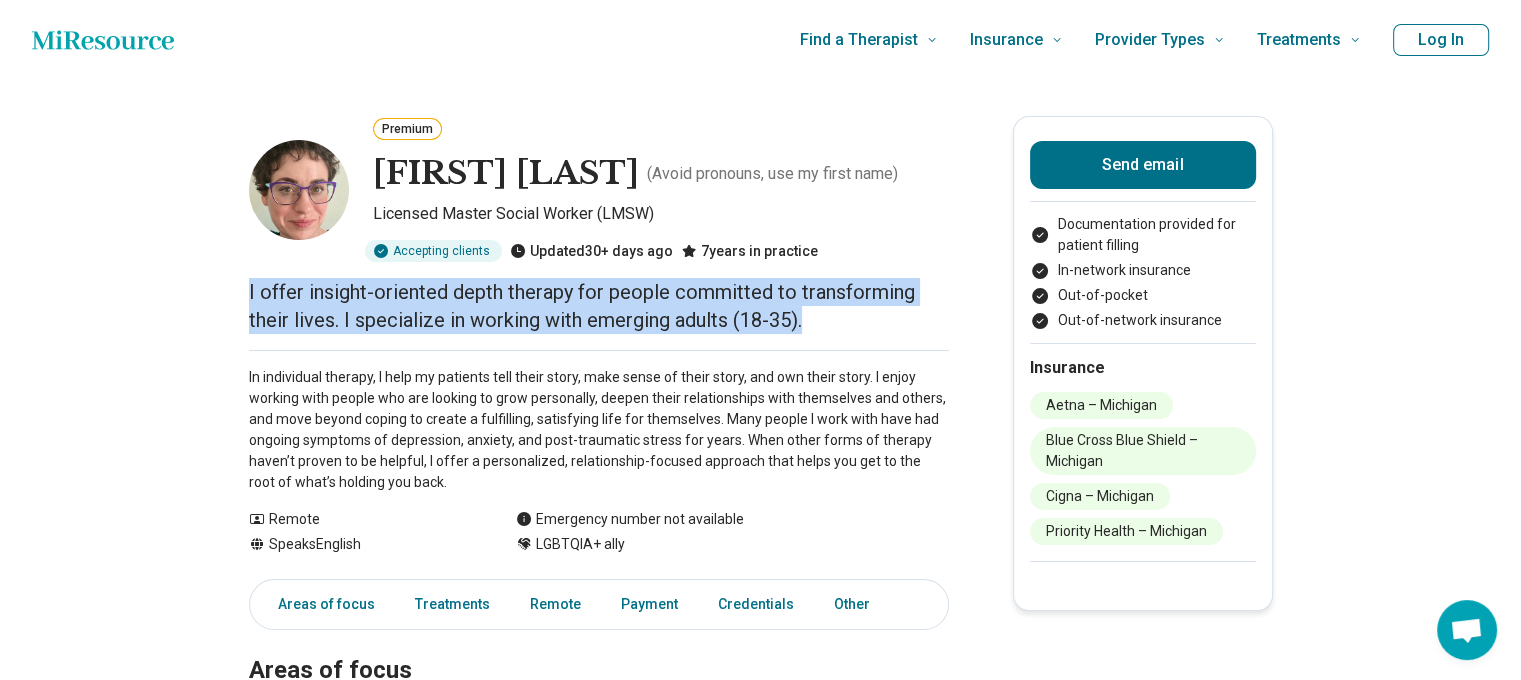 drag, startPoint x: 244, startPoint y: 295, endPoint x: 858, endPoint y: 326, distance: 614.7821 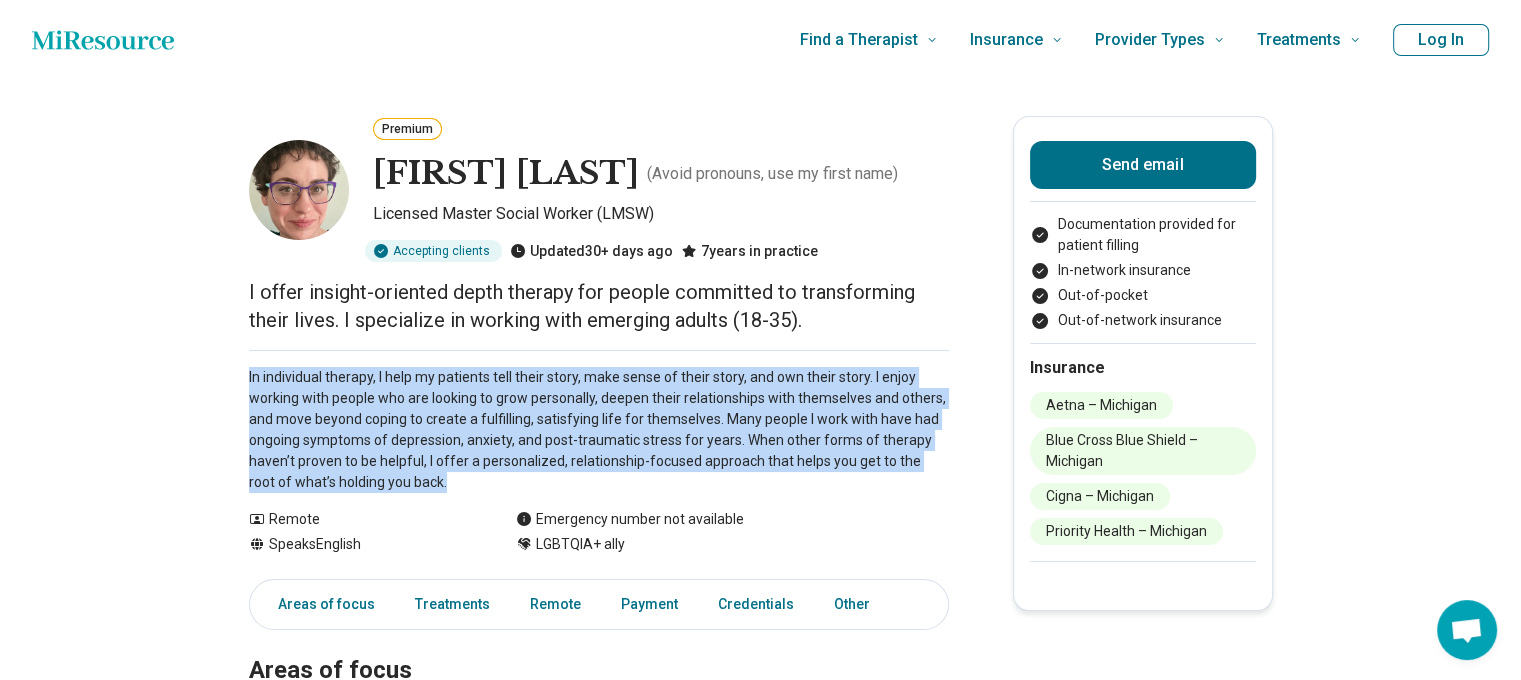 drag, startPoint x: 255, startPoint y: 380, endPoint x: 440, endPoint y: 487, distance: 213.71477 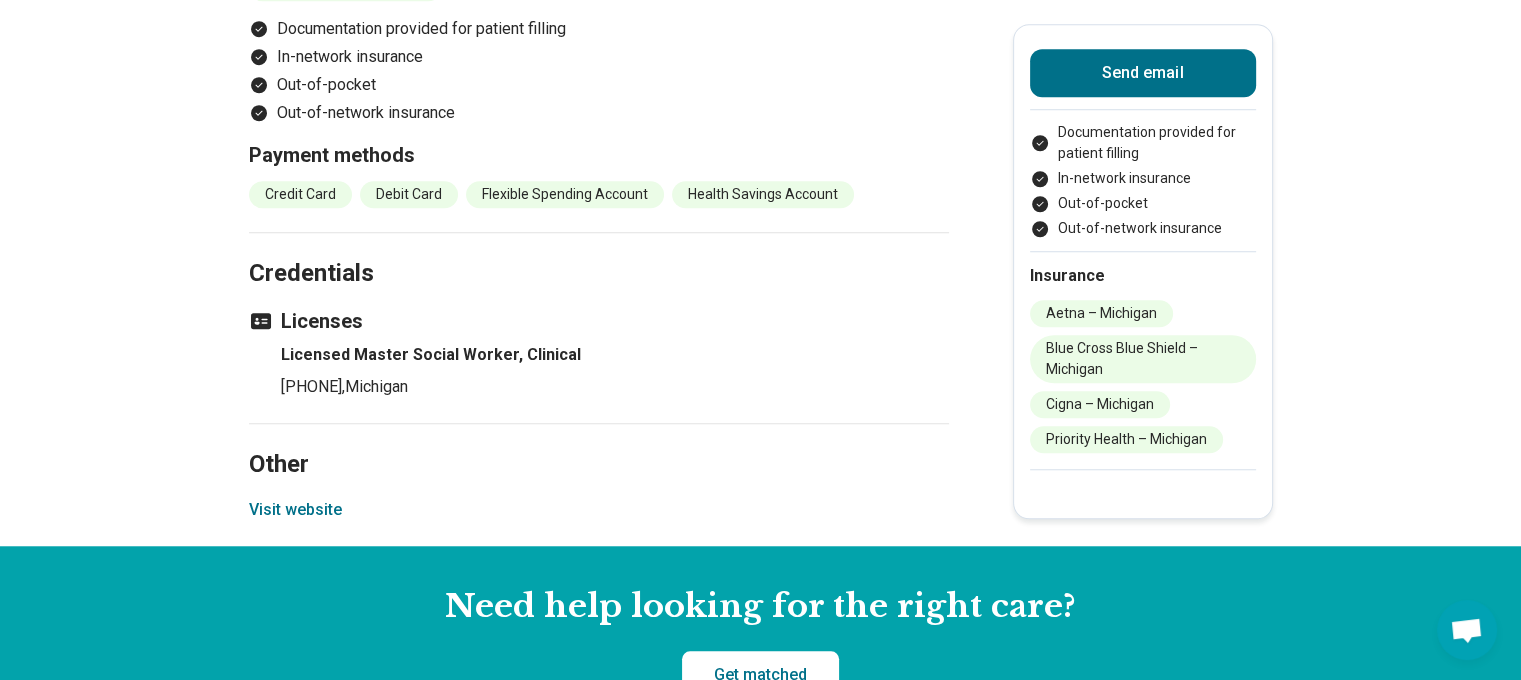 scroll, scrollTop: 1700, scrollLeft: 0, axis: vertical 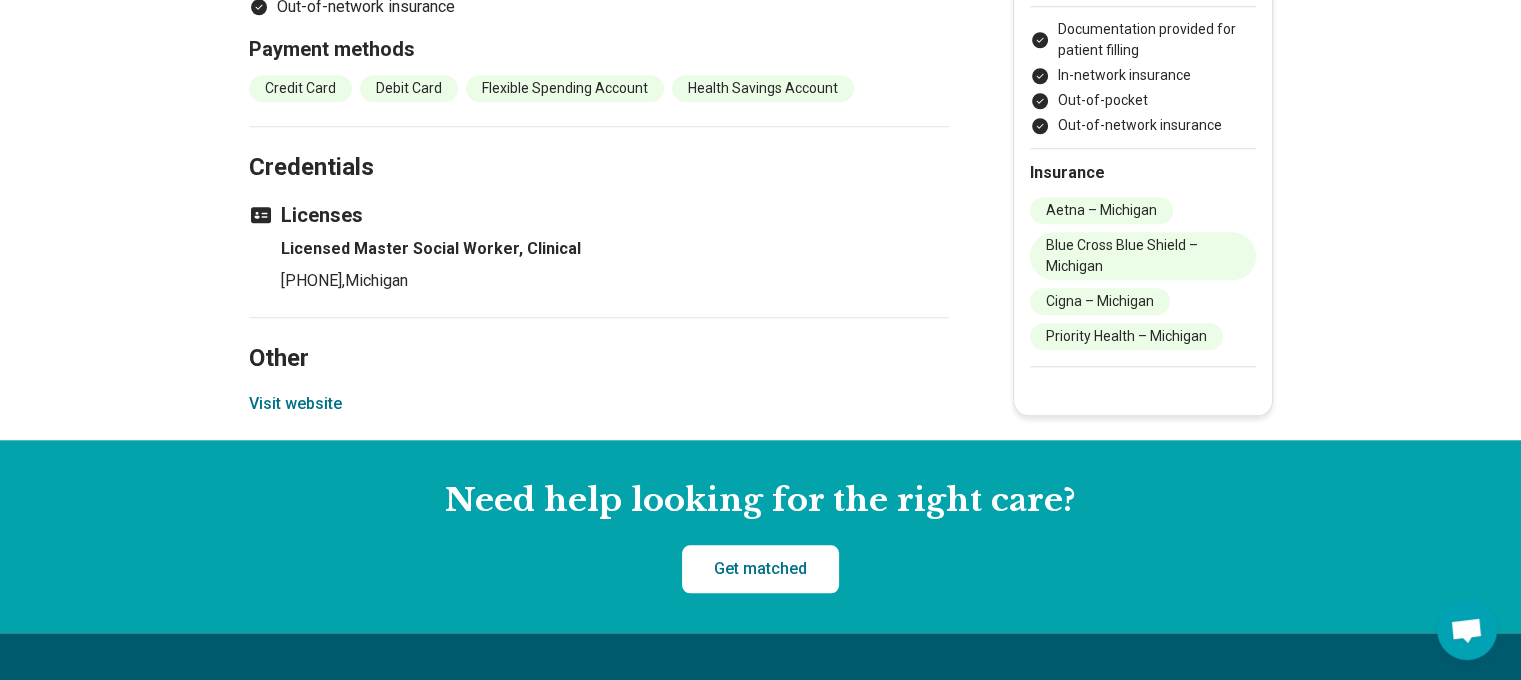 click on "Visit website" at bounding box center [295, 404] 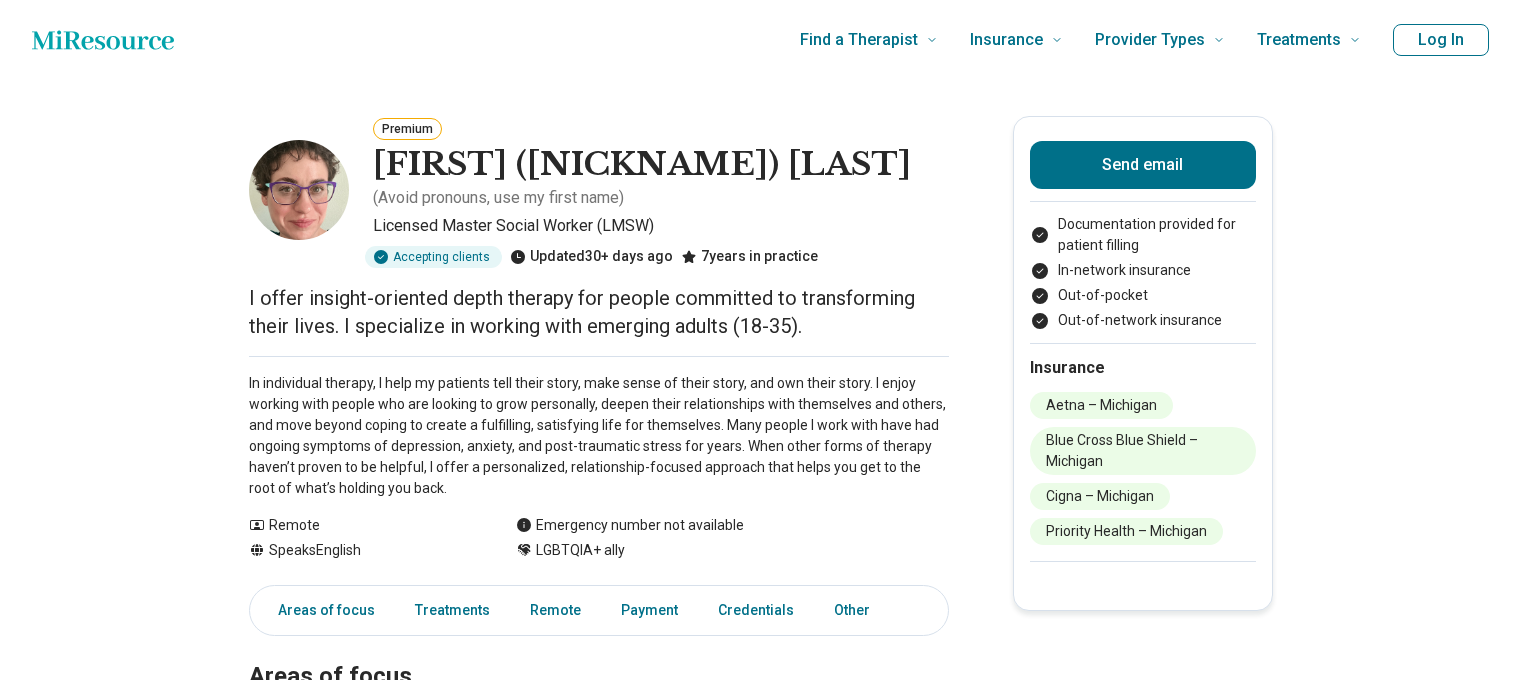 scroll, scrollTop: 0, scrollLeft: 0, axis: both 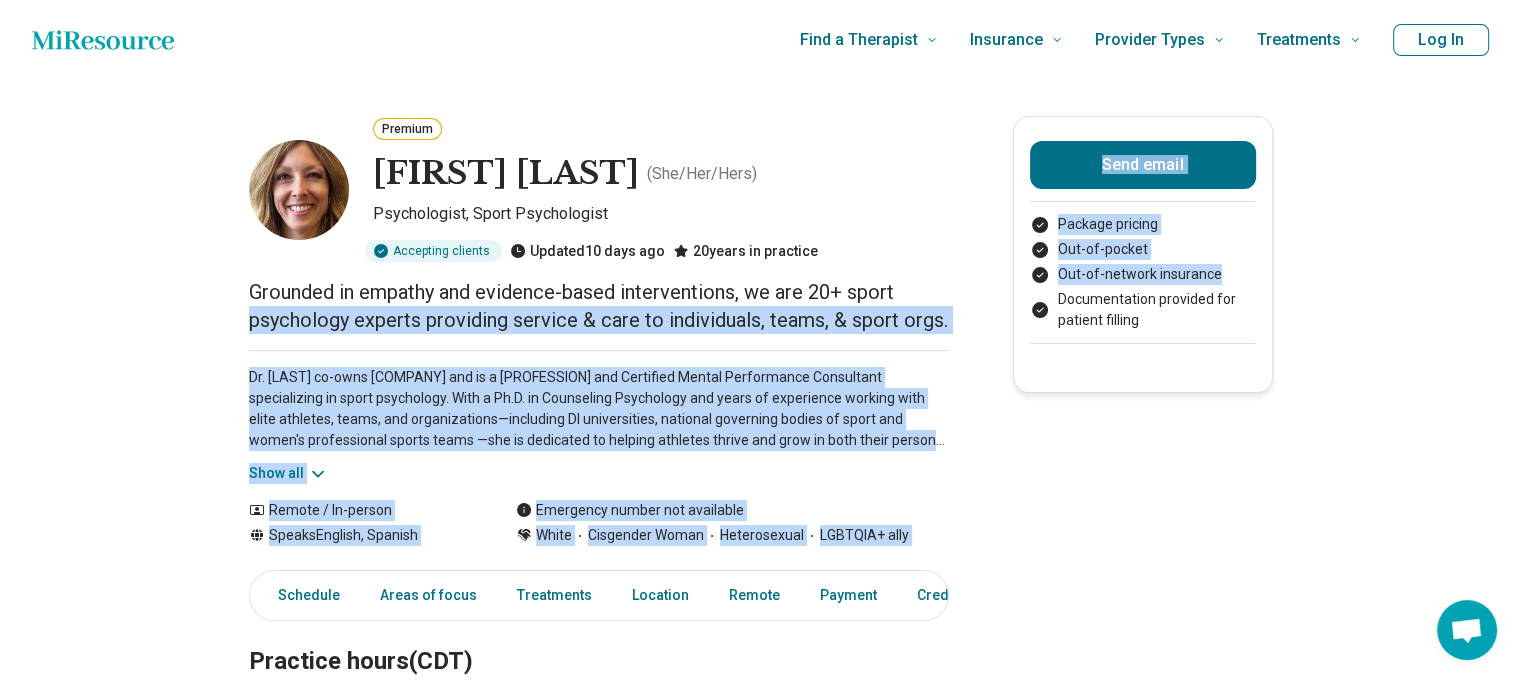 drag, startPoint x: 243, startPoint y: 308, endPoint x: 1021, endPoint y: 293, distance: 778.1446 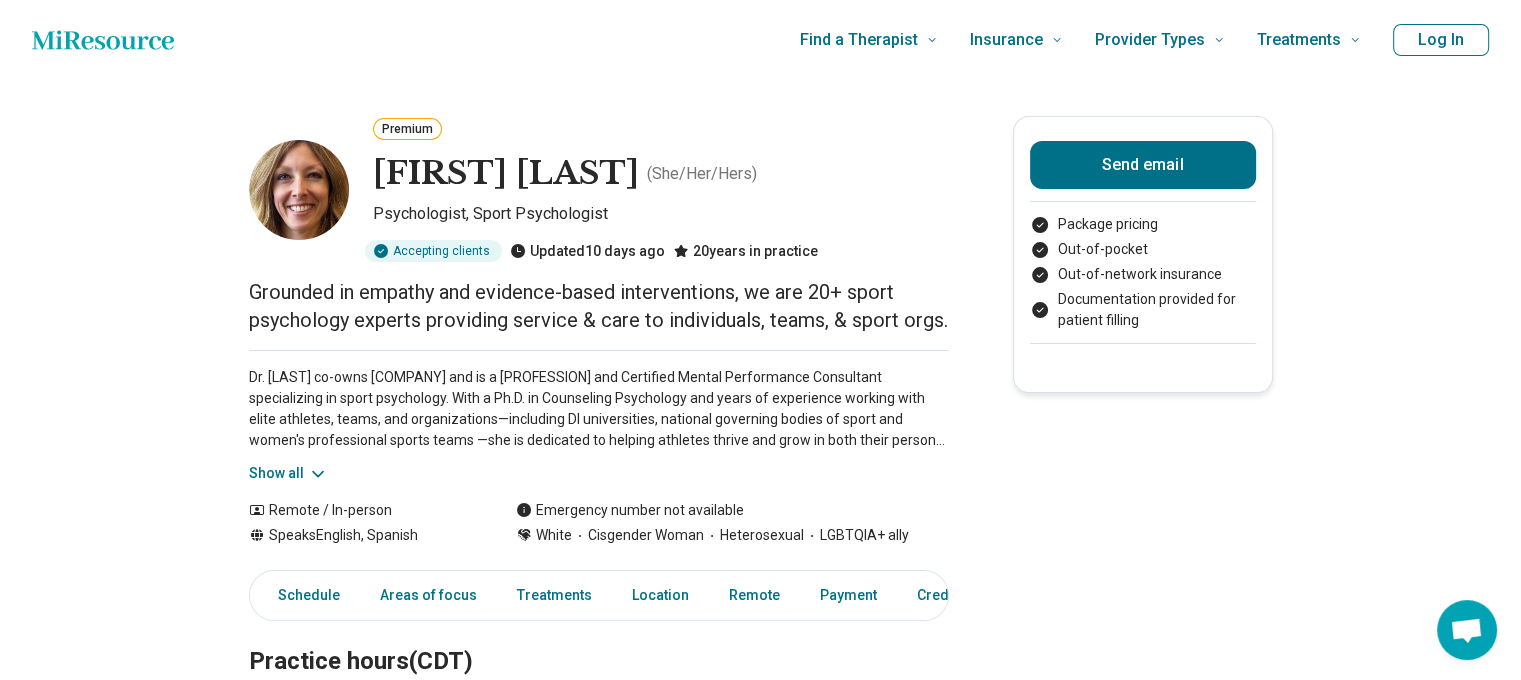 click on "Premium [FIRST] ([ABBR]) [LAST] ( [PRONOUN] ) [PROFESSION], [PROFESSION] Accepting clients Updated 10 days ago 20 years in practice Grounded in empathy and evidence-based interventions, we are 20+ sport psychology experts providing service &amp; care to individuals, teams, &amp; sport orgs. Show all Remote / In-person Speaks English, Spanish Emergency number not available White Cisgender Woman Heterosexual LGBTQIA+ ally Send email Package pricing Out-of-pocket Out-of-network insurance Documentation provided for patient filling Schedule Areas of focus Treatments Location Remote Payment Credentials Other Practice hours (CDT) Sun closed Mon 8:00 am – 6:00 pm Tue 8:00 am – 6:00 pm Wed 8:00 am – 6:00 pm Thu 8:00 am – 6:00 pm Fri 8:00 am – 5:00 pm Sat closed Areas of focus Areas of expertise Academic Concerns Anxiety Athletic Performance Athletic/Sports performance Attention Deficit Hyperactivity Disorder (ADHD) Body Image Burnout Career Cognitive Functioning Depression Eating Concerns" at bounding box center (760, 2121) 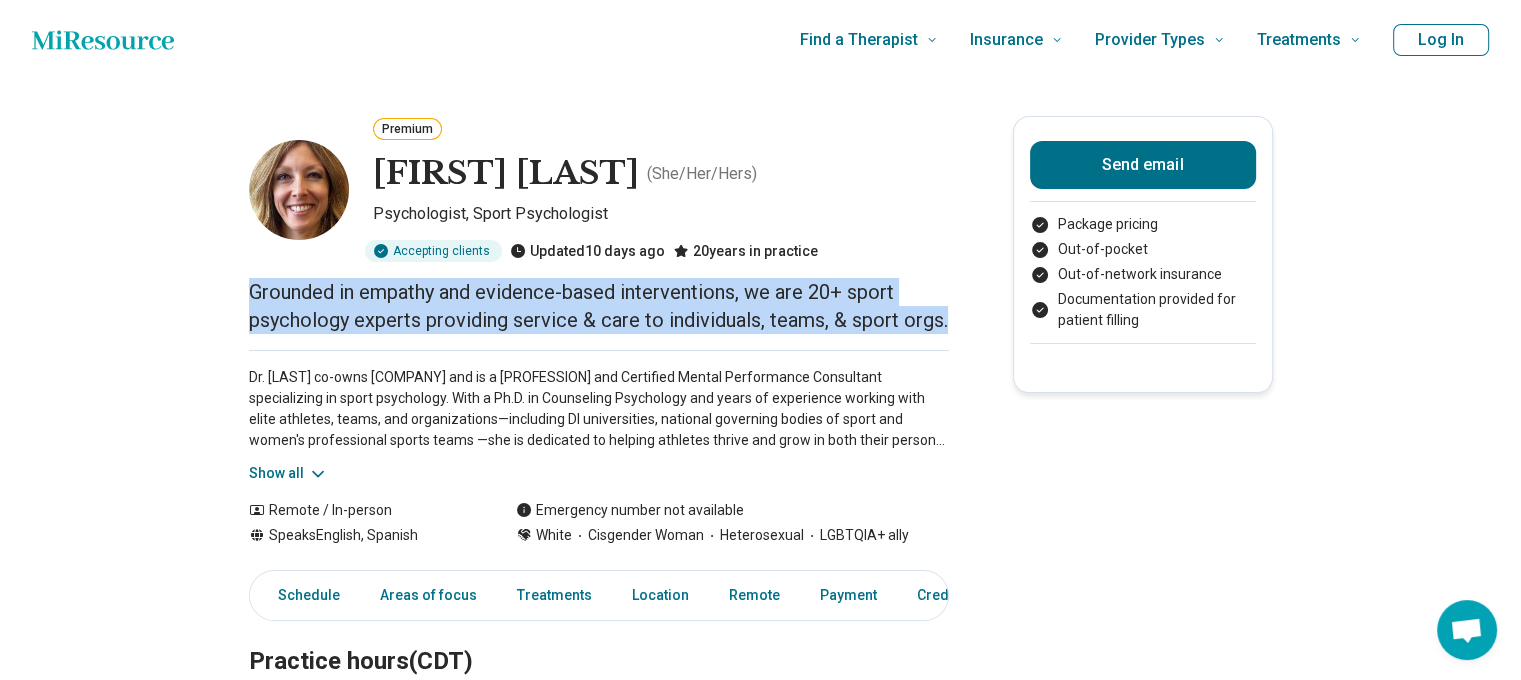 drag, startPoint x: 960, startPoint y: 316, endPoint x: 221, endPoint y: 304, distance: 739.0974 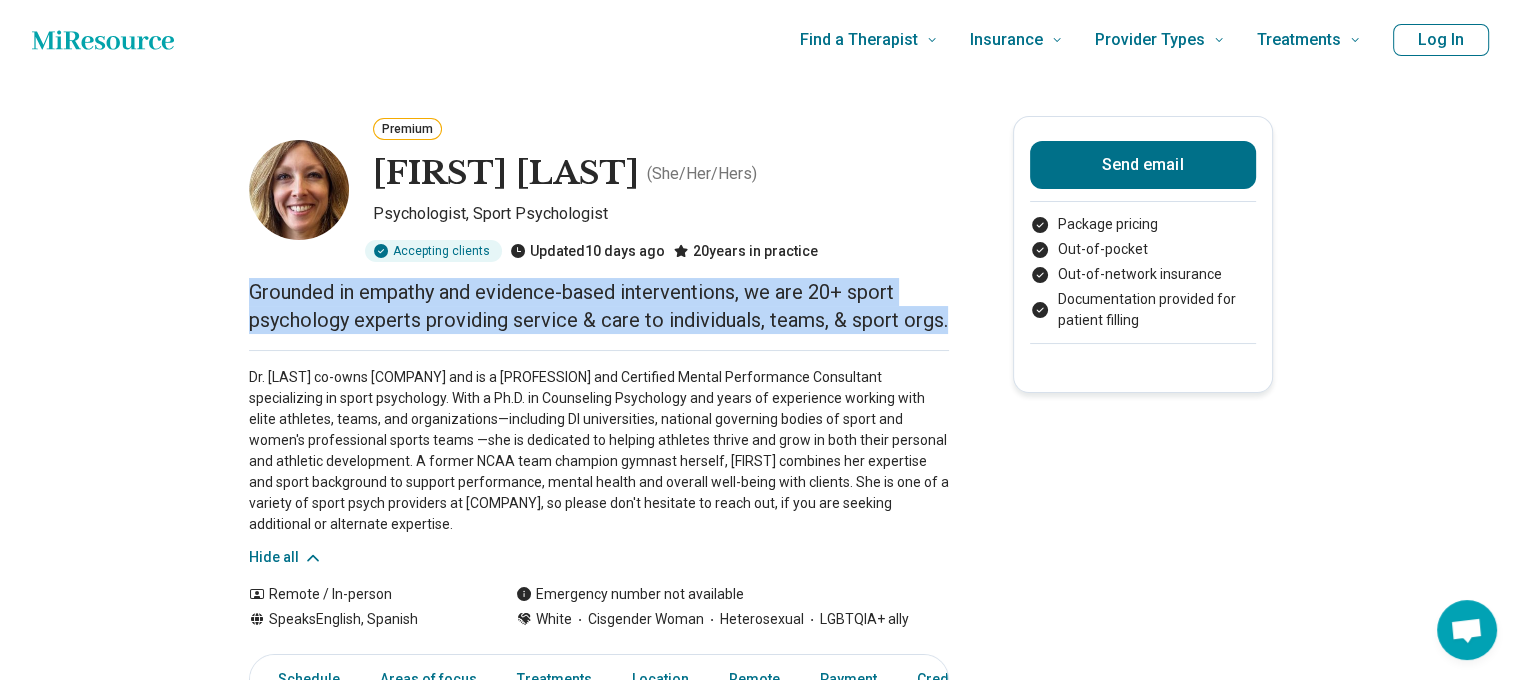 drag, startPoint x: 257, startPoint y: 370, endPoint x: 560, endPoint y: 527, distance: 341.25943 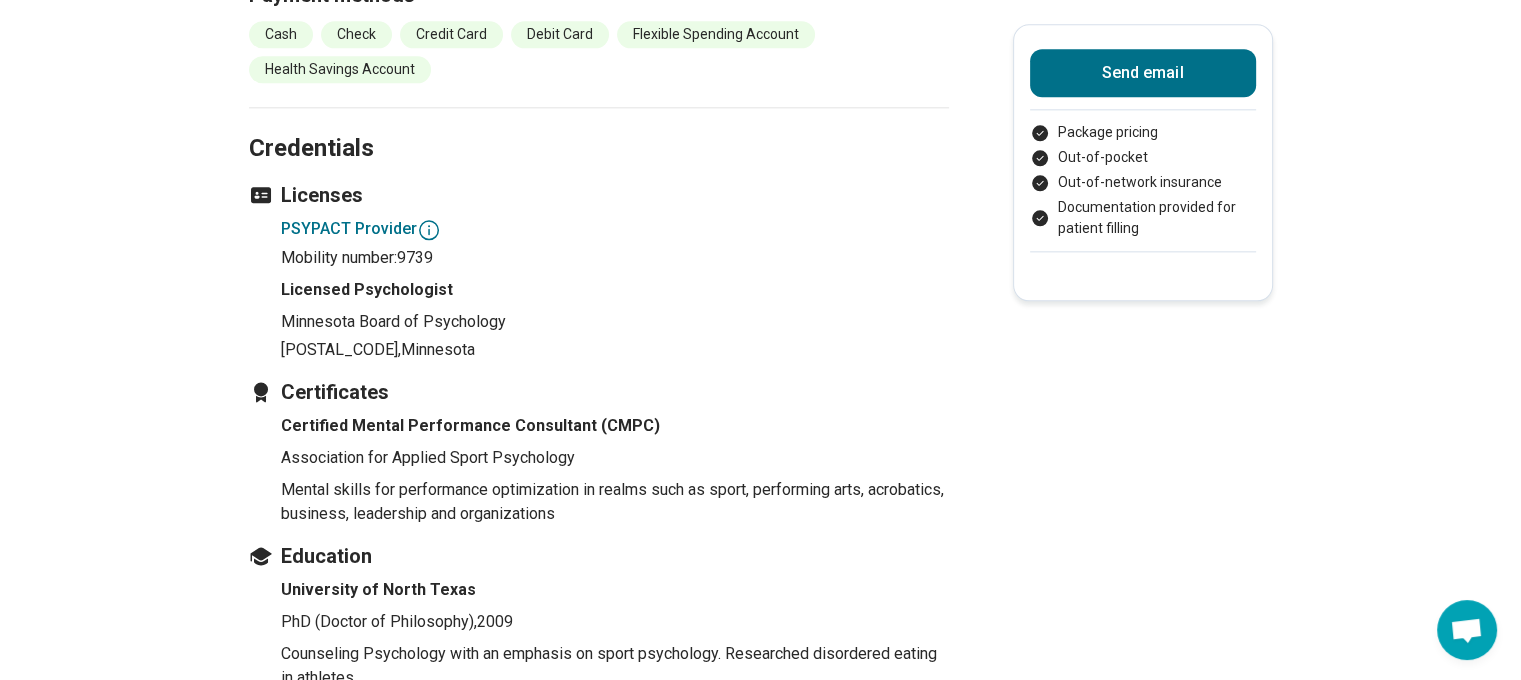 scroll, scrollTop: 2700, scrollLeft: 0, axis: vertical 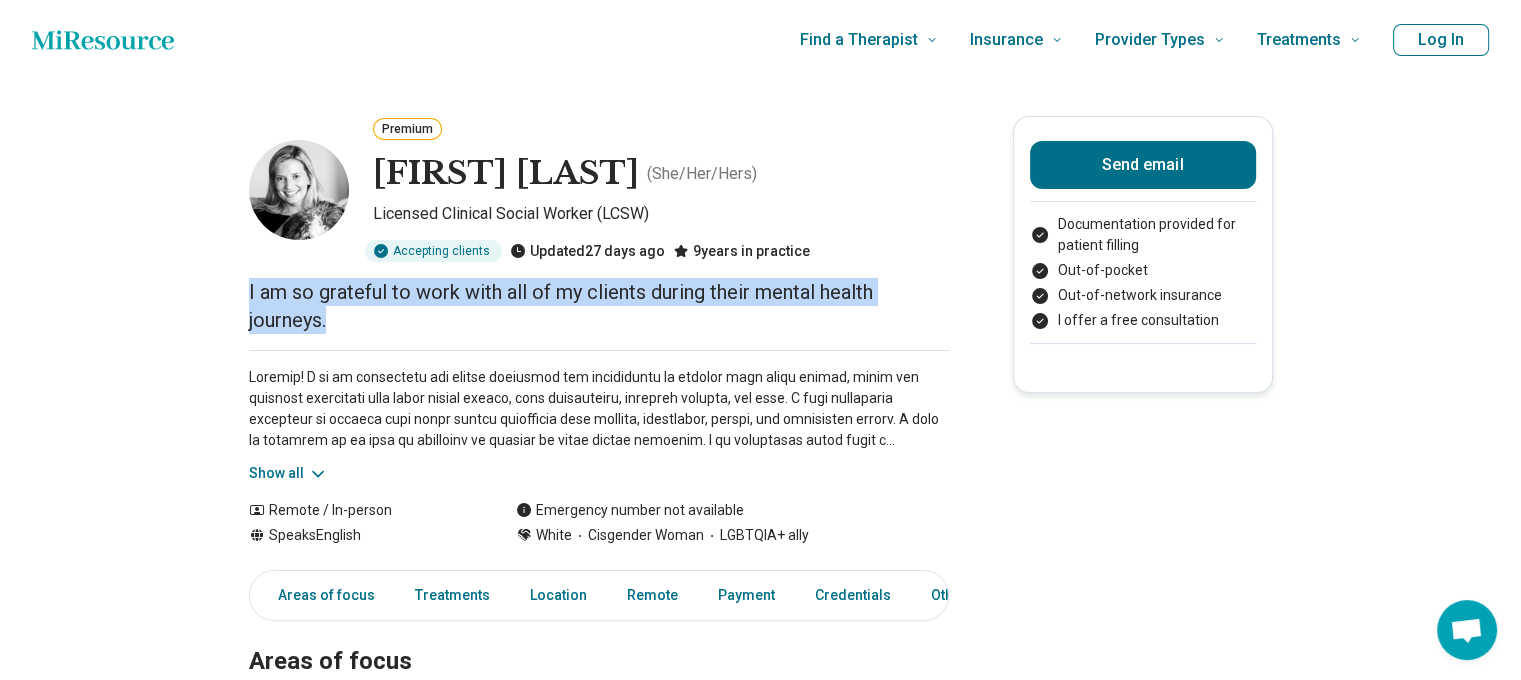 drag, startPoint x: 444, startPoint y: 341, endPoint x: 250, endPoint y: 298, distance: 198.70833 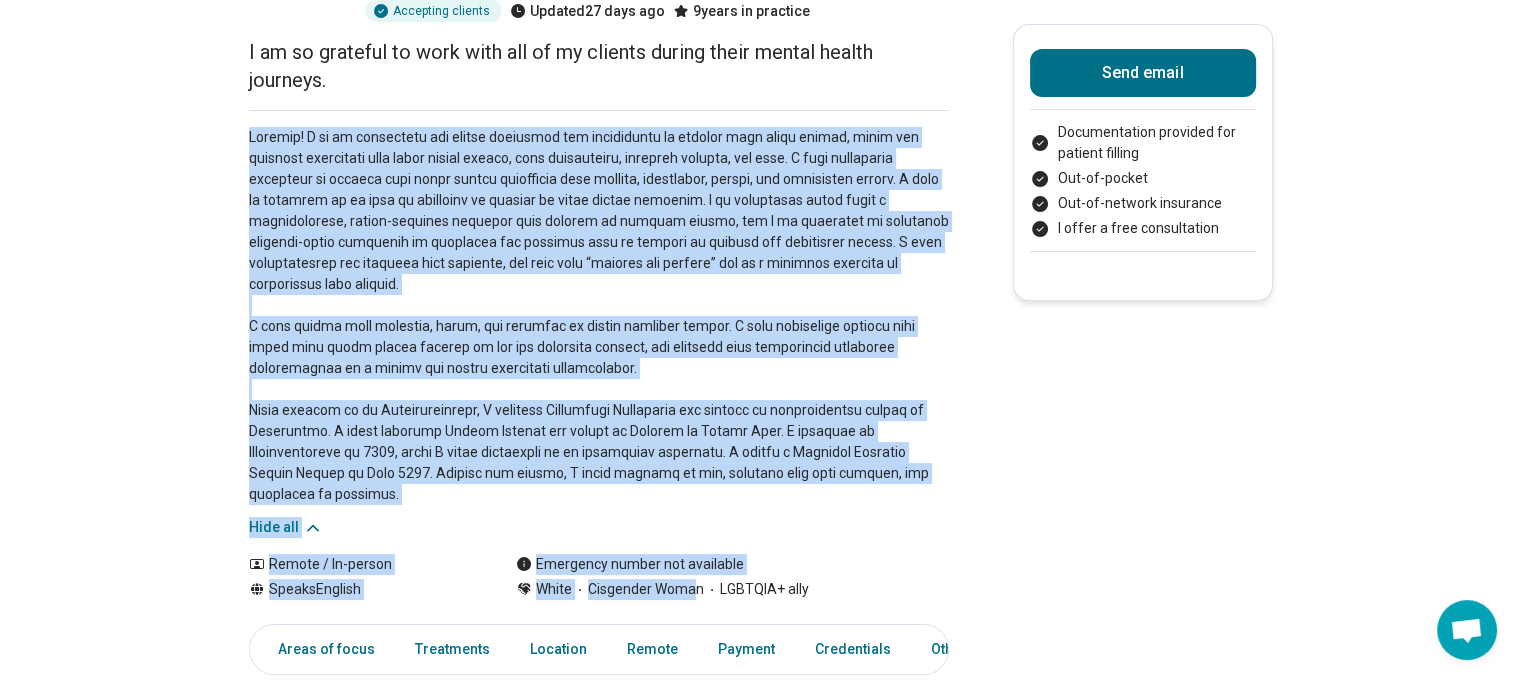 scroll, scrollTop: 300, scrollLeft: 0, axis: vertical 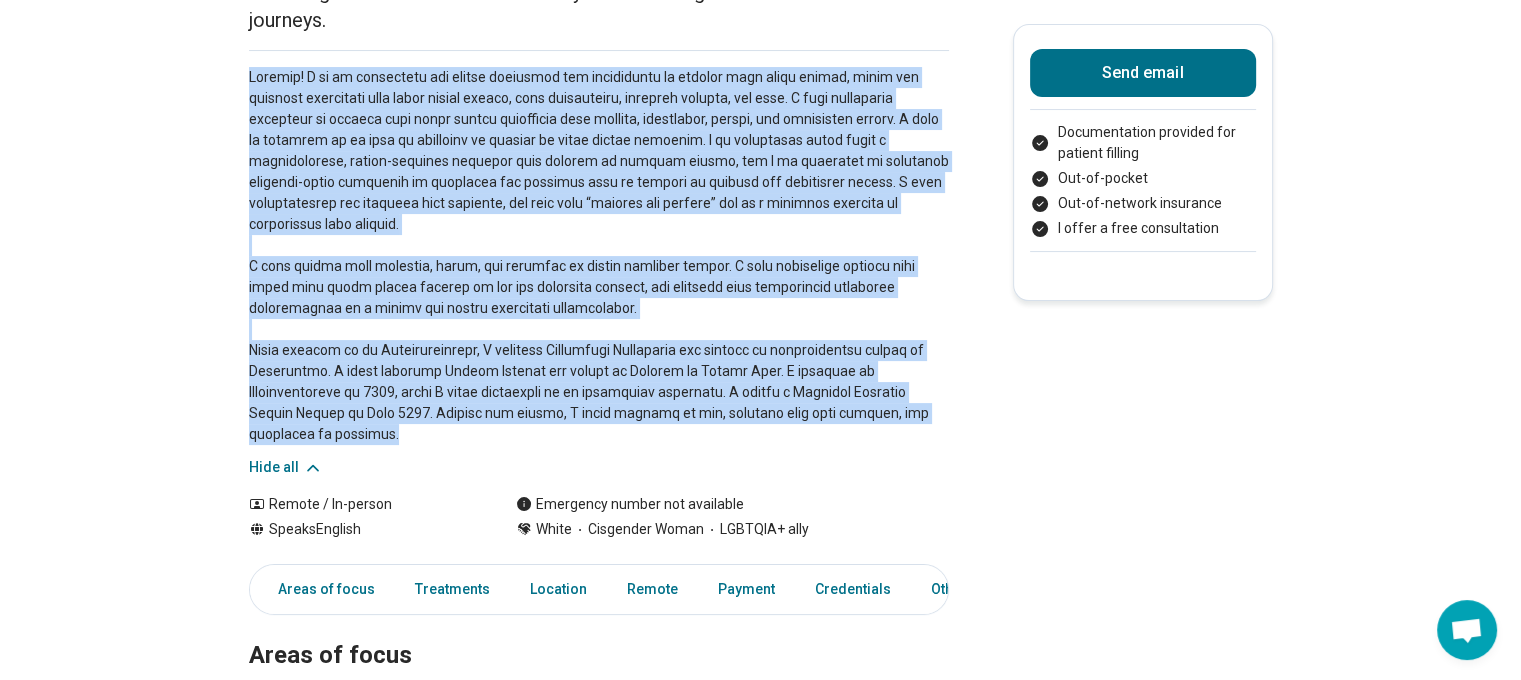 drag, startPoint x: 244, startPoint y: 376, endPoint x: 941, endPoint y: 391, distance: 697.1614 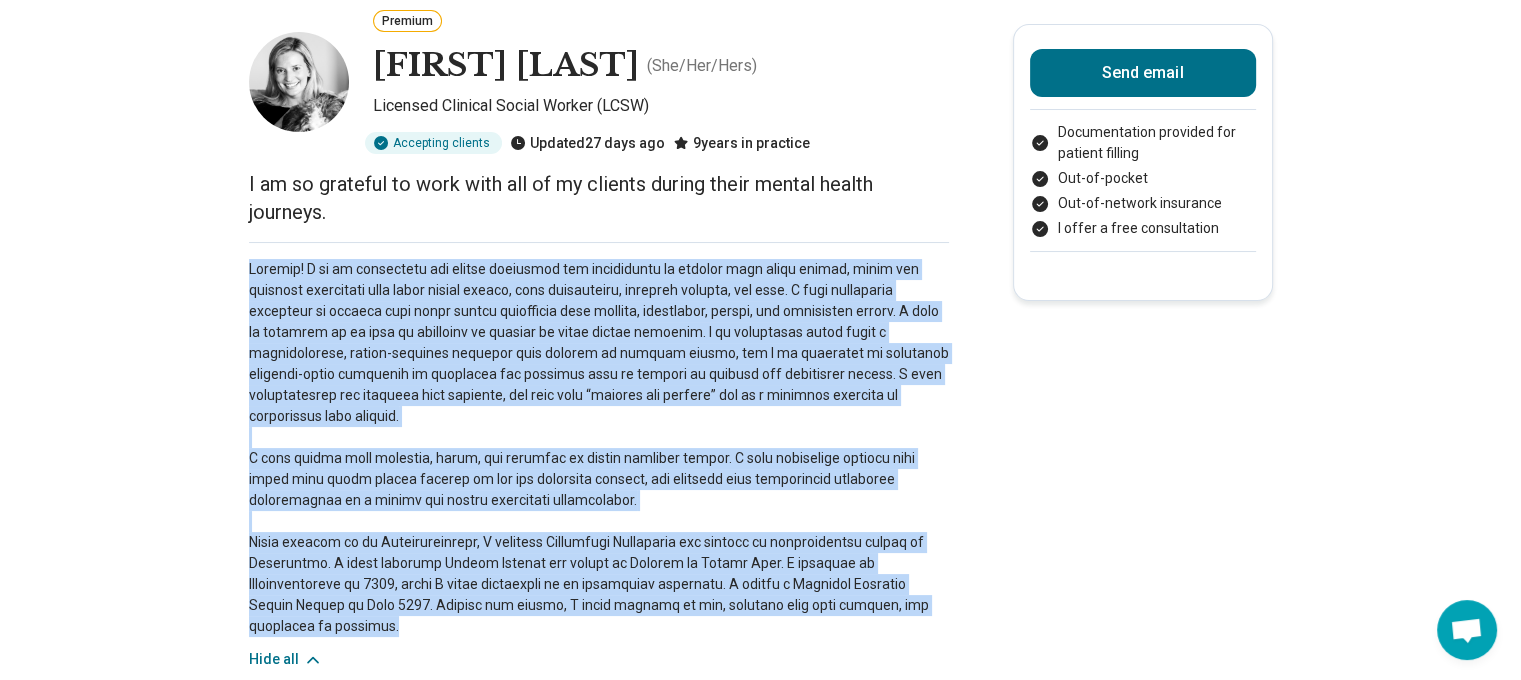 scroll, scrollTop: 0, scrollLeft: 0, axis: both 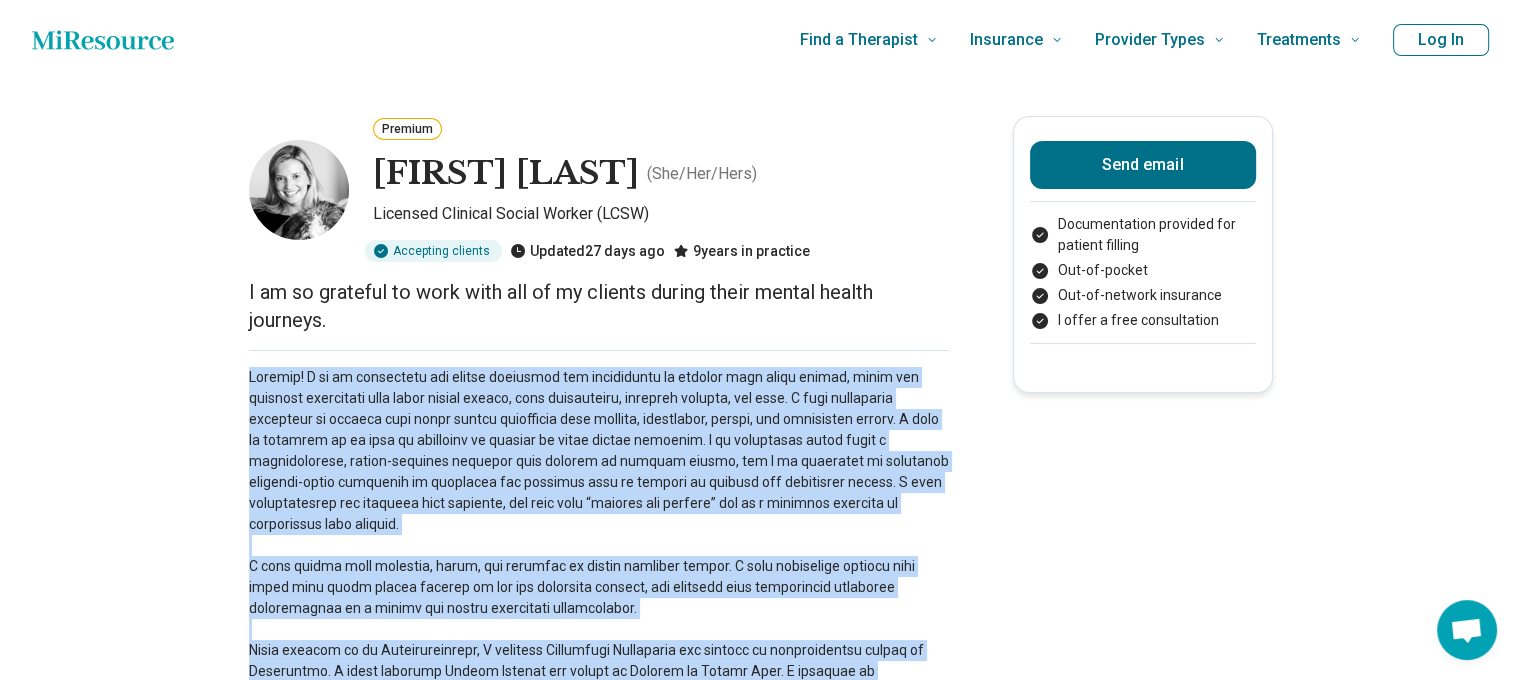 click 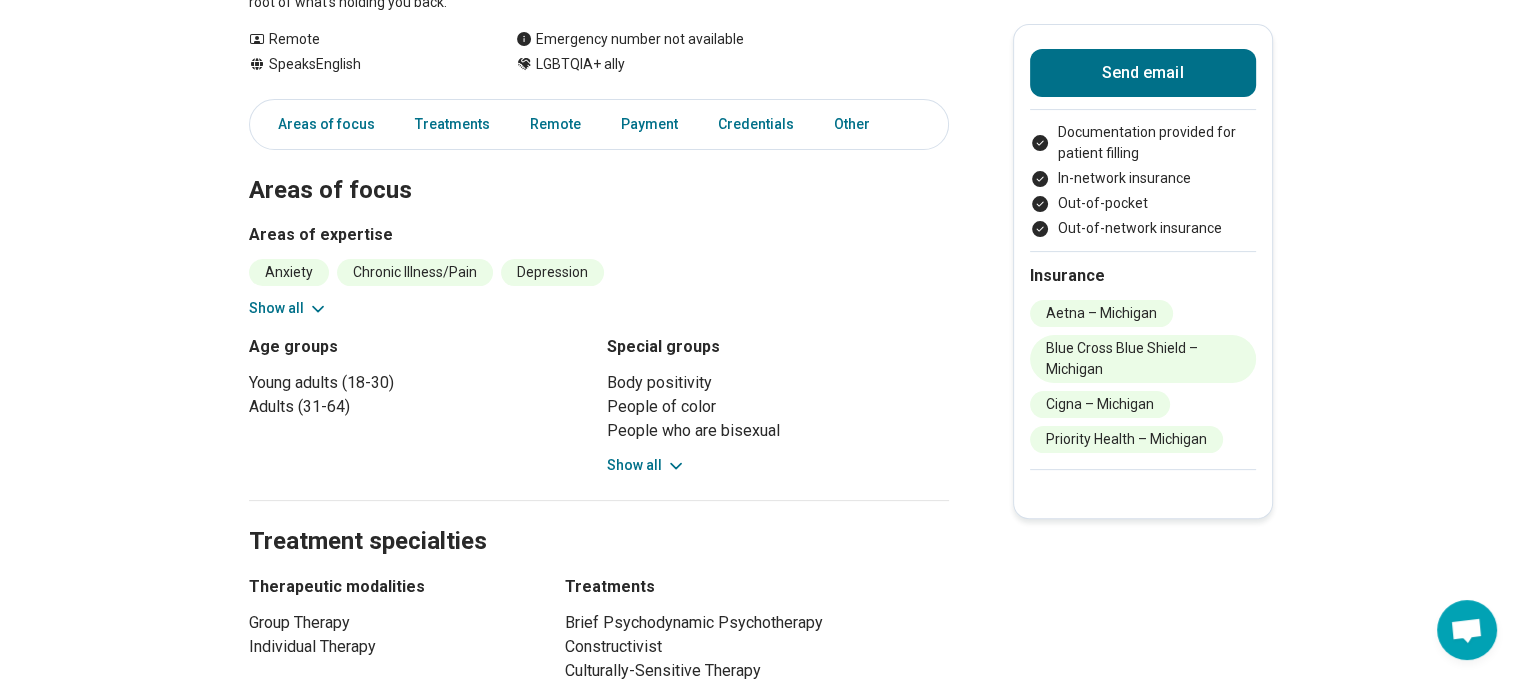 scroll, scrollTop: 500, scrollLeft: 0, axis: vertical 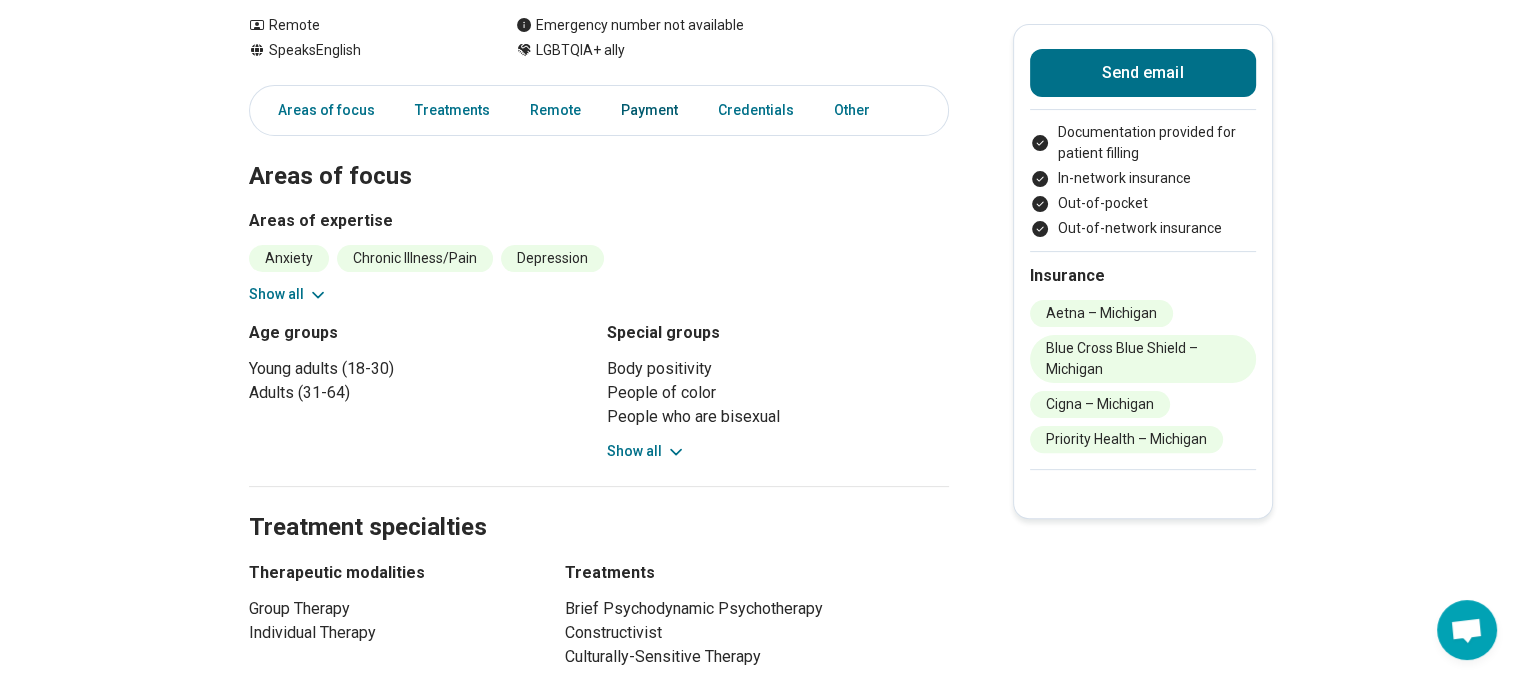 click on "Payment" at bounding box center (649, 110) 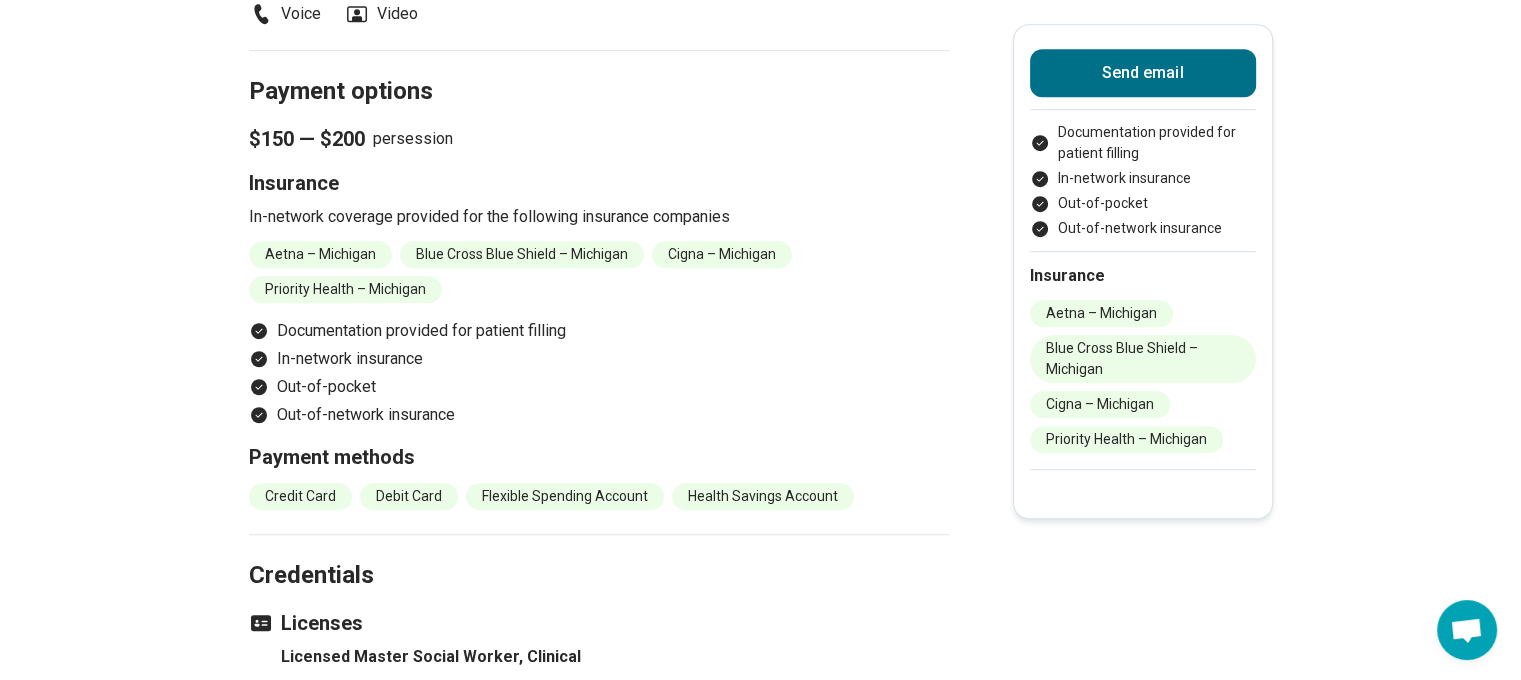 scroll, scrollTop: 1324, scrollLeft: 0, axis: vertical 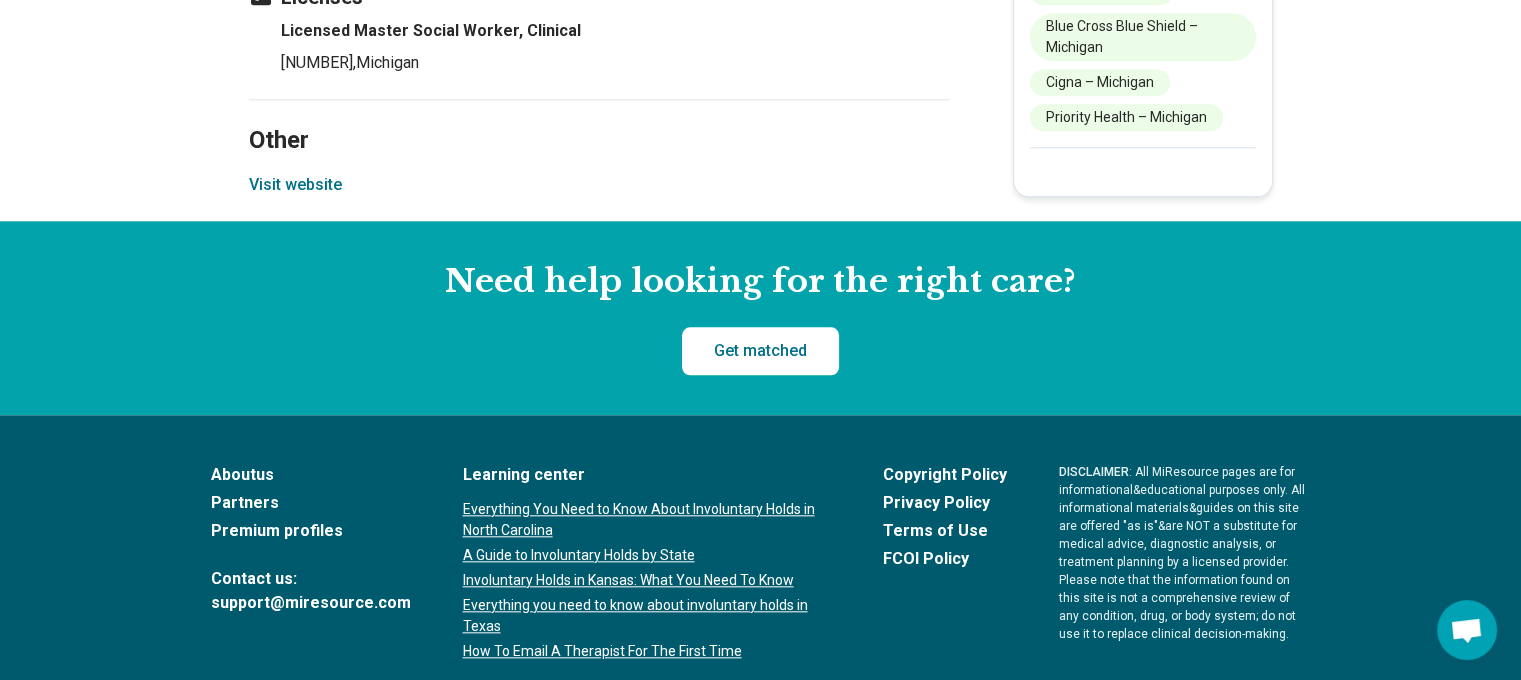 click on "Visit website" at bounding box center [295, 185] 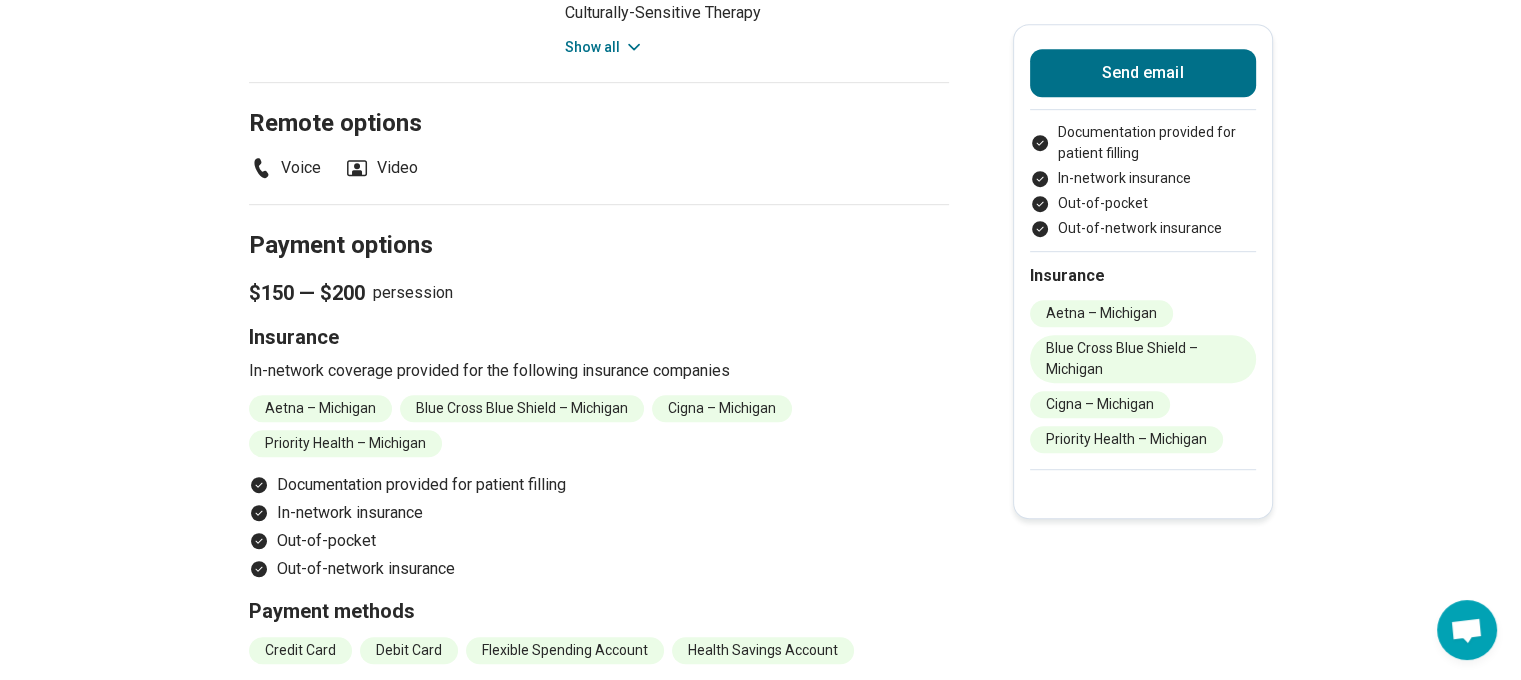 scroll, scrollTop: 1124, scrollLeft: 0, axis: vertical 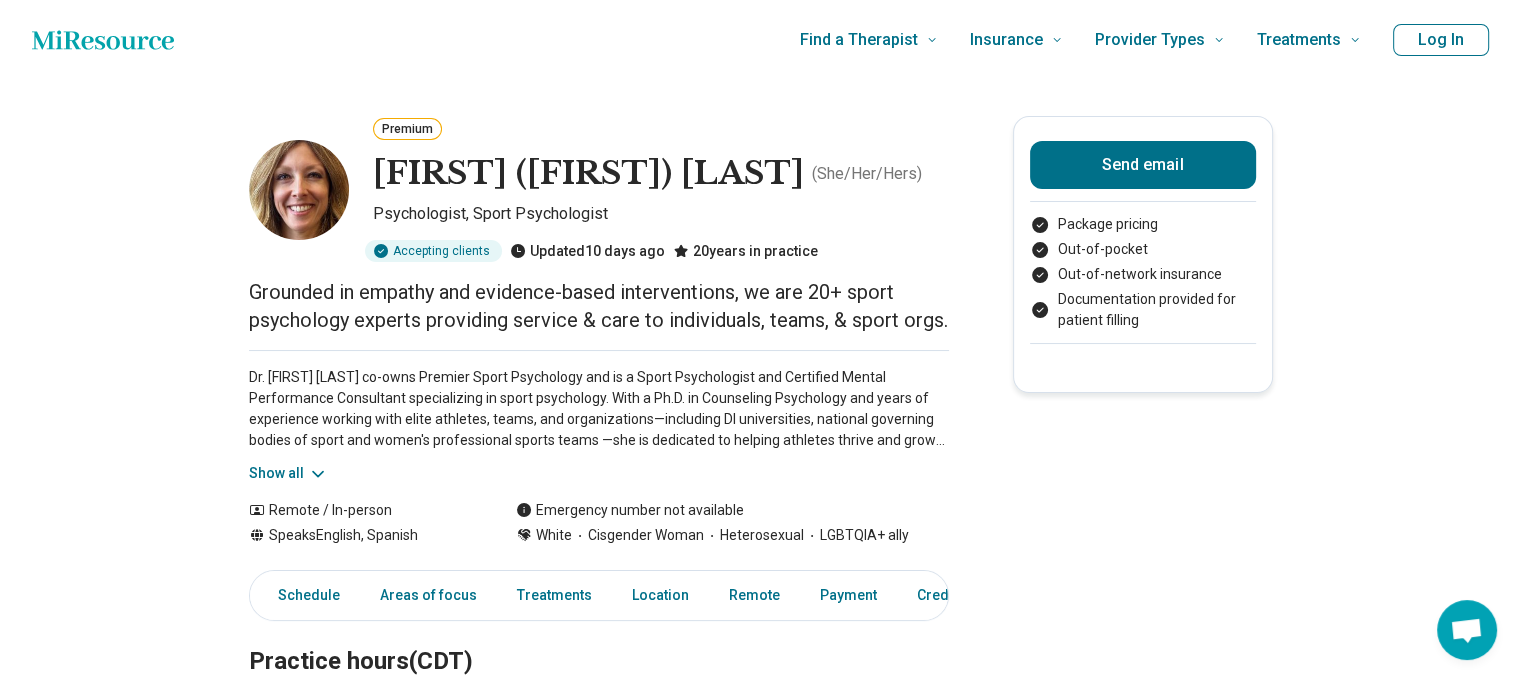 click on "Grounded in empathy and evidence-based interventions, we are 20+ sport psychology experts providing service & care to individuals, teams, & sport orgs." at bounding box center (599, 306) 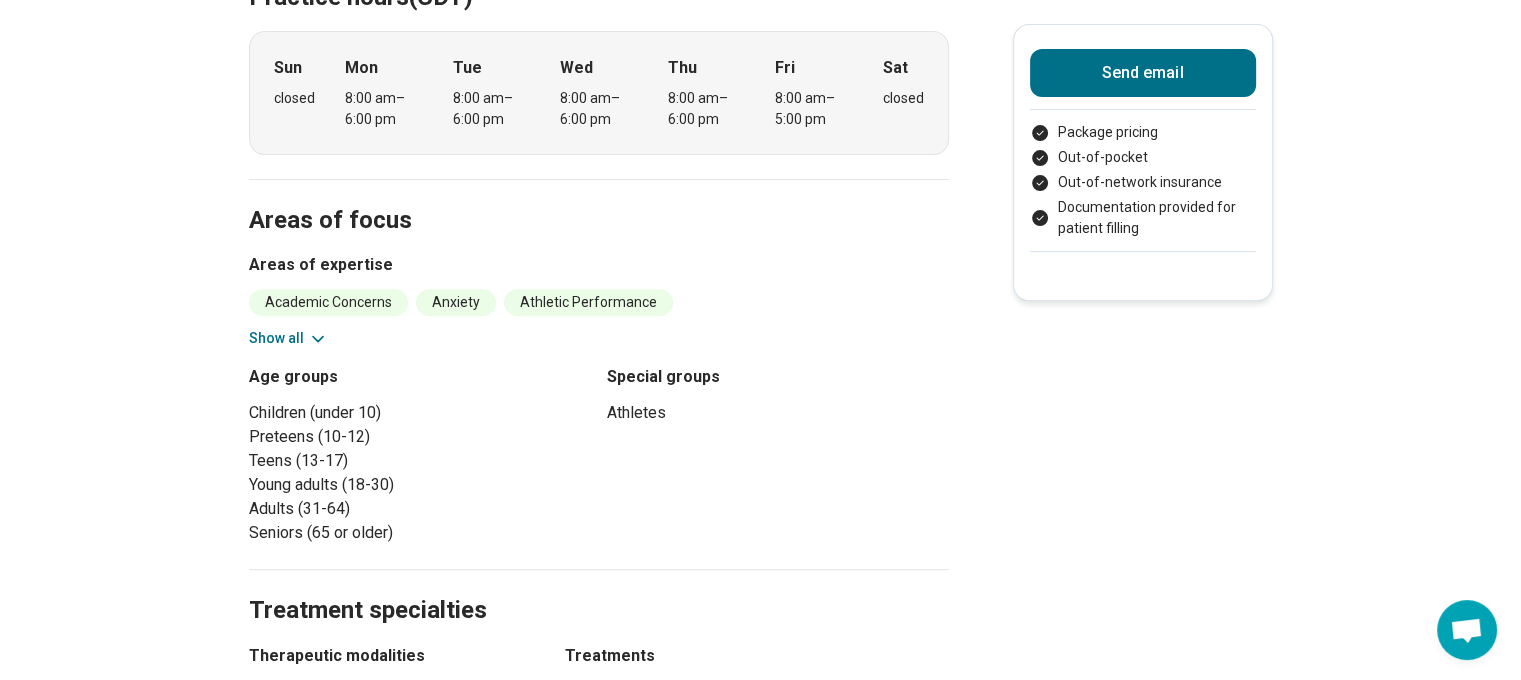 scroll, scrollTop: 900, scrollLeft: 0, axis: vertical 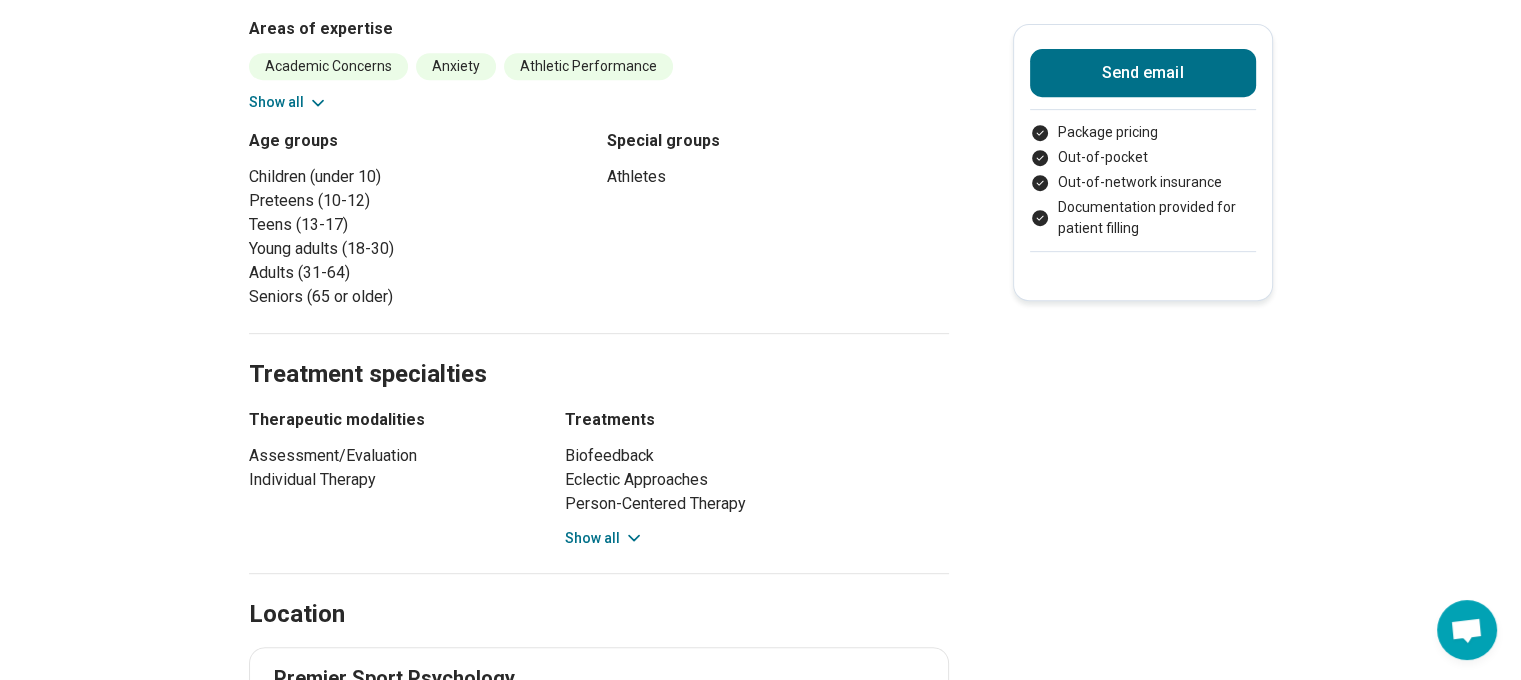 click on "Show all" at bounding box center (288, 102) 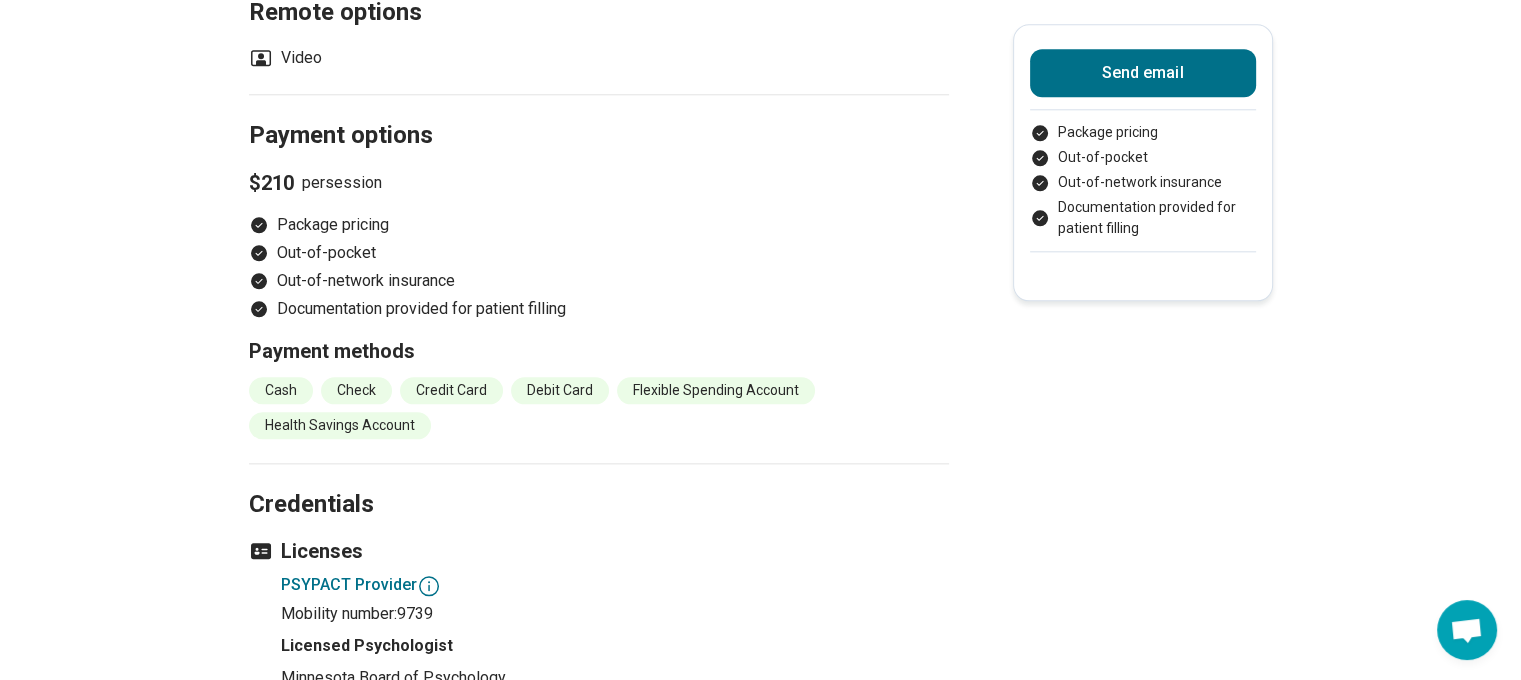 scroll, scrollTop: 2200, scrollLeft: 0, axis: vertical 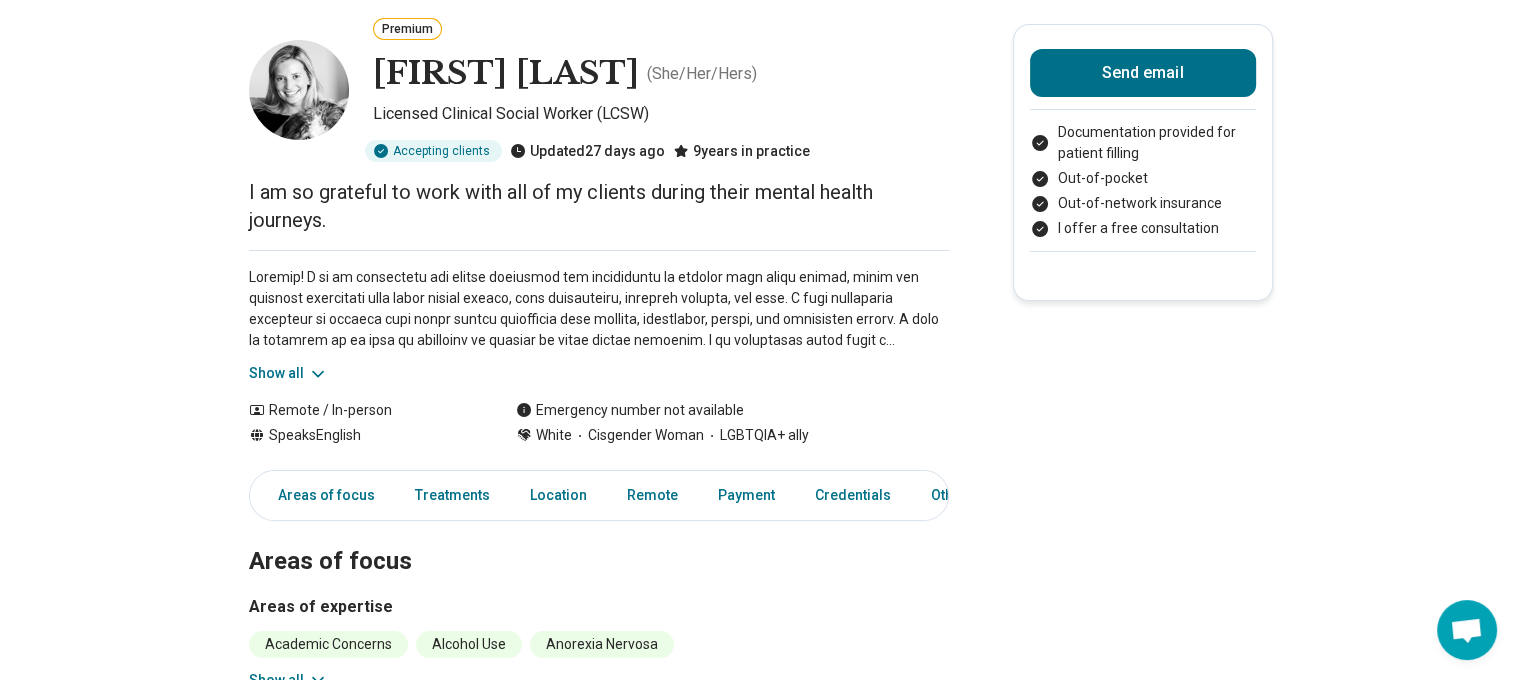 click on "Show all" at bounding box center (599, 317) 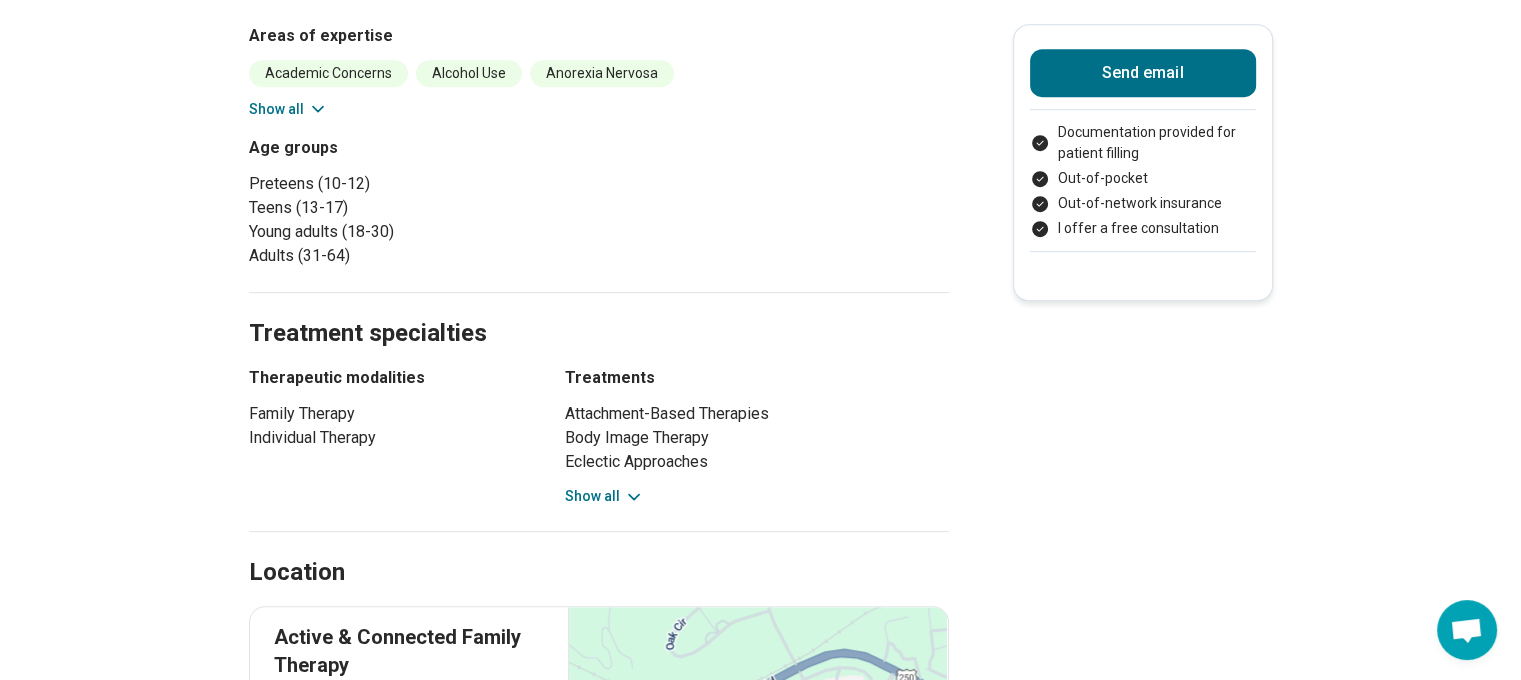 scroll, scrollTop: 1100, scrollLeft: 0, axis: vertical 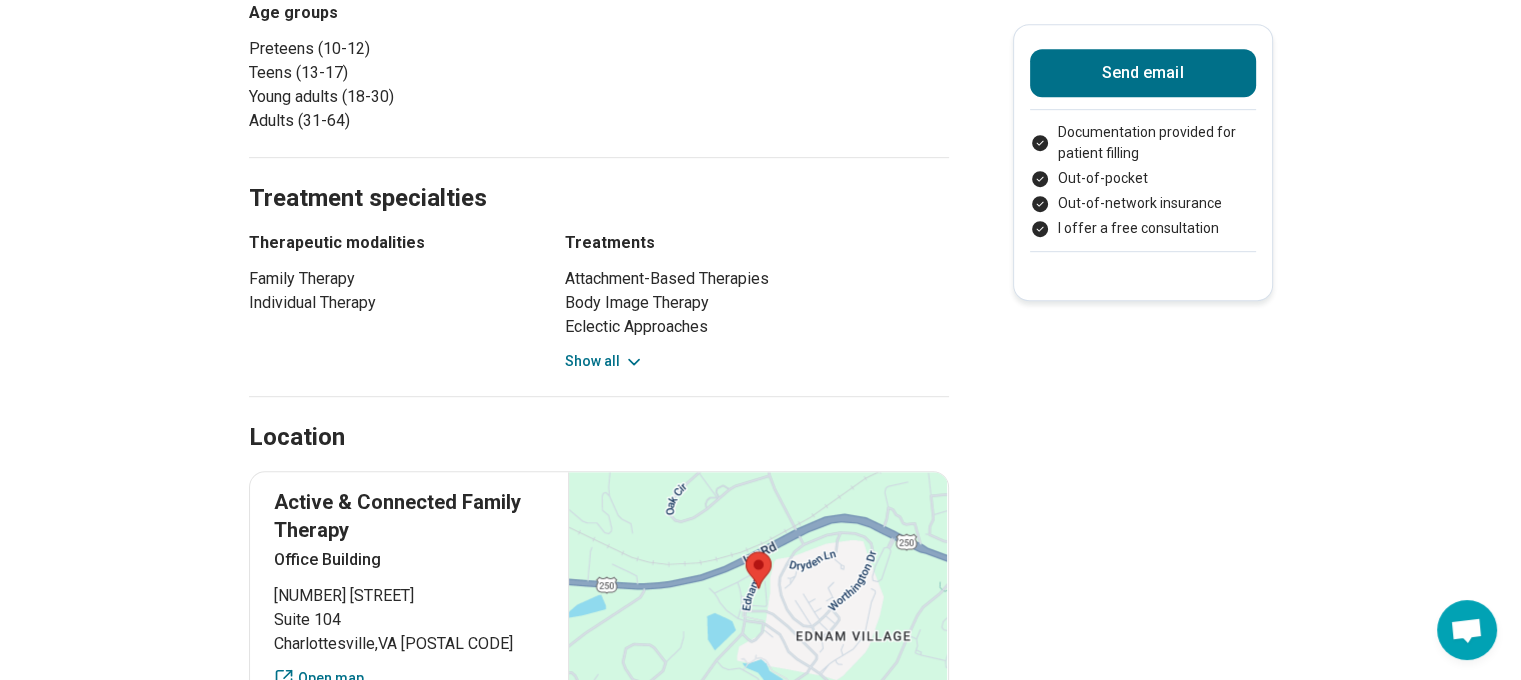 click on "Show all" at bounding box center [604, 361] 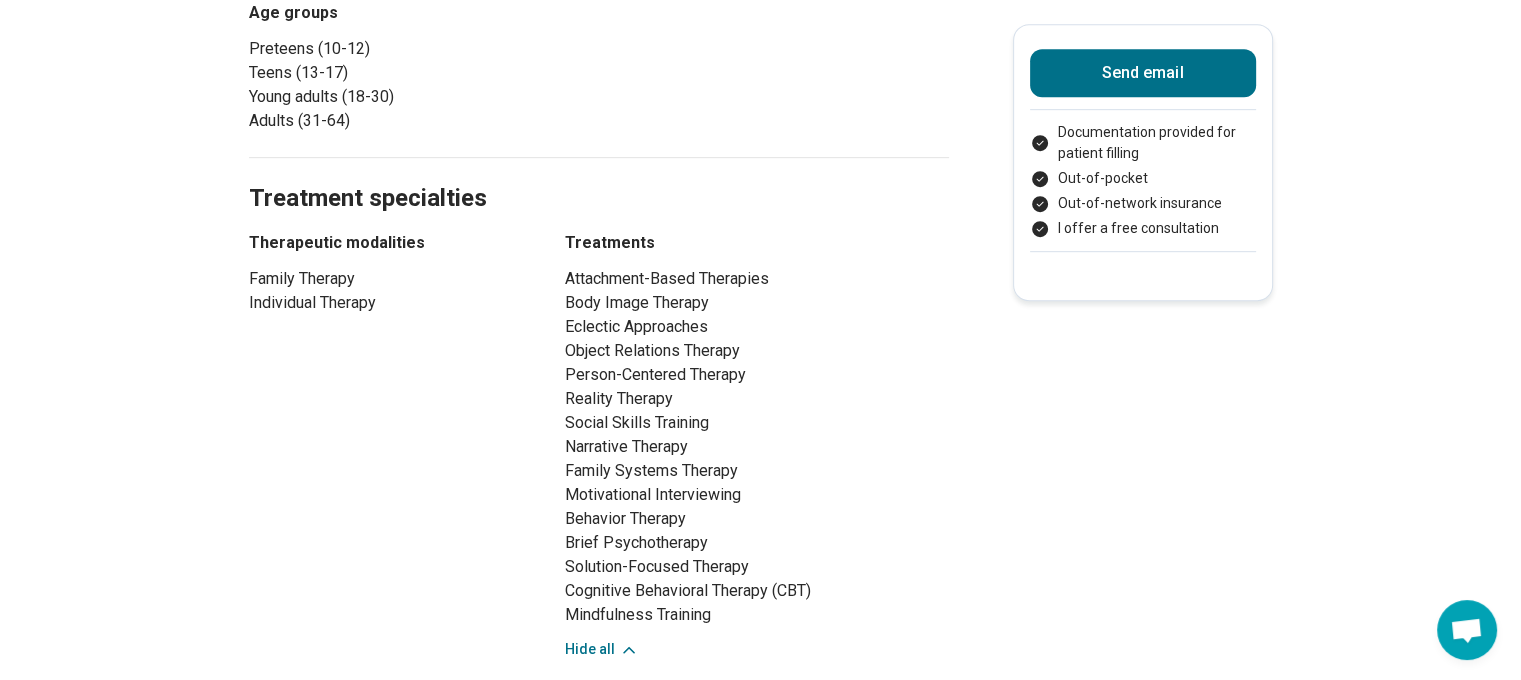 scroll, scrollTop: 1500, scrollLeft: 0, axis: vertical 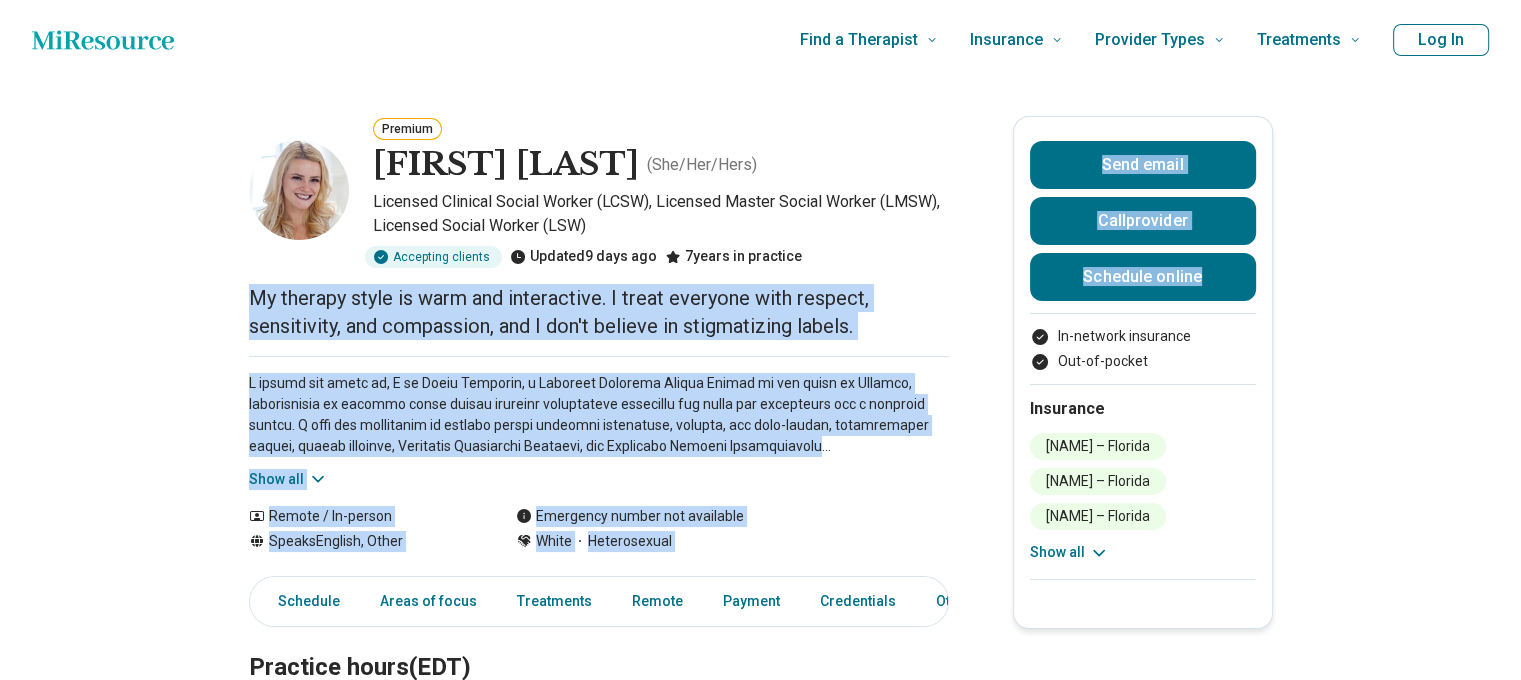 drag, startPoint x: 226, startPoint y: 292, endPoint x: 990, endPoint y: 336, distance: 765.266 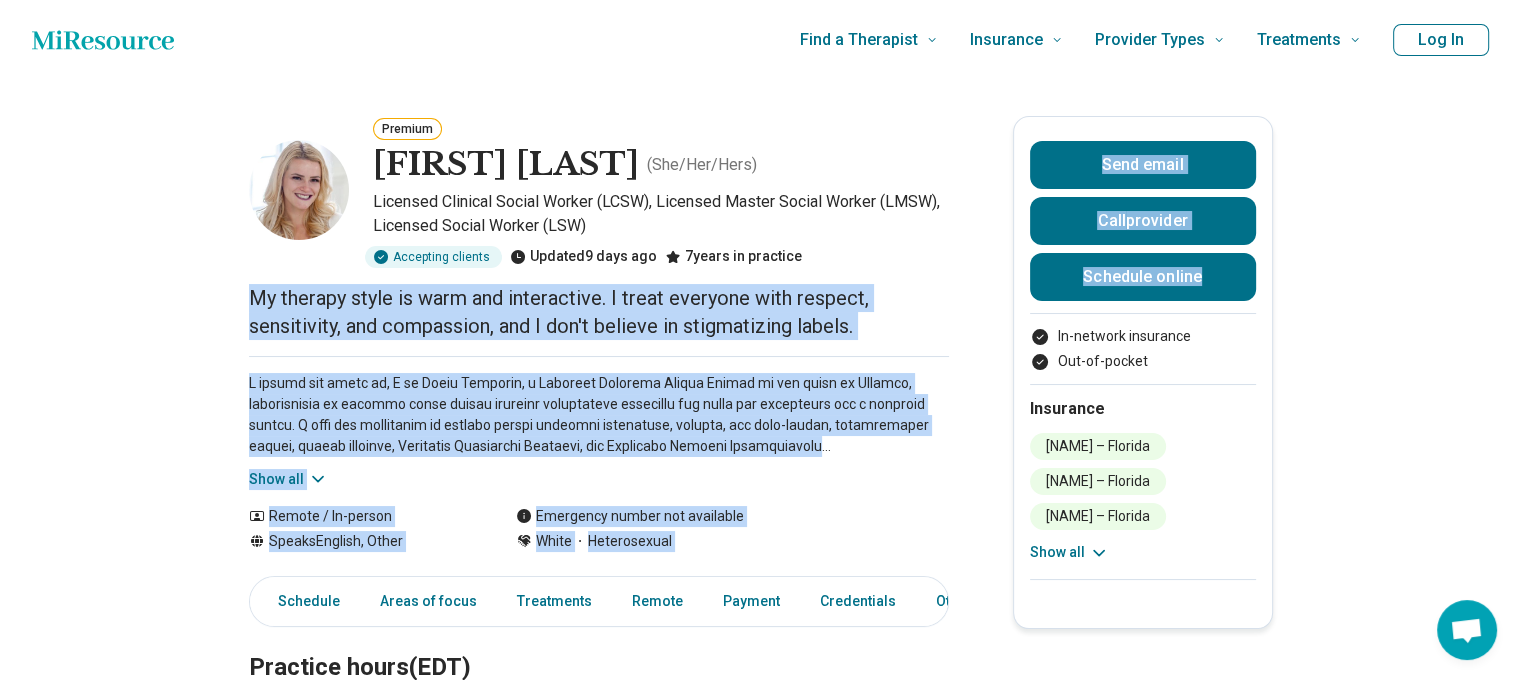 click on "My therapy style is warm and interactive. I treat everyone with respect, sensitivity, and compassion, and I don't believe in stigmatizing labels." at bounding box center (599, 312) 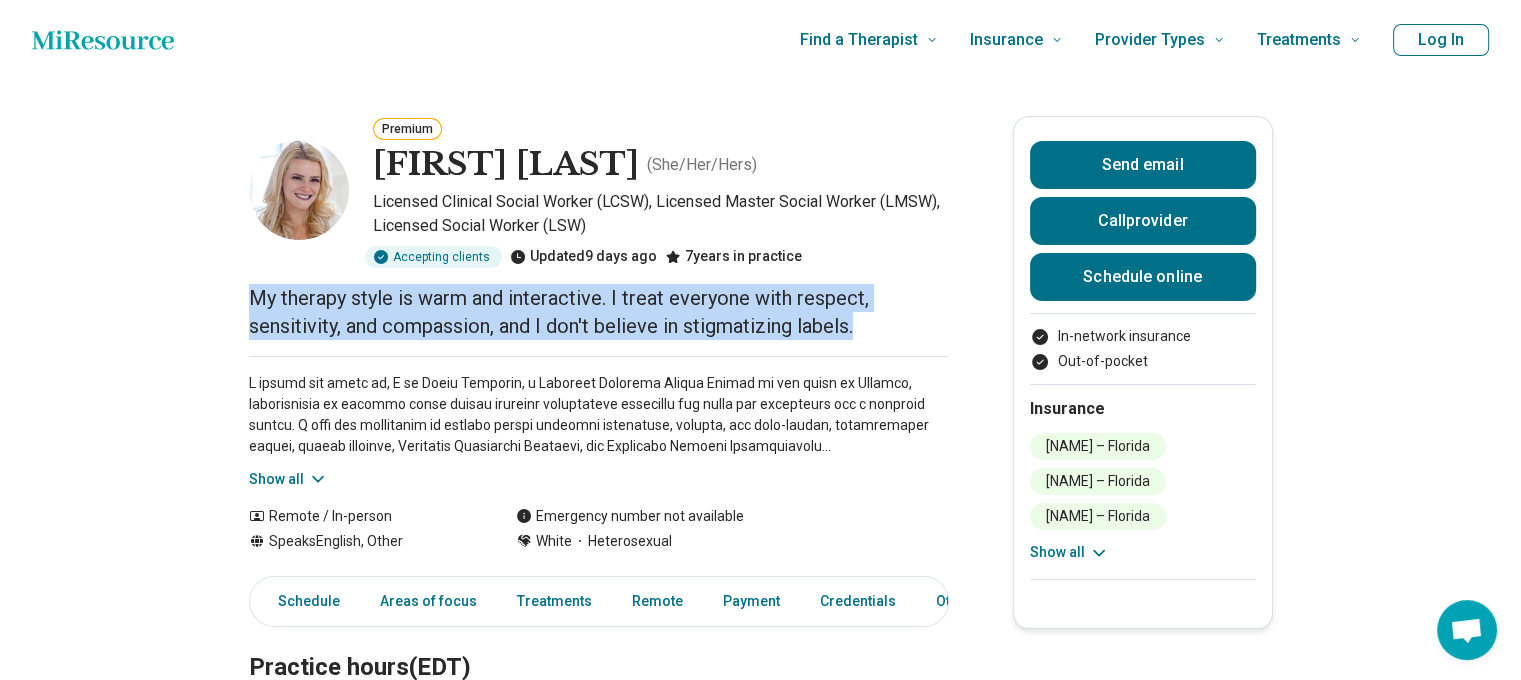 drag, startPoint x: 892, startPoint y: 327, endPoint x: 164, endPoint y: 296, distance: 728.6597 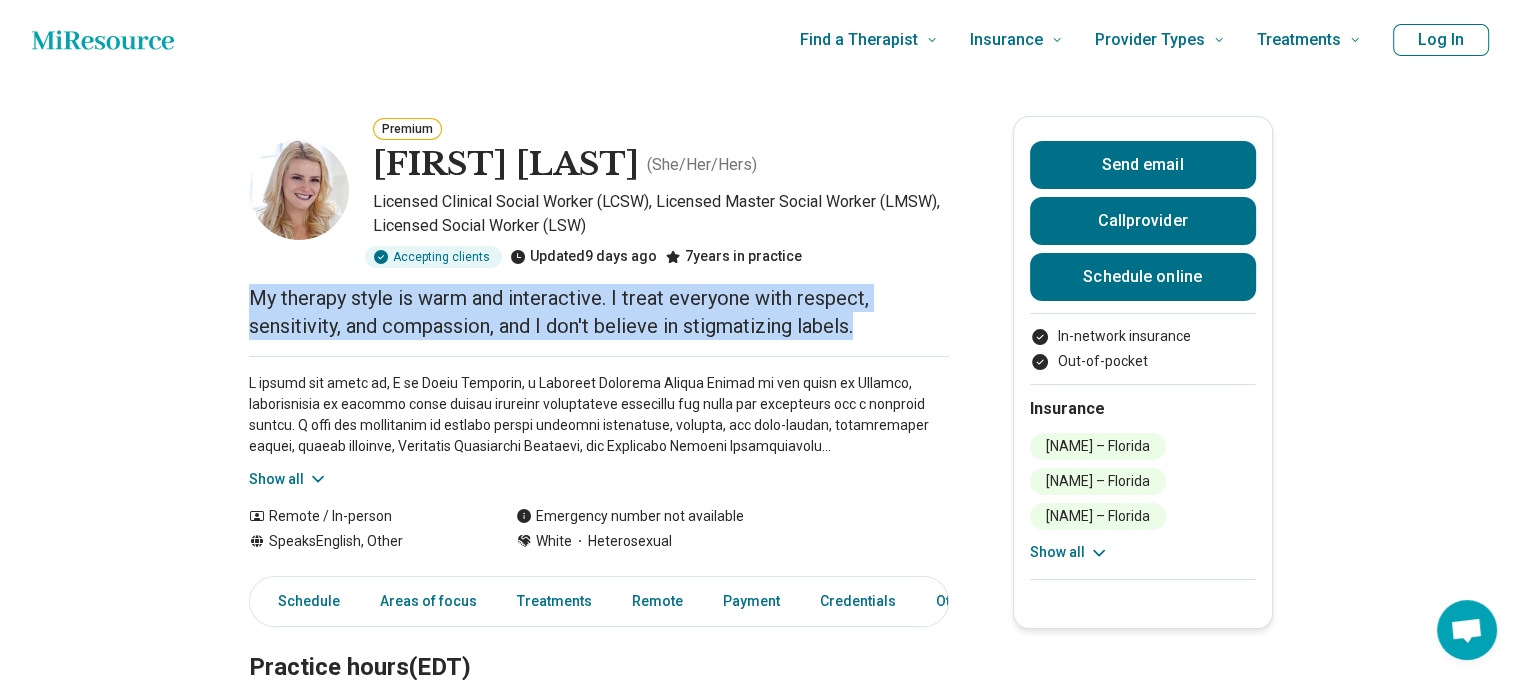 copy on "My therapy style is warm and interactive. I treat everyone with respect, sensitivity, and compassion, and I don't believe in stigmatizing labels." 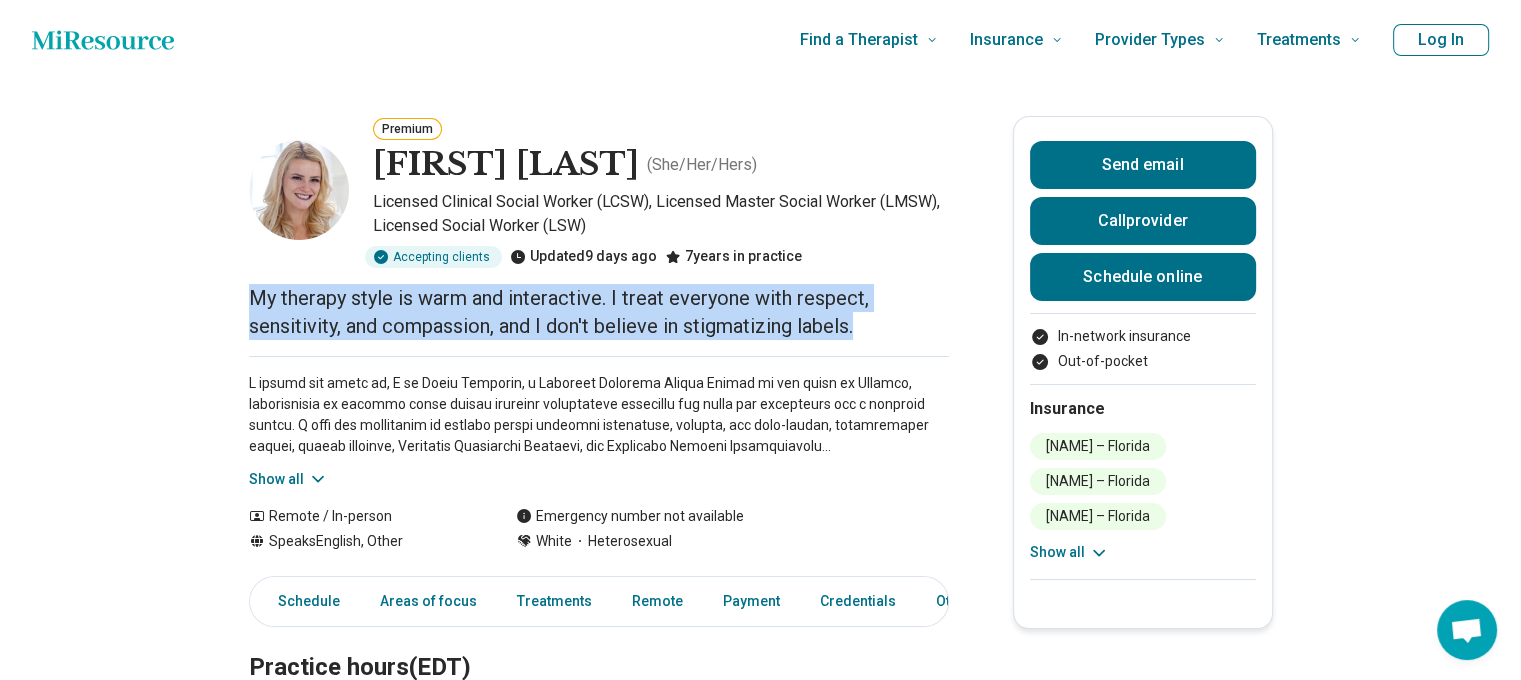 click on "Show all" at bounding box center [288, 479] 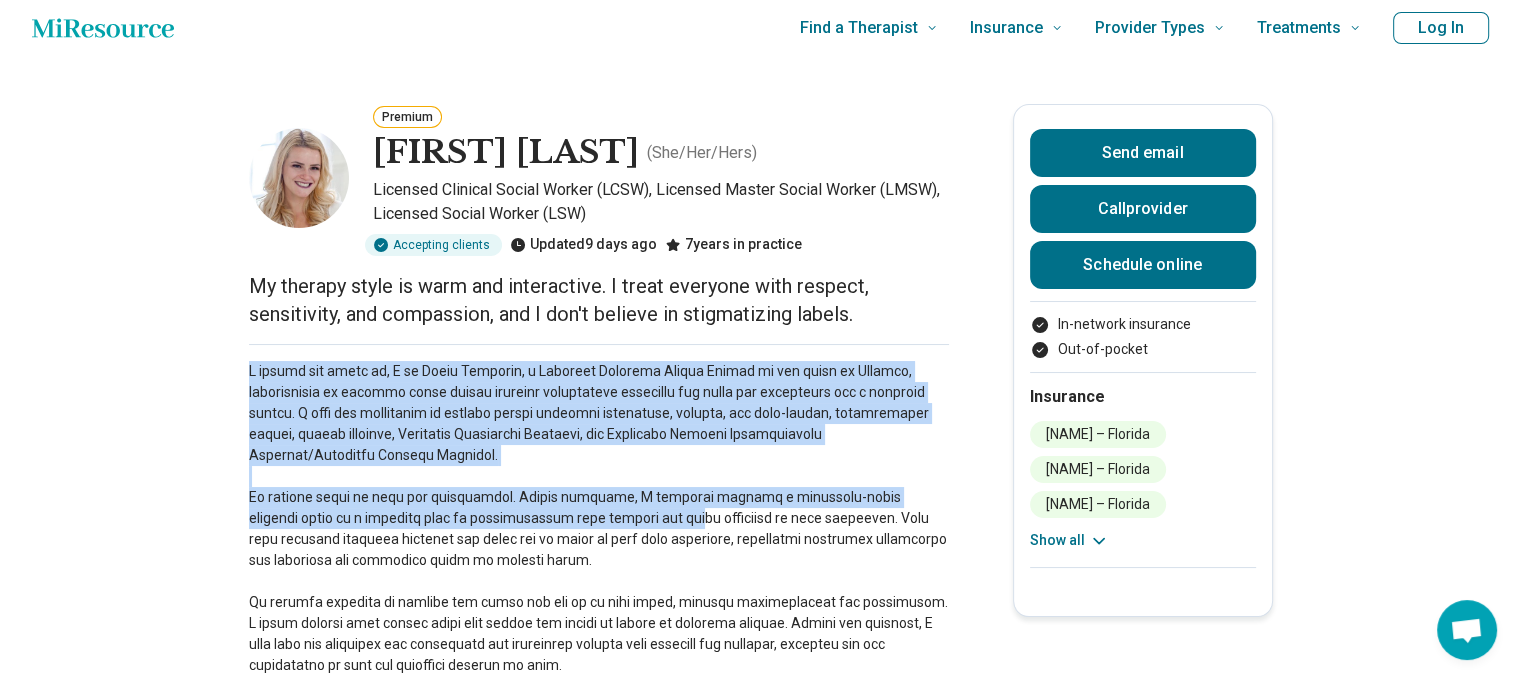 scroll, scrollTop: 200, scrollLeft: 0, axis: vertical 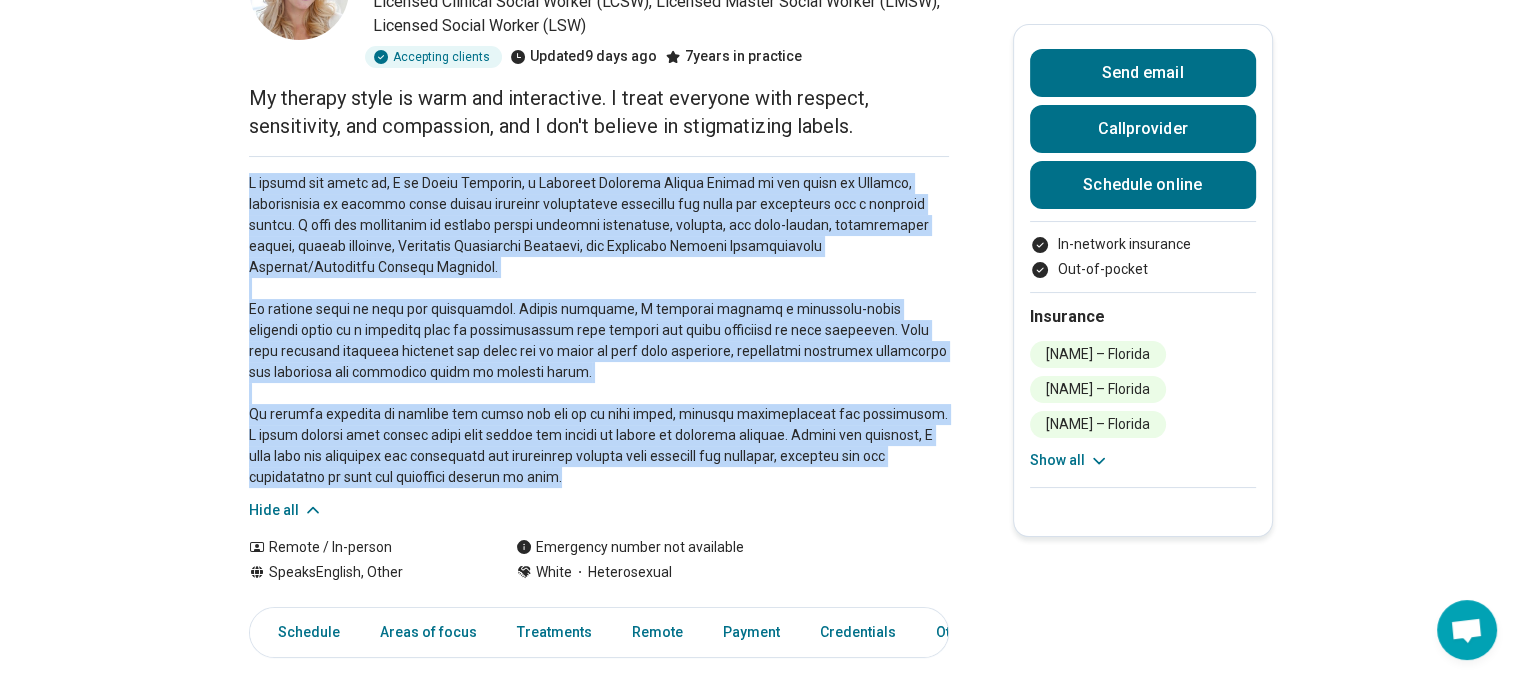 drag, startPoint x: 258, startPoint y: 371, endPoint x: 666, endPoint y: 465, distance: 418.68842 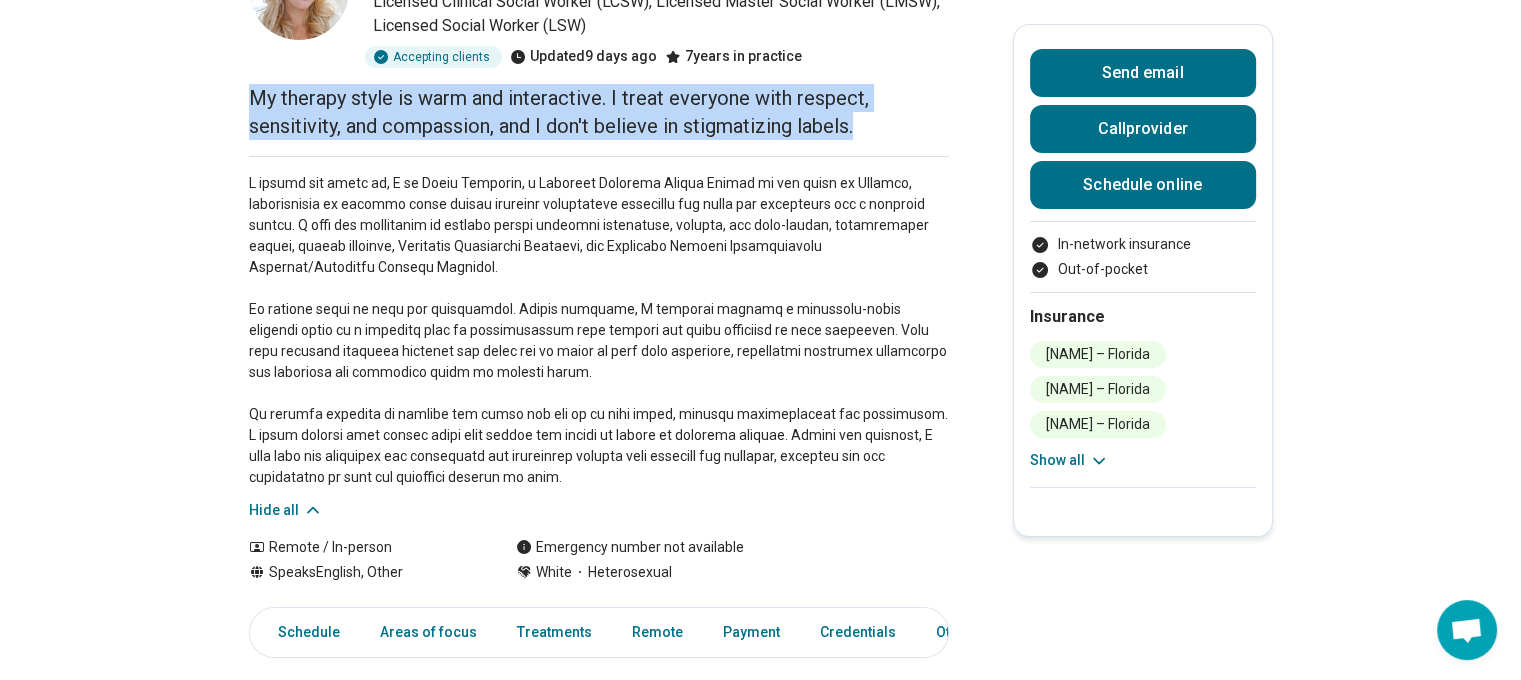 drag, startPoint x: 236, startPoint y: 92, endPoint x: 903, endPoint y: 127, distance: 667.91766 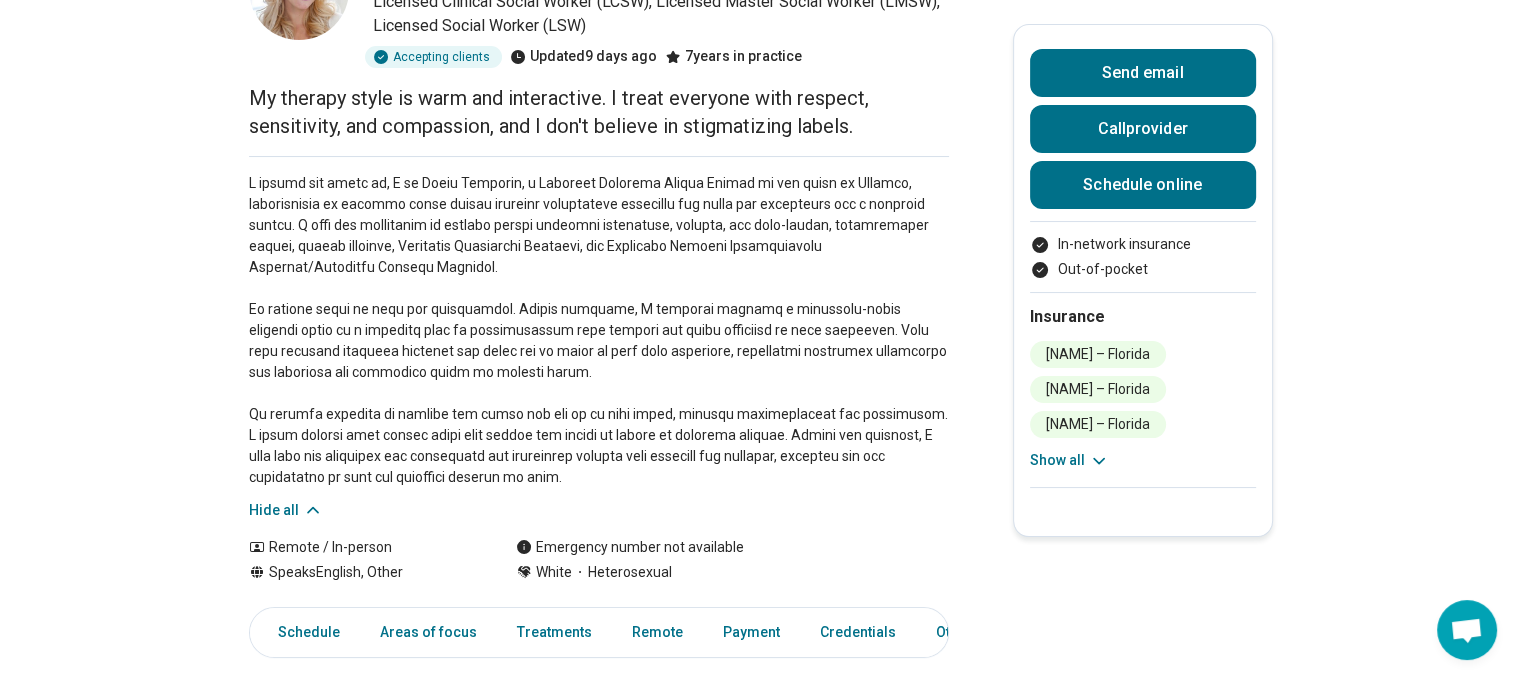 click on "Insurance [NAME] – [STATE] AvMed – [STATE] Blue Cross Blue Shield – [STATE] Cigna – [STATE] Florida Blue – [STATE] Humana – [STATE] Optum – [STATE] Oscar – [STATE] Oxford Health Plan – [STATE] United HealthCare – [STATE] Show all" at bounding box center [1143, 389] 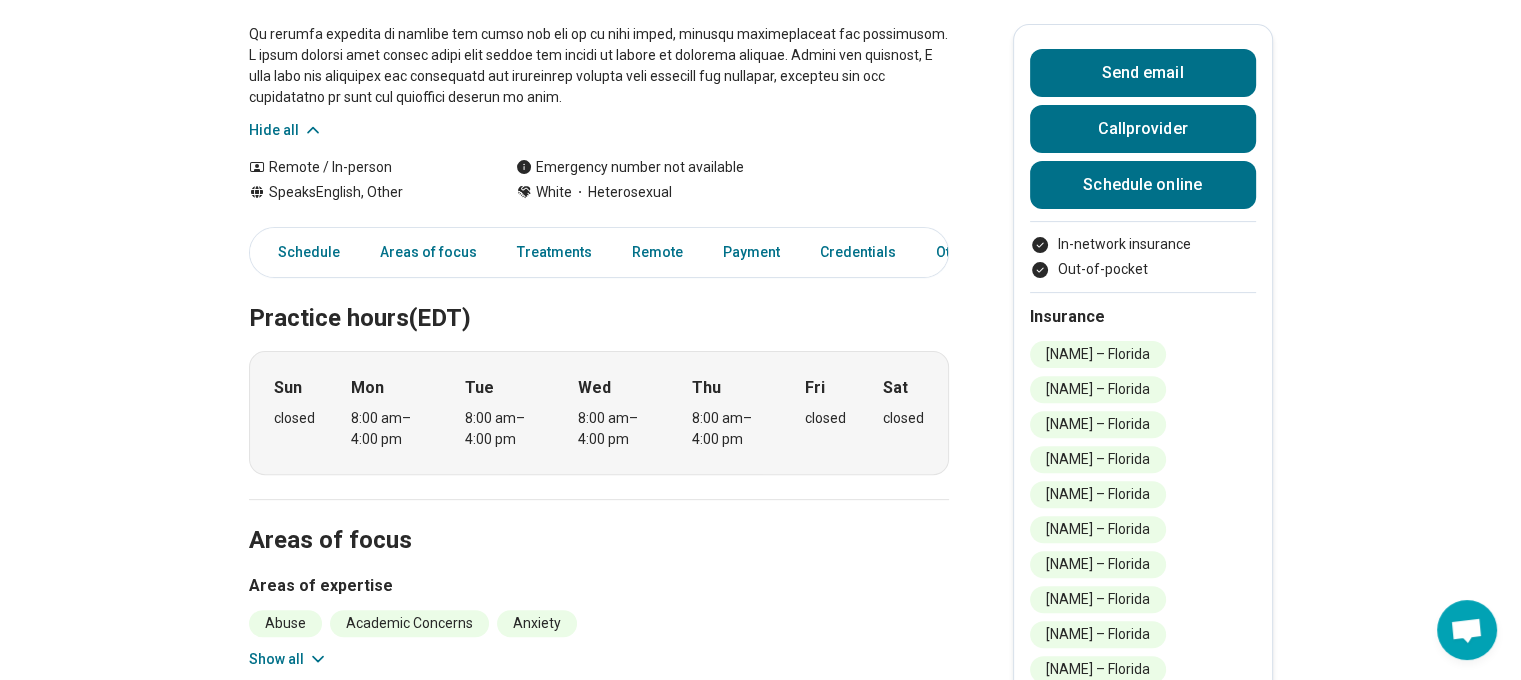 scroll, scrollTop: 700, scrollLeft: 0, axis: vertical 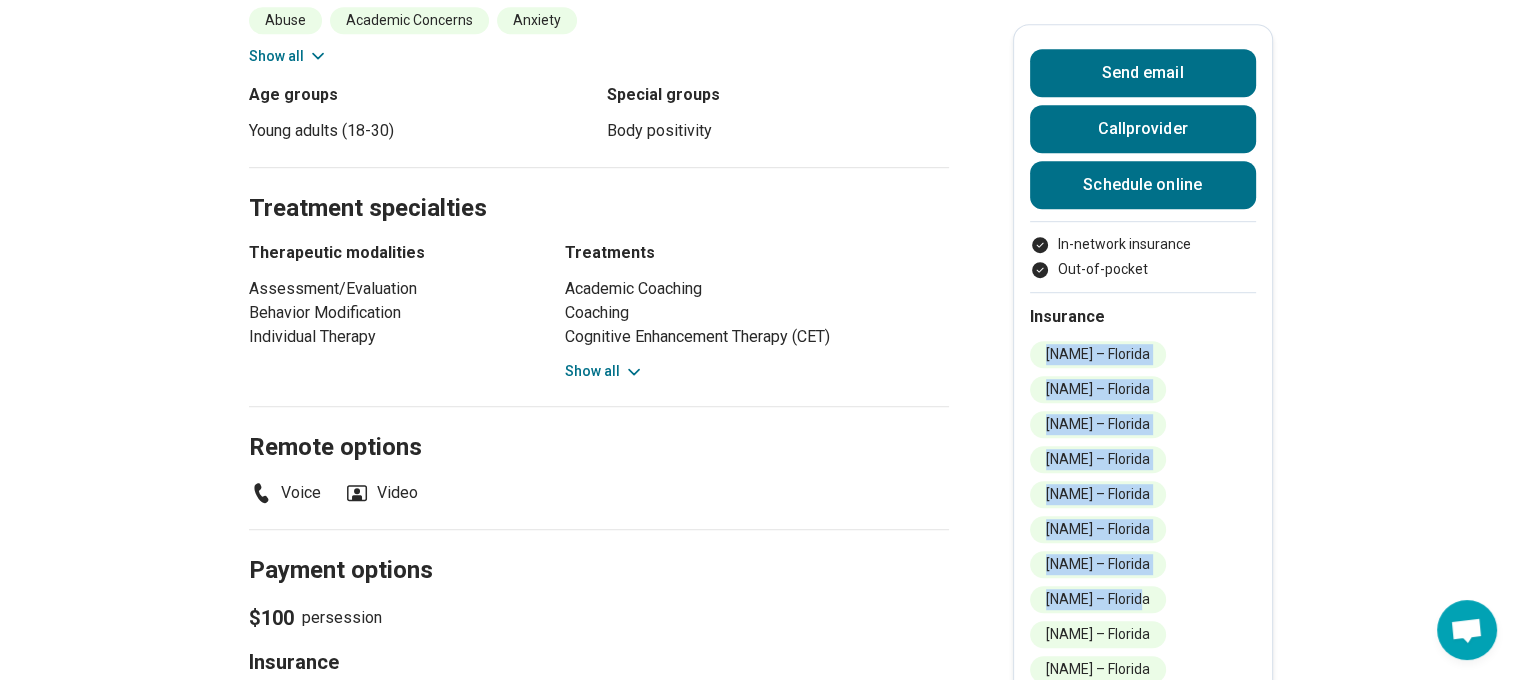 drag, startPoint x: 1049, startPoint y: 346, endPoint x: 1175, endPoint y: 610, distance: 292.52692 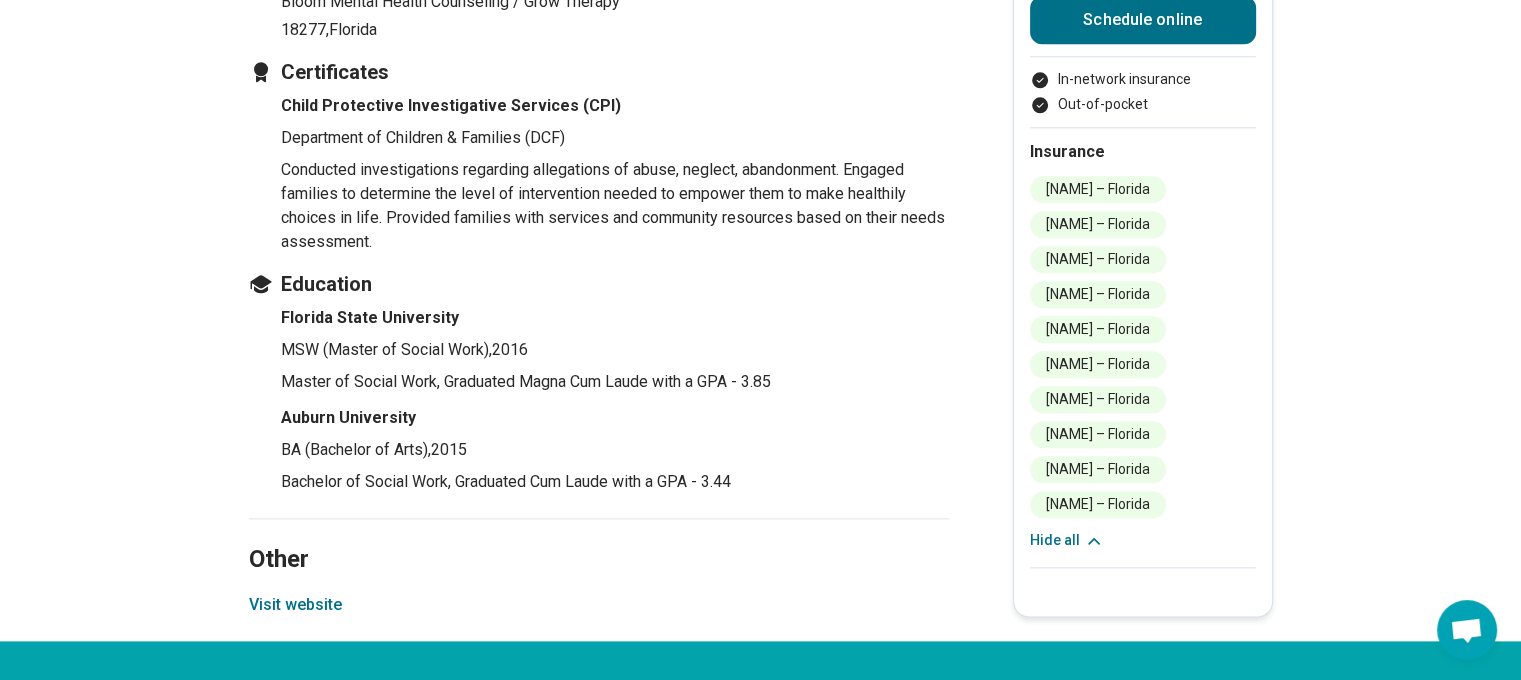 scroll, scrollTop: 2283, scrollLeft: 0, axis: vertical 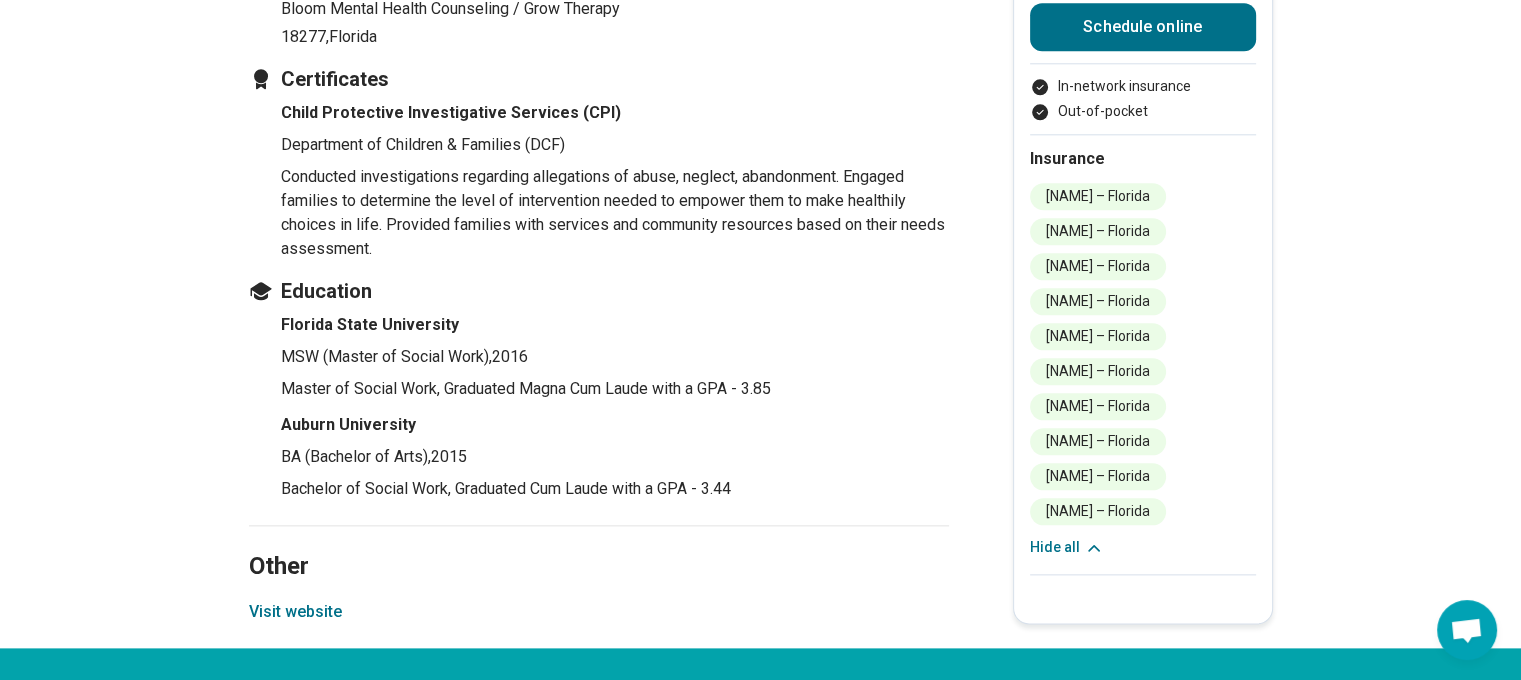drag, startPoint x: 1248, startPoint y: 497, endPoint x: 1053, endPoint y: 153, distance: 395.42508 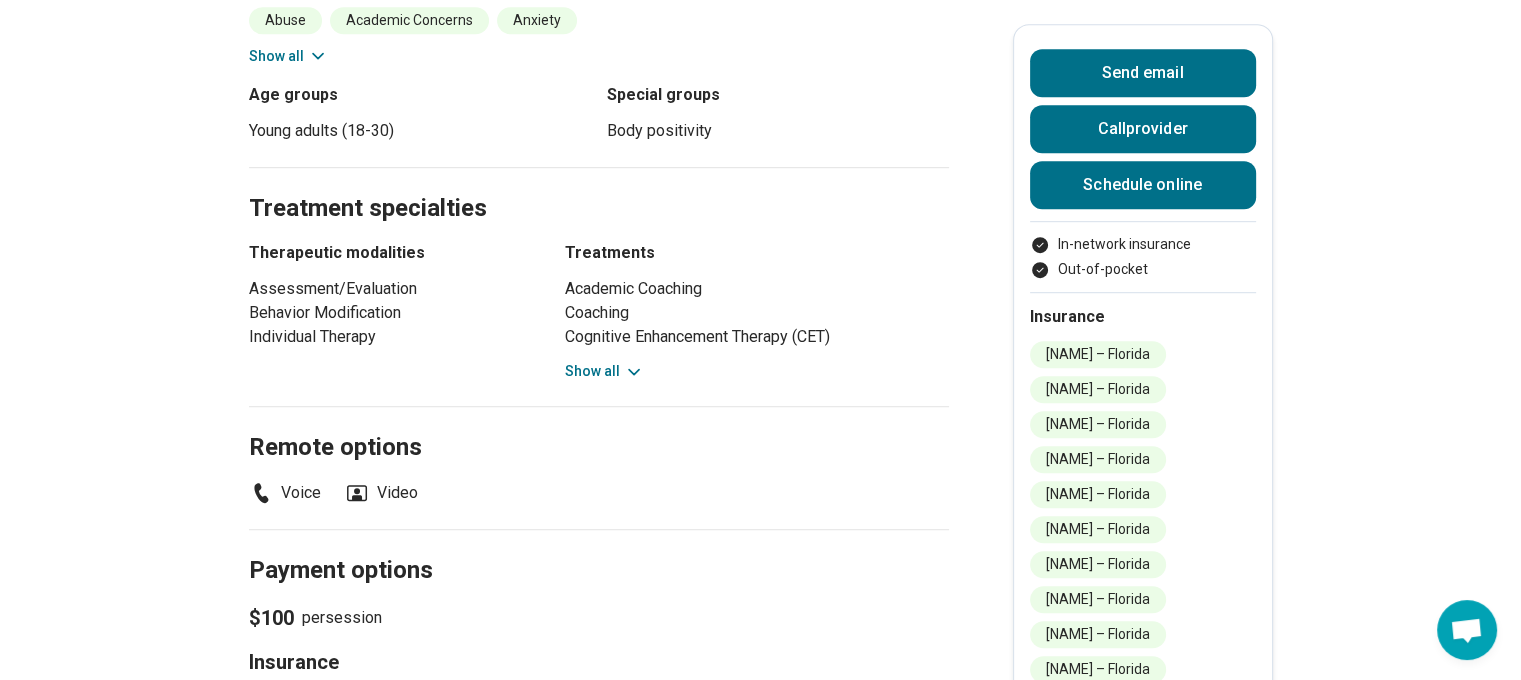 scroll, scrollTop: 883, scrollLeft: 0, axis: vertical 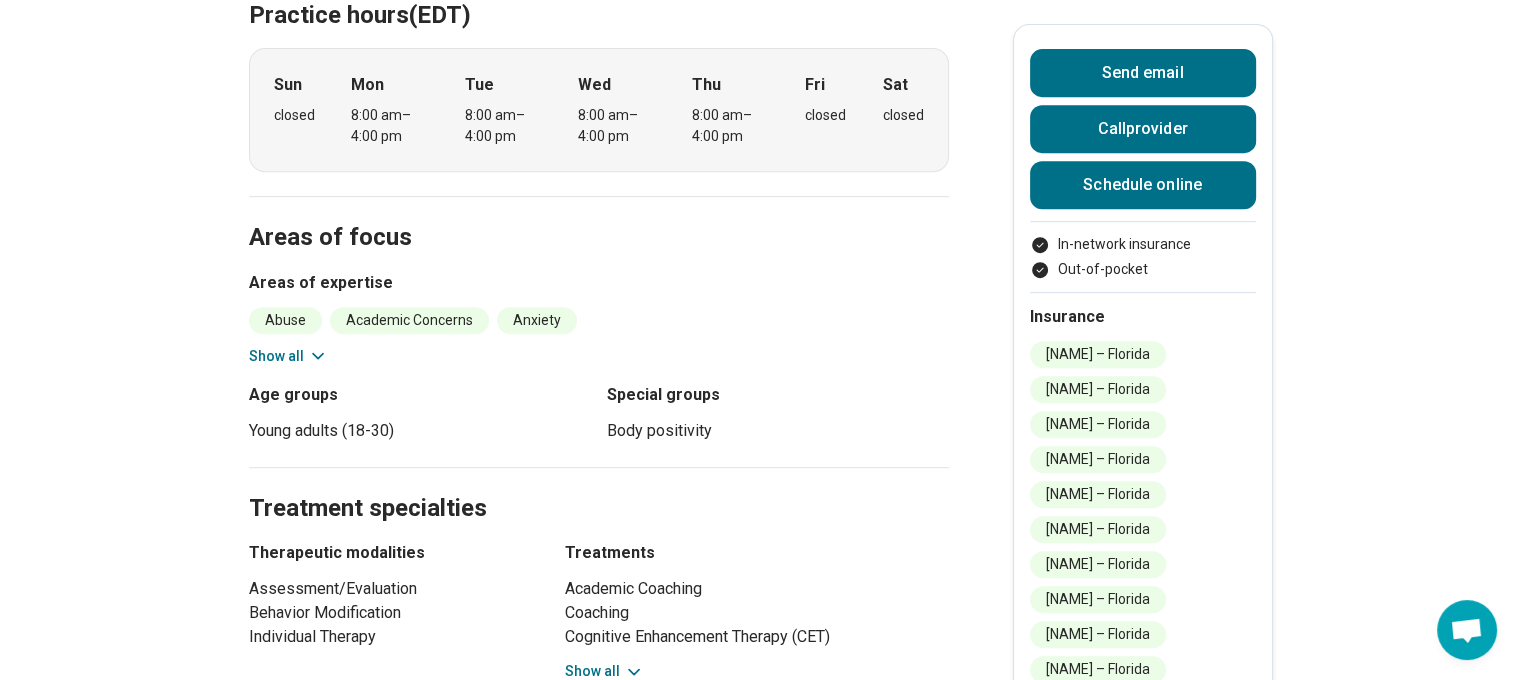 click on "Show all" at bounding box center (288, 356) 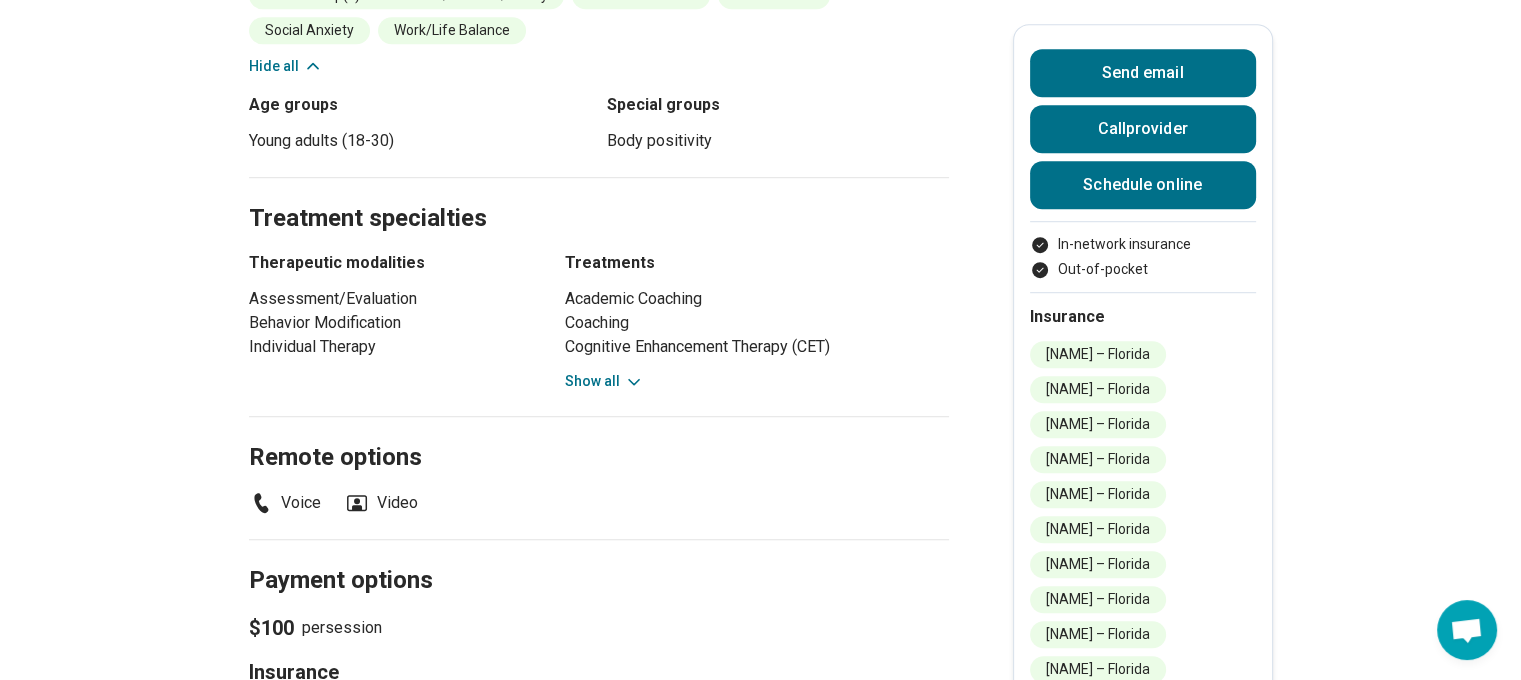 scroll, scrollTop: 1383, scrollLeft: 0, axis: vertical 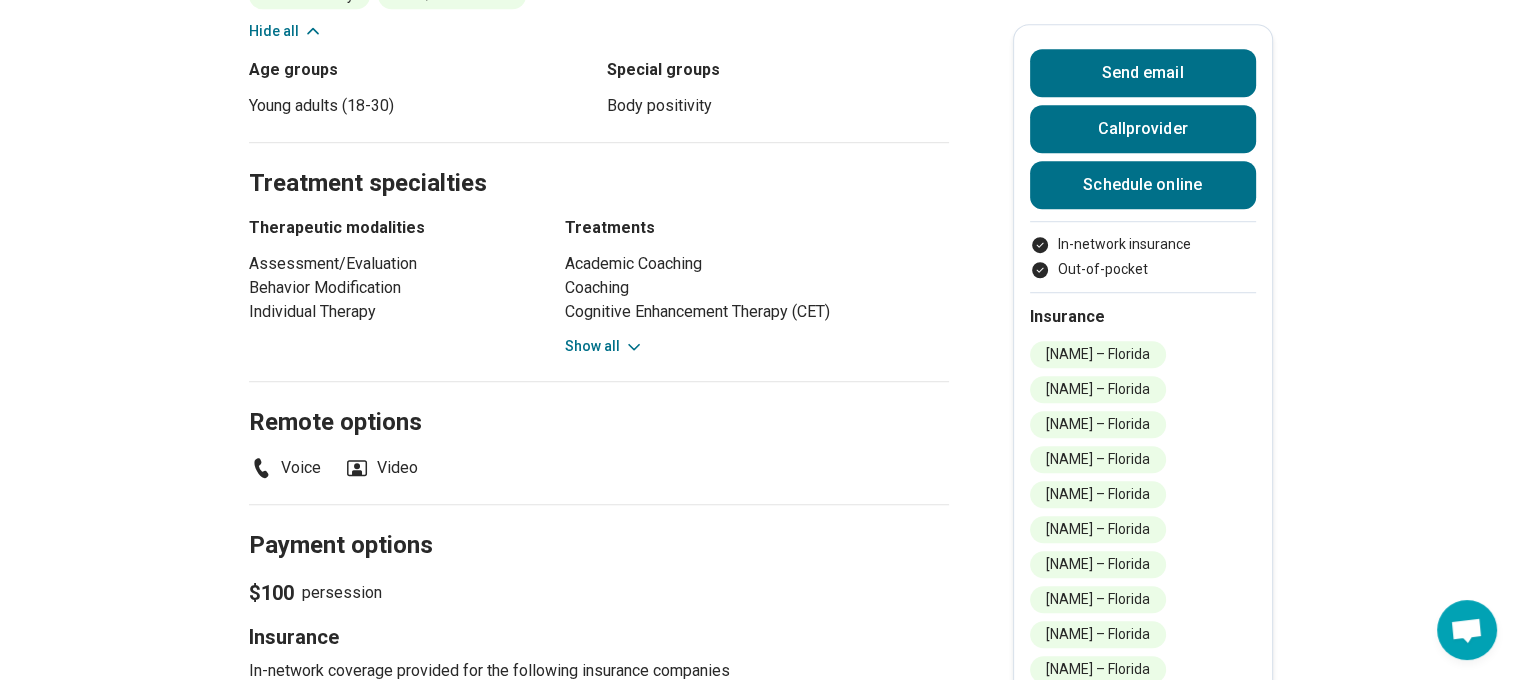 click on "Show all" at bounding box center (604, 346) 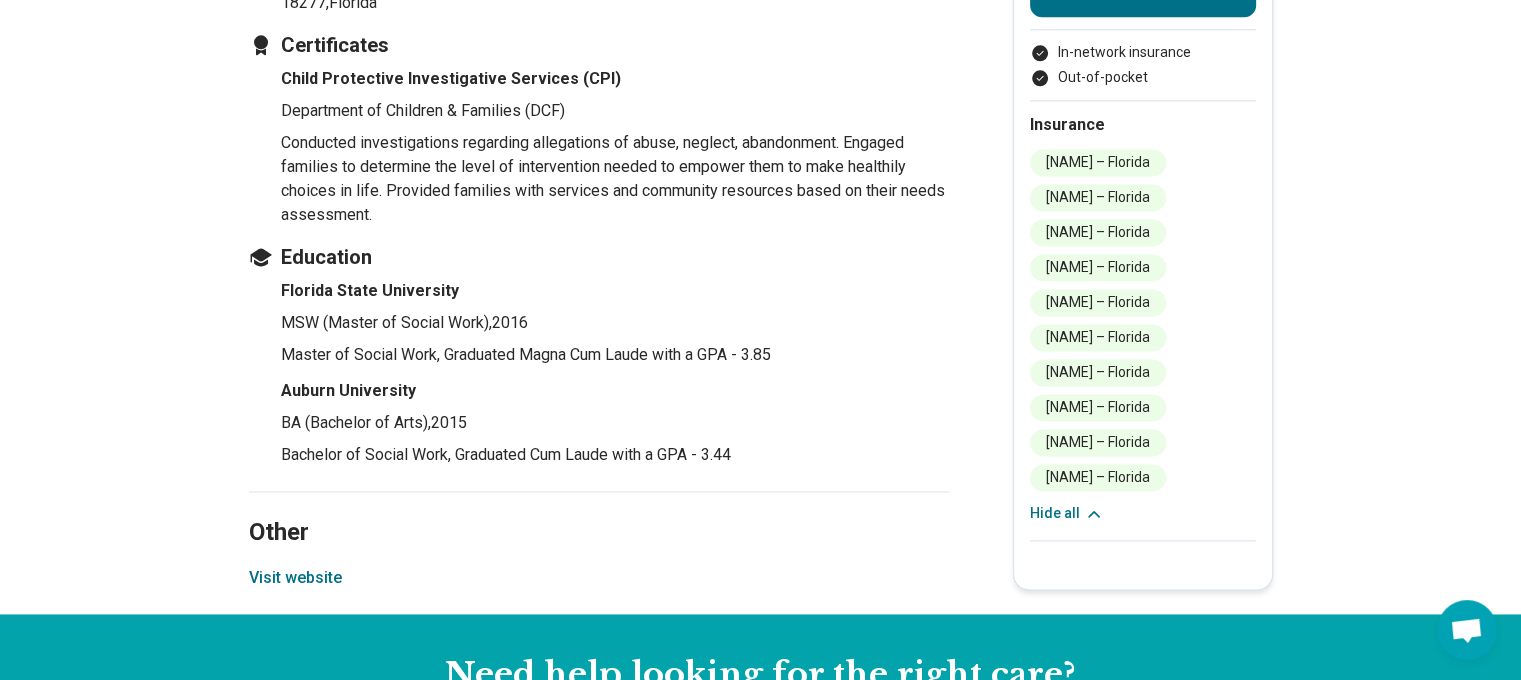 scroll, scrollTop: 2783, scrollLeft: 0, axis: vertical 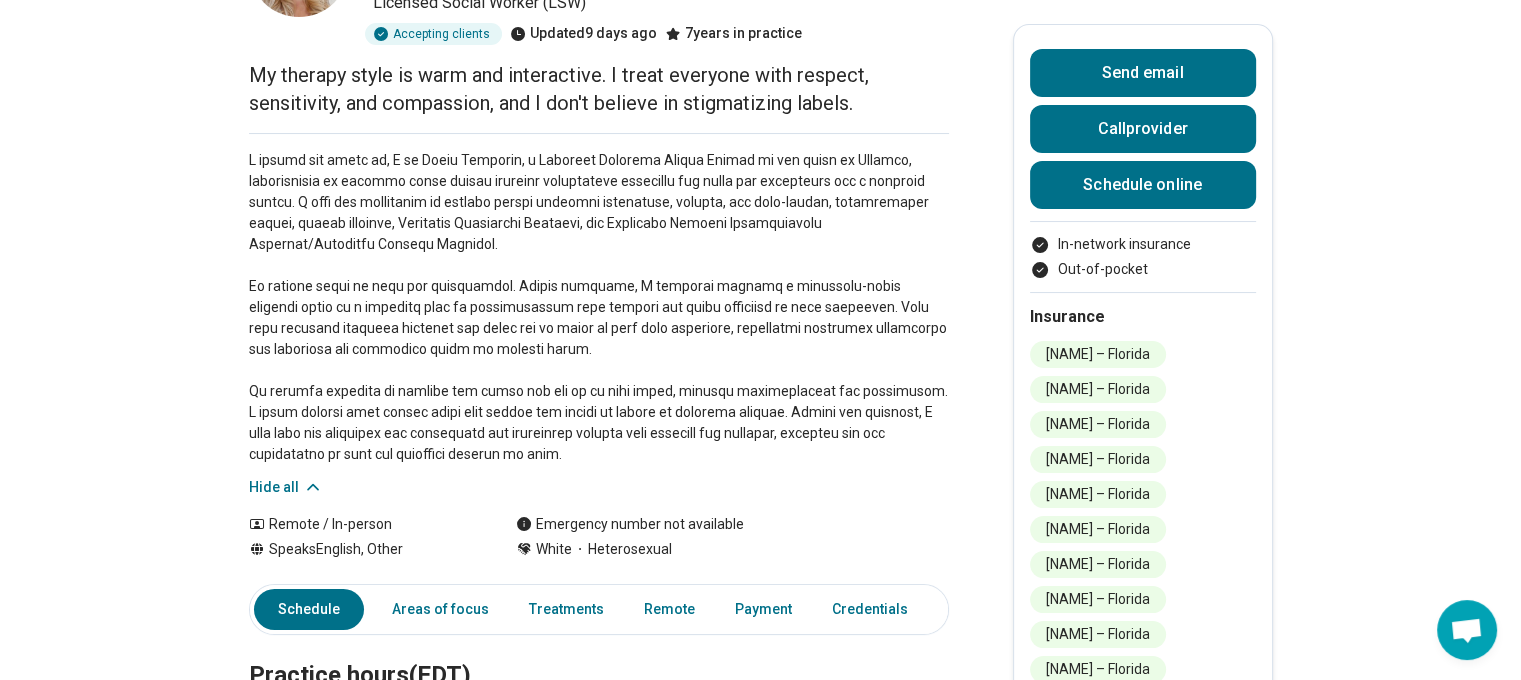 click at bounding box center (599, 307) 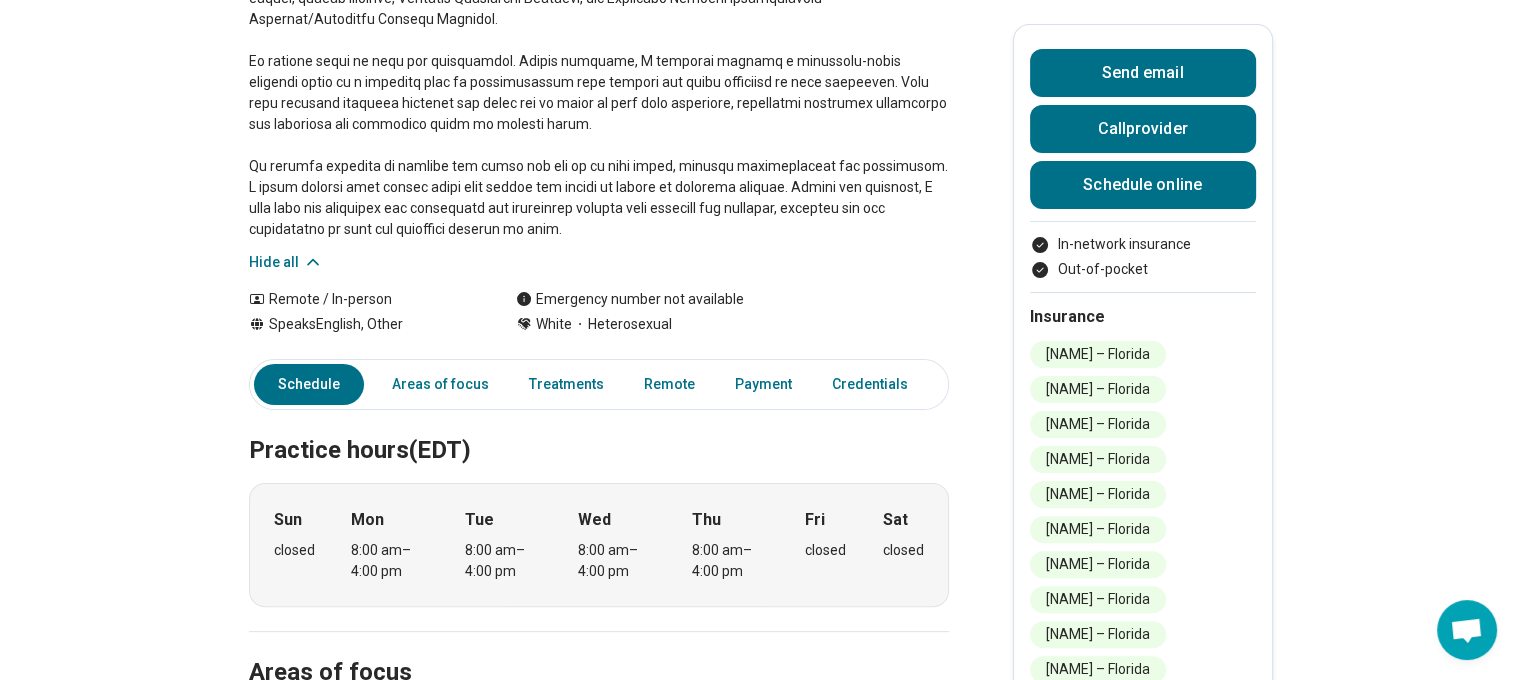 scroll, scrollTop: 483, scrollLeft: 0, axis: vertical 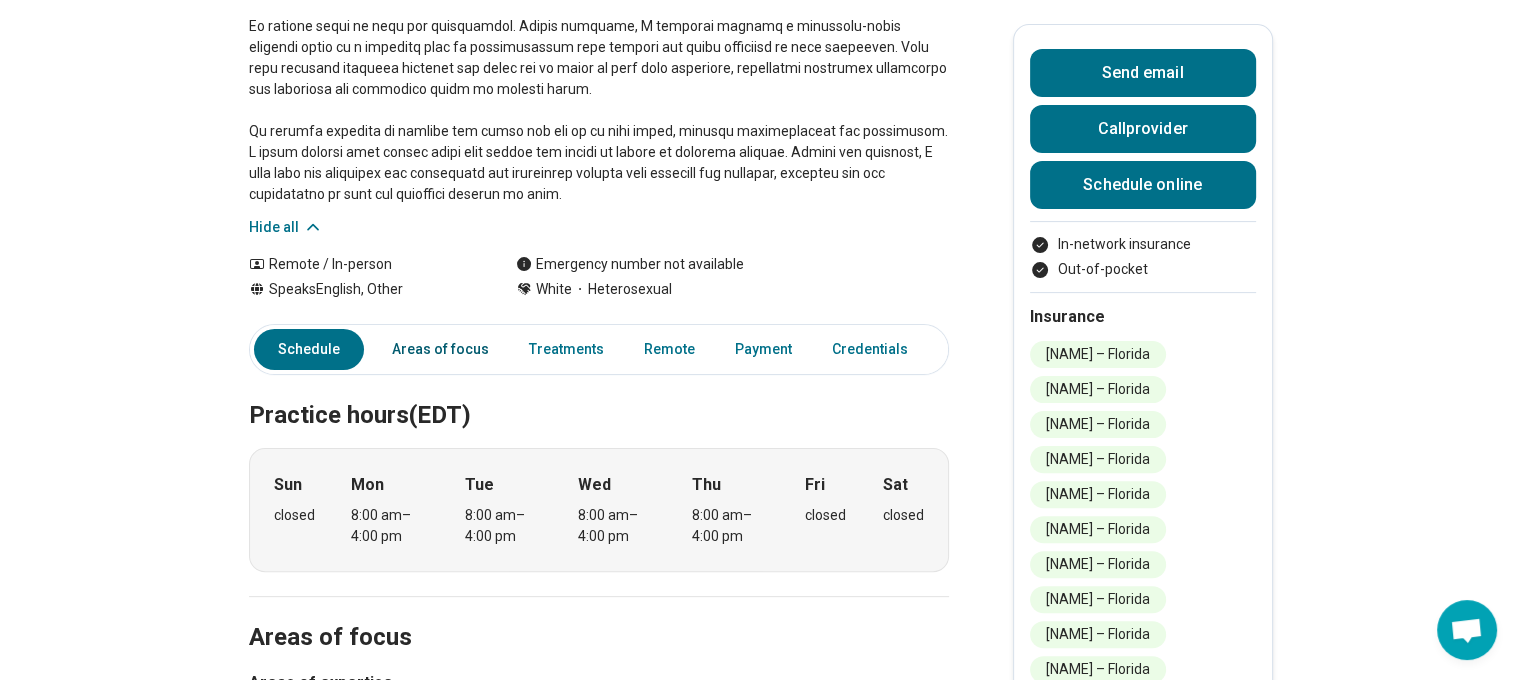 click on "Areas of focus" at bounding box center (440, 349) 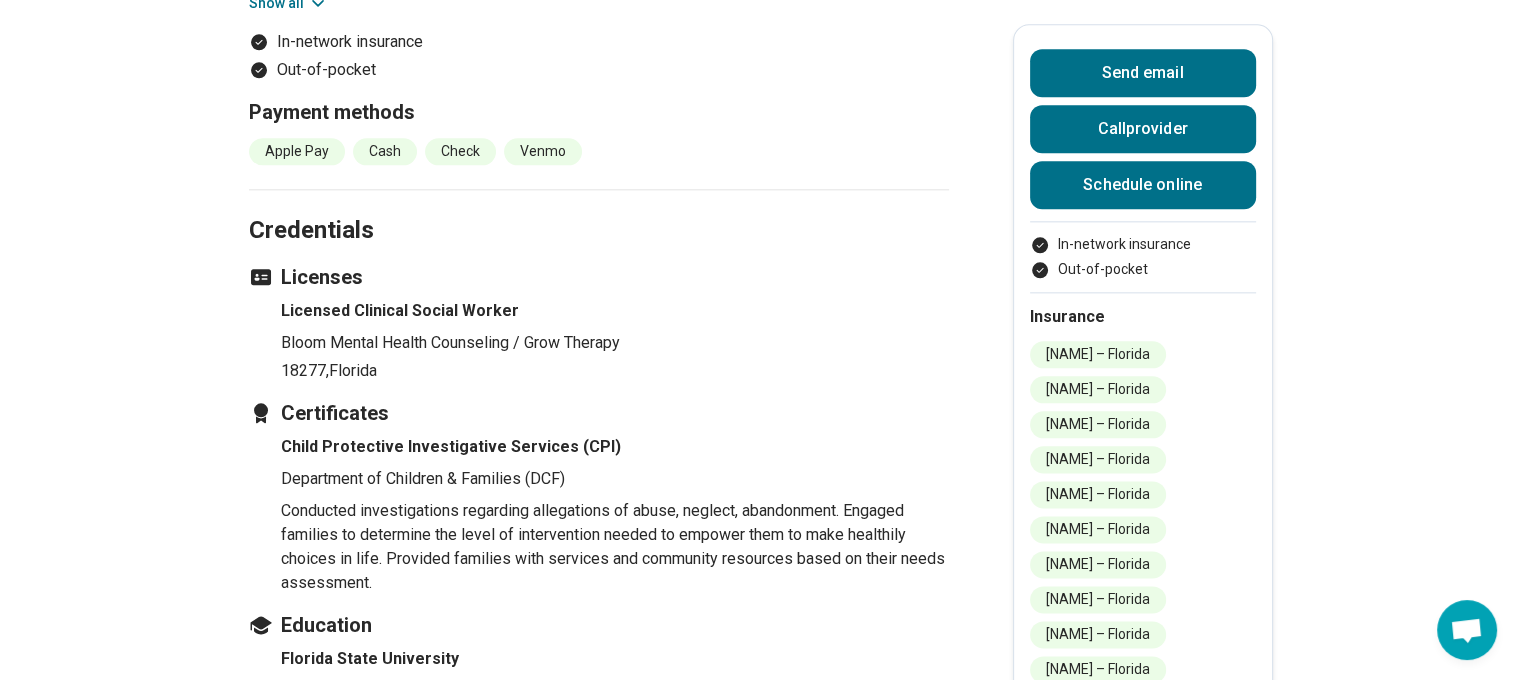 scroll, scrollTop: 2434, scrollLeft: 0, axis: vertical 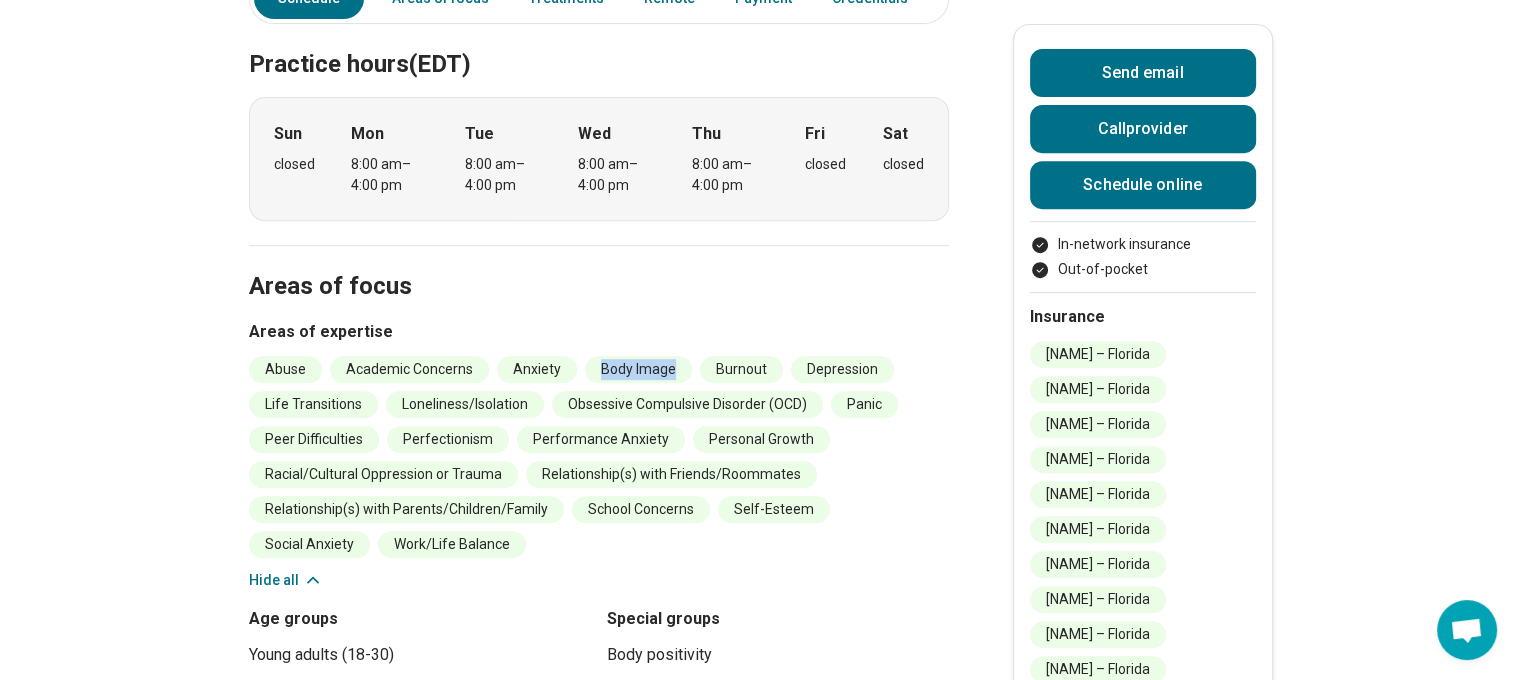 drag, startPoint x: 667, startPoint y: 342, endPoint x: 582, endPoint y: 347, distance: 85.146935 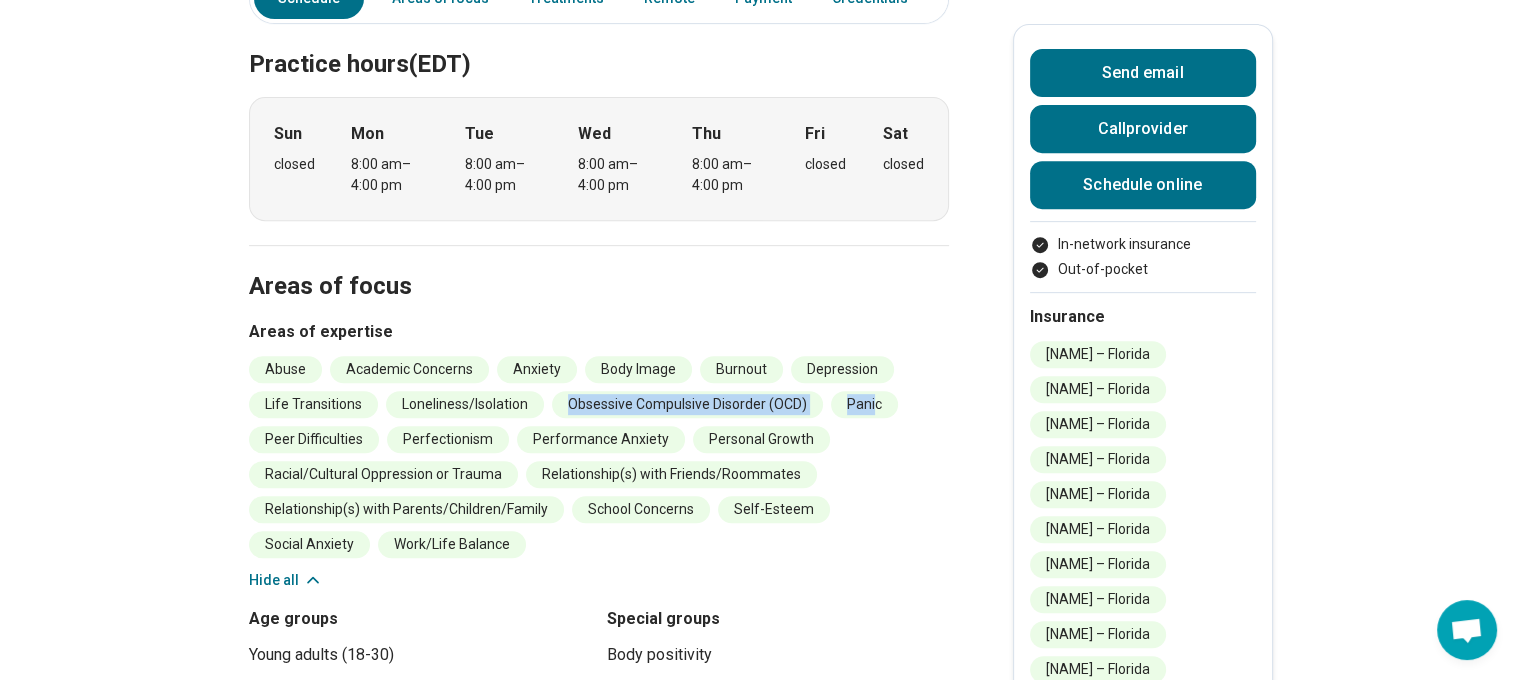 drag, startPoint x: 536, startPoint y: 383, endPoint x: 881, endPoint y: 370, distance: 345.24484 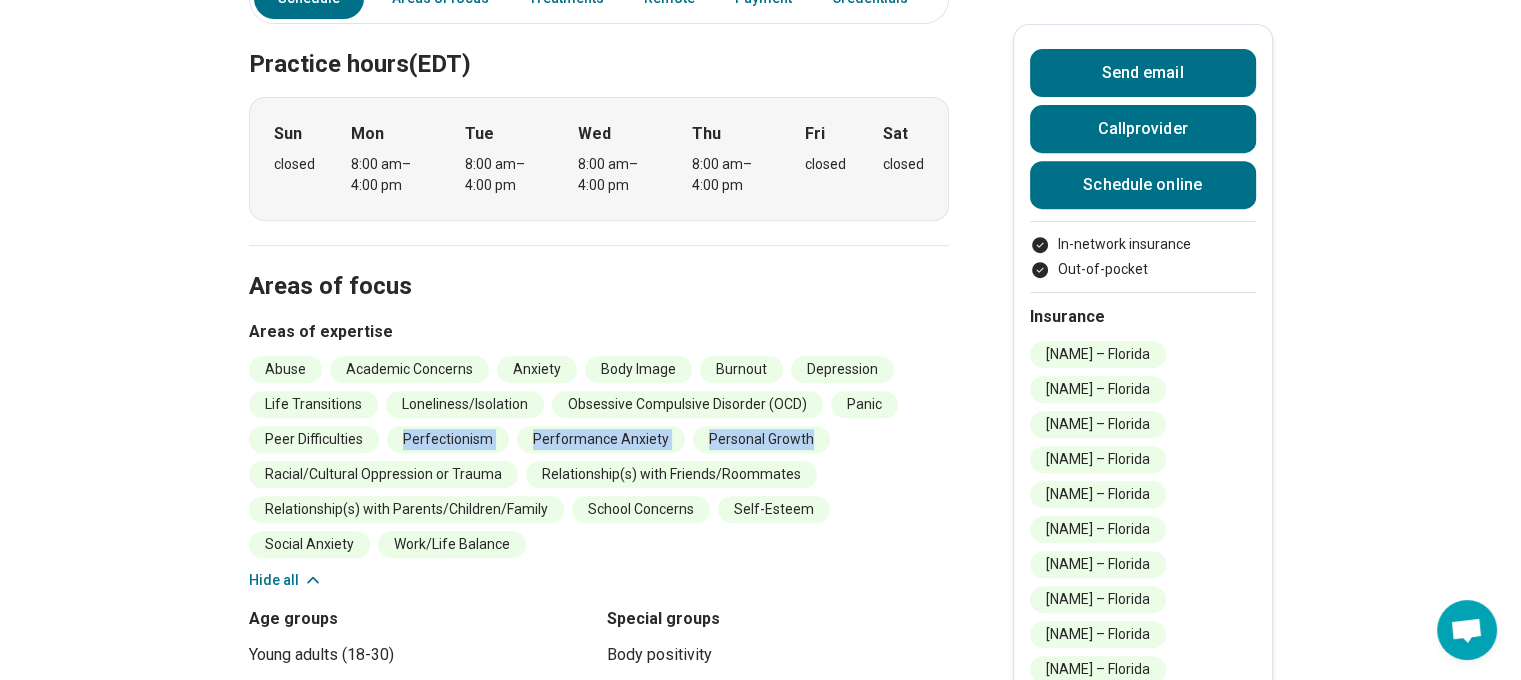 drag, startPoint x: 457, startPoint y: 425, endPoint x: 822, endPoint y: 413, distance: 365.1972 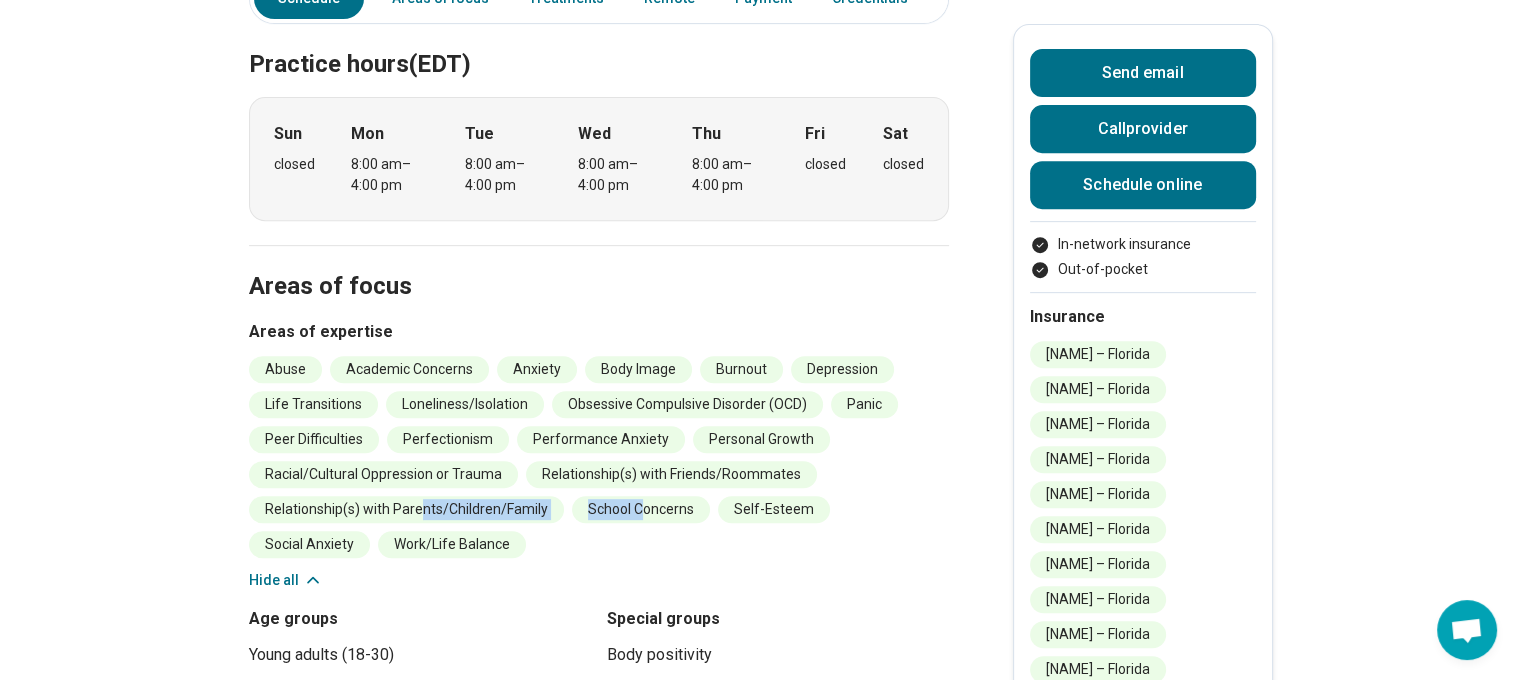 drag, startPoint x: 600, startPoint y: 475, endPoint x: 428, endPoint y: 499, distance: 173.66635 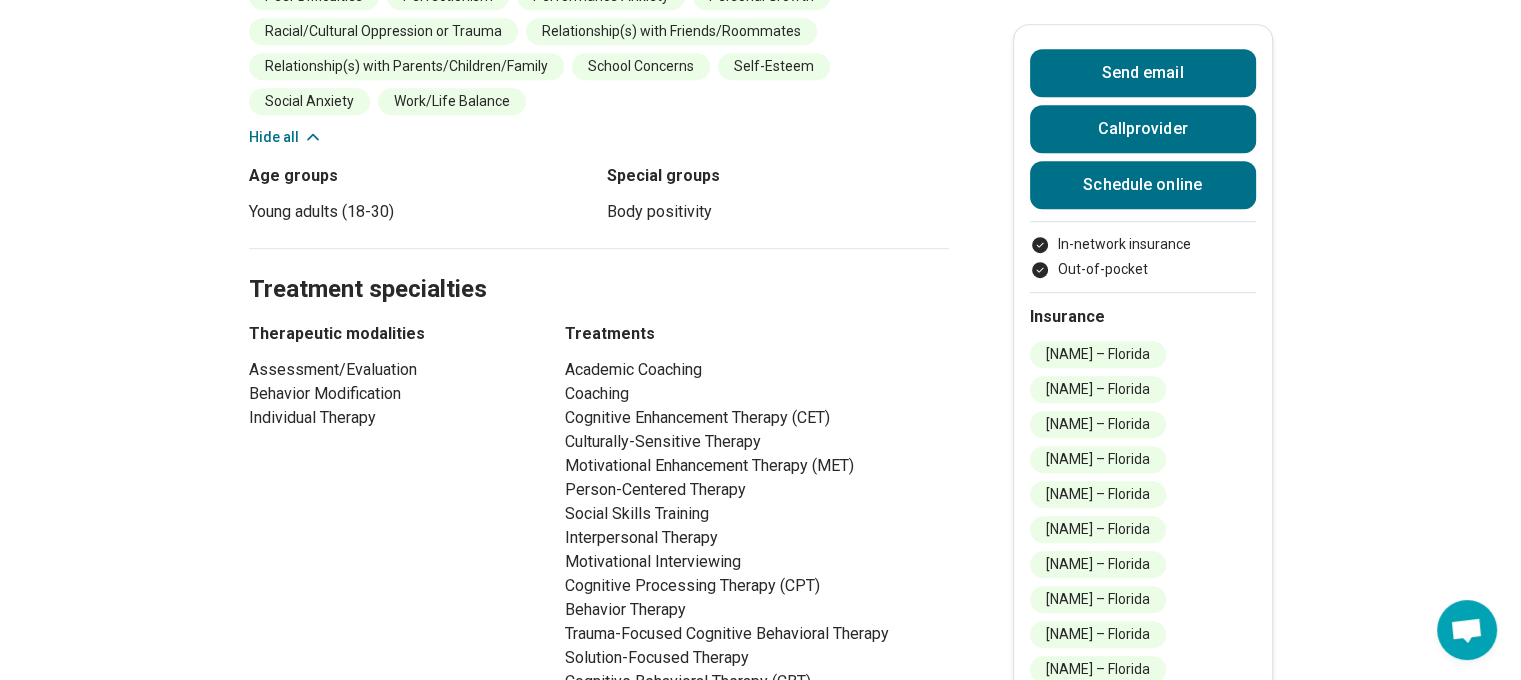 scroll, scrollTop: 1434, scrollLeft: 0, axis: vertical 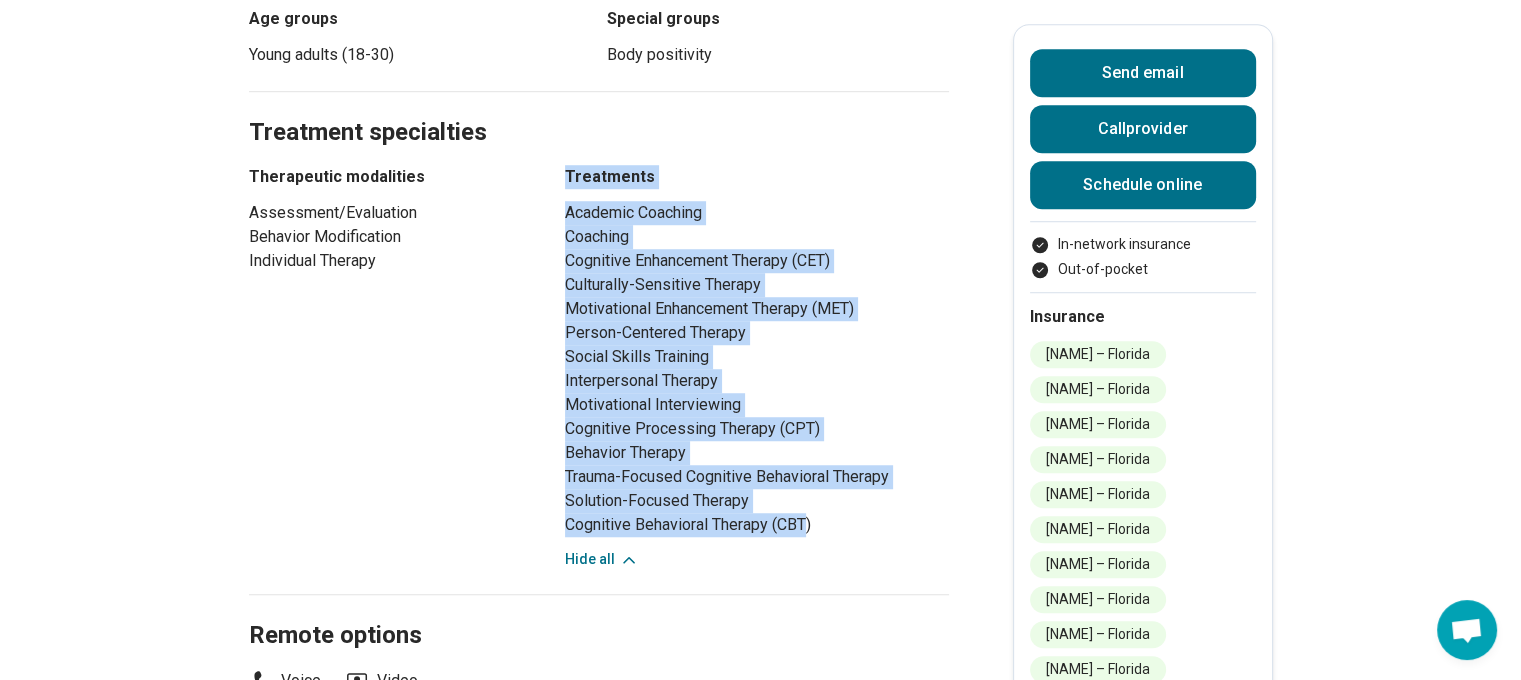 drag, startPoint x: 812, startPoint y: 510, endPoint x: 547, endPoint y: 250, distance: 371.2479 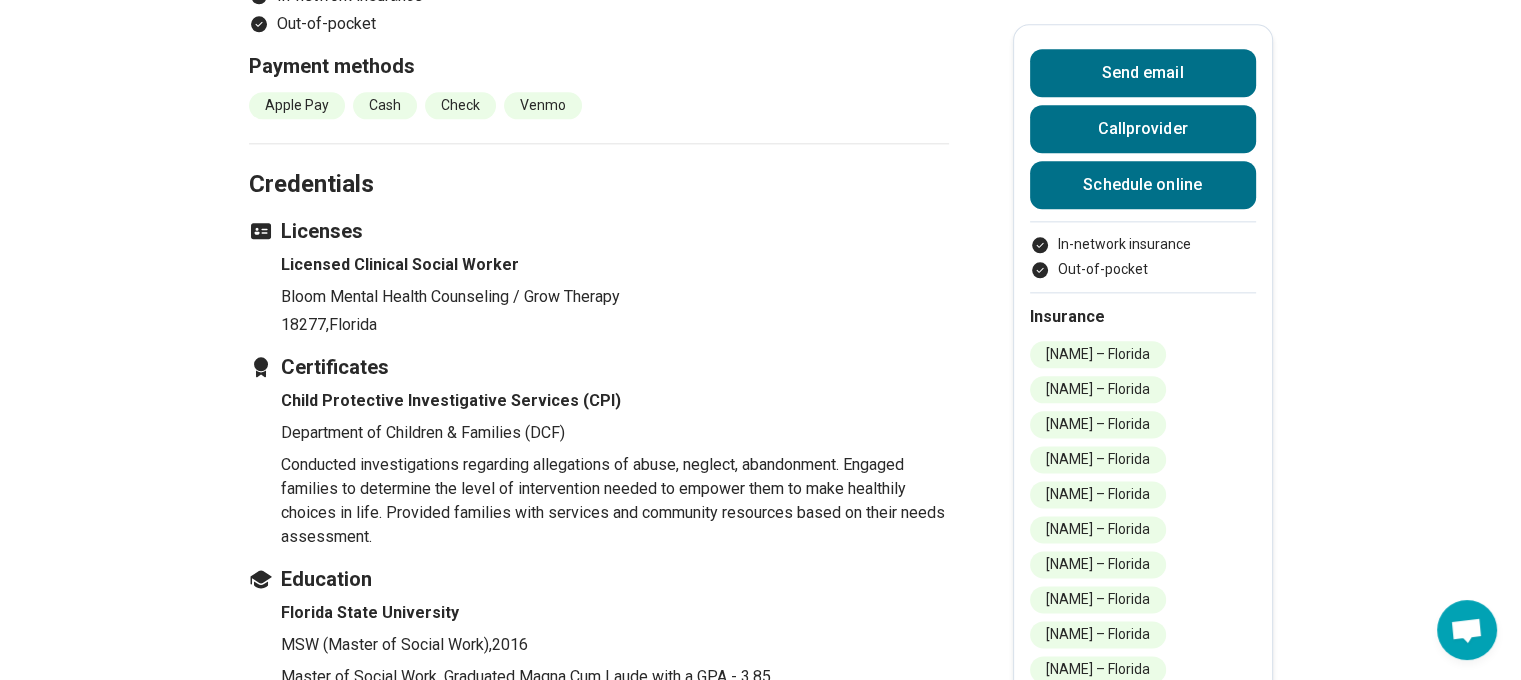 scroll, scrollTop: 2834, scrollLeft: 0, axis: vertical 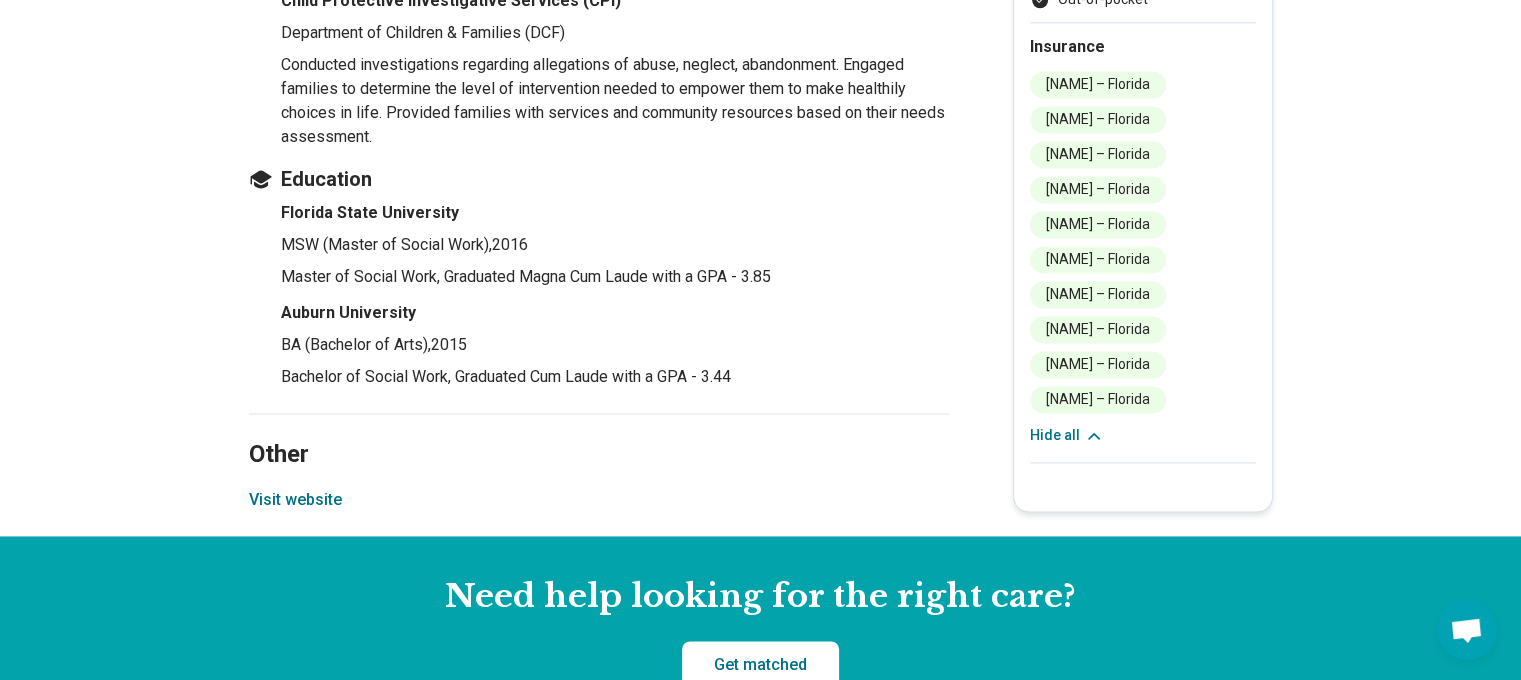 click on "Visit website" at bounding box center [295, 500] 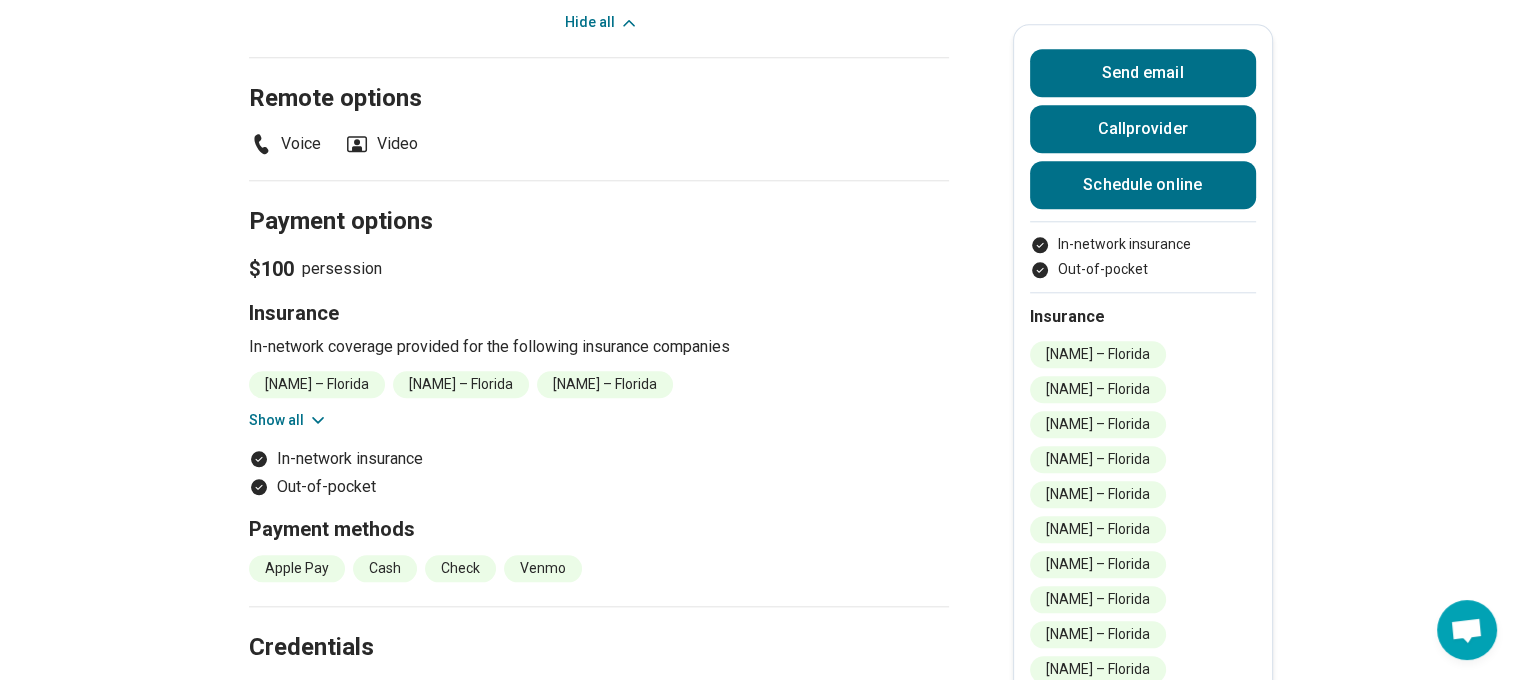 scroll, scrollTop: 1734, scrollLeft: 0, axis: vertical 